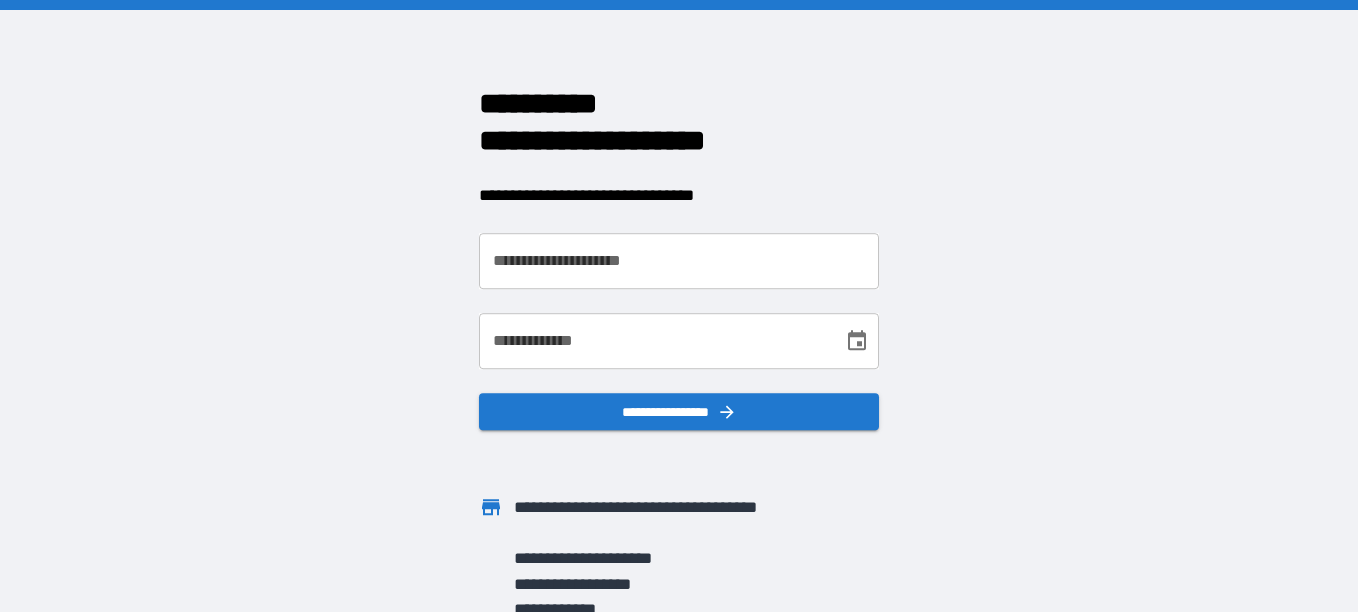 scroll, scrollTop: 0, scrollLeft: 0, axis: both 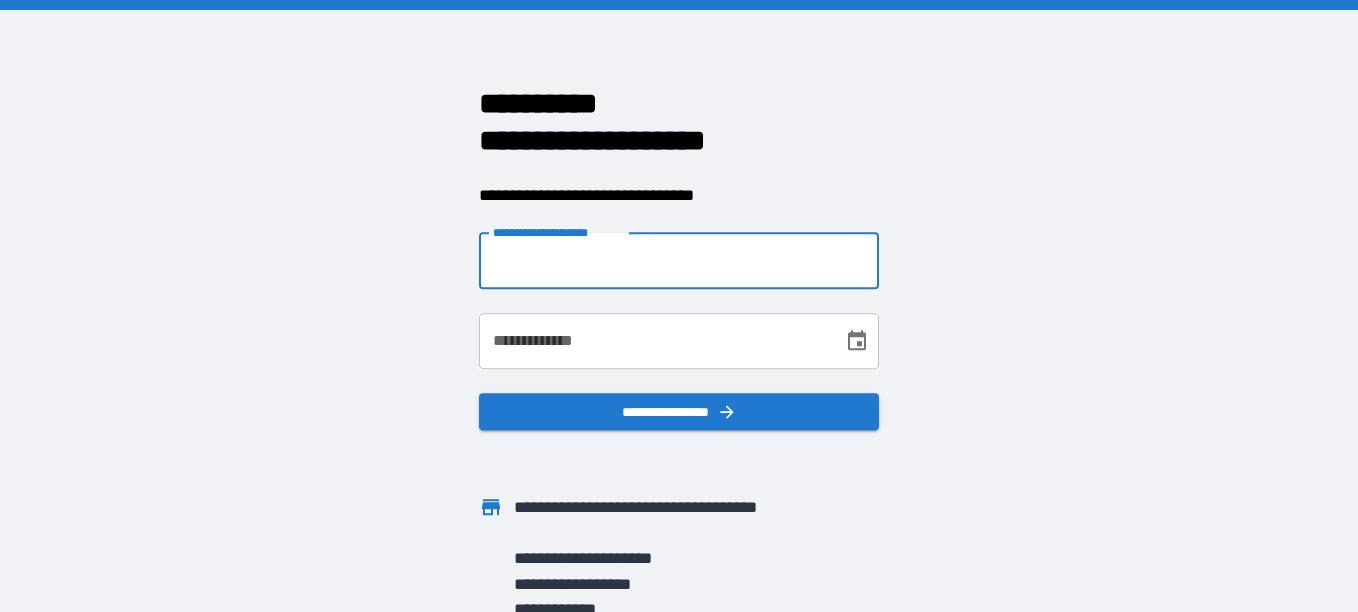 click on "**********" at bounding box center [679, 261] 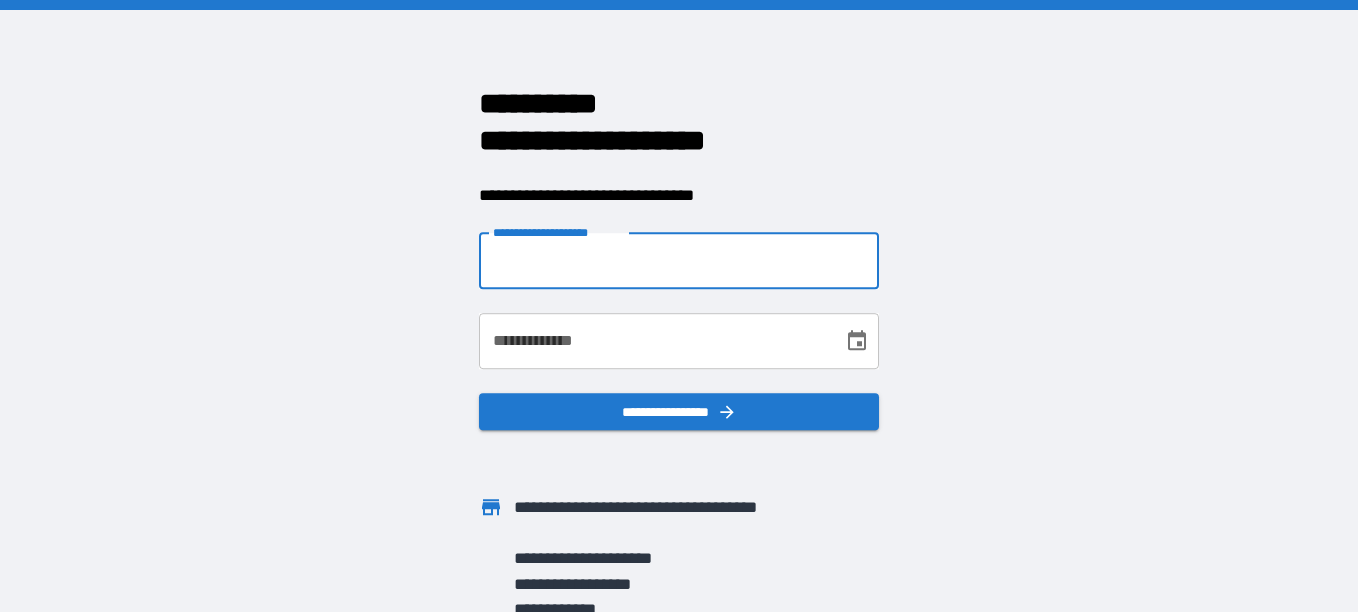 type on "**********" 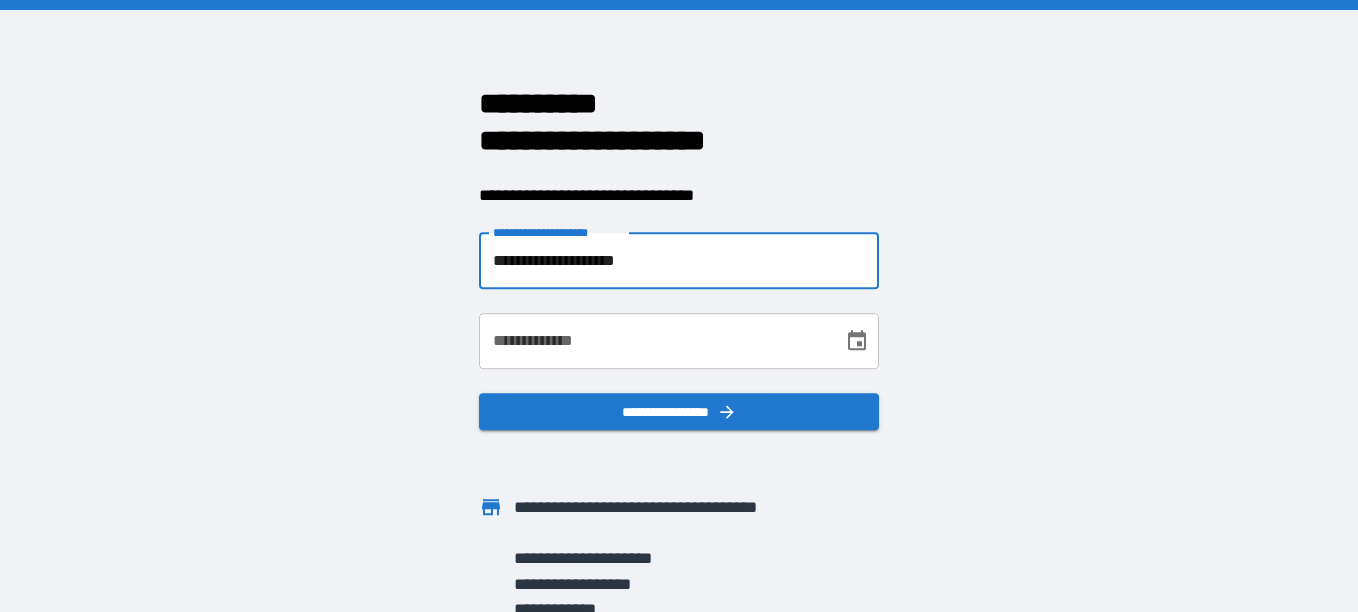 type on "**********" 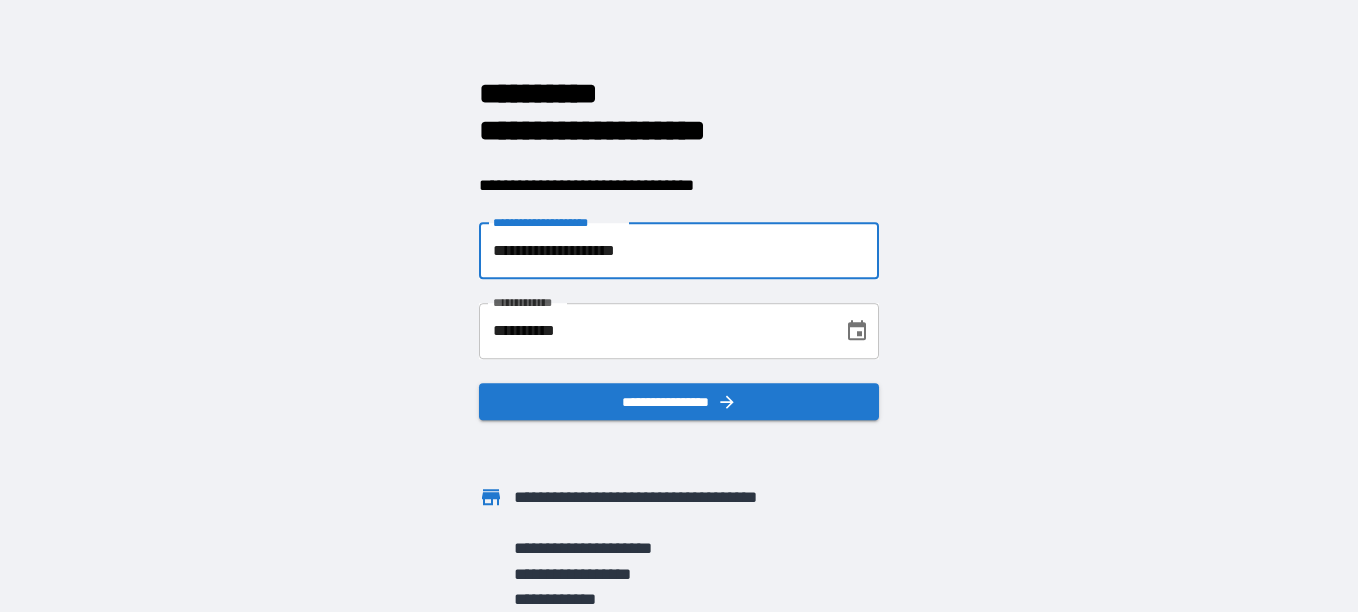 scroll, scrollTop: 12, scrollLeft: 0, axis: vertical 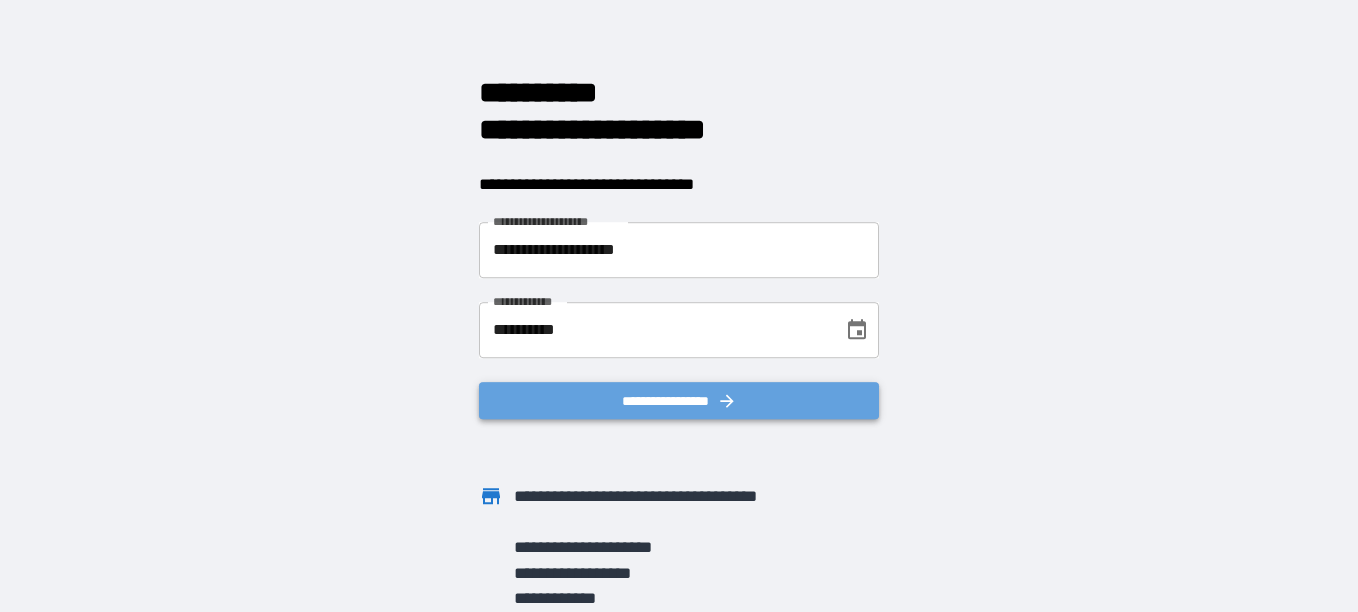 click on "**********" at bounding box center [679, 401] 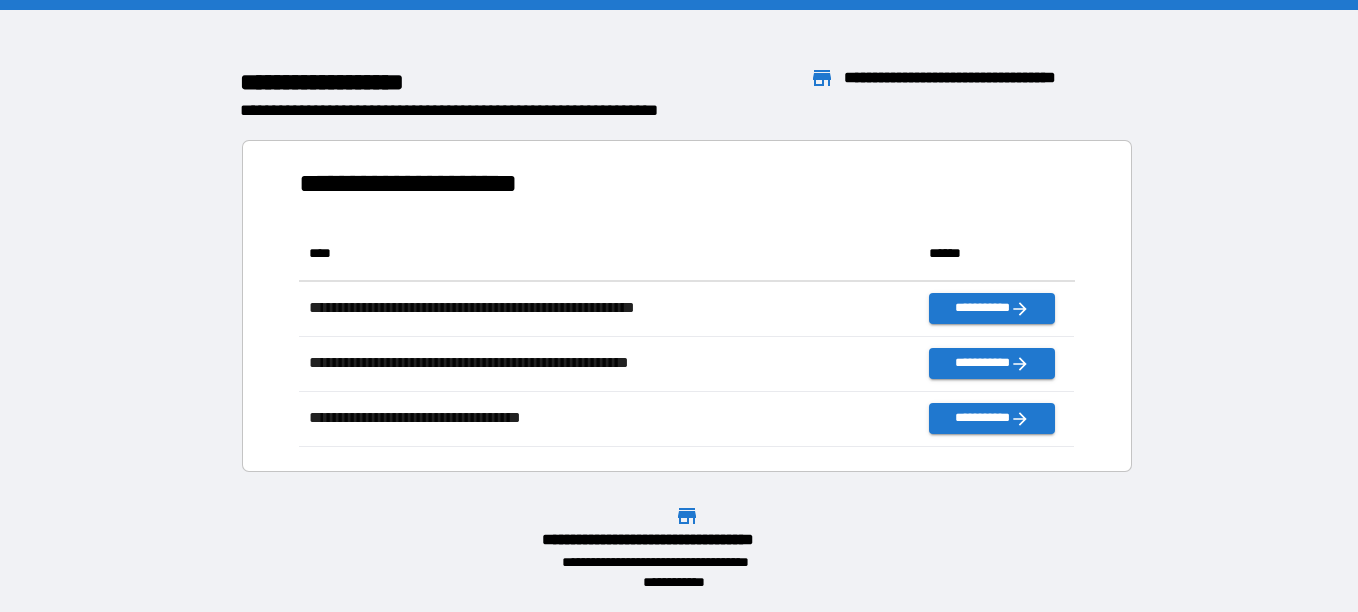 scroll, scrollTop: 16, scrollLeft: 16, axis: both 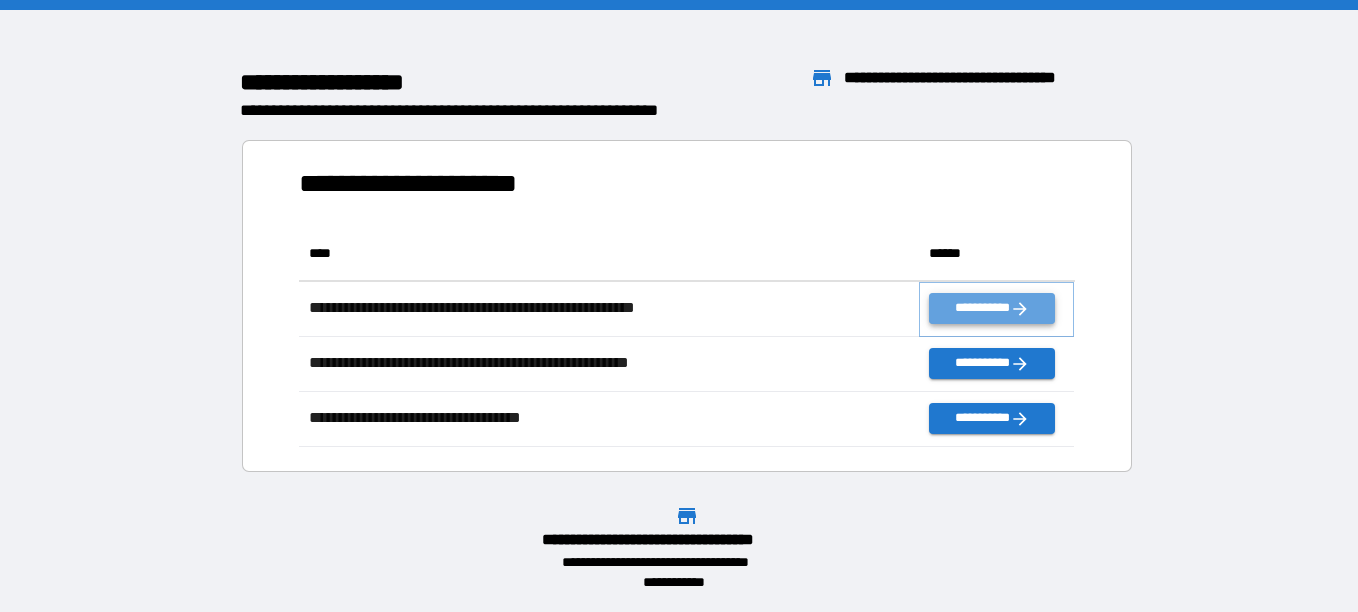 click on "**********" at bounding box center [991, 308] 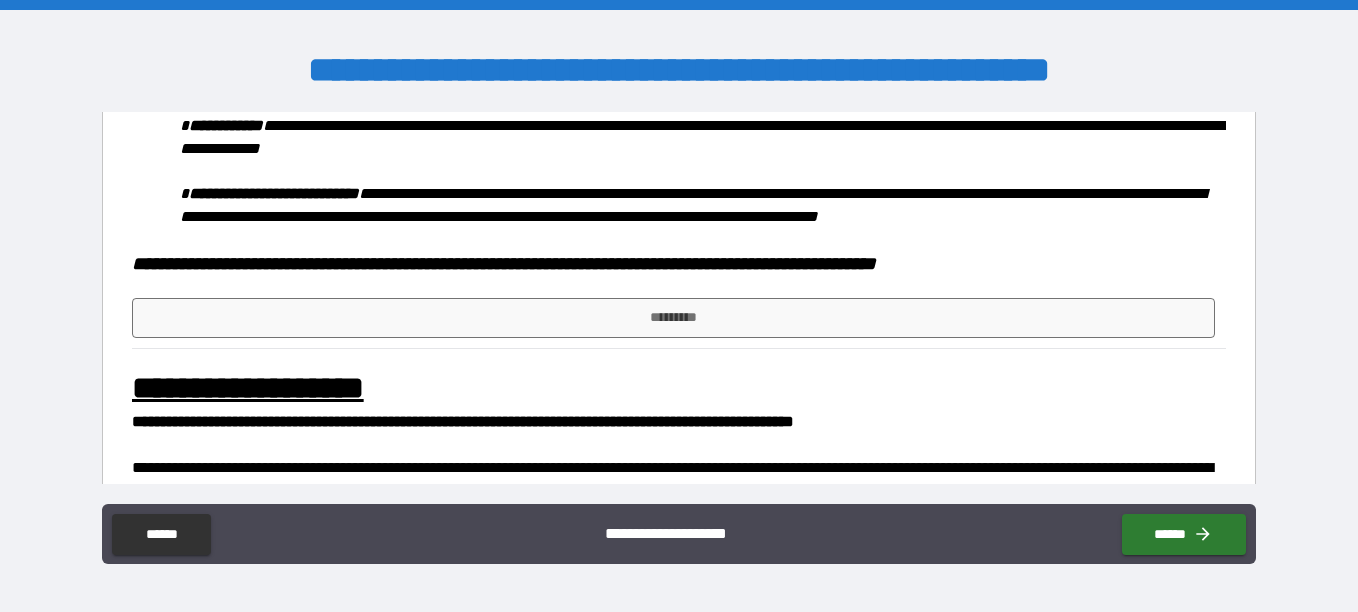 scroll, scrollTop: 868, scrollLeft: 0, axis: vertical 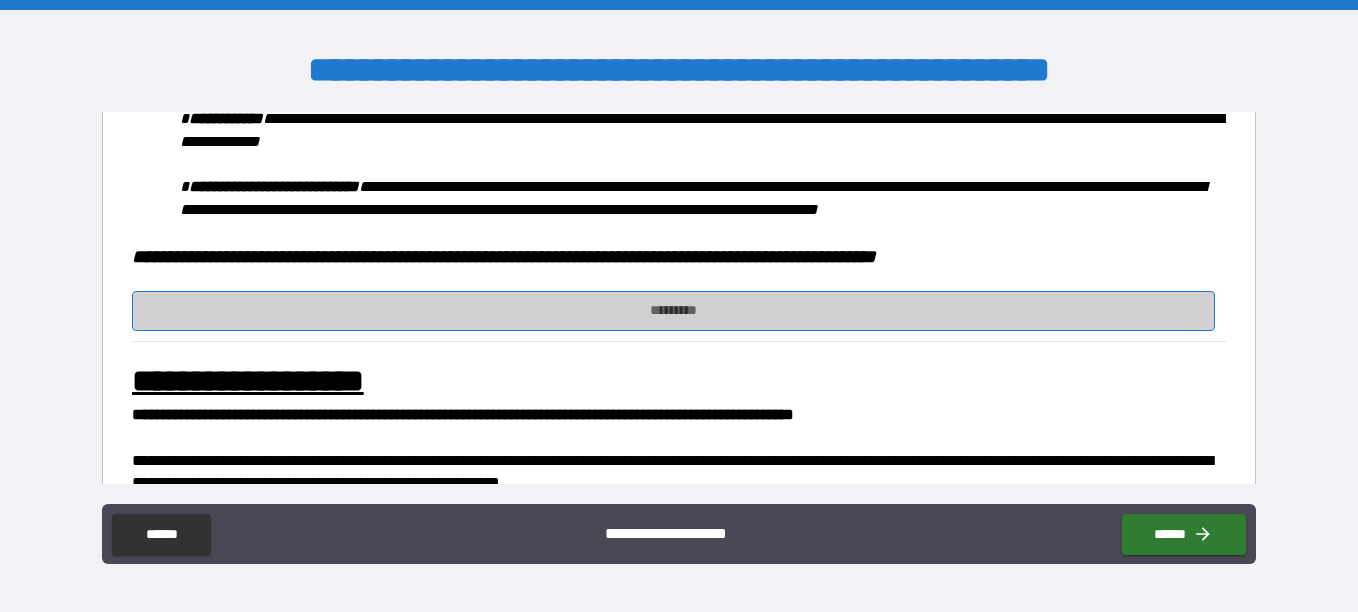 click on "*********" at bounding box center [673, 311] 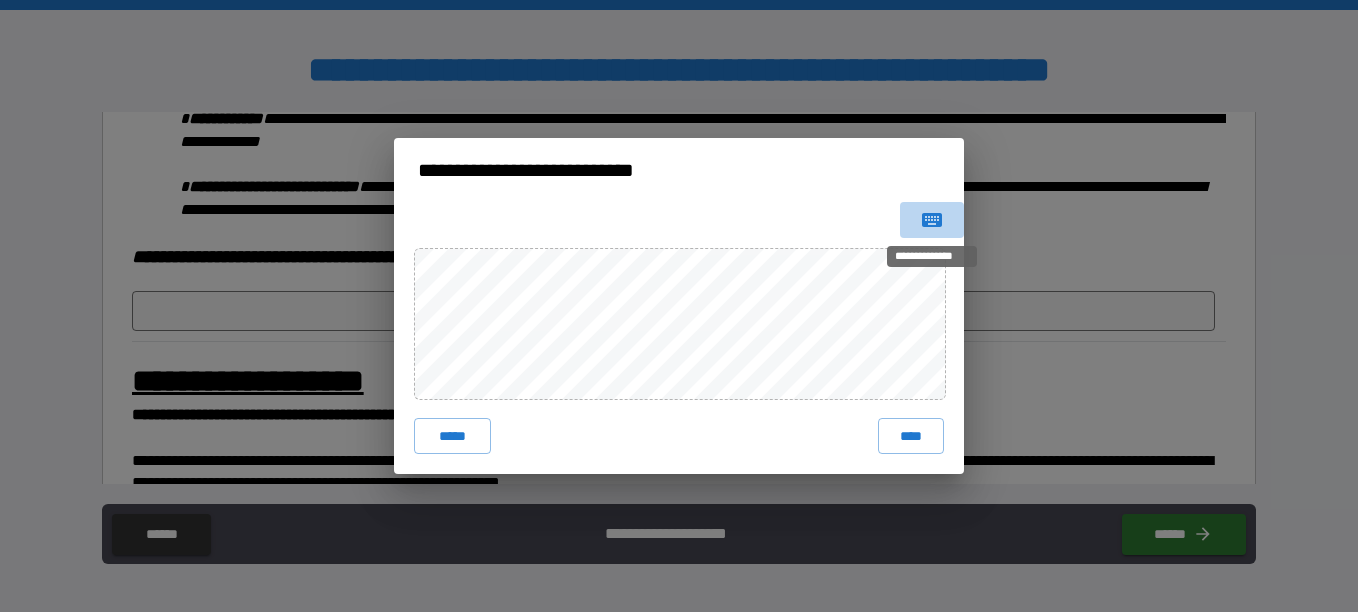 click 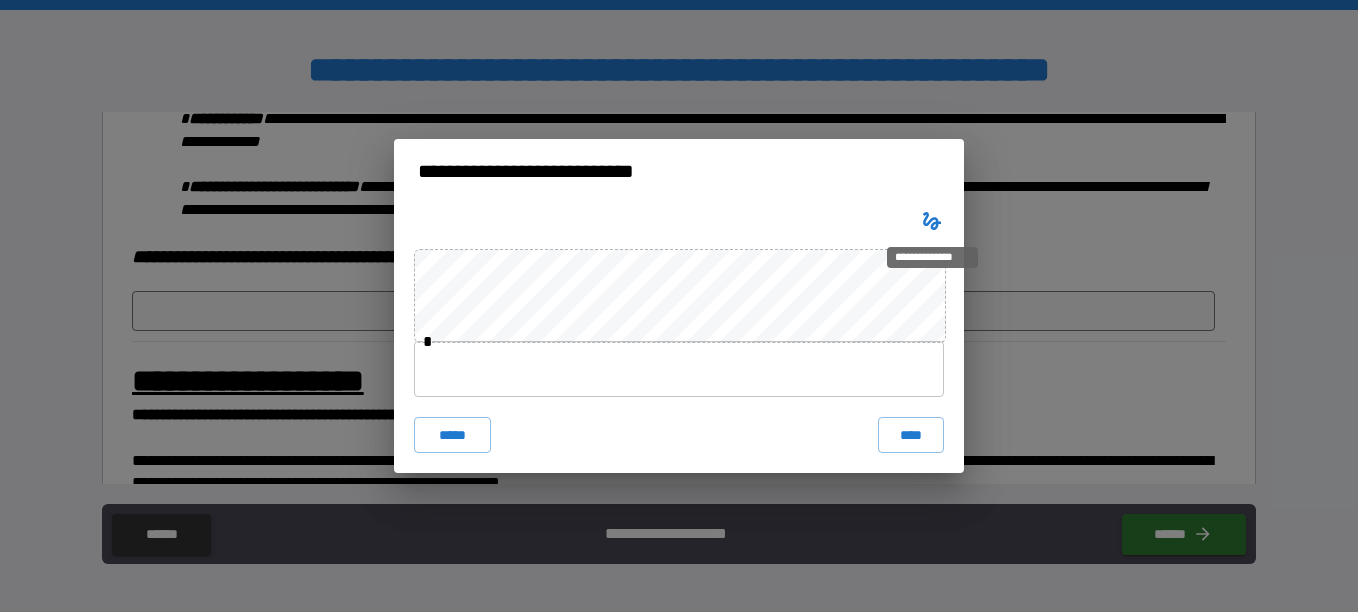 type 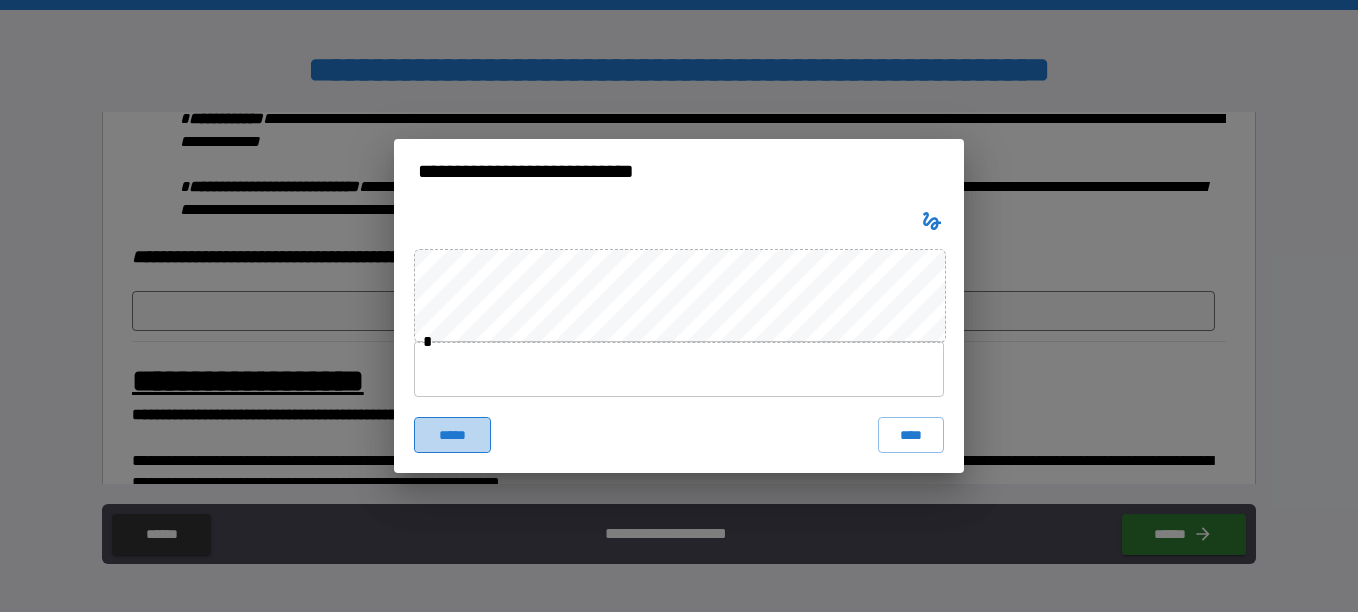 click on "*****" at bounding box center [452, 435] 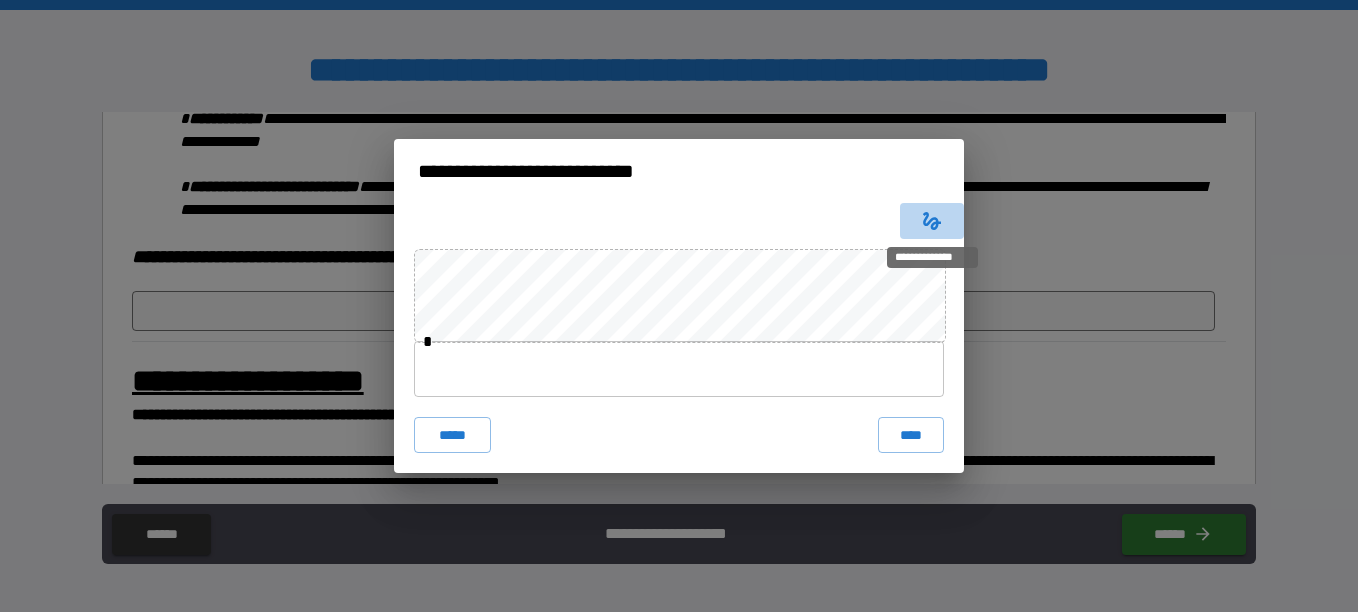 click 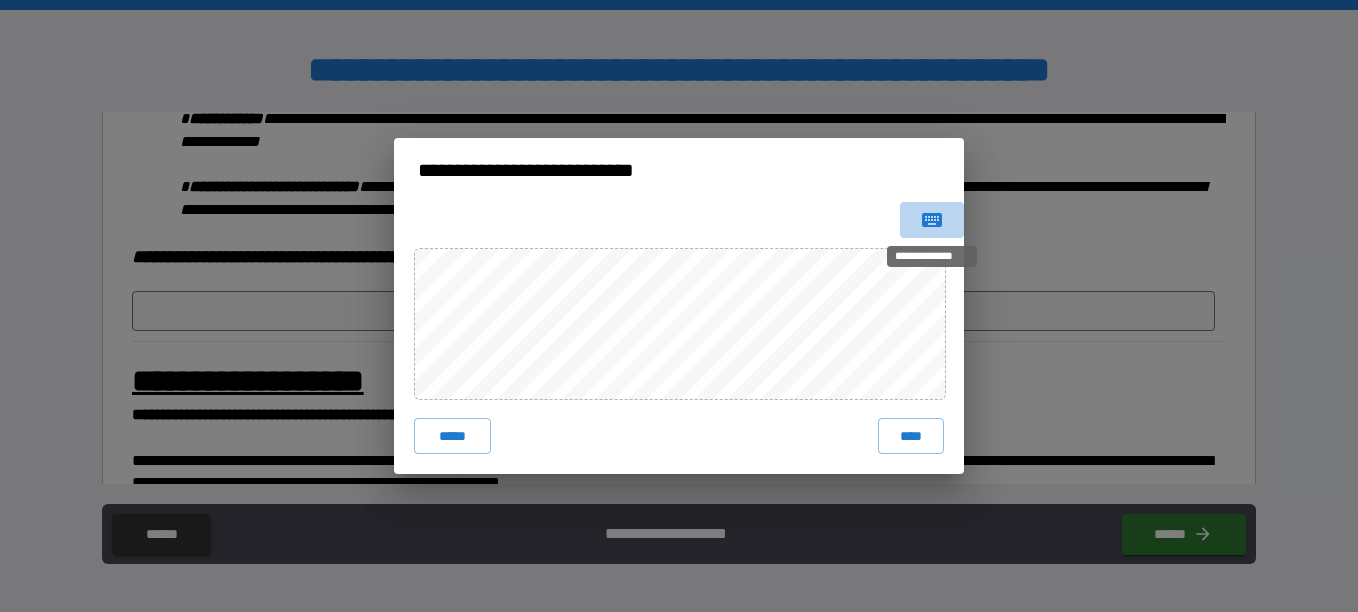 click 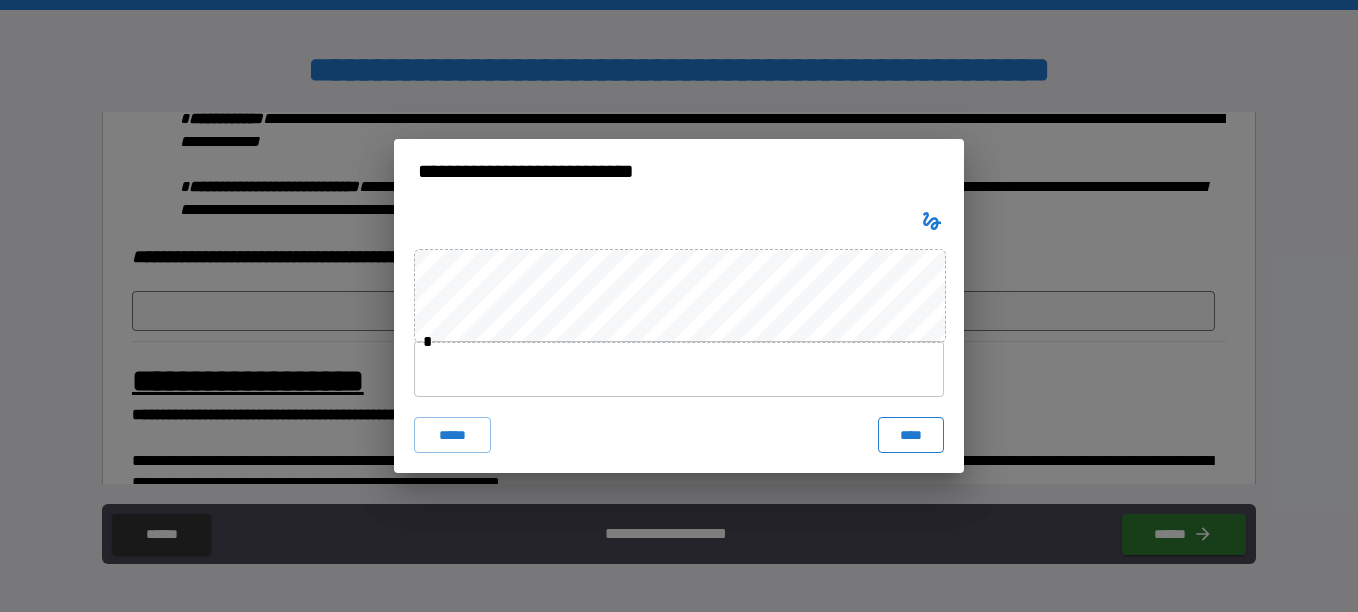 click on "****" at bounding box center [911, 435] 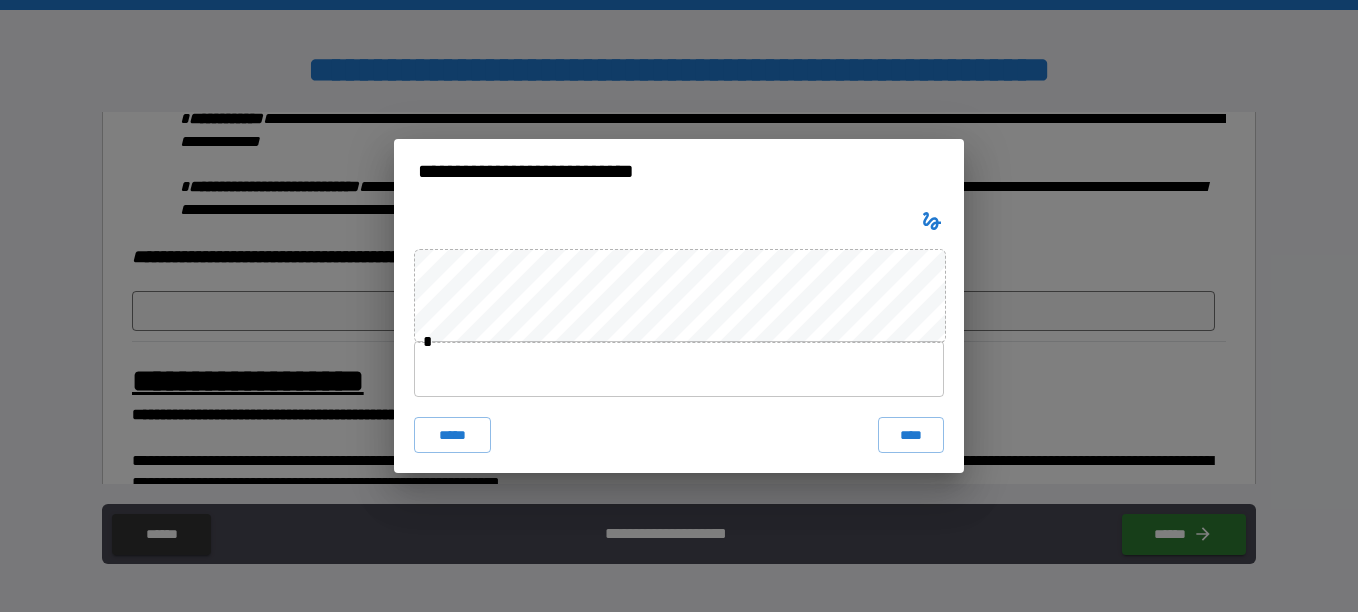 click on "* ***** ****" at bounding box center [679, 338] 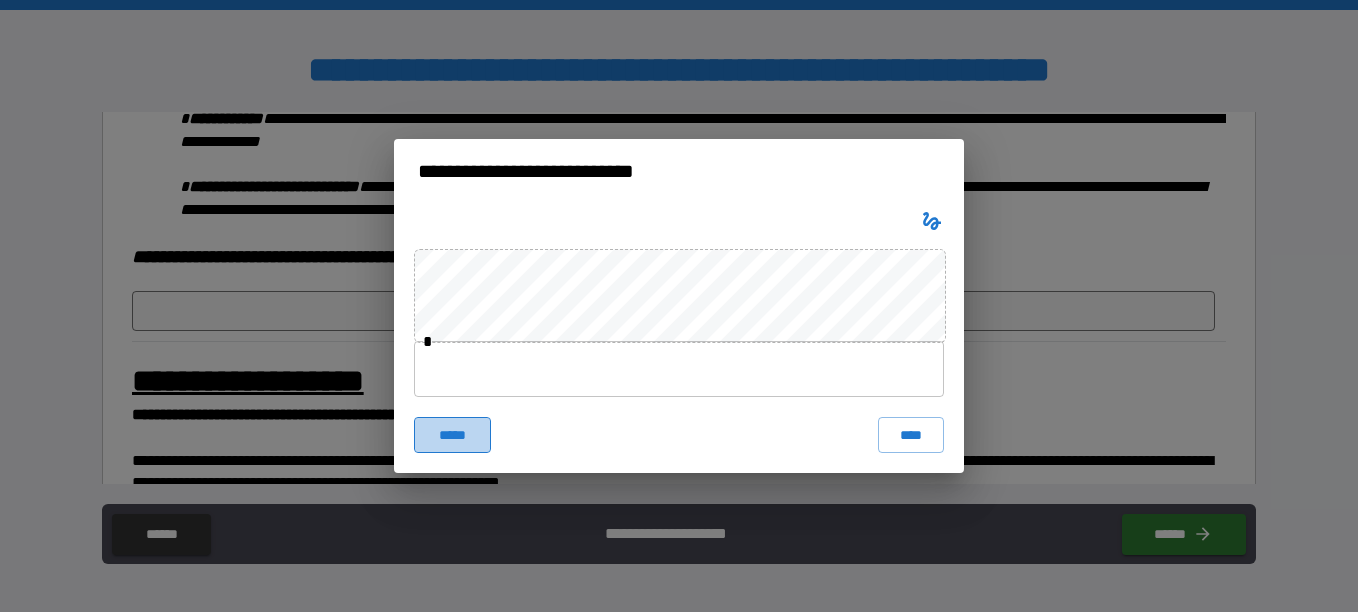 click on "*****" at bounding box center [452, 435] 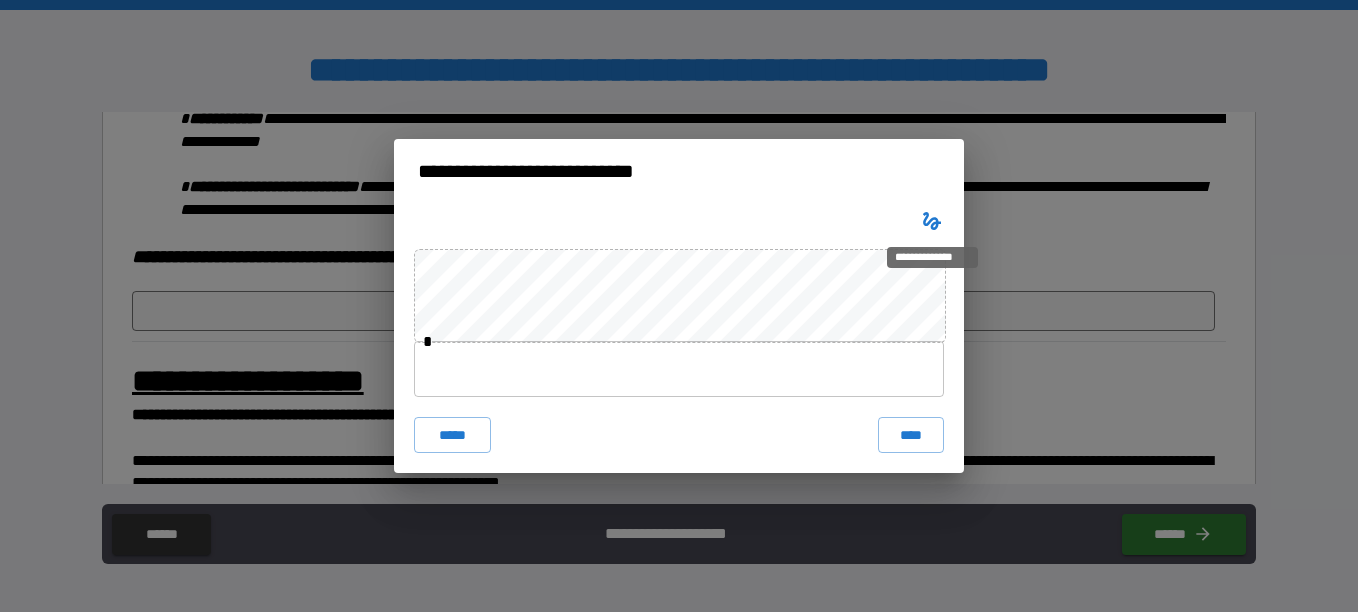 click 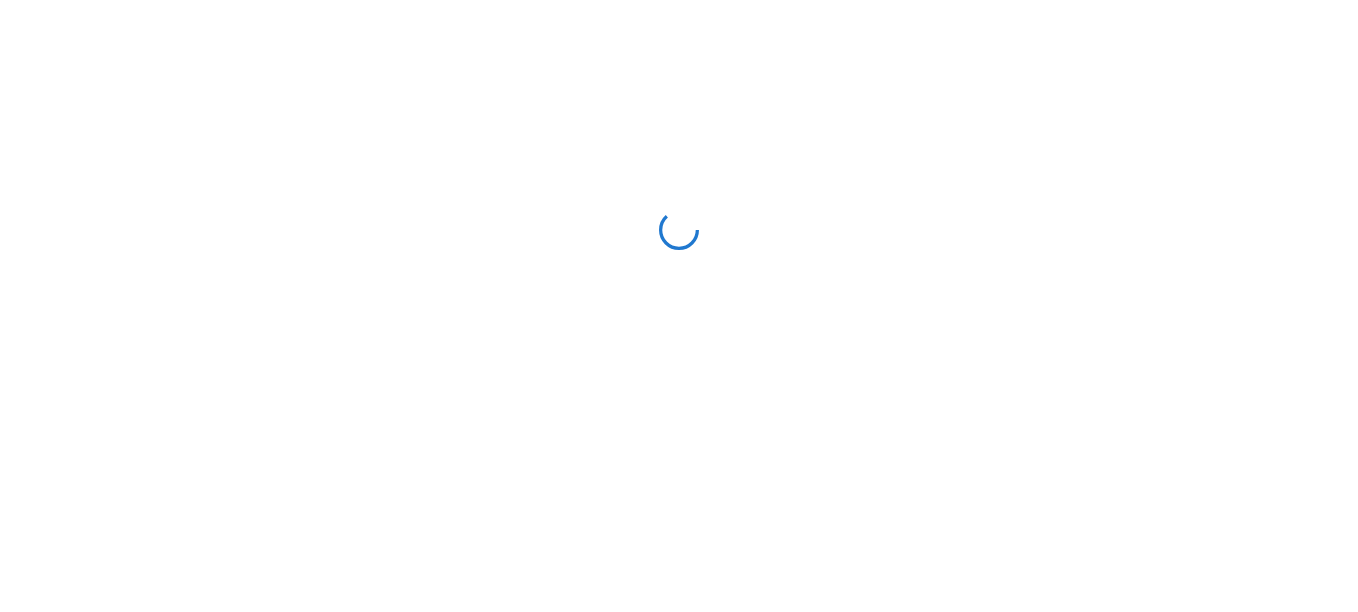 scroll, scrollTop: 0, scrollLeft: 0, axis: both 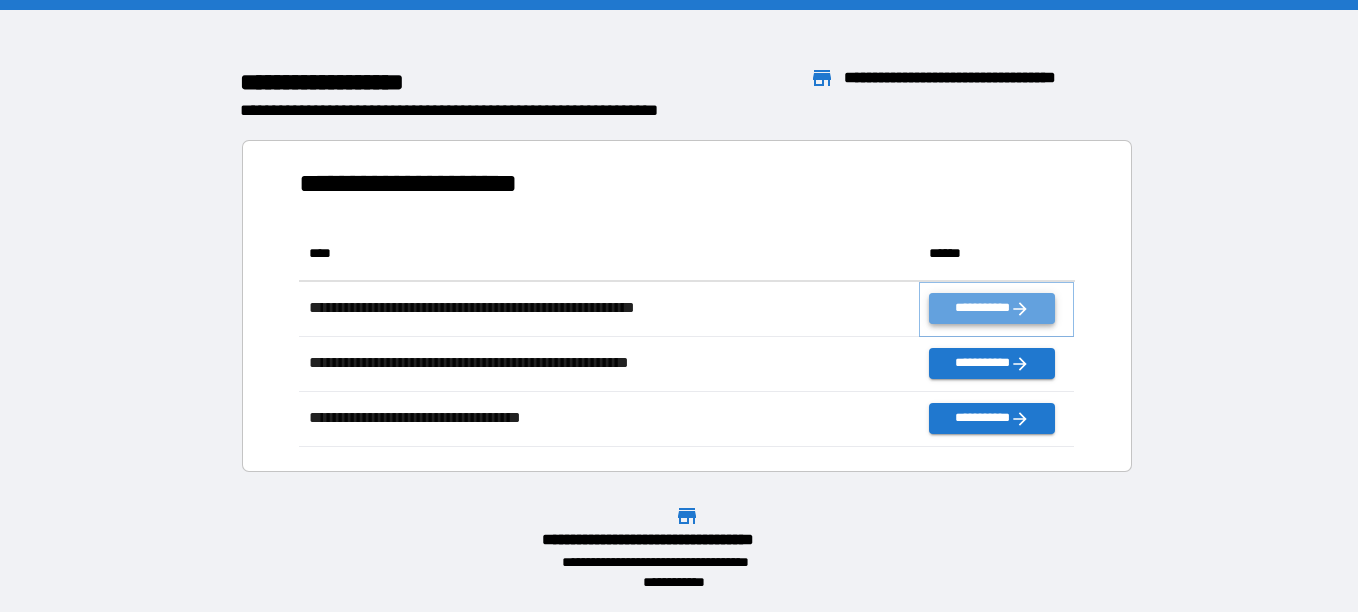 click on "**********" at bounding box center (991, 308) 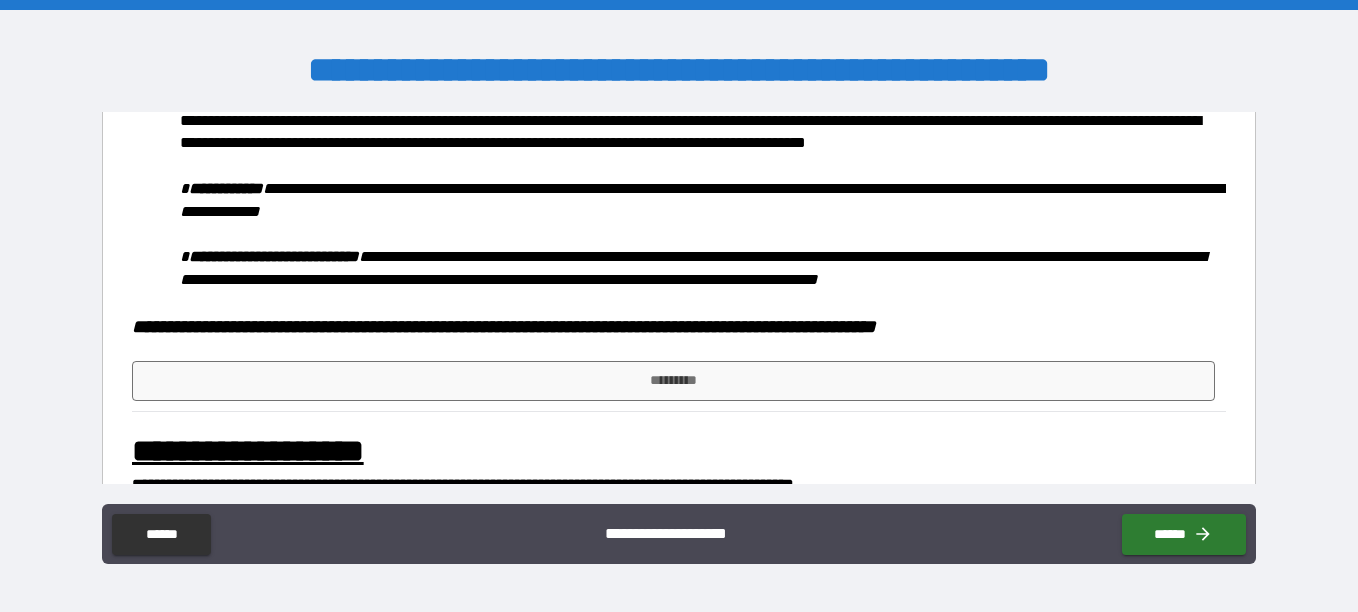 scroll, scrollTop: 800, scrollLeft: 0, axis: vertical 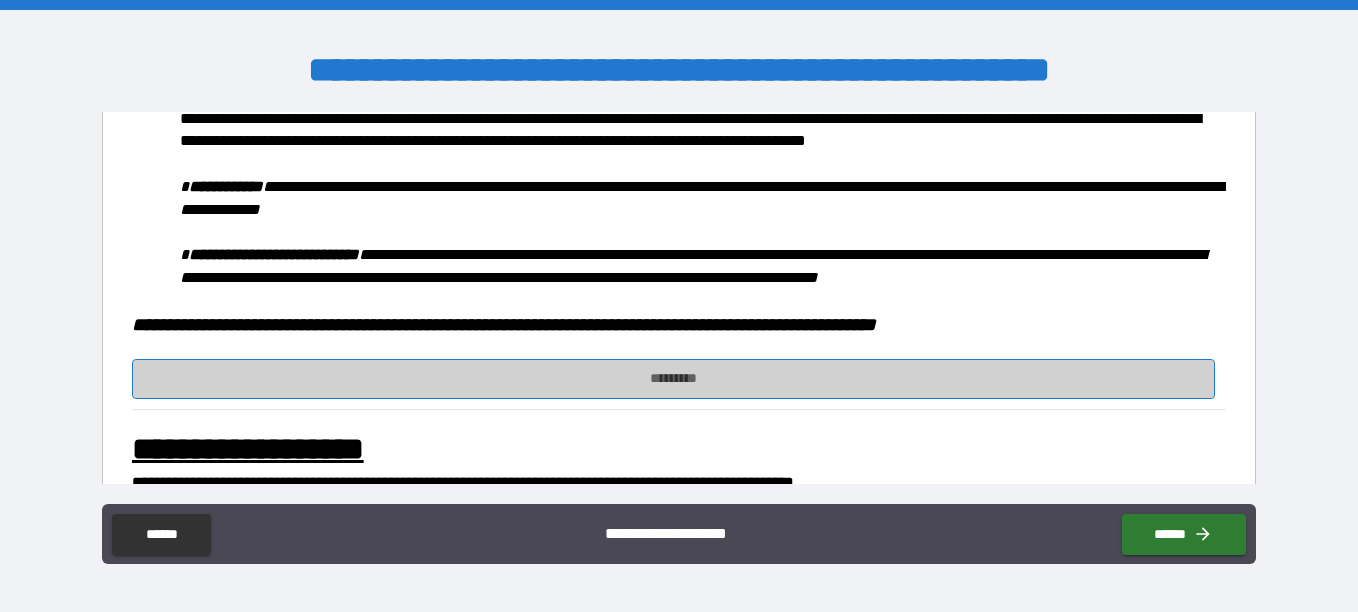 click on "*********" at bounding box center [673, 379] 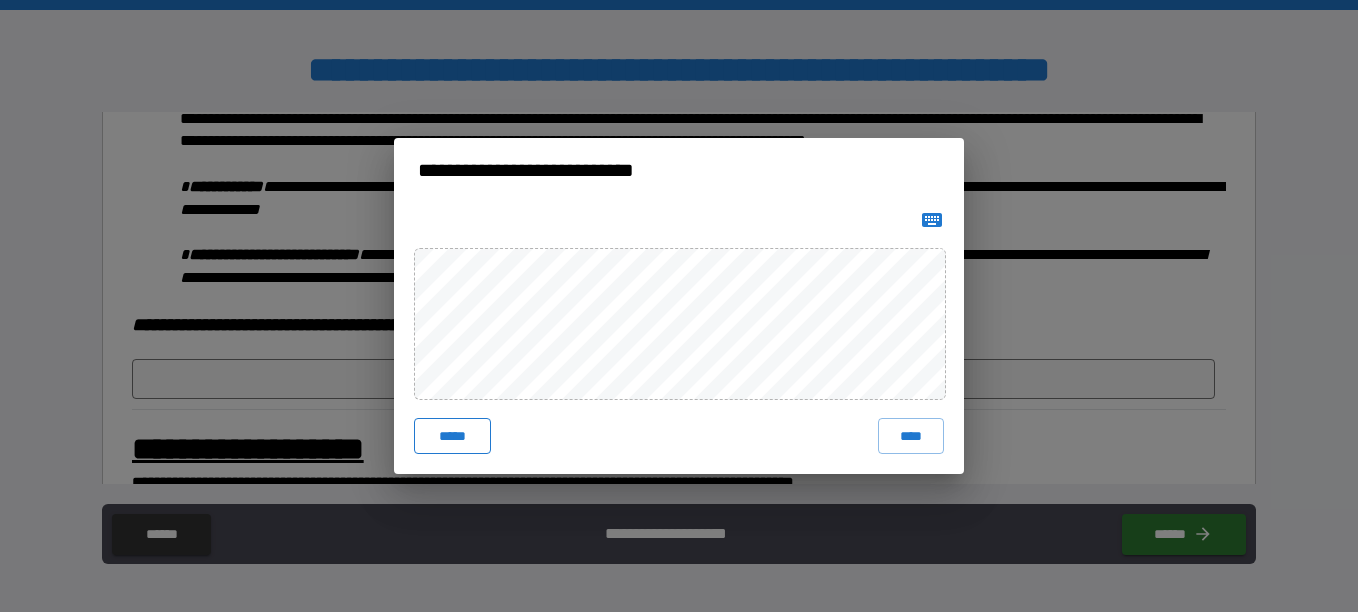 click on "*****" at bounding box center [452, 436] 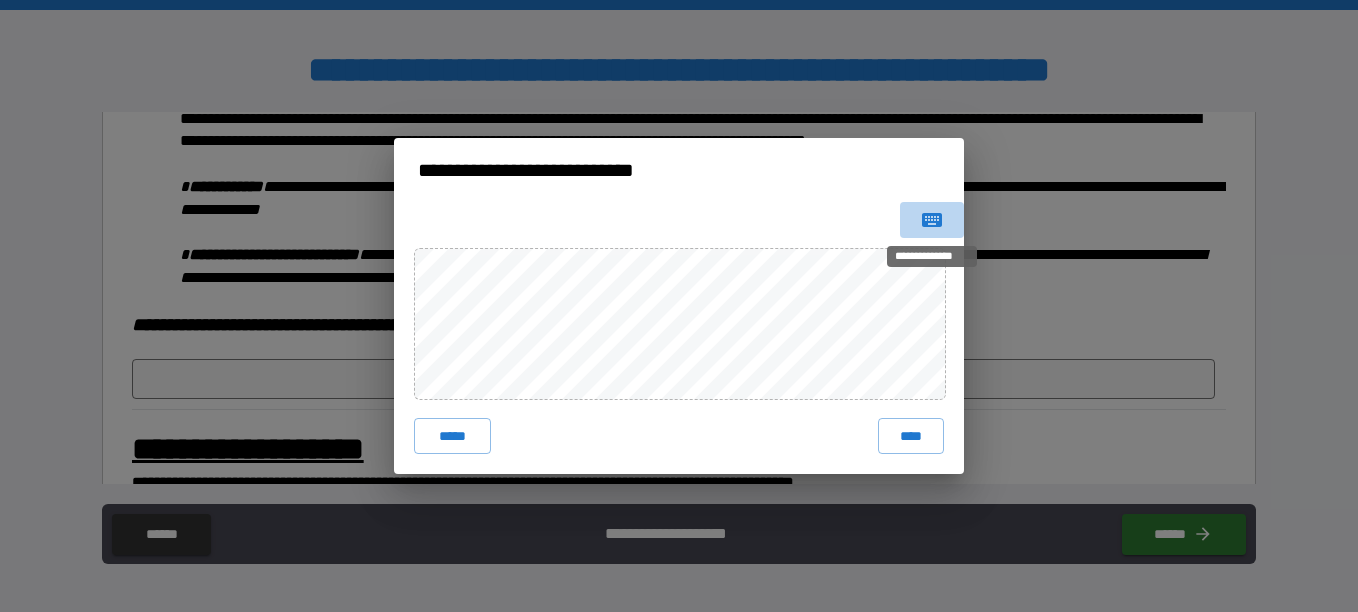 click 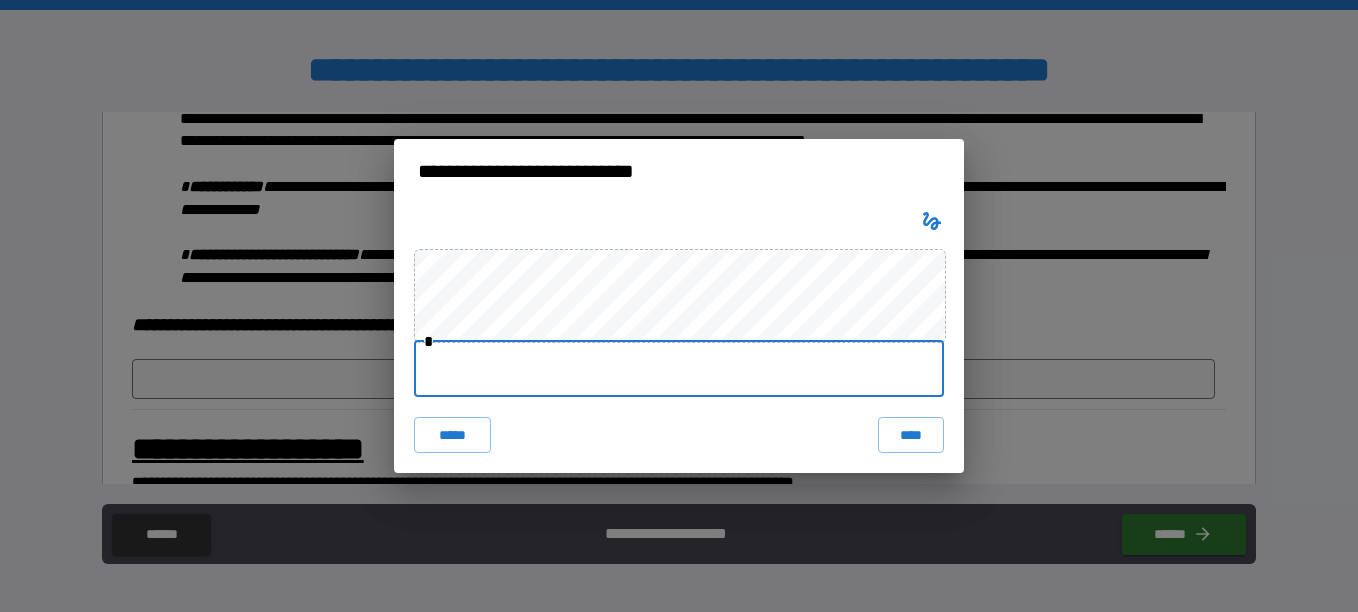 click at bounding box center [679, 369] 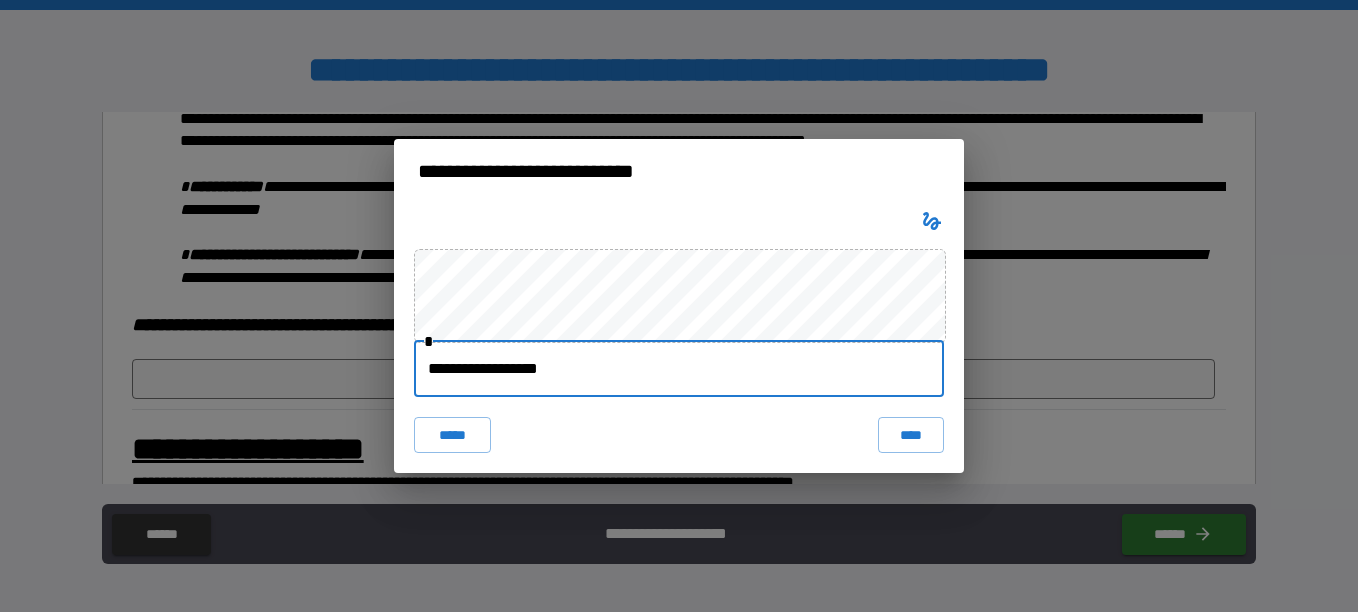 type on "**********" 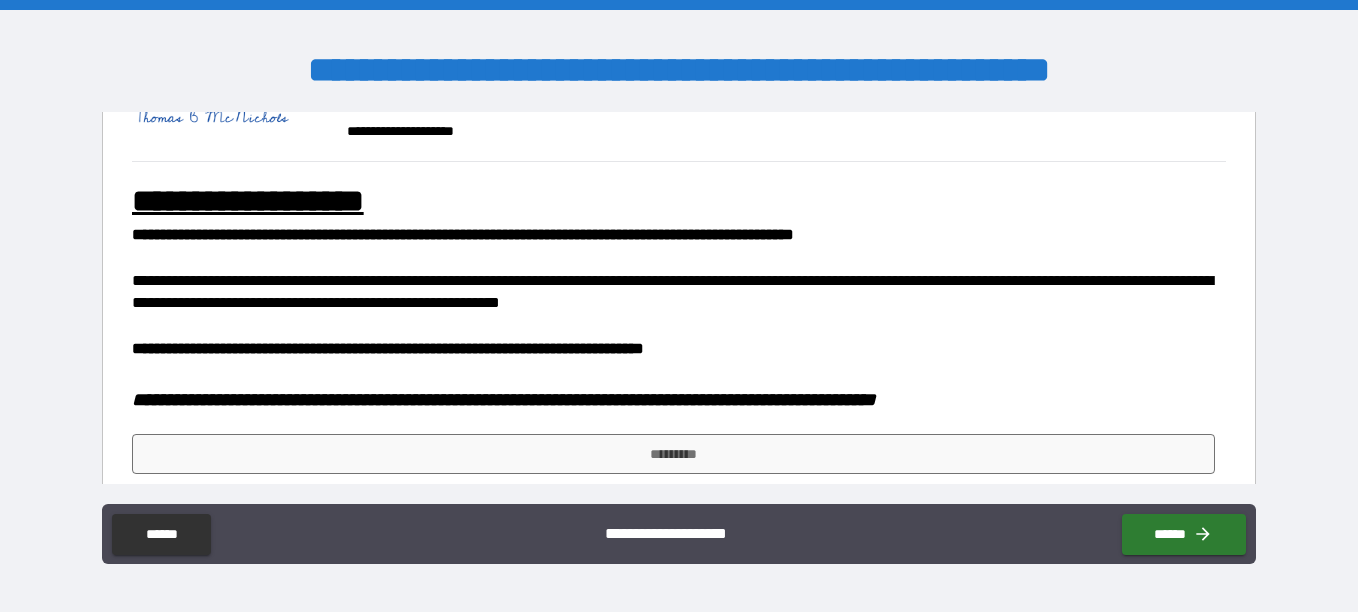 scroll, scrollTop: 1100, scrollLeft: 0, axis: vertical 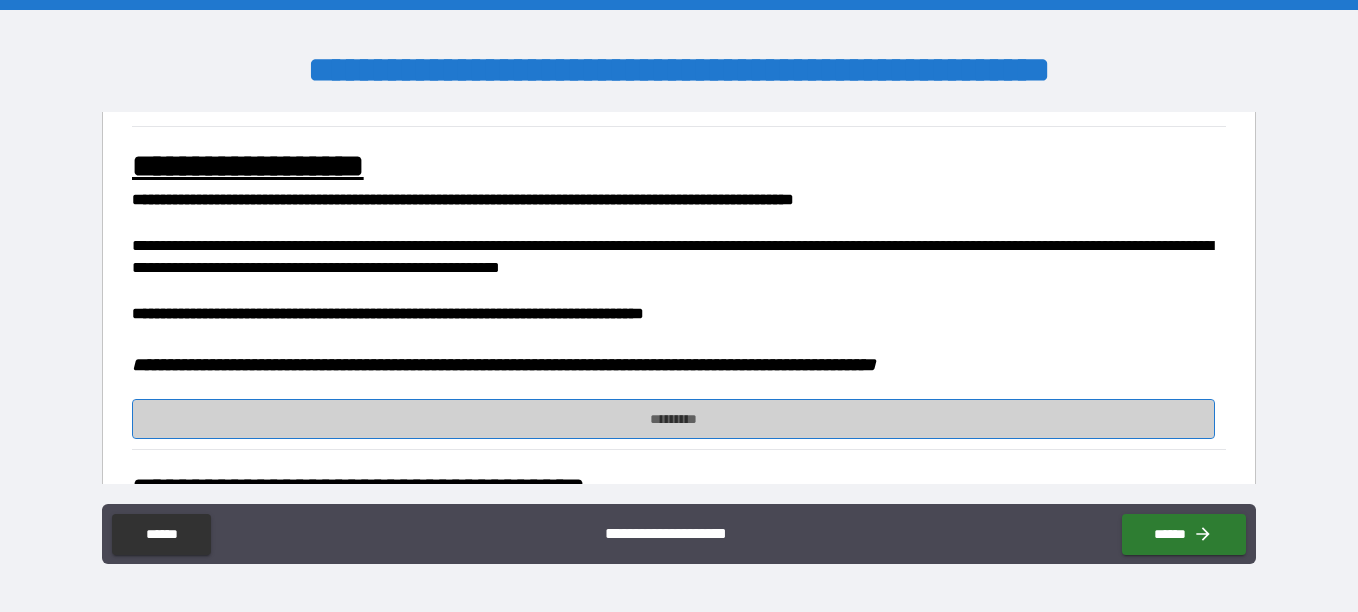 click on "*********" at bounding box center [673, 419] 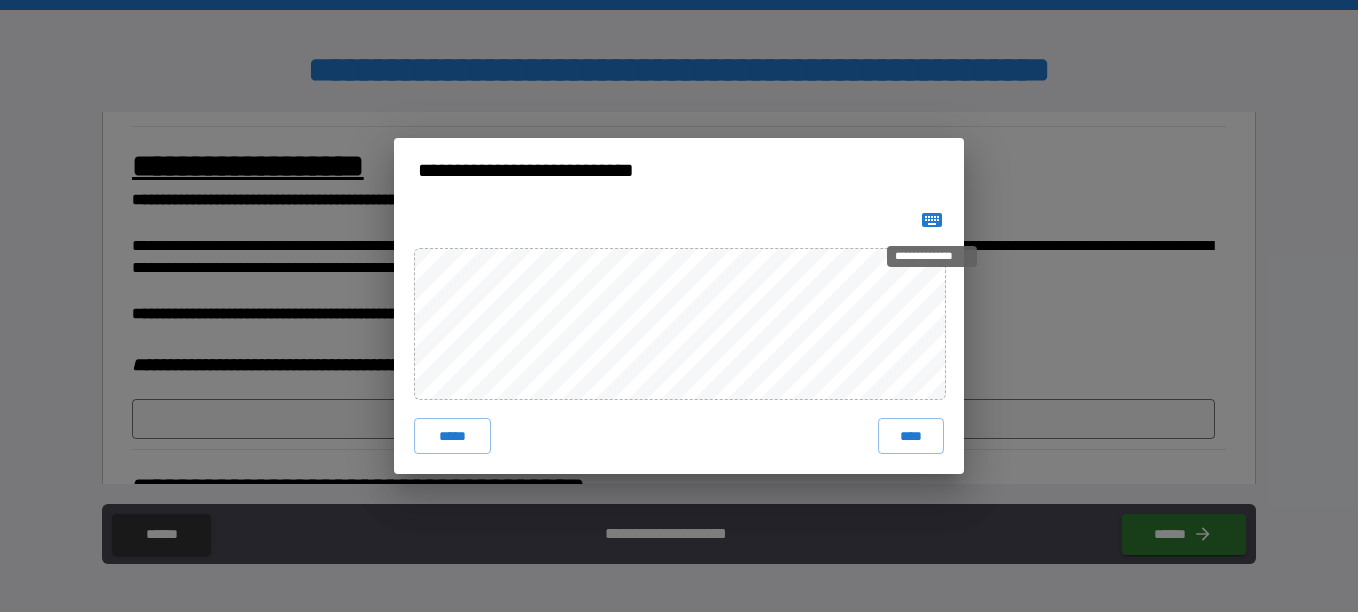 click 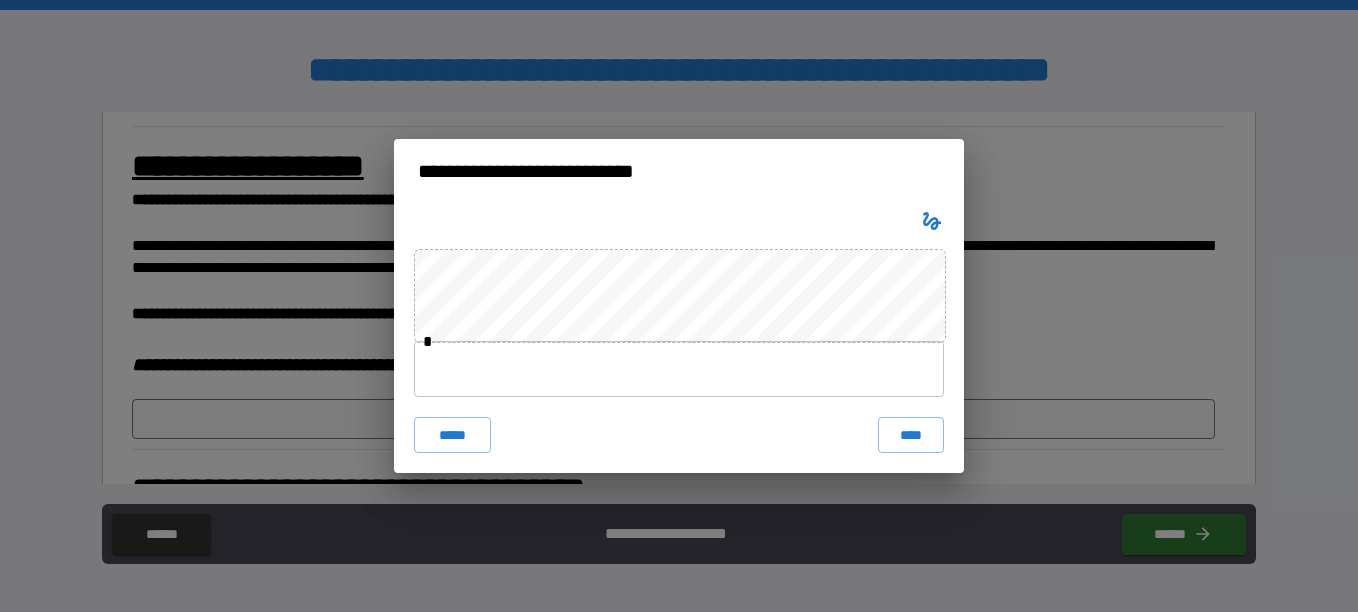 click at bounding box center (679, 369) 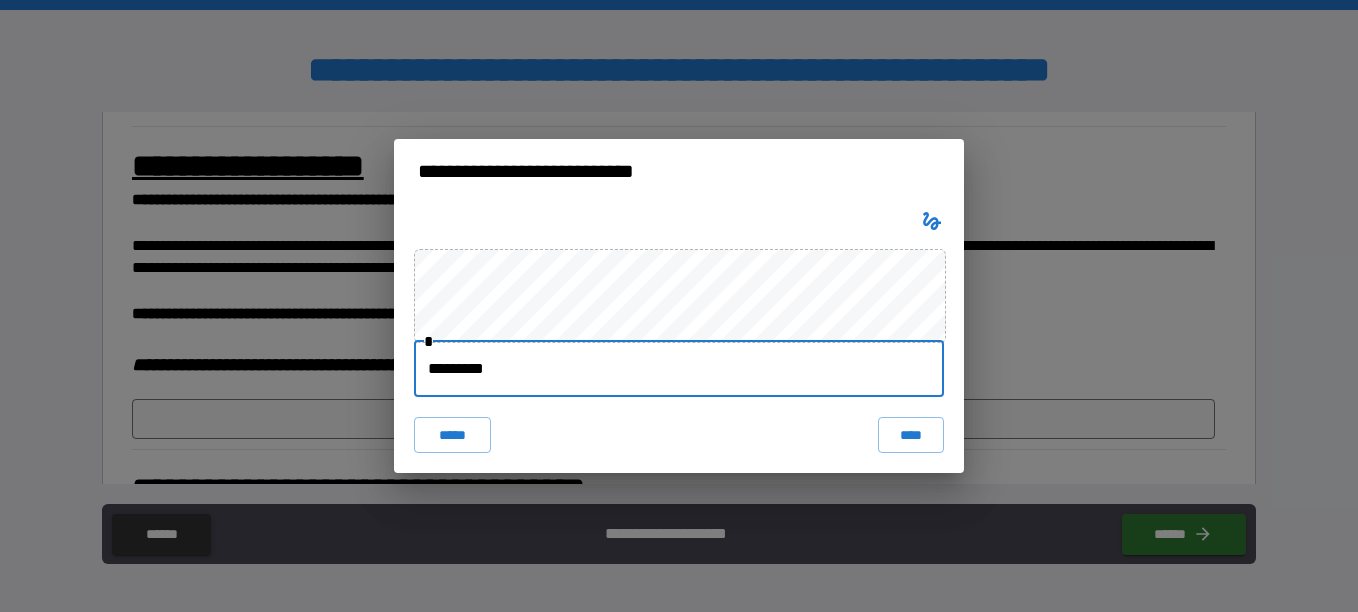 type on "**********" 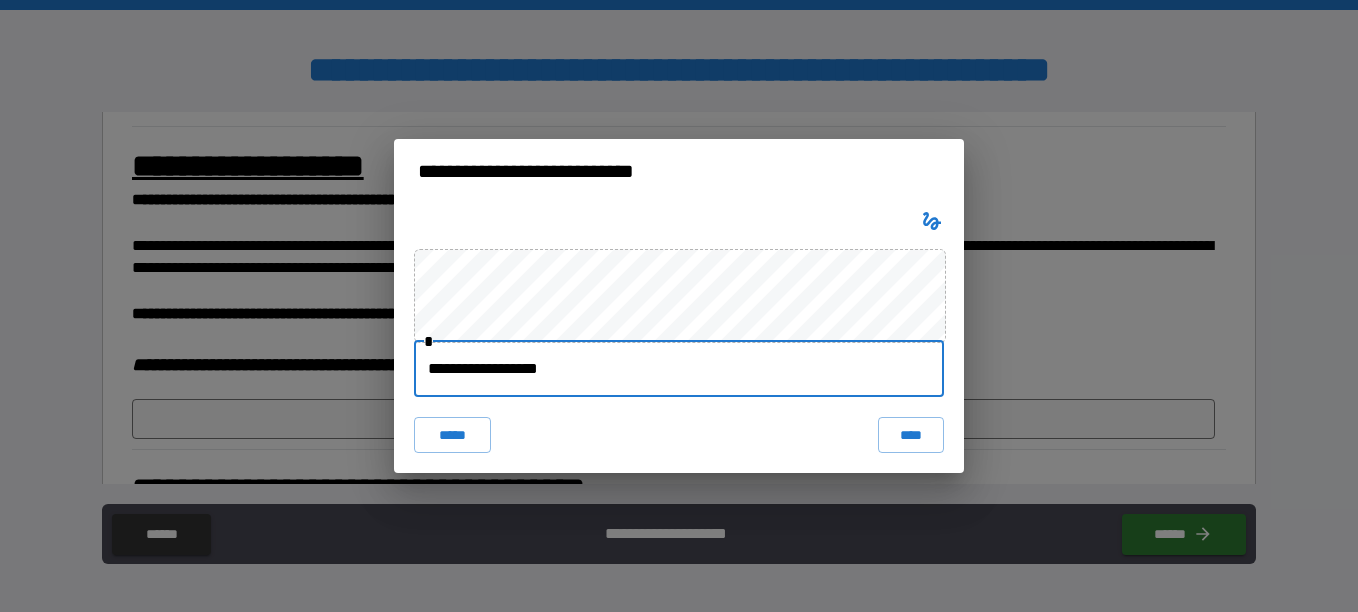 type 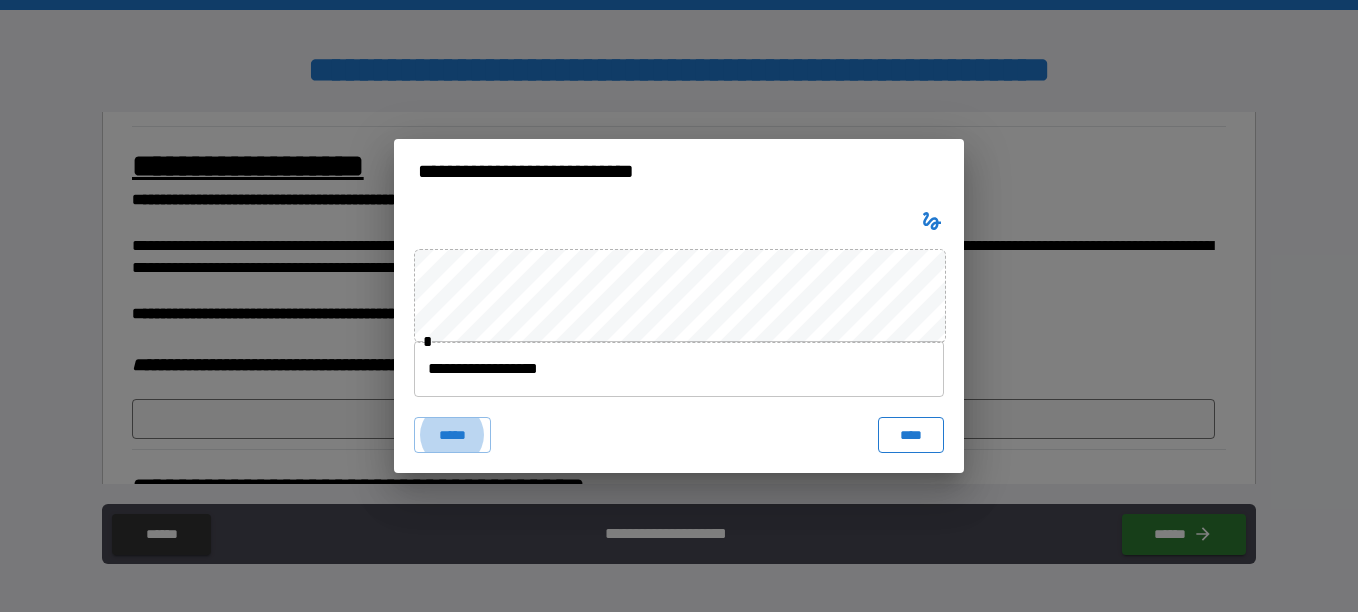 click on "****" at bounding box center [911, 435] 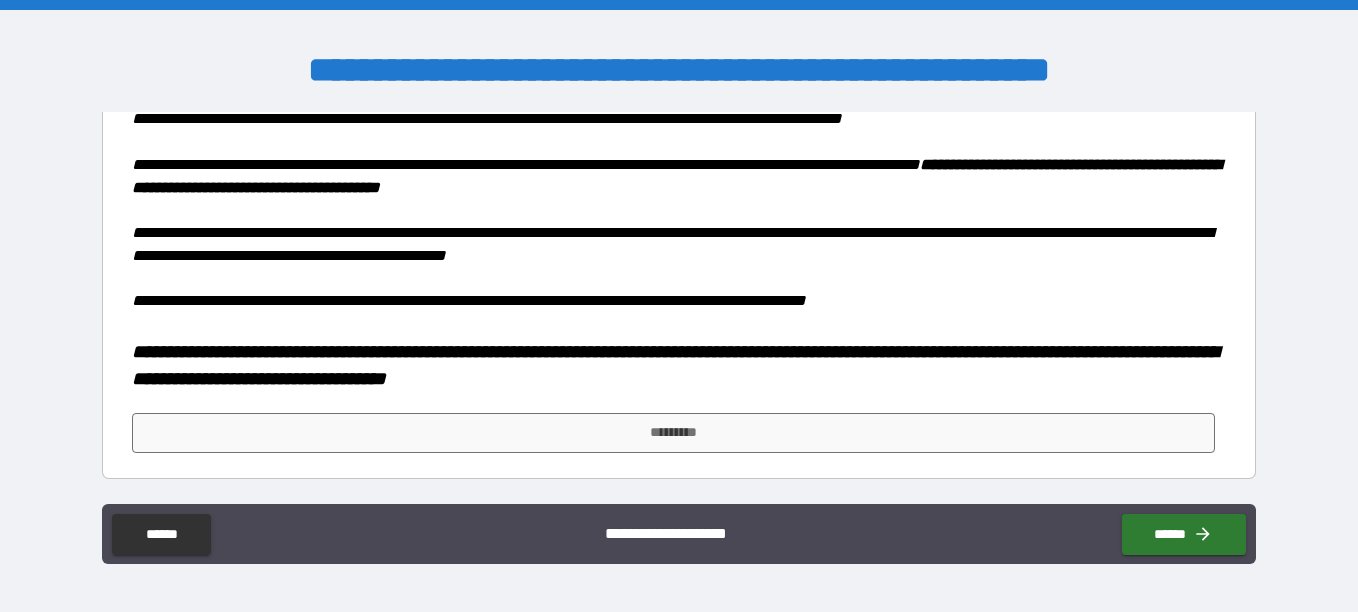 scroll, scrollTop: 1700, scrollLeft: 0, axis: vertical 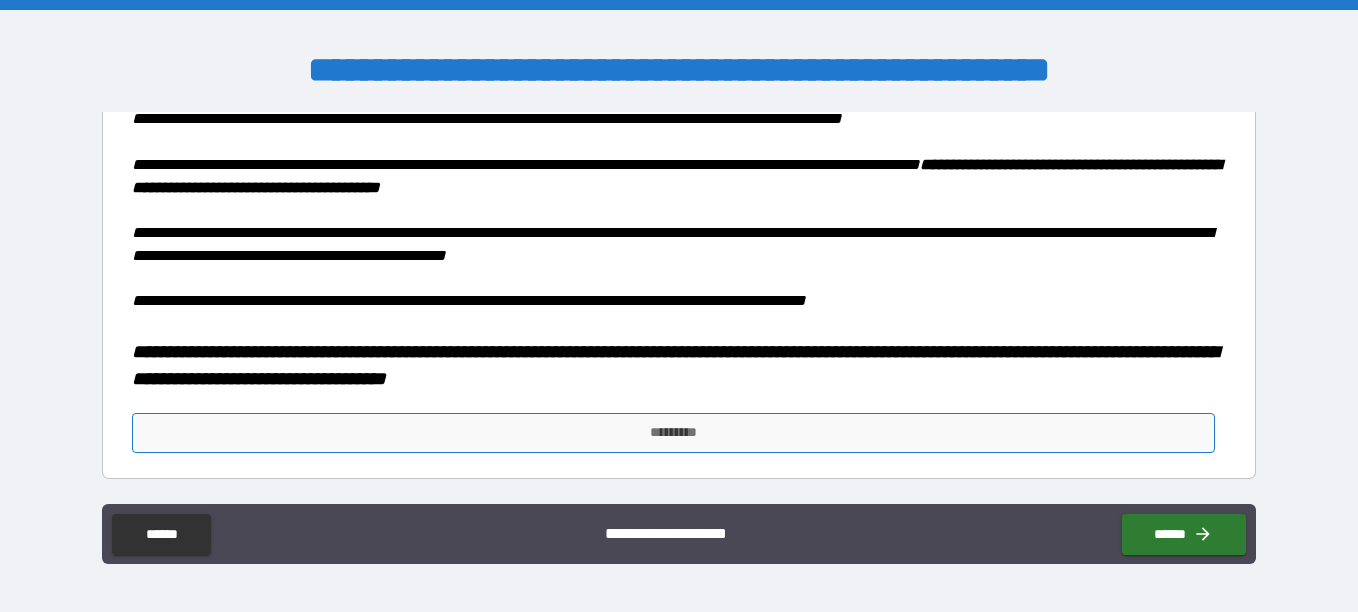 click on "*********" at bounding box center [673, 433] 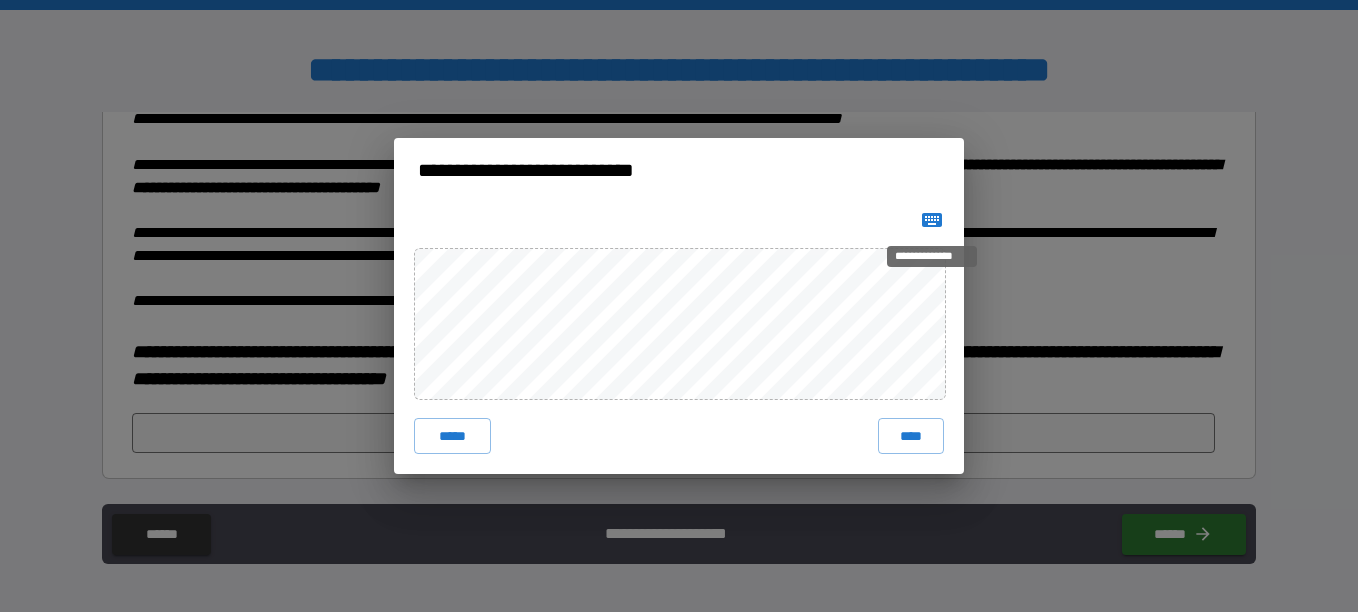 click 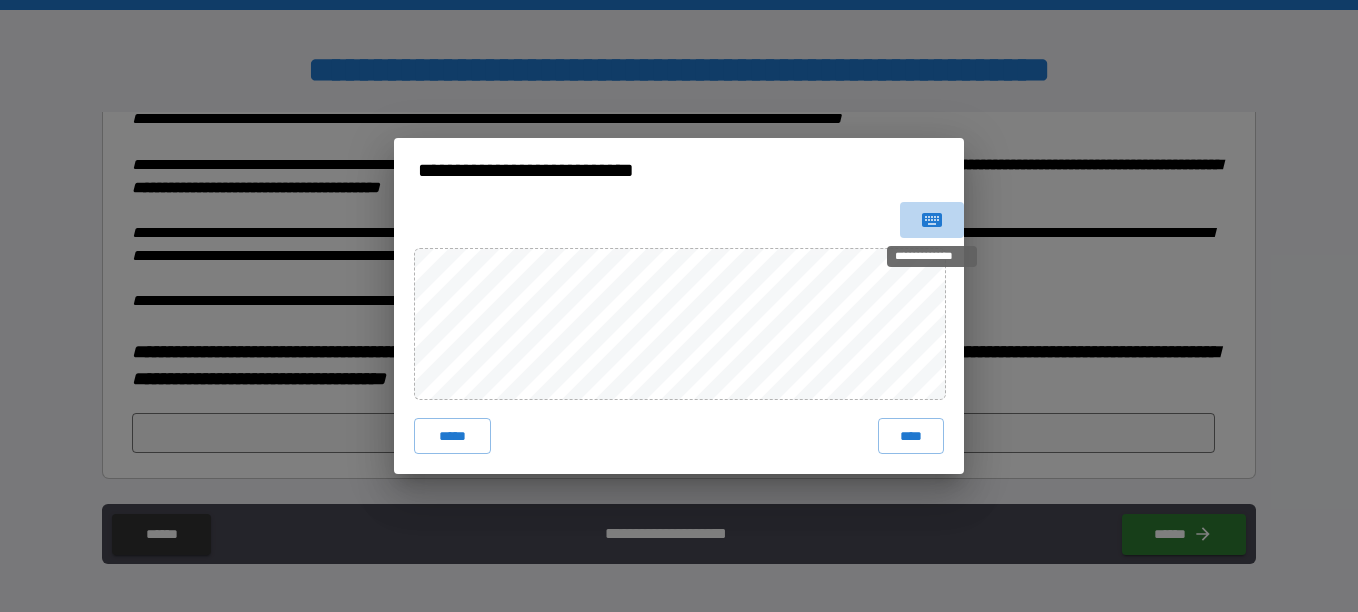 click 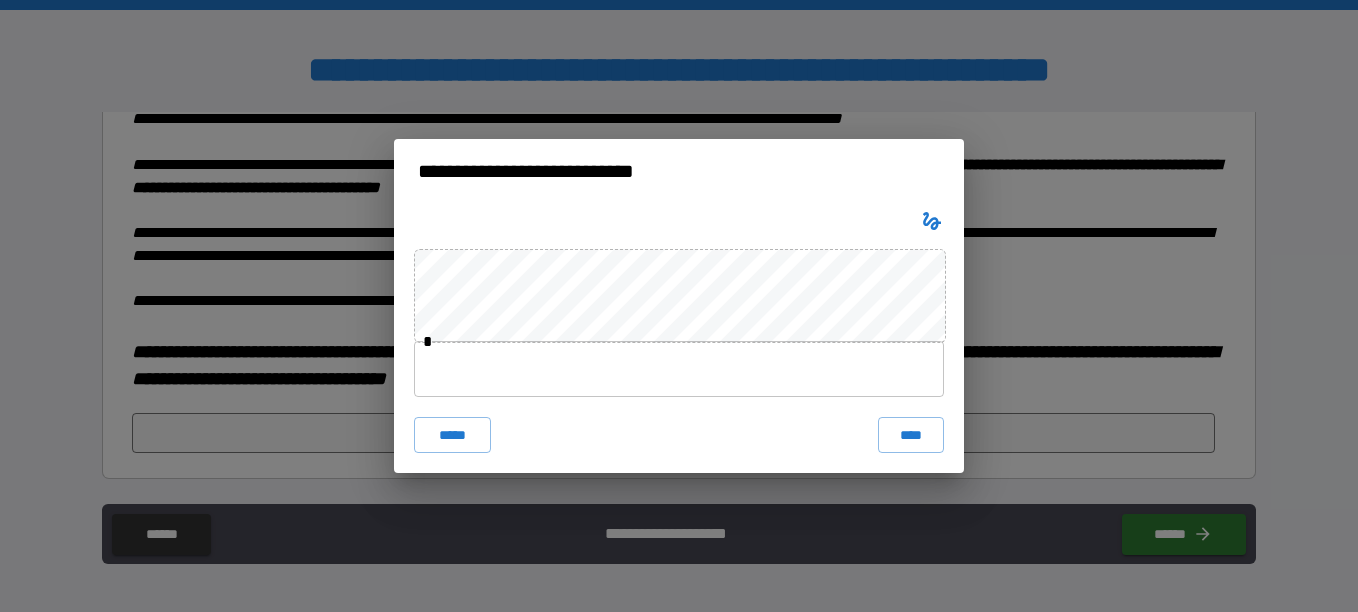 click at bounding box center [679, 369] 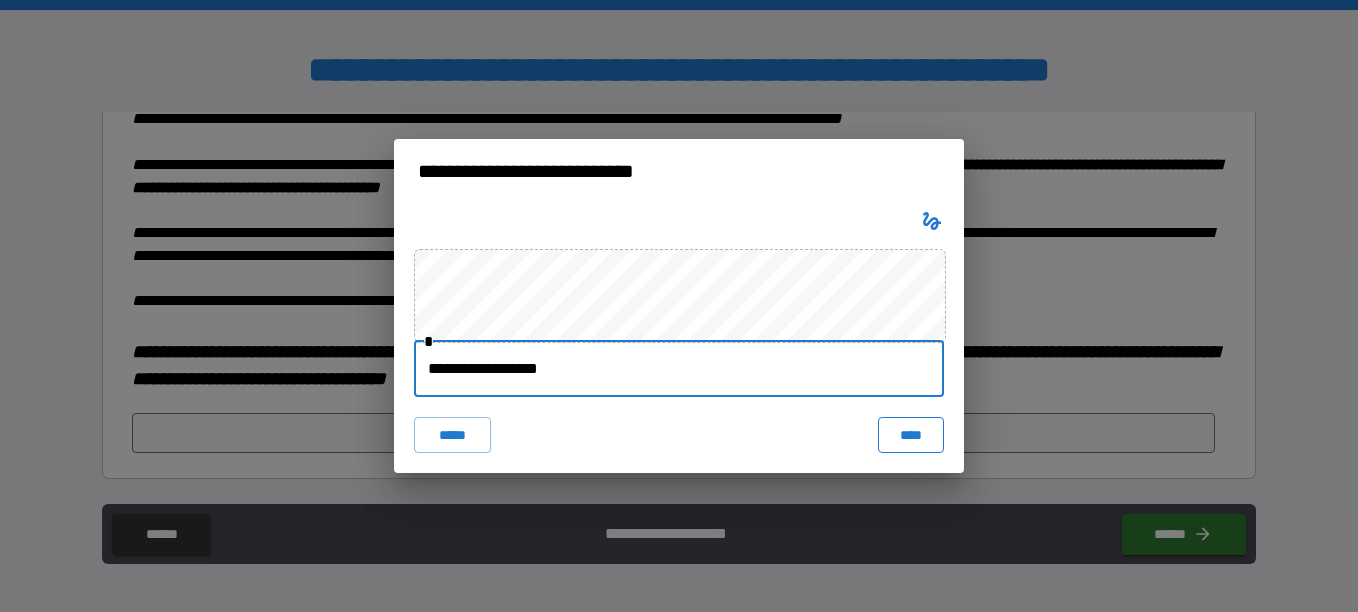 type on "**********" 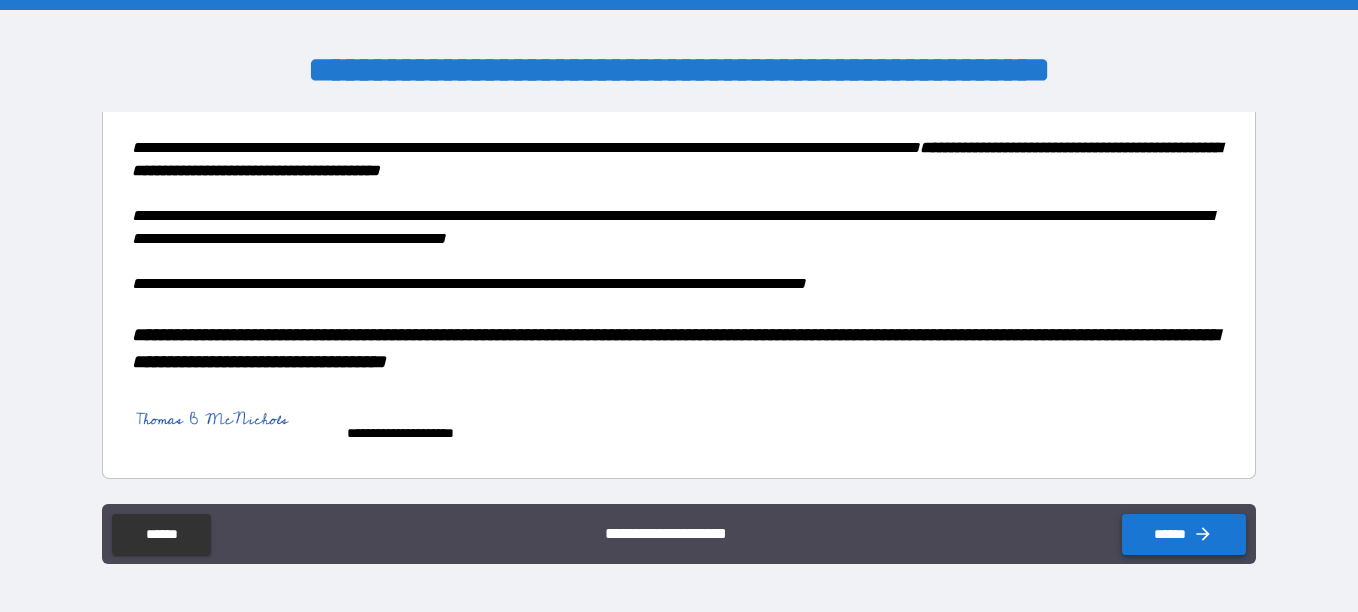 click on "******" at bounding box center [1184, 534] 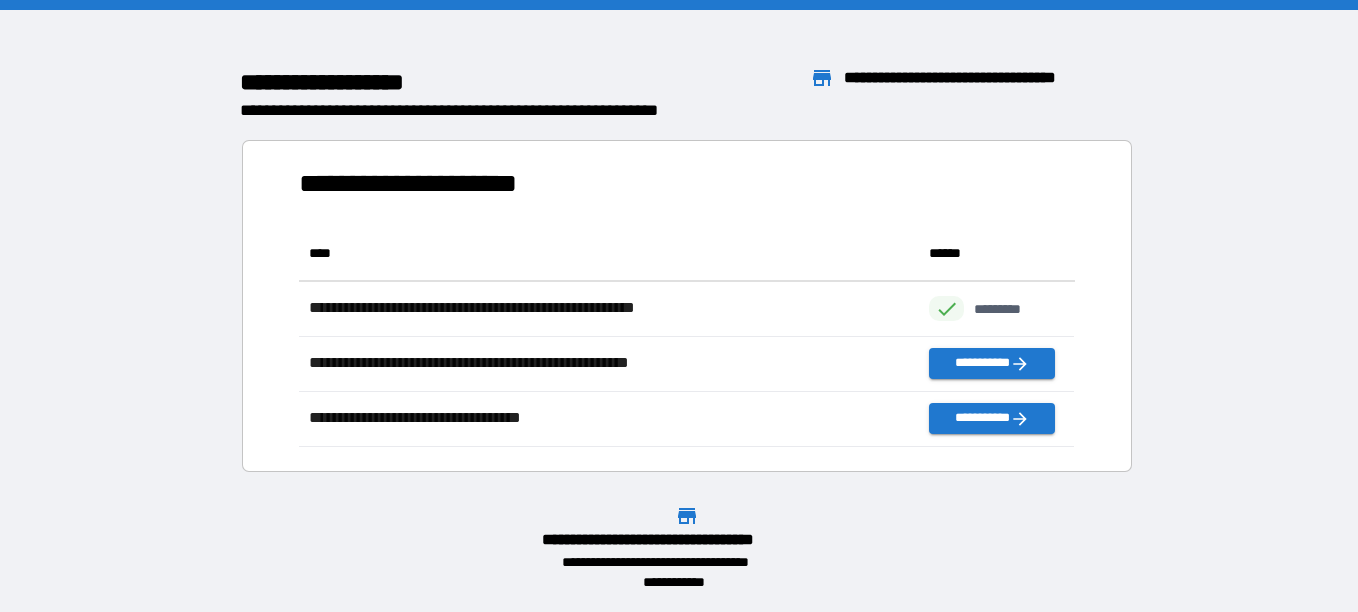 scroll, scrollTop: 16, scrollLeft: 16, axis: both 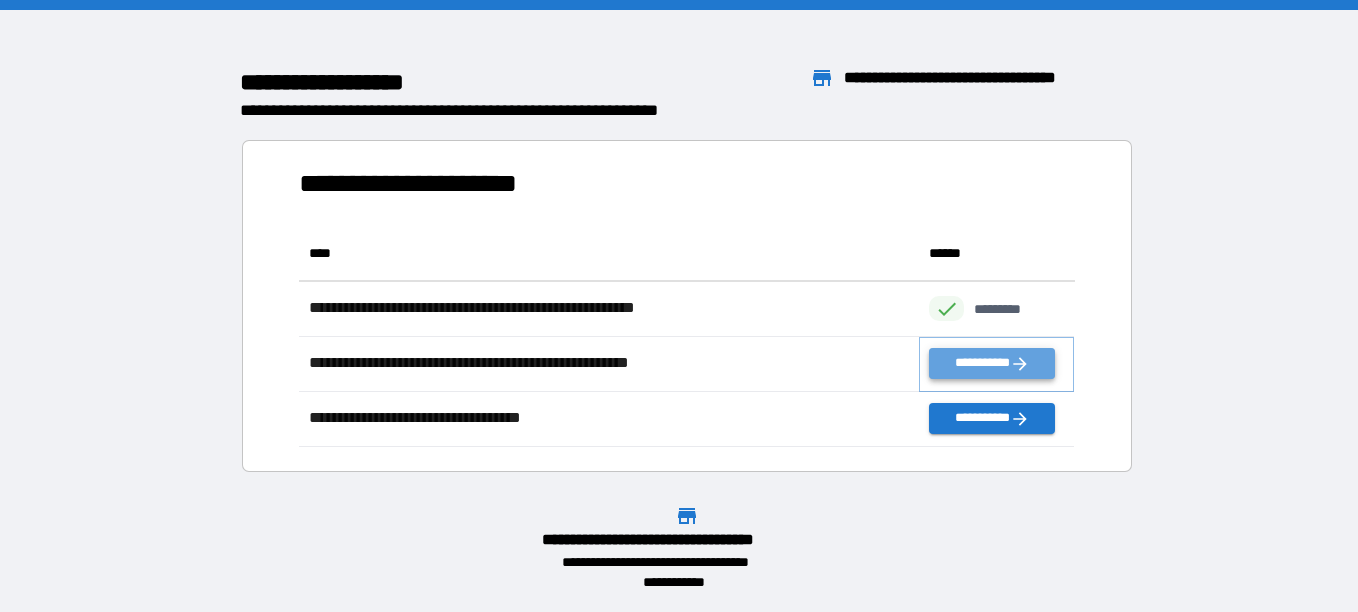 click on "**********" at bounding box center [991, 363] 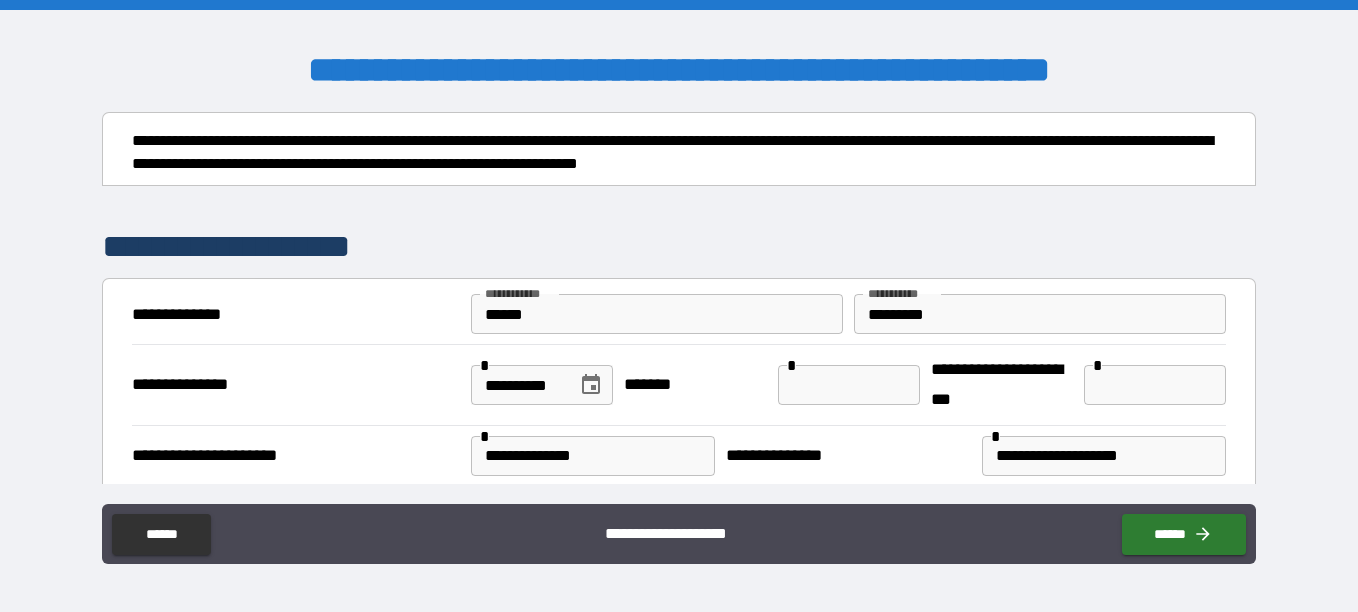 click at bounding box center (849, 385) 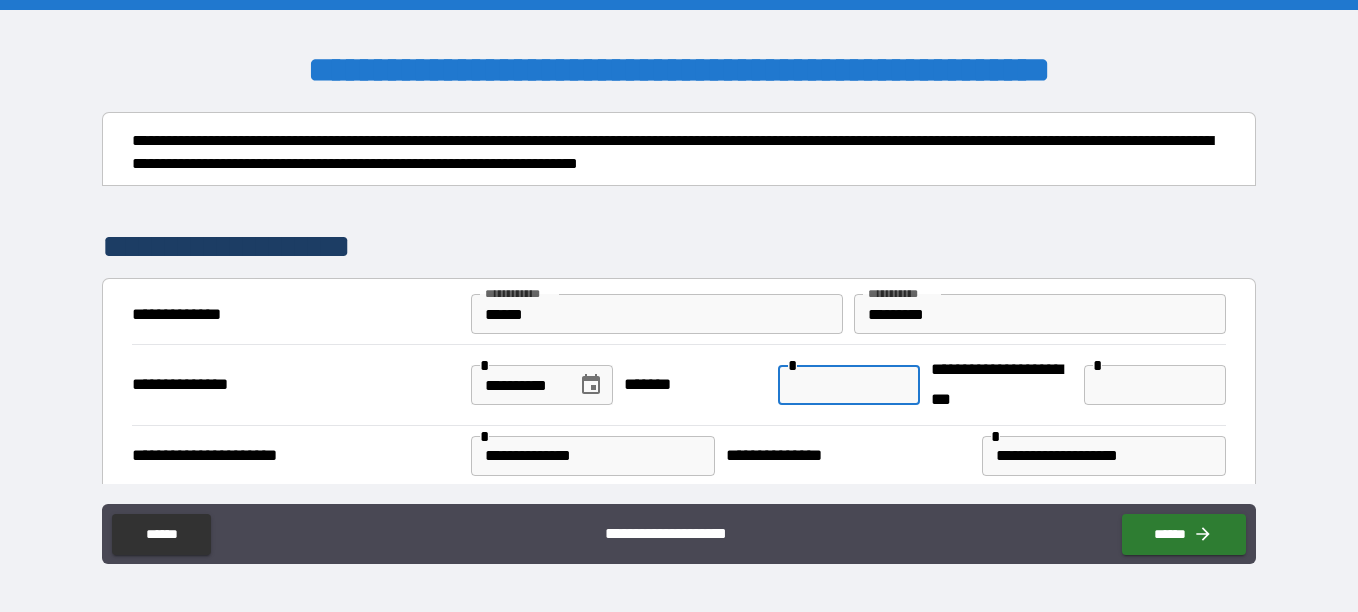 type on "*" 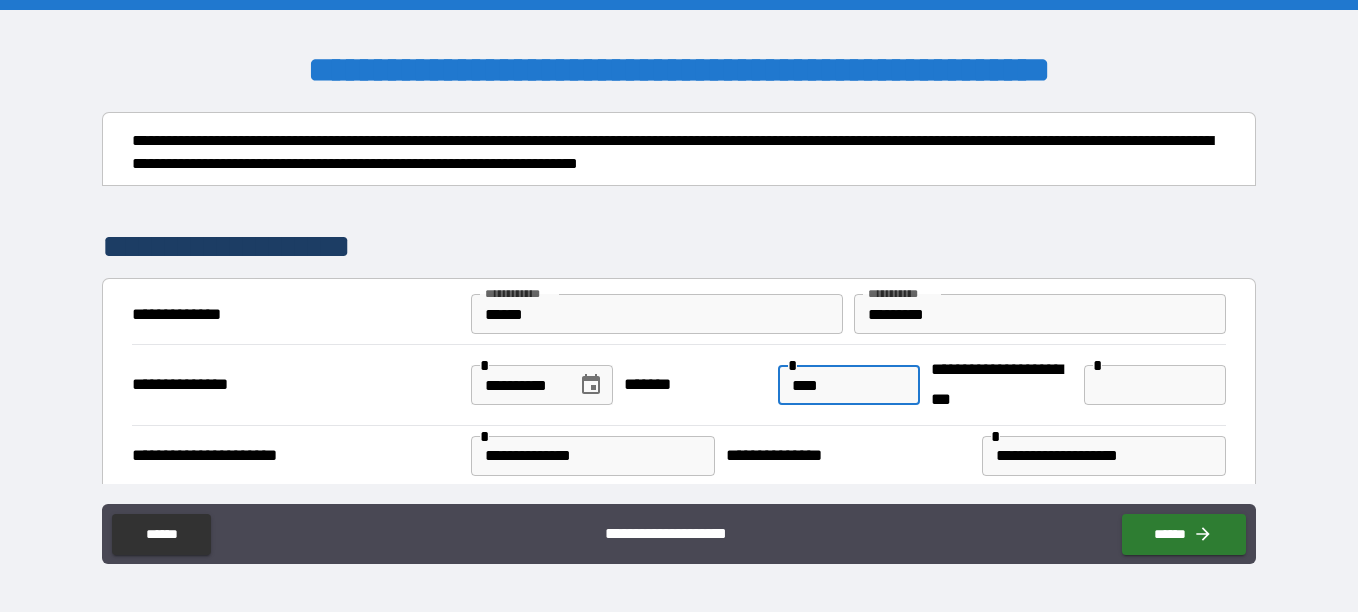 type on "****" 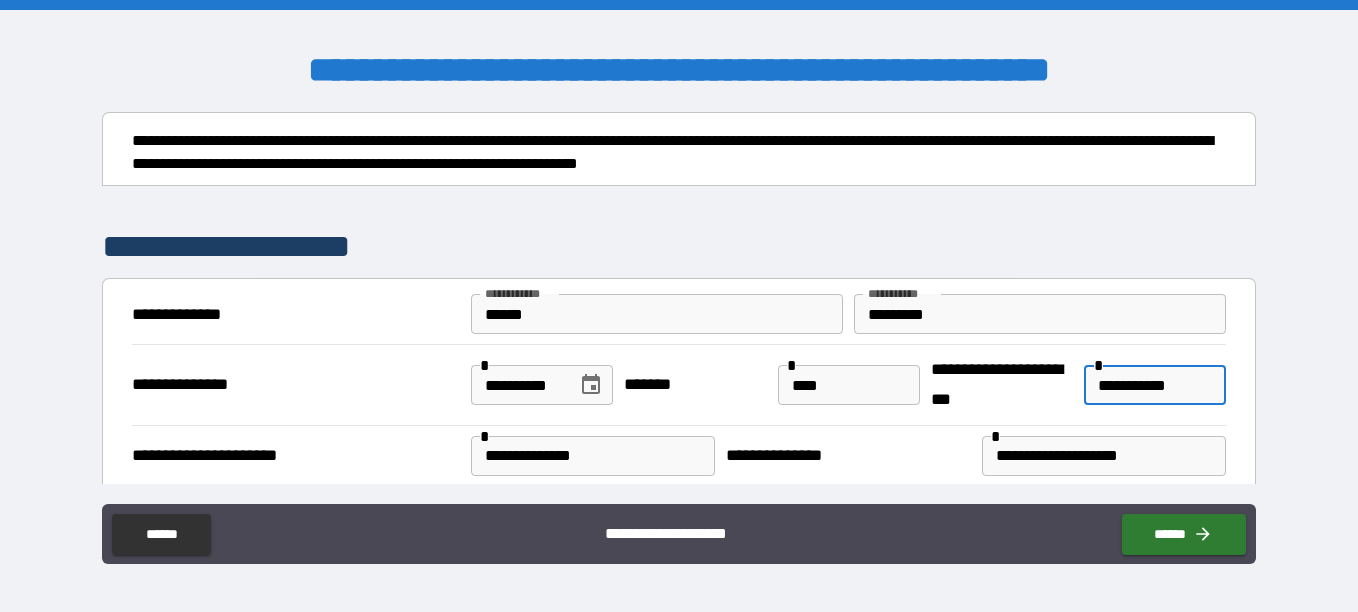 scroll, scrollTop: 100, scrollLeft: 0, axis: vertical 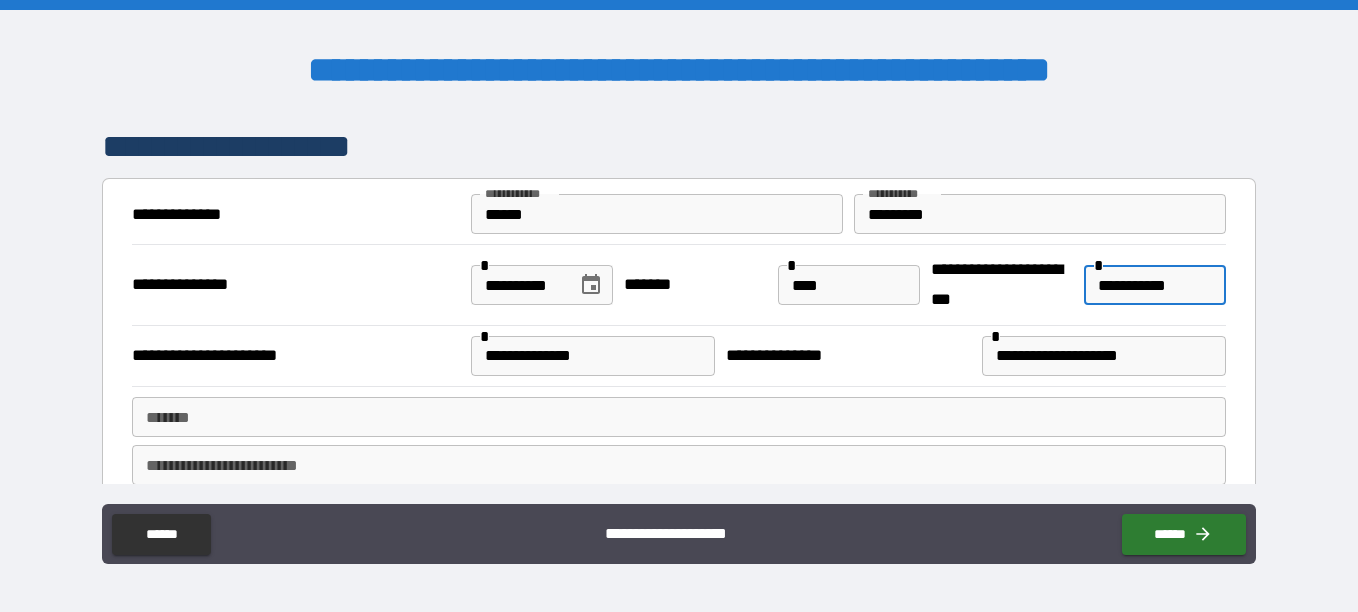 type on "**********" 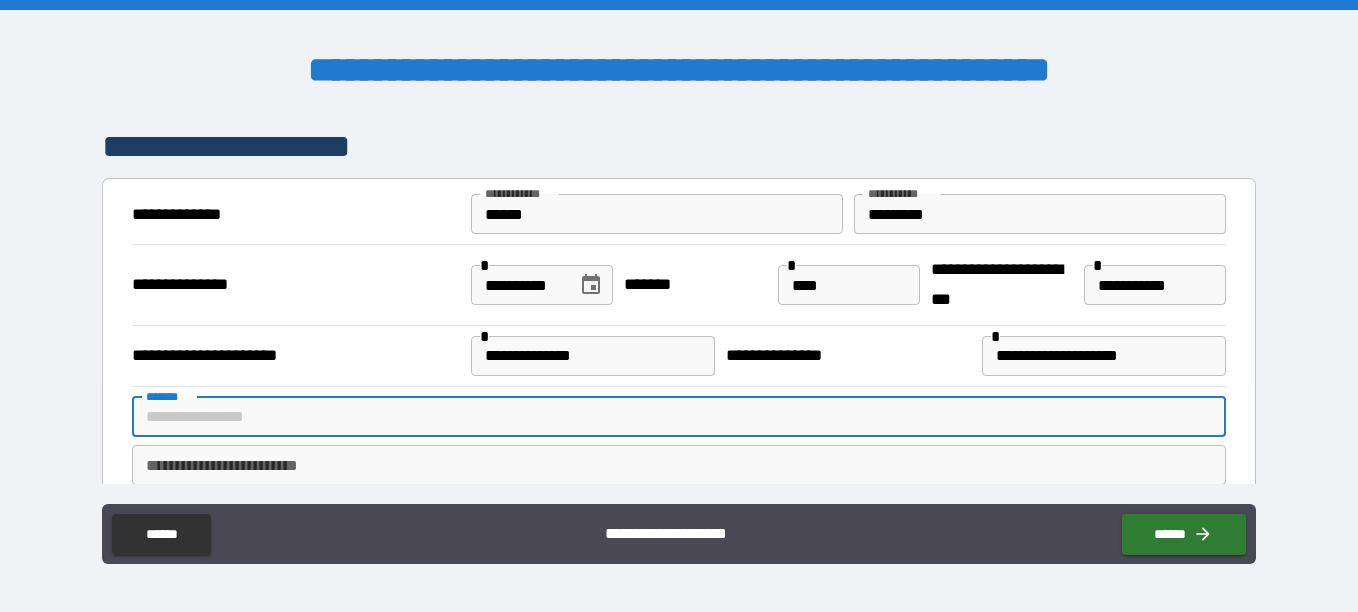 type on "**********" 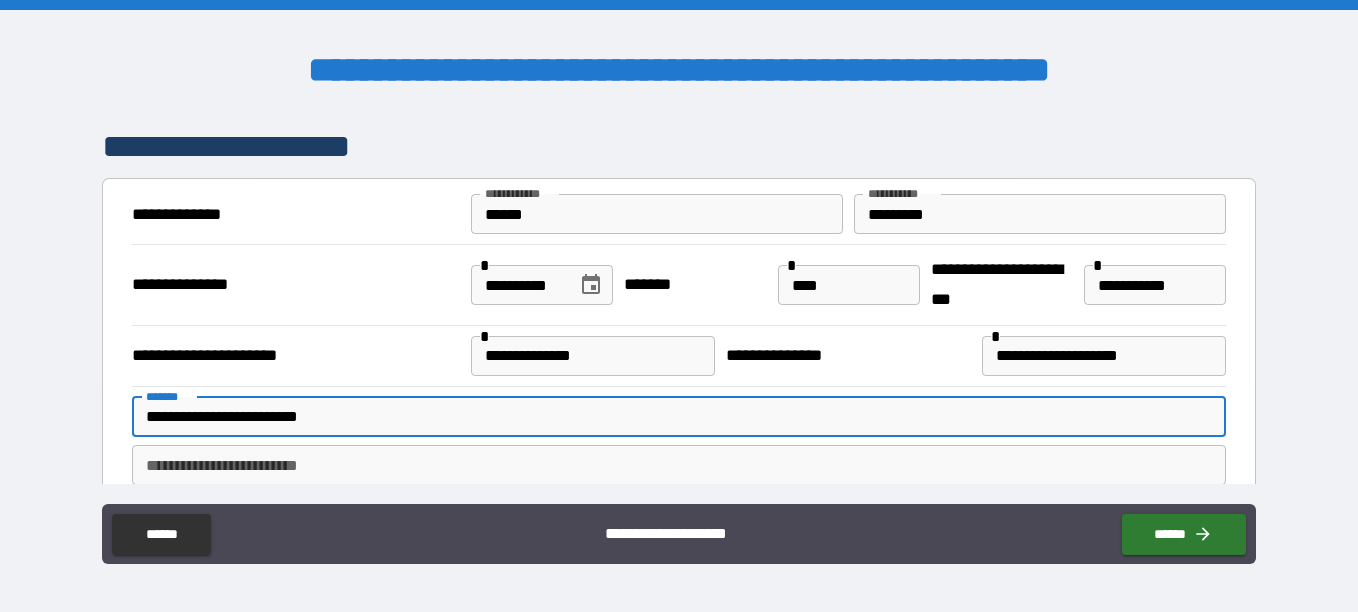 type on "*******" 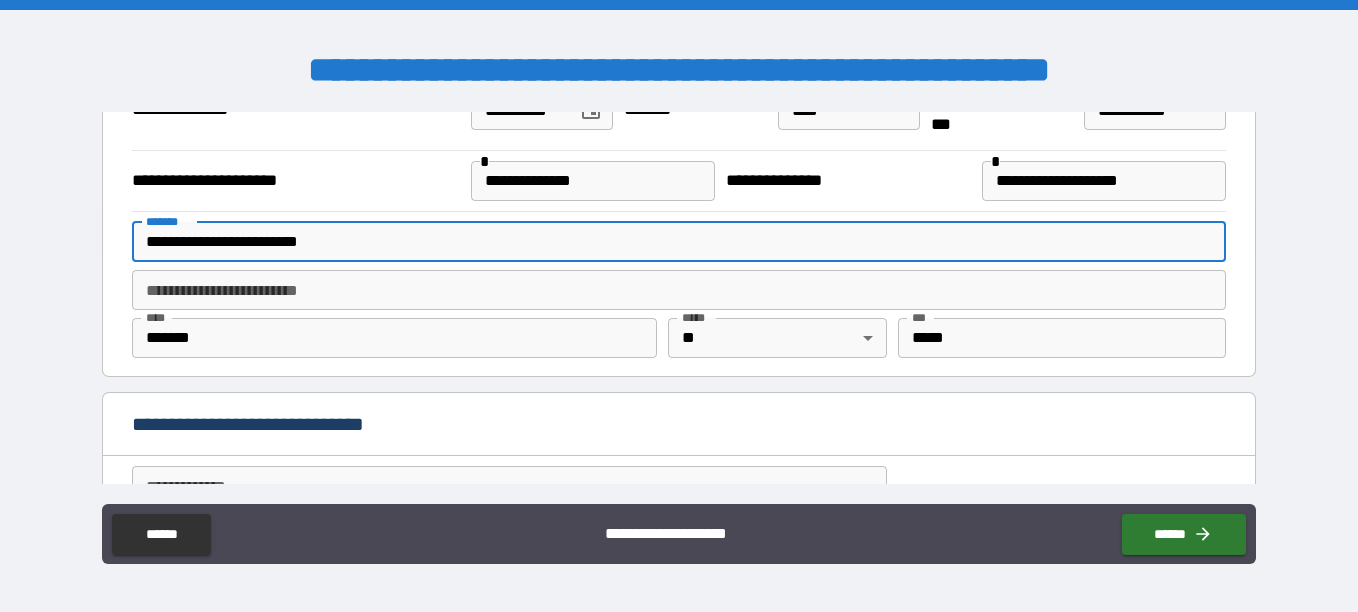 scroll, scrollTop: 300, scrollLeft: 0, axis: vertical 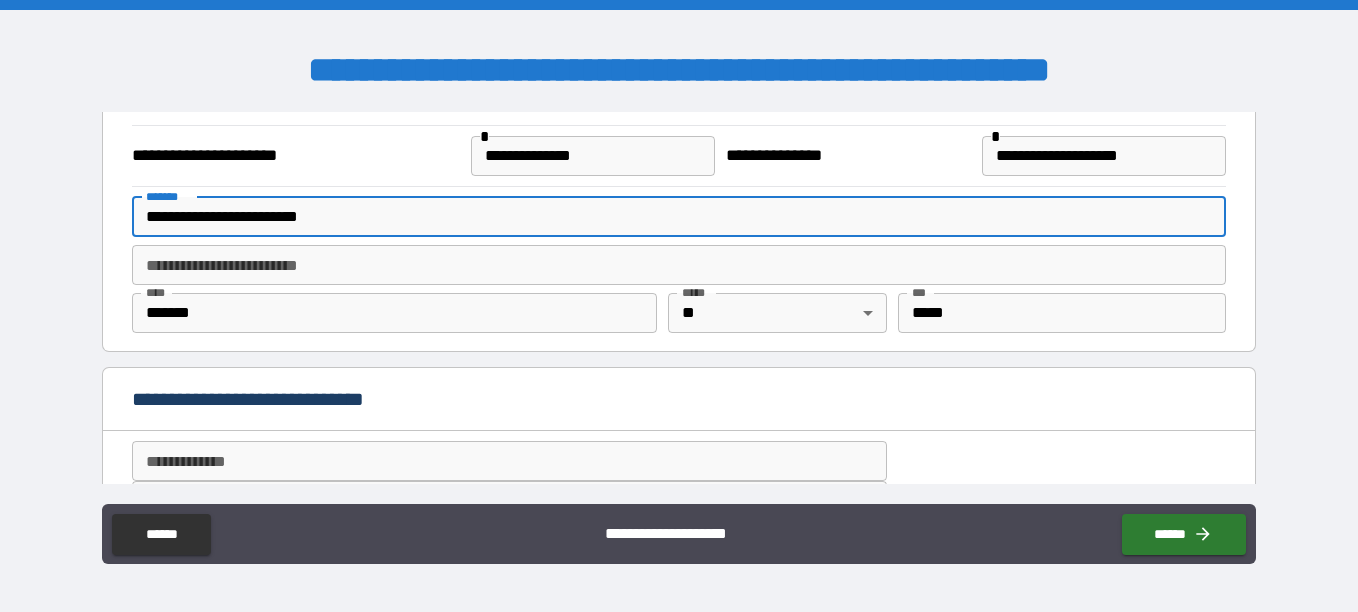 click on "**********" at bounding box center [509, 461] 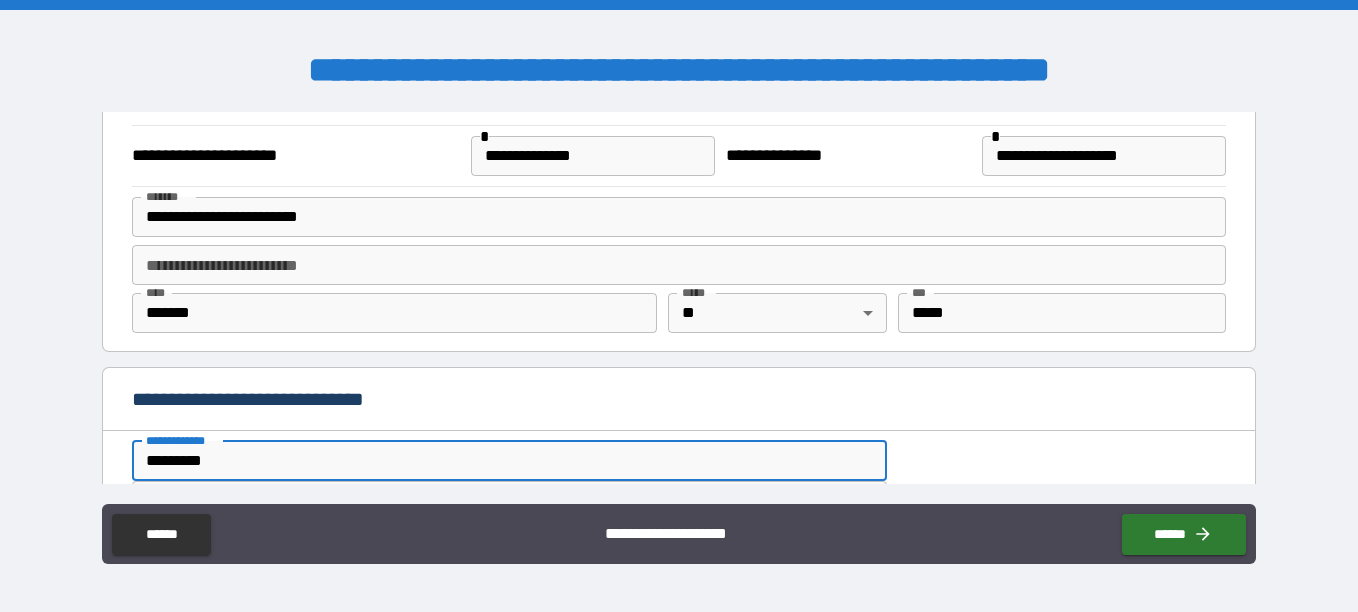 type on "**********" 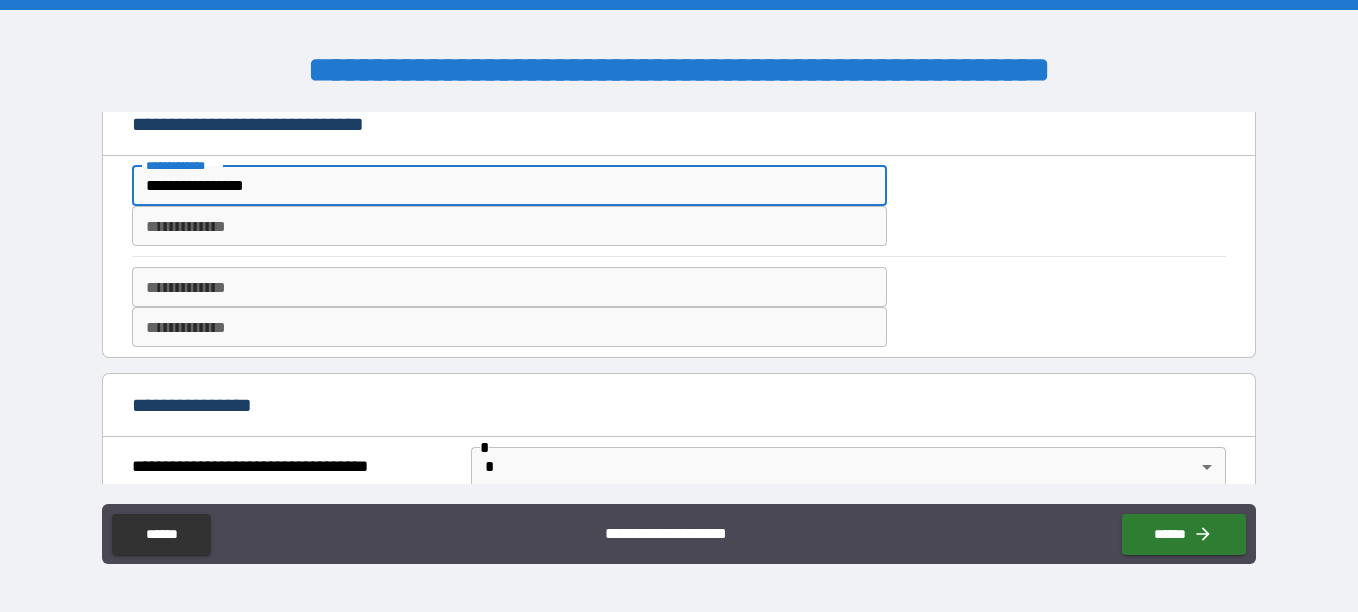 scroll, scrollTop: 644, scrollLeft: 0, axis: vertical 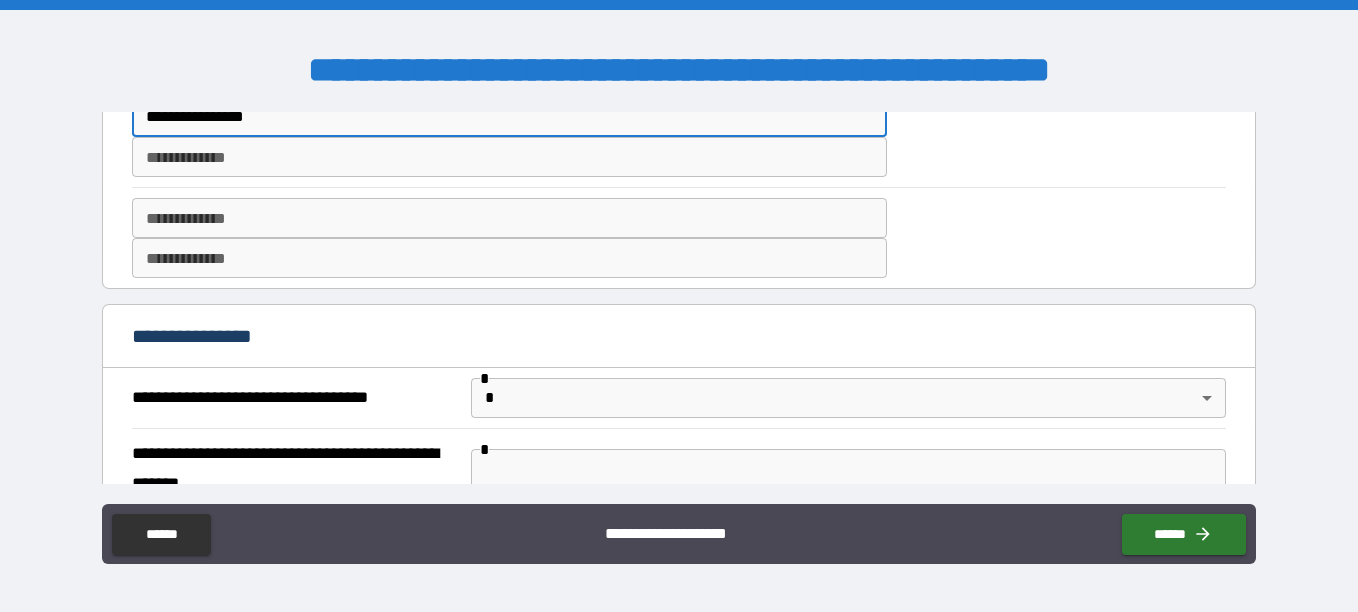 click on "**********" at bounding box center (509, 157) 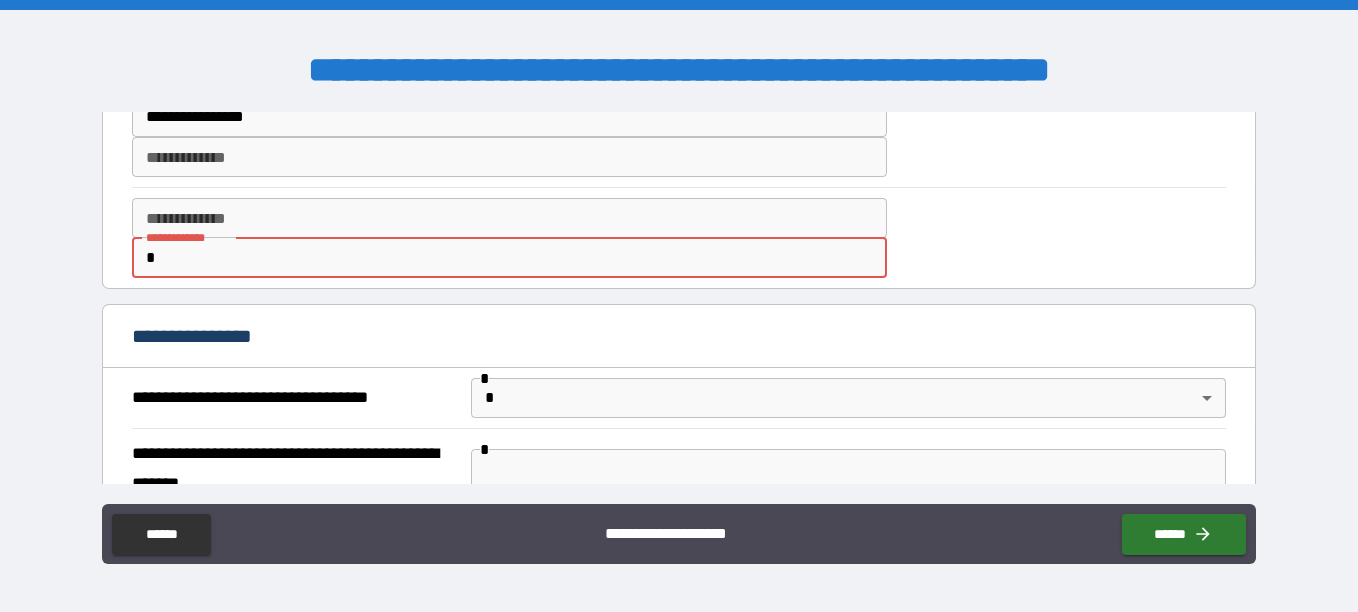 click on "*" at bounding box center (509, 258) 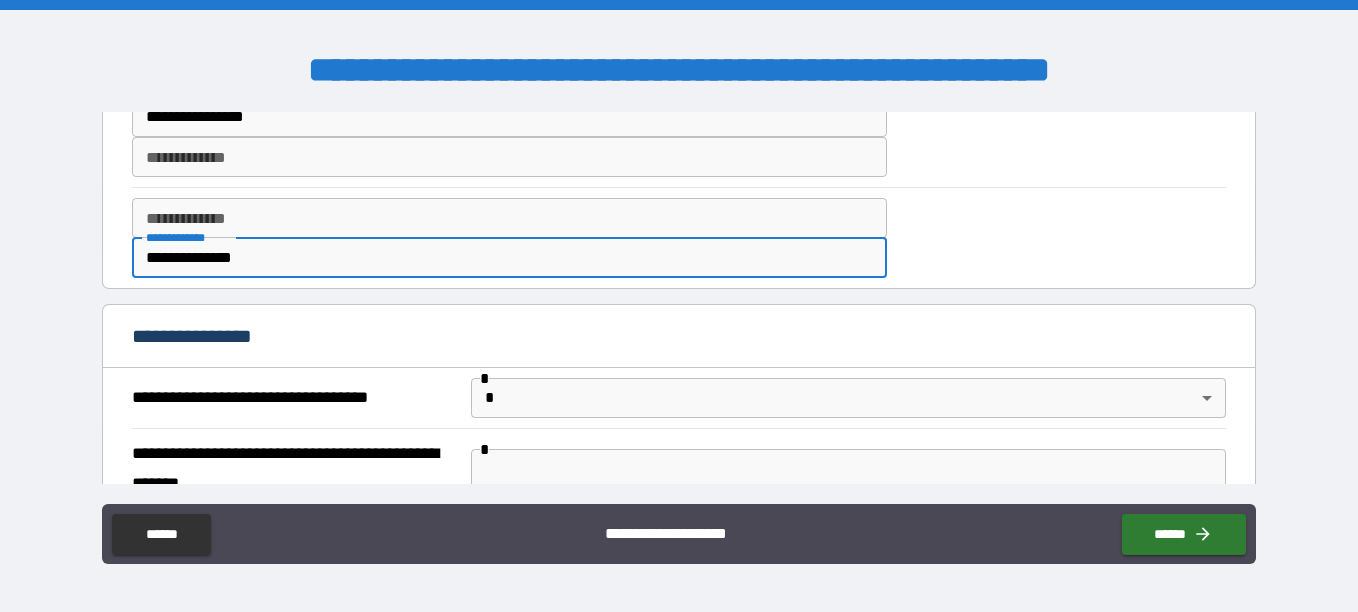 type on "**********" 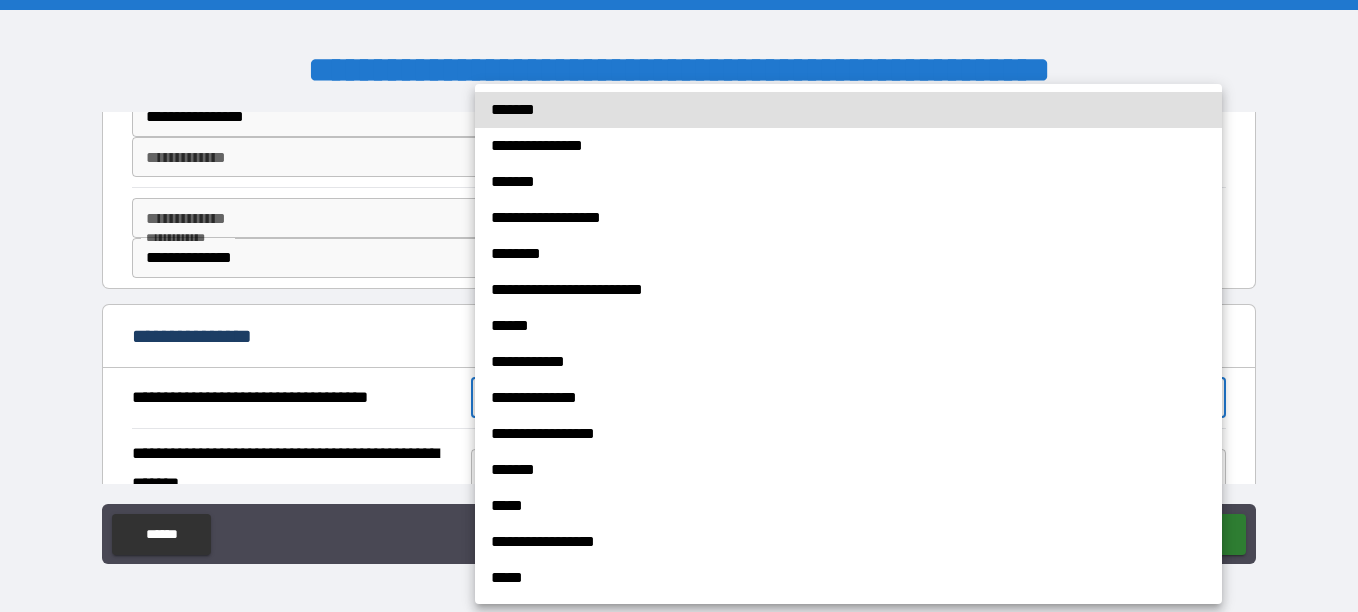 click on "*******" at bounding box center [848, 110] 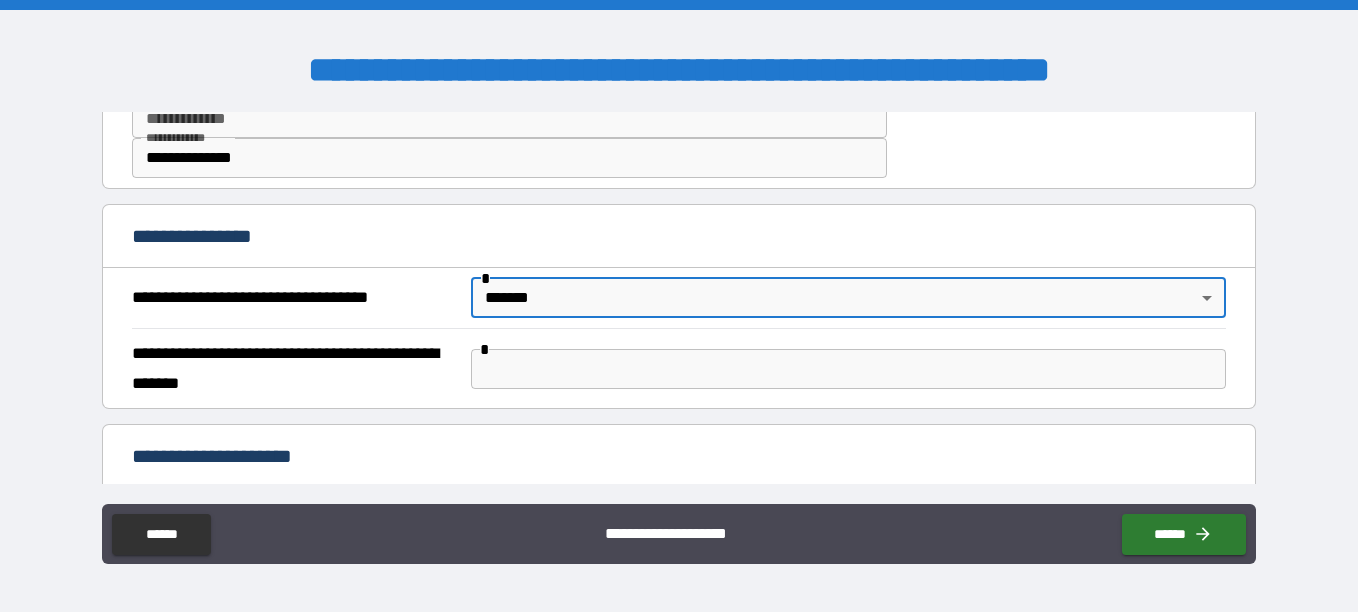 scroll, scrollTop: 844, scrollLeft: 0, axis: vertical 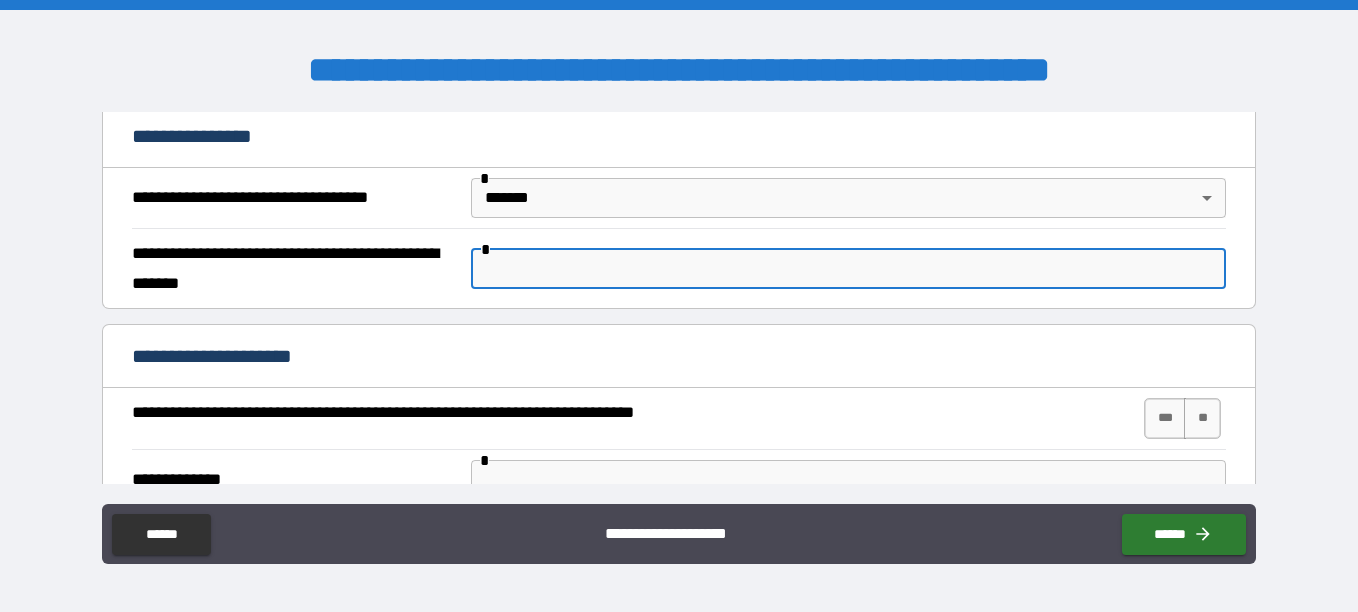 click at bounding box center [848, 269] 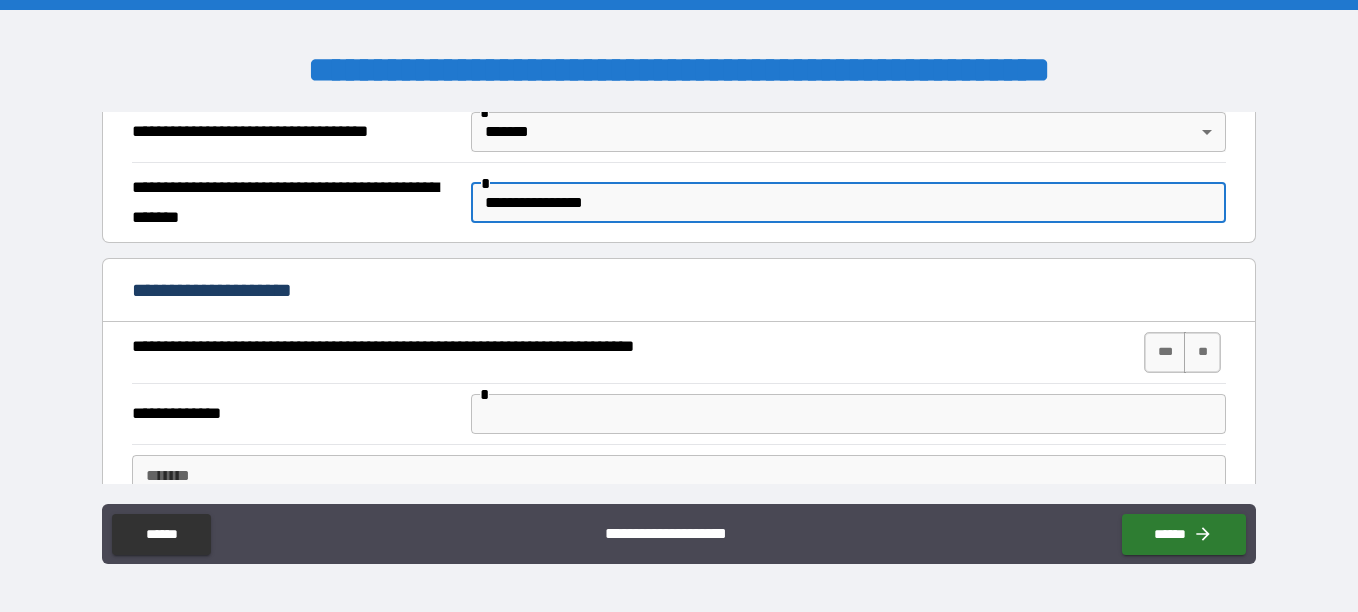 scroll, scrollTop: 944, scrollLeft: 0, axis: vertical 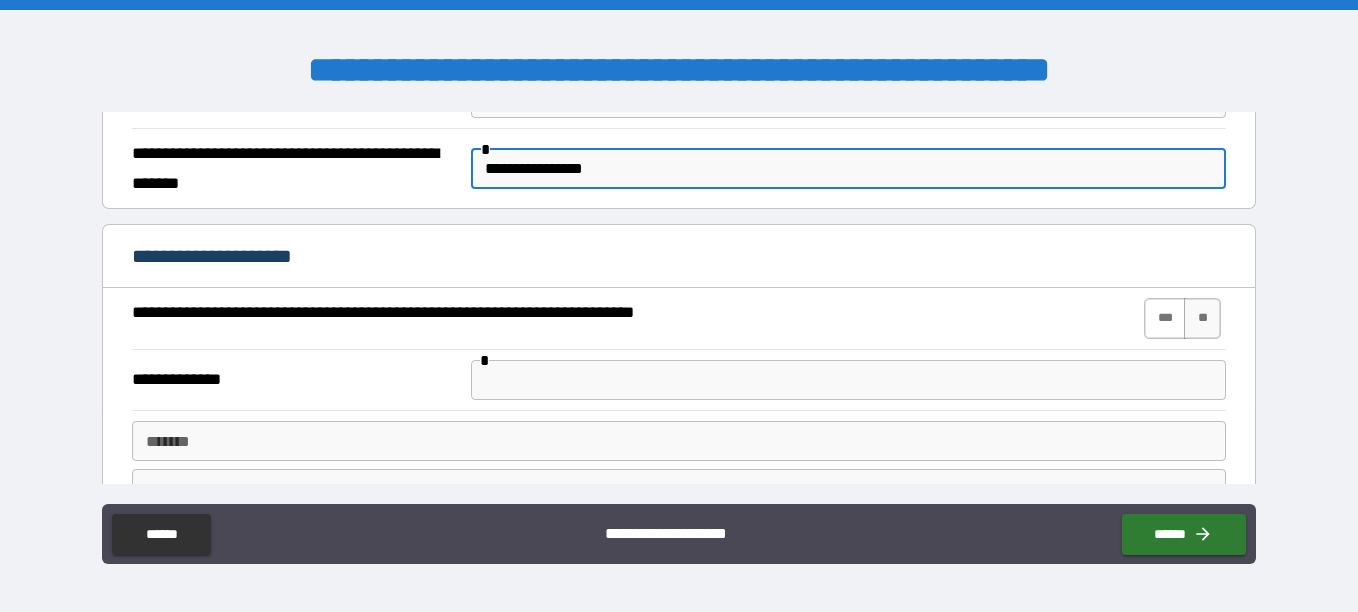 type on "**********" 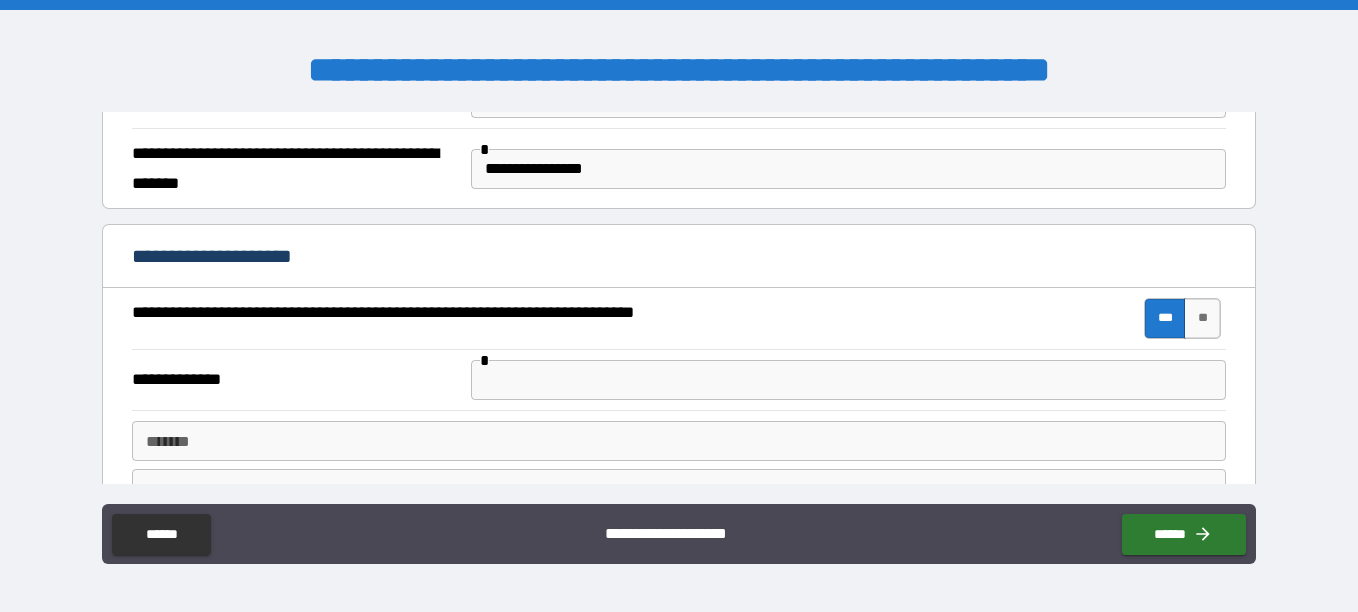click at bounding box center [848, 380] 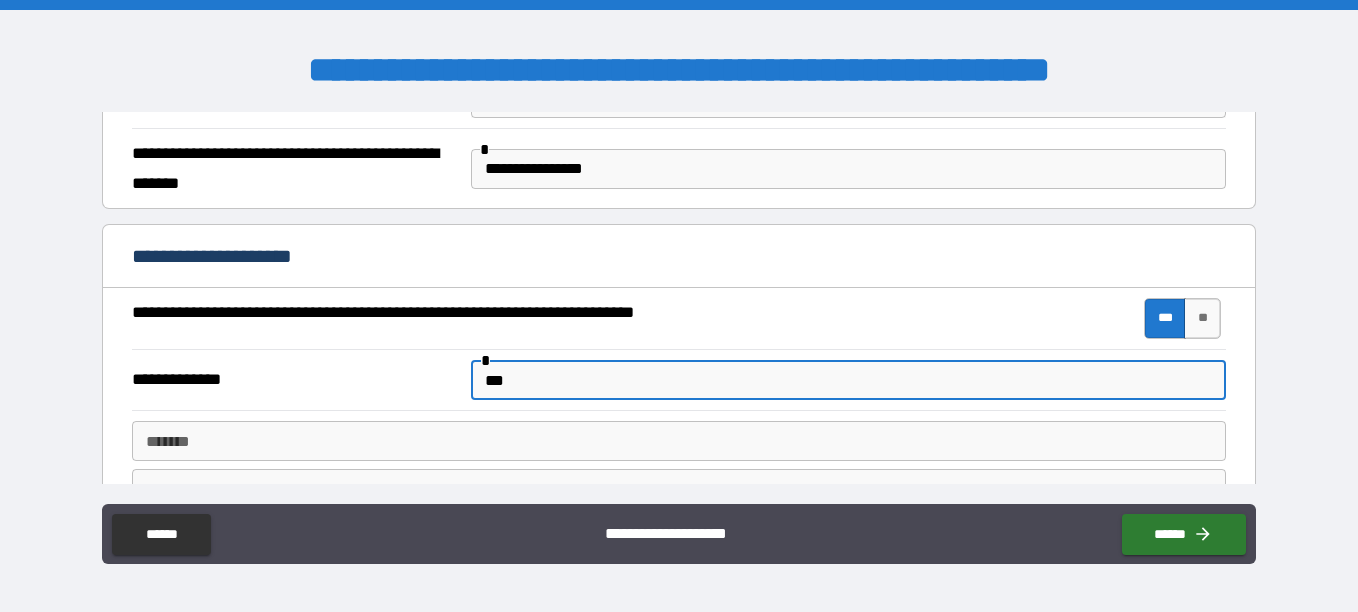 scroll, scrollTop: 1144, scrollLeft: 0, axis: vertical 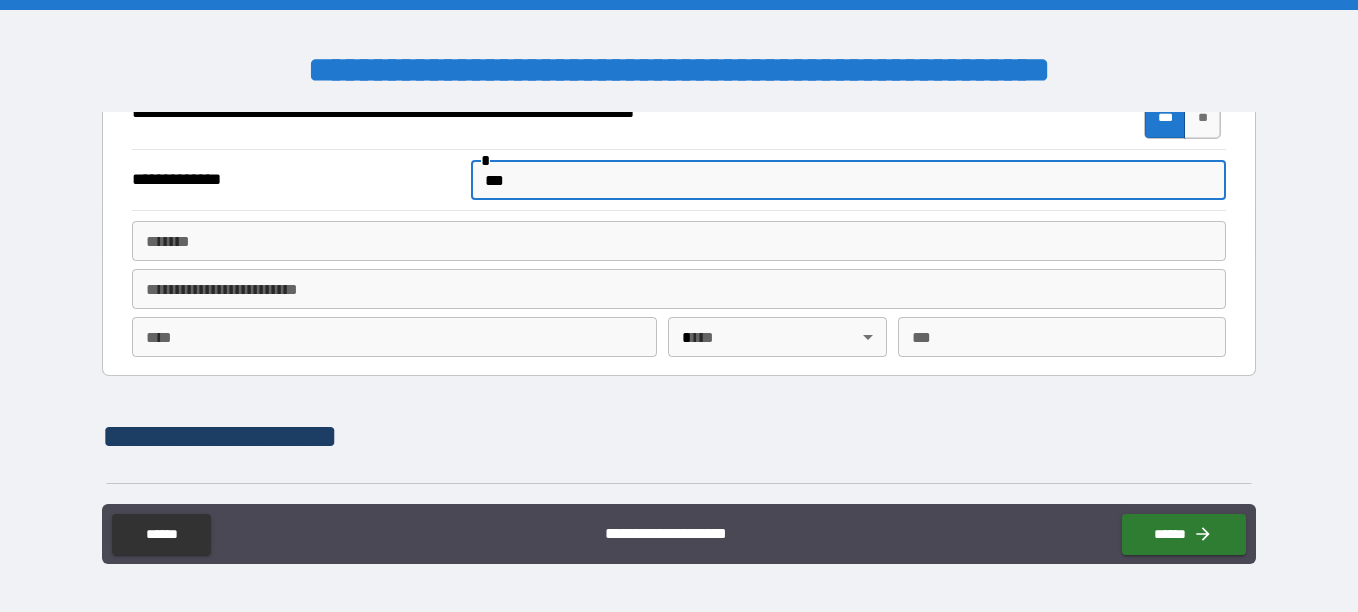 type on "***" 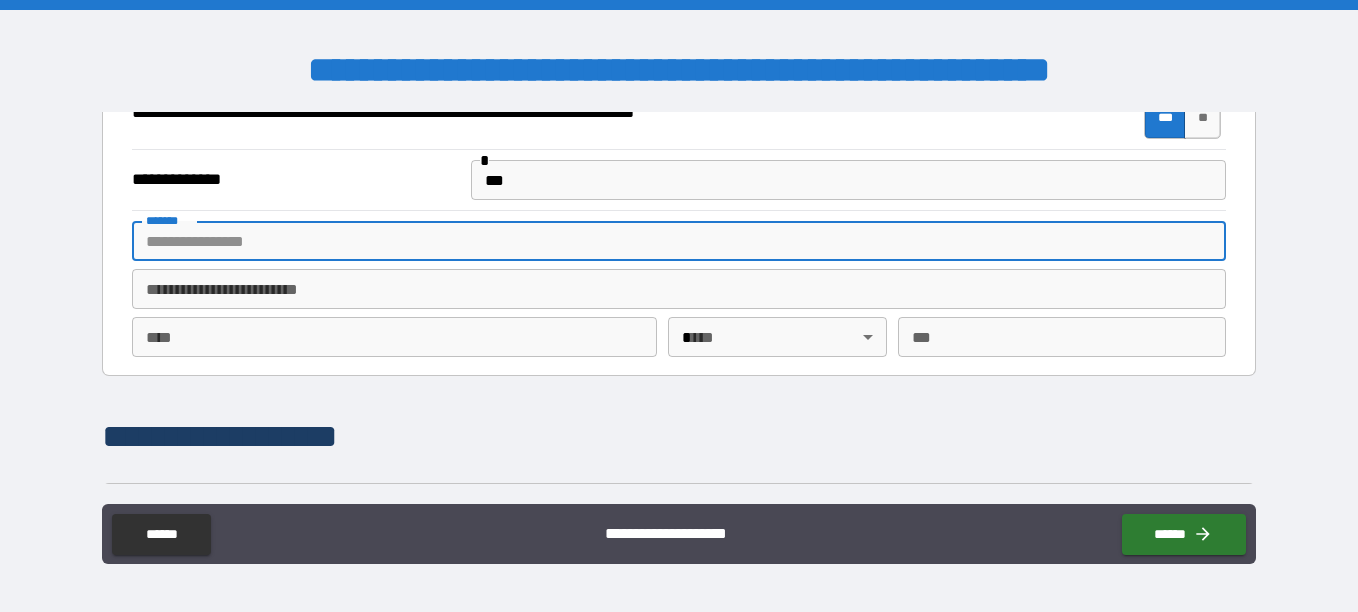 click on "*******" at bounding box center [679, 241] 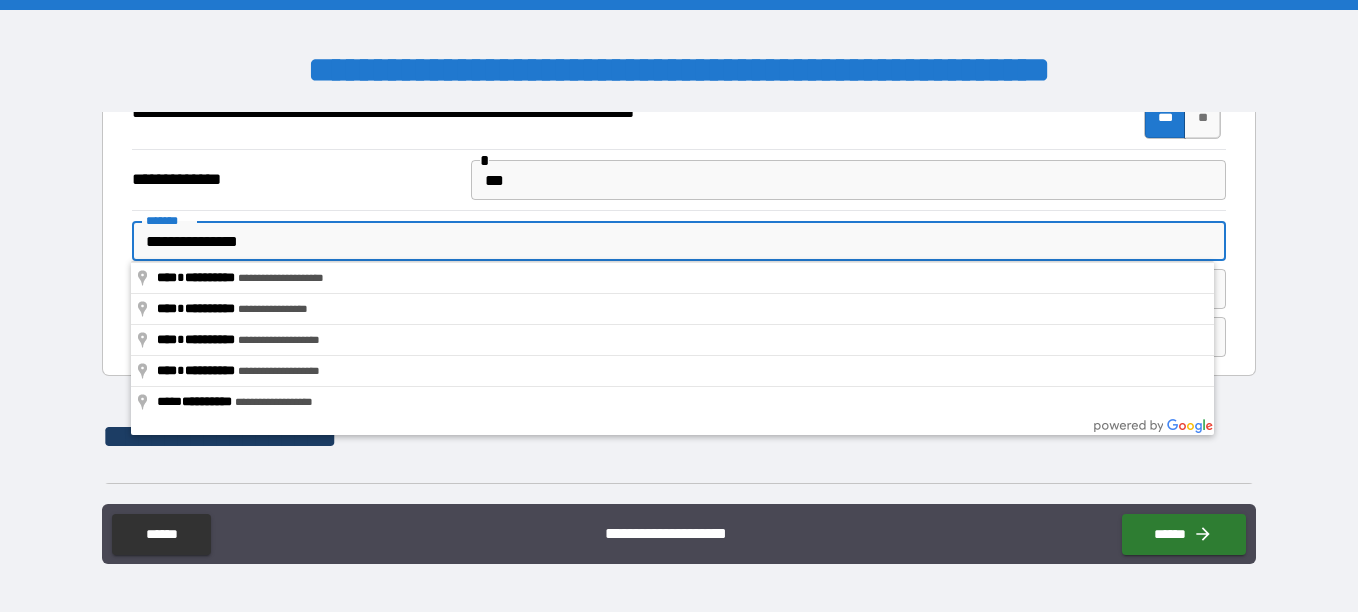 type on "**********" 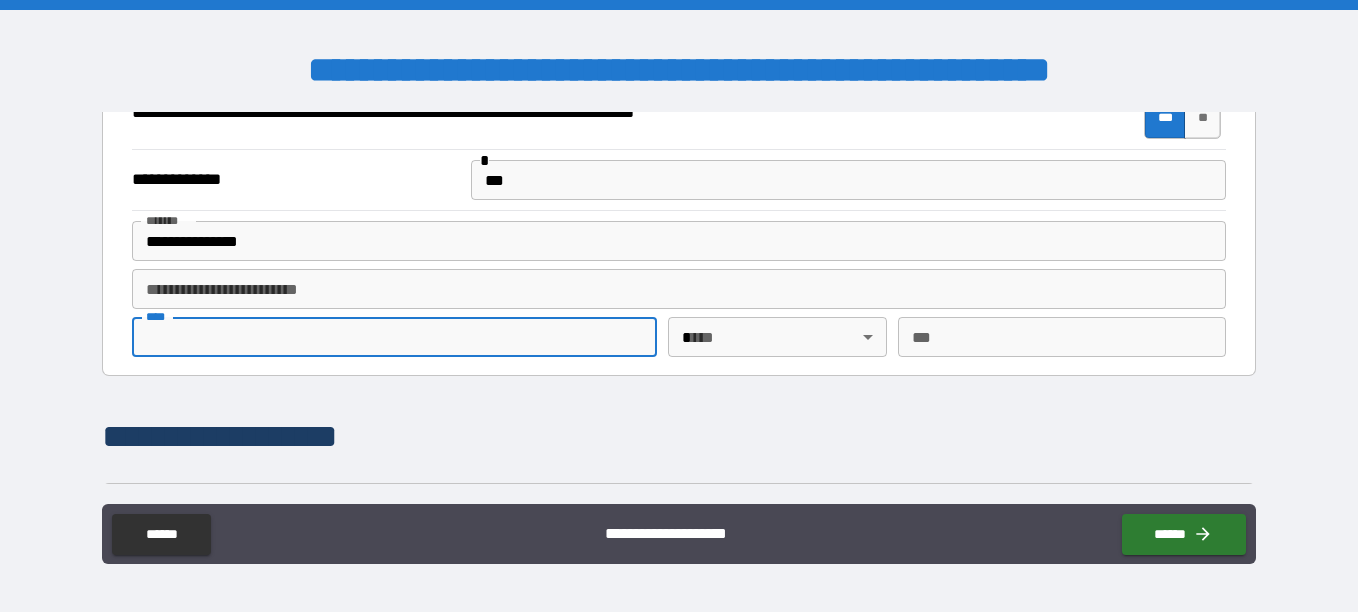 click on "****" at bounding box center [394, 337] 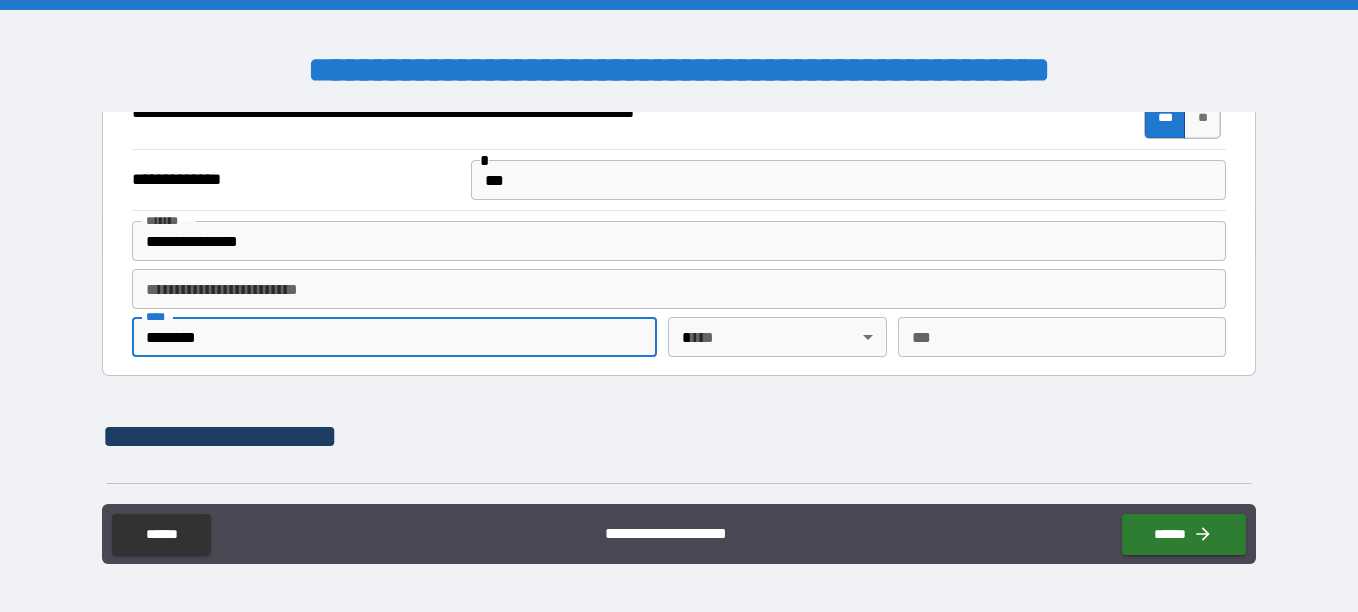 type on "********" 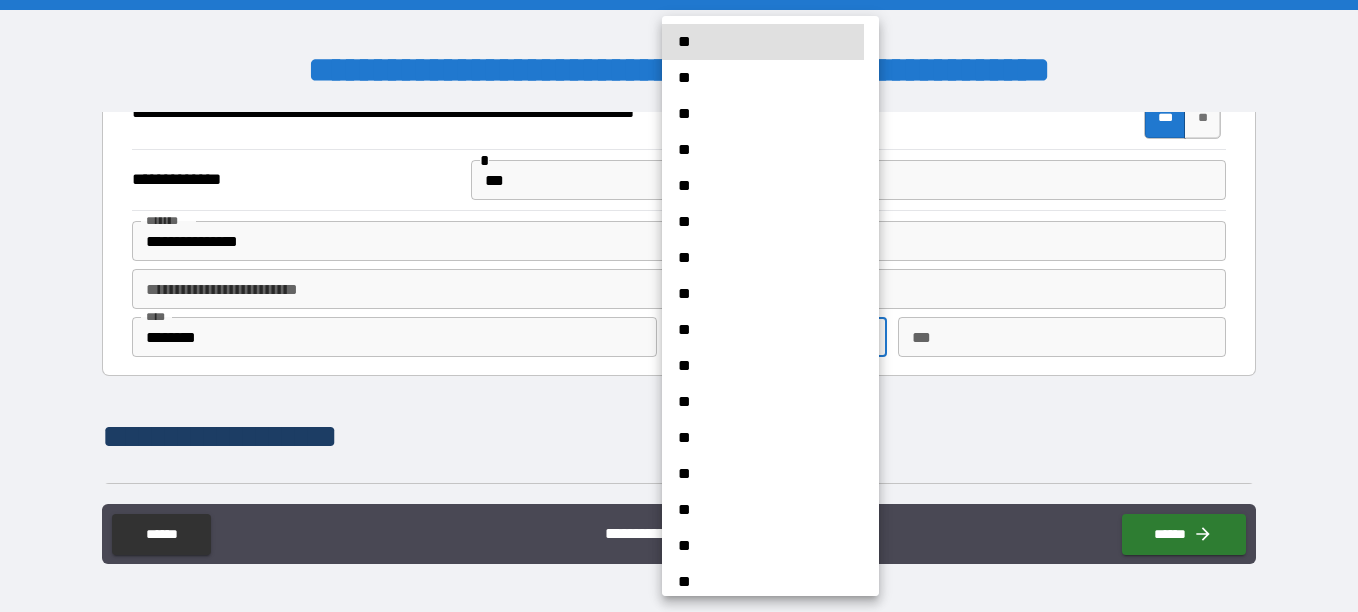 click on "**********" at bounding box center (679, 306) 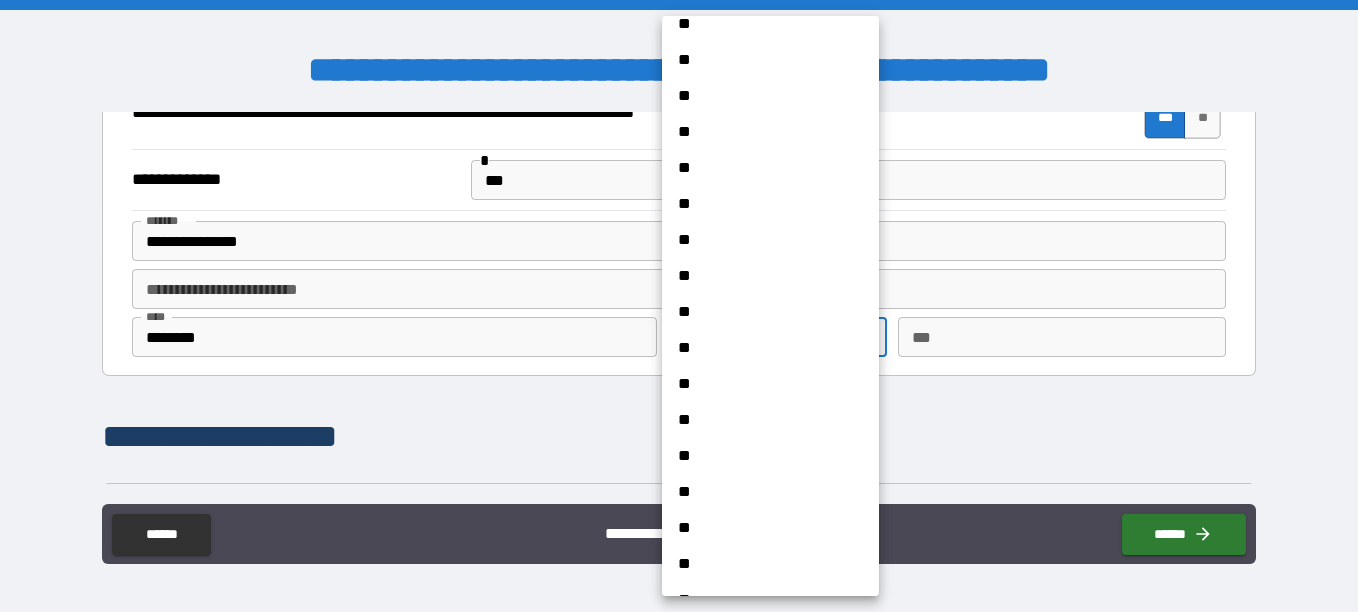 scroll, scrollTop: 200, scrollLeft: 0, axis: vertical 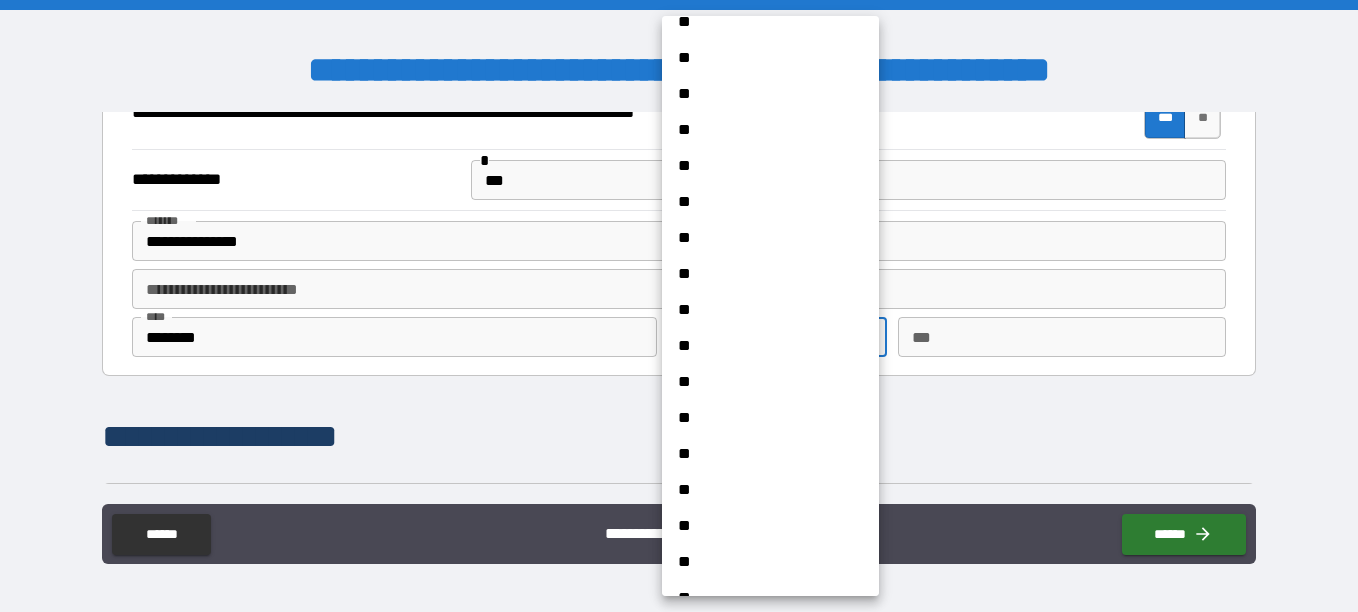 click on "**" at bounding box center [763, 454] 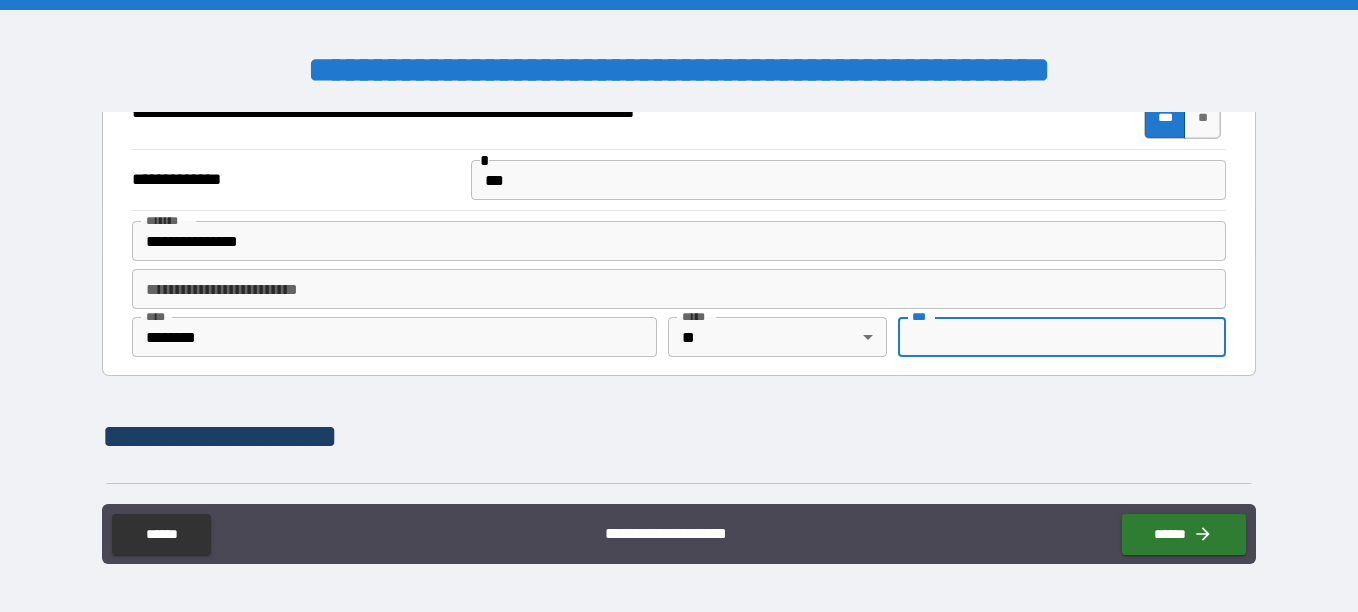 click on "***" at bounding box center (1062, 337) 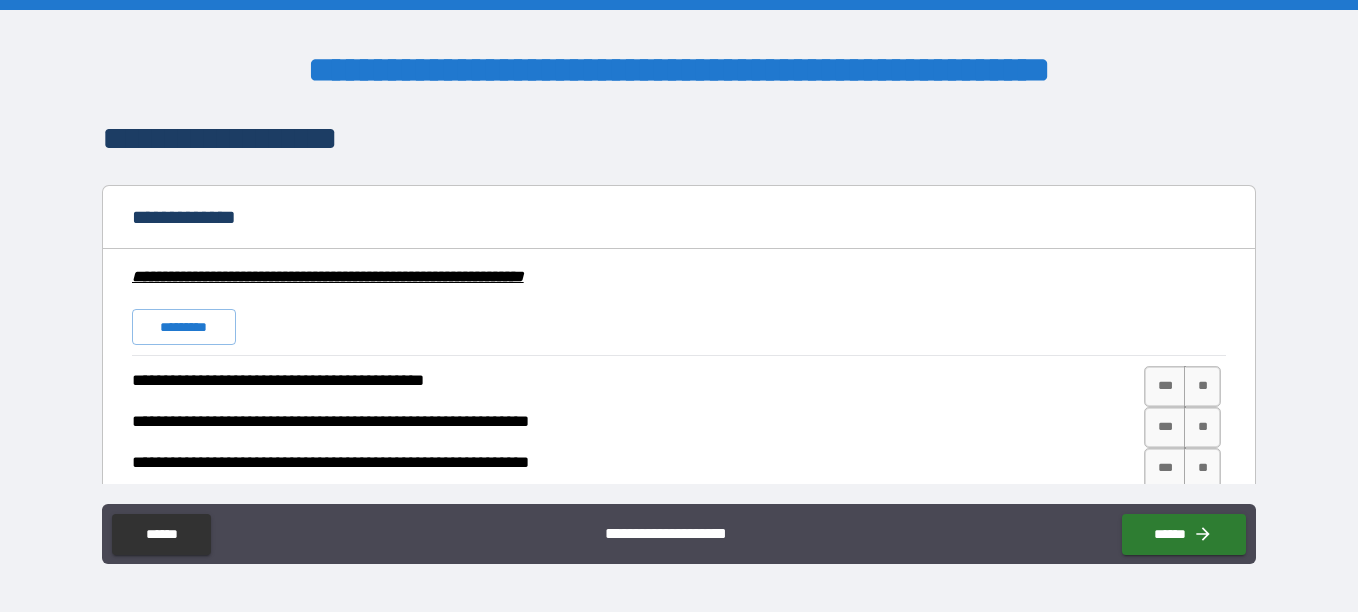 scroll, scrollTop: 1444, scrollLeft: 0, axis: vertical 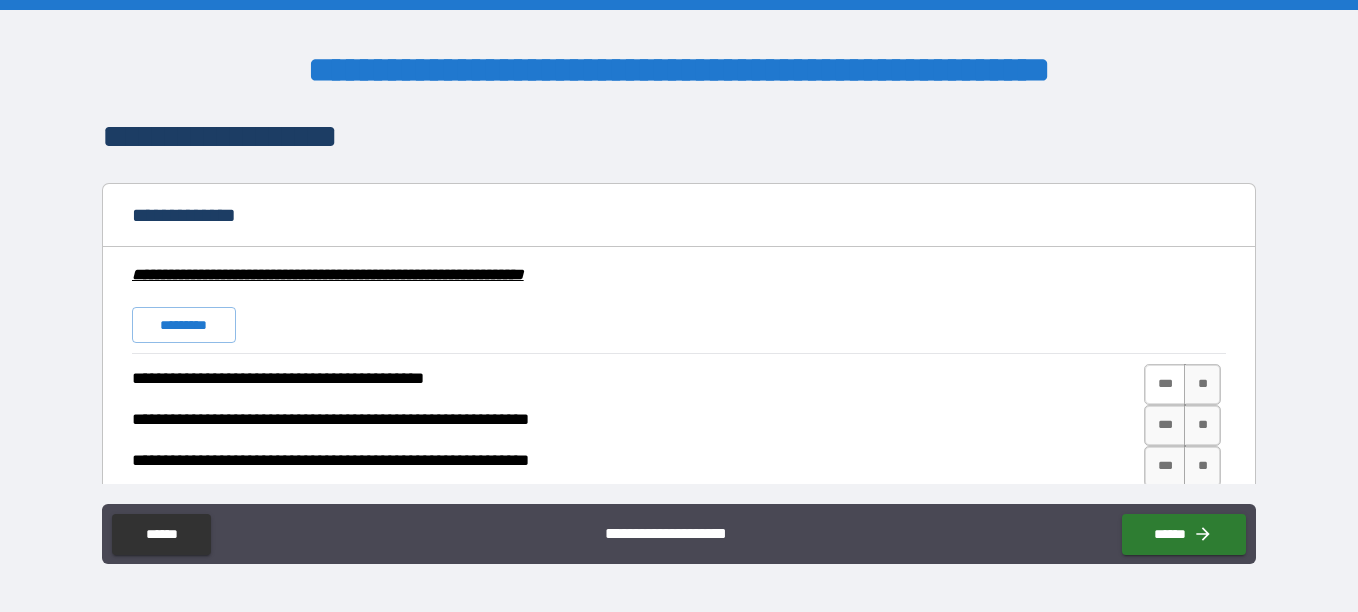 type on "*****" 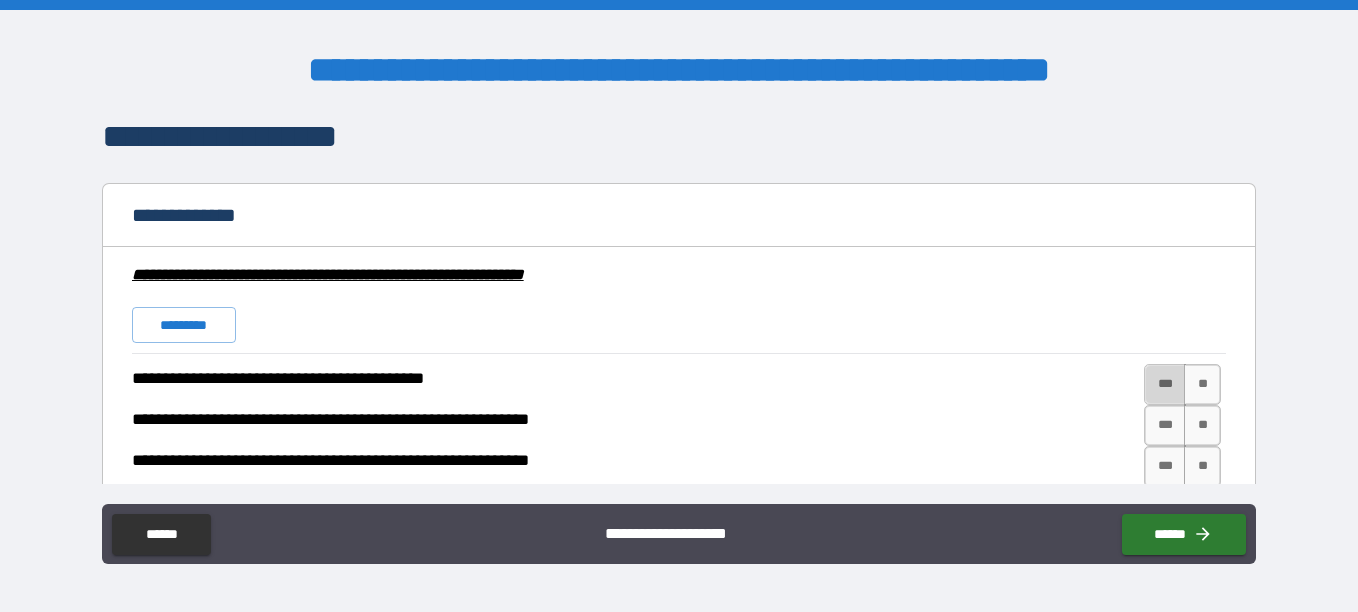 click on "***" at bounding box center (1165, 384) 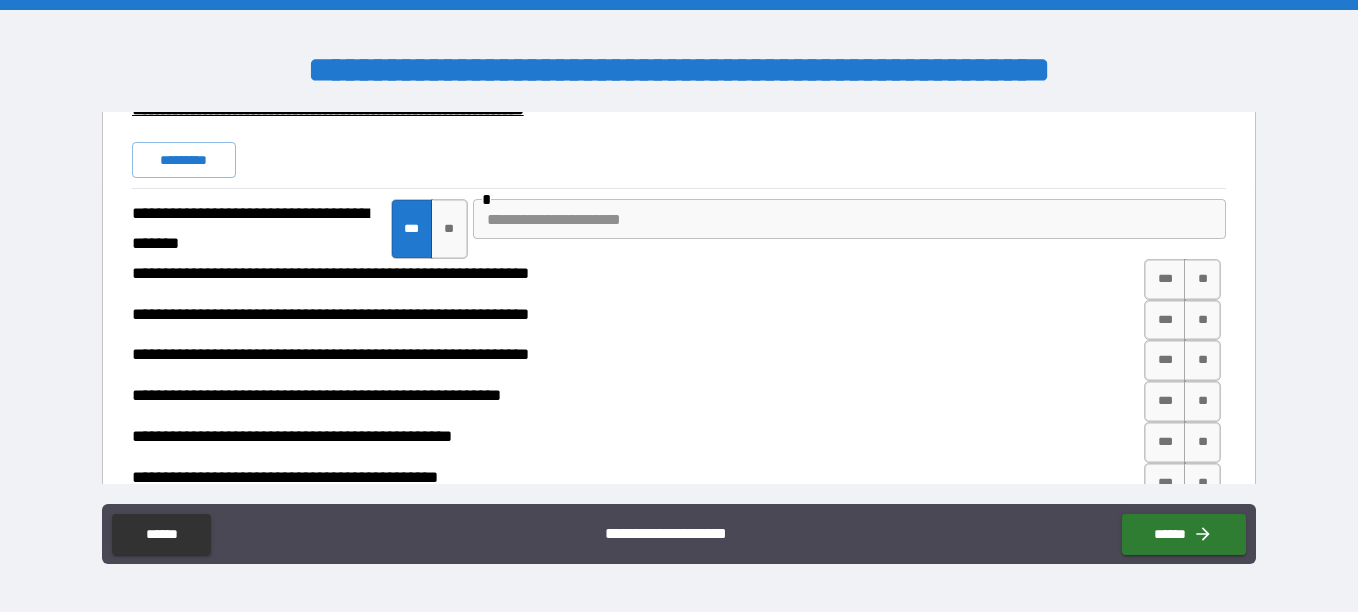 scroll, scrollTop: 1644, scrollLeft: 0, axis: vertical 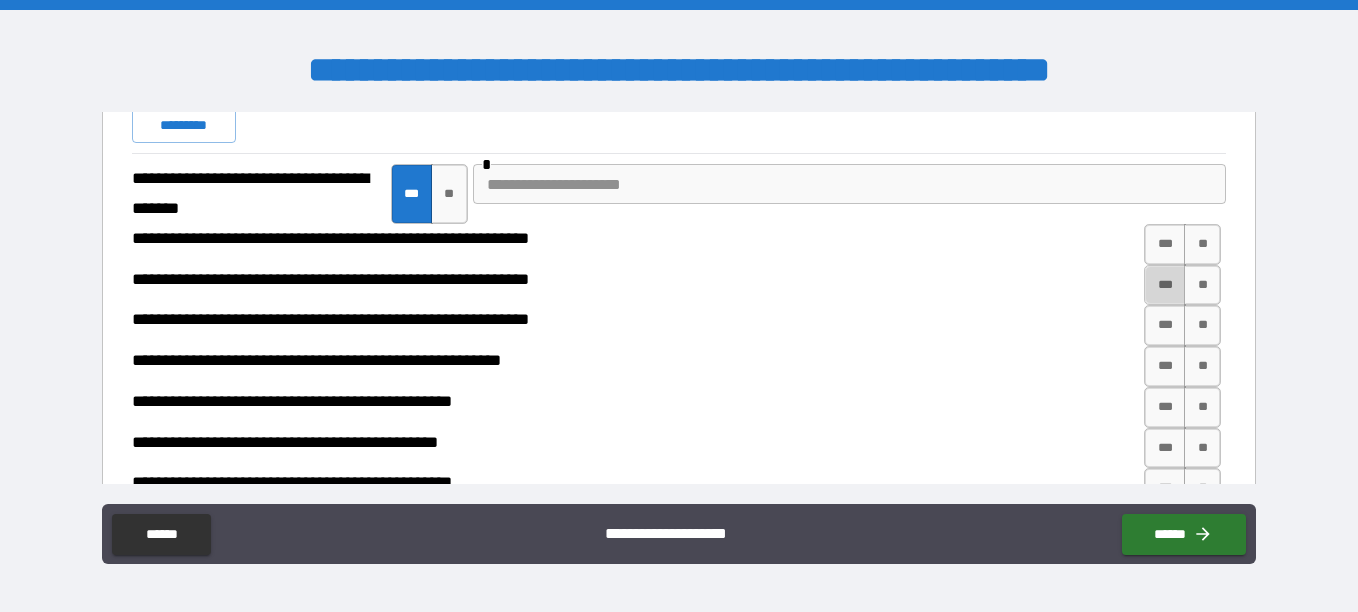 click on "***" at bounding box center [1165, 285] 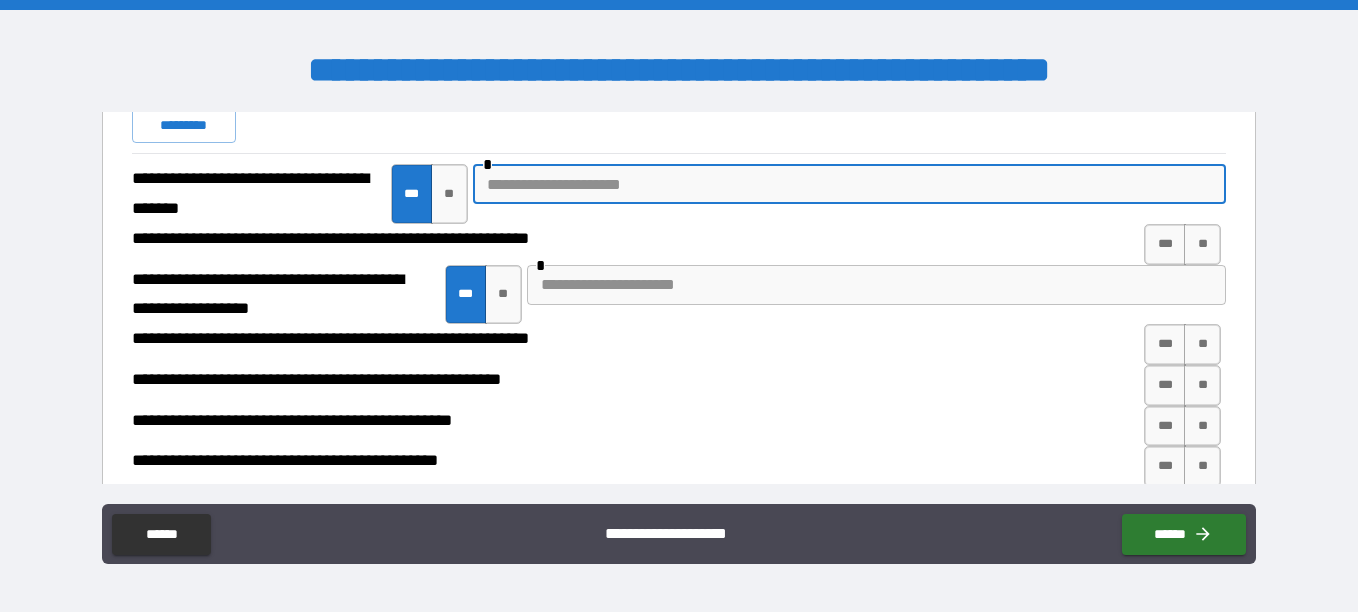 click at bounding box center (849, 184) 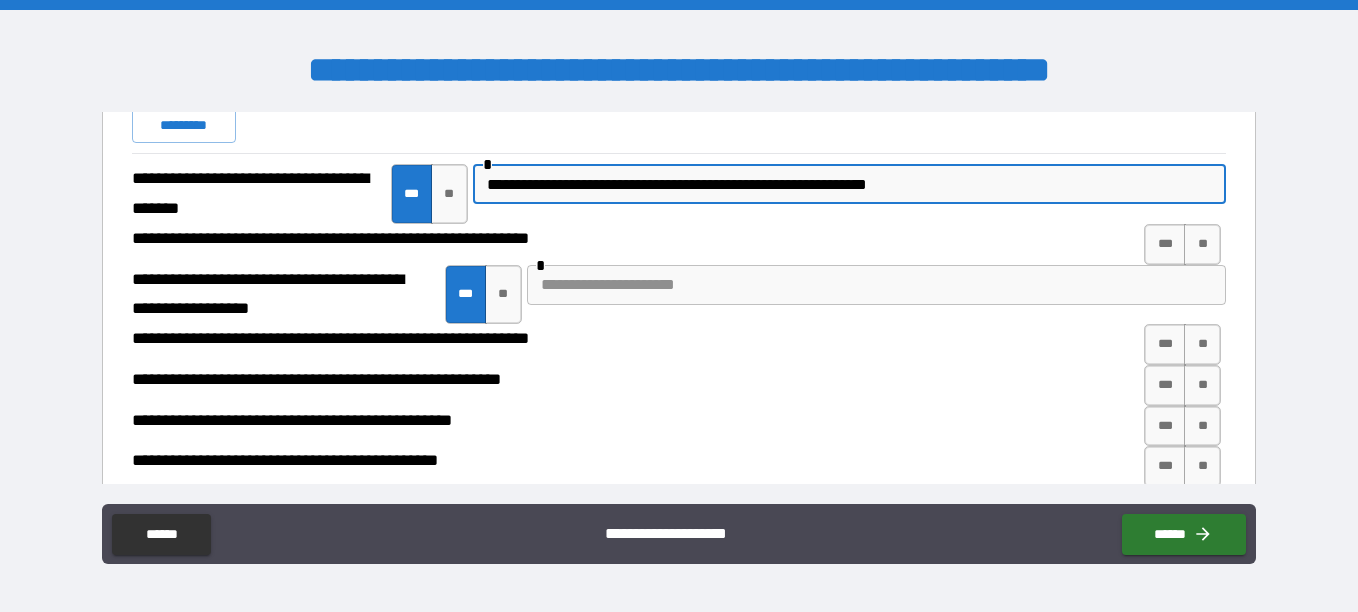 type on "**********" 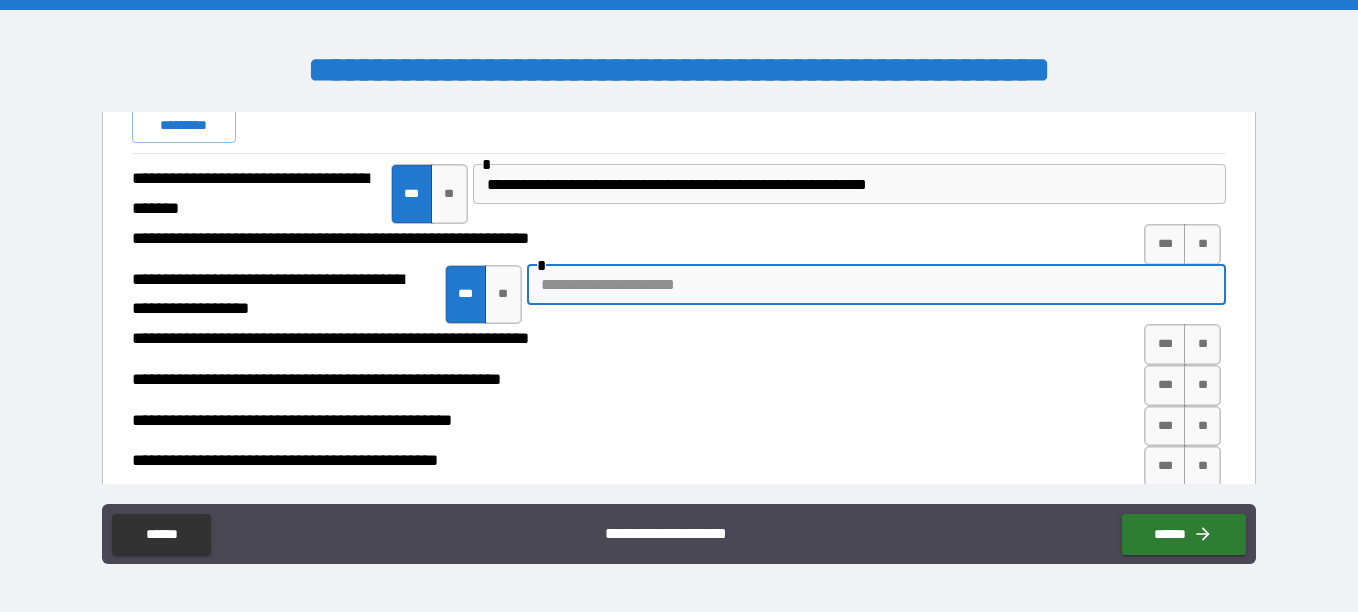 click at bounding box center (876, 285) 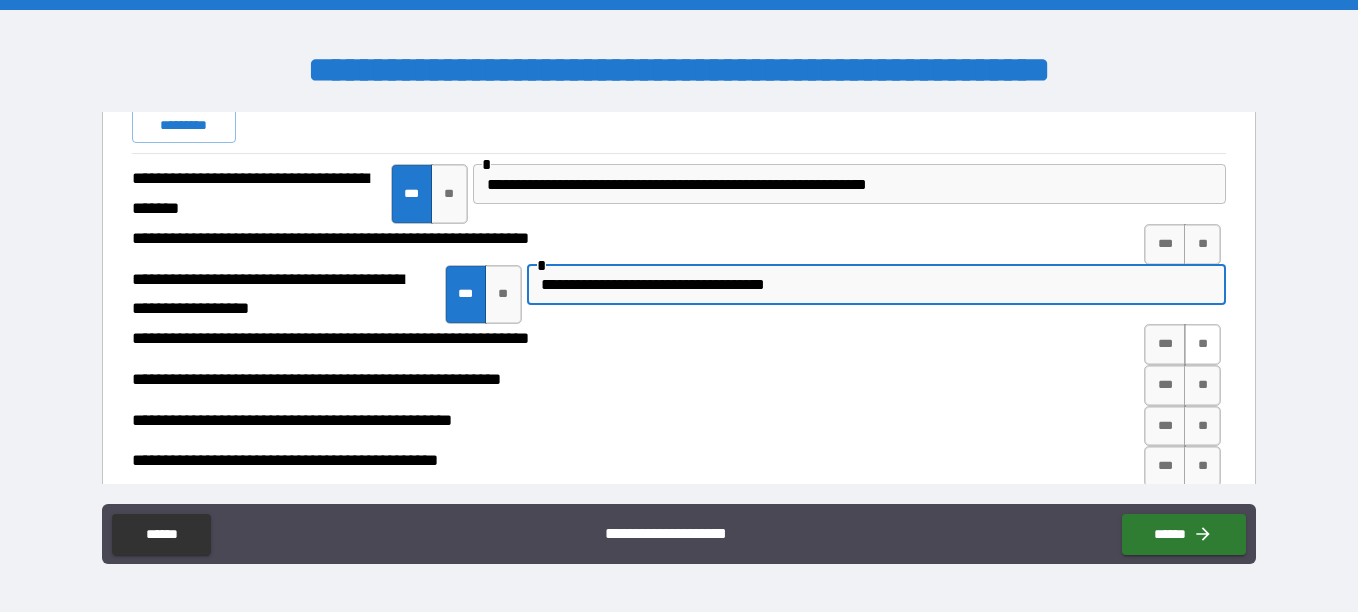 type on "**********" 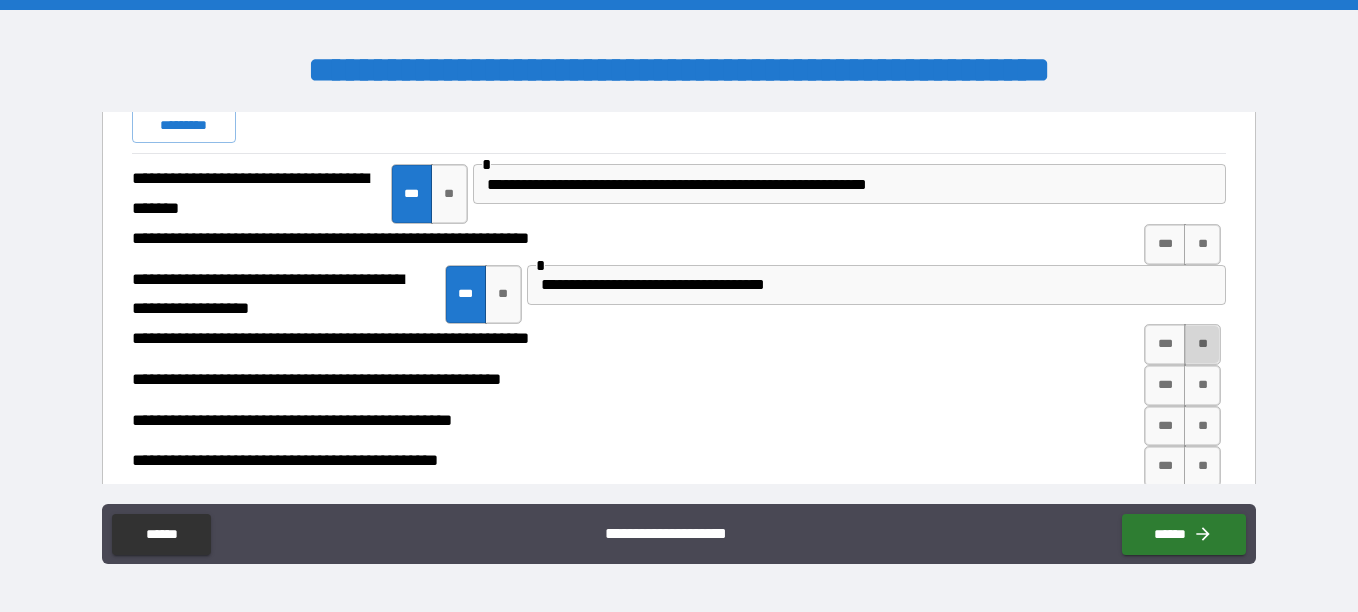 click on "**" at bounding box center [1202, 344] 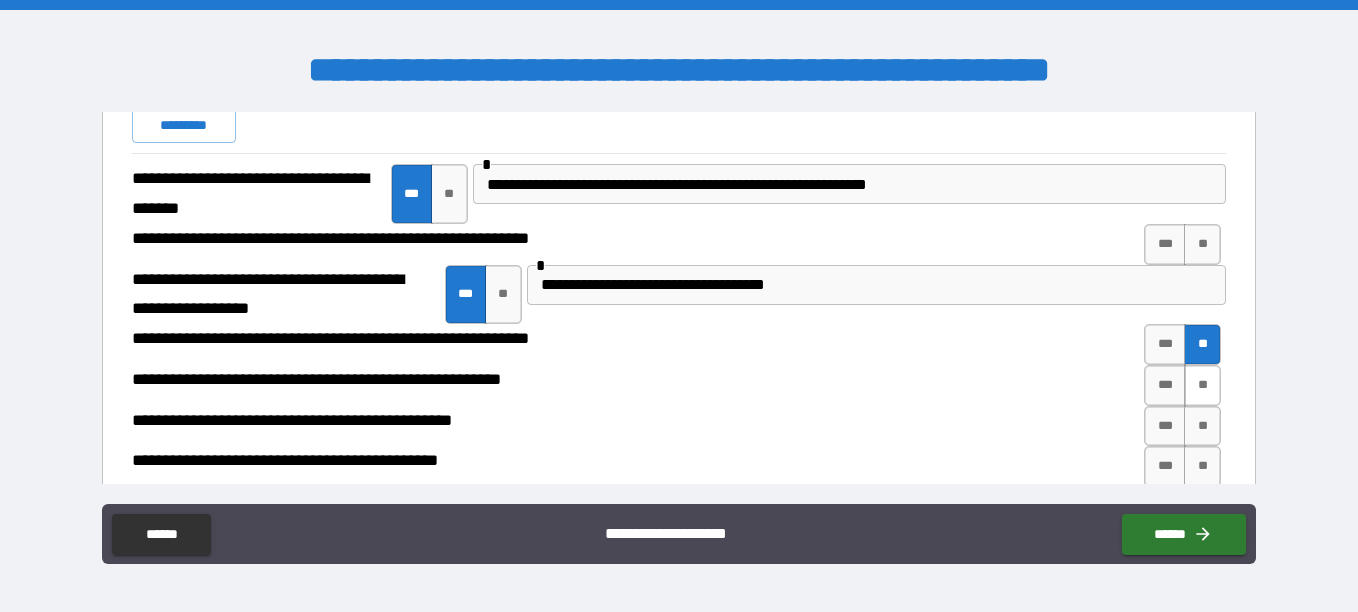 click on "**" at bounding box center (1202, 385) 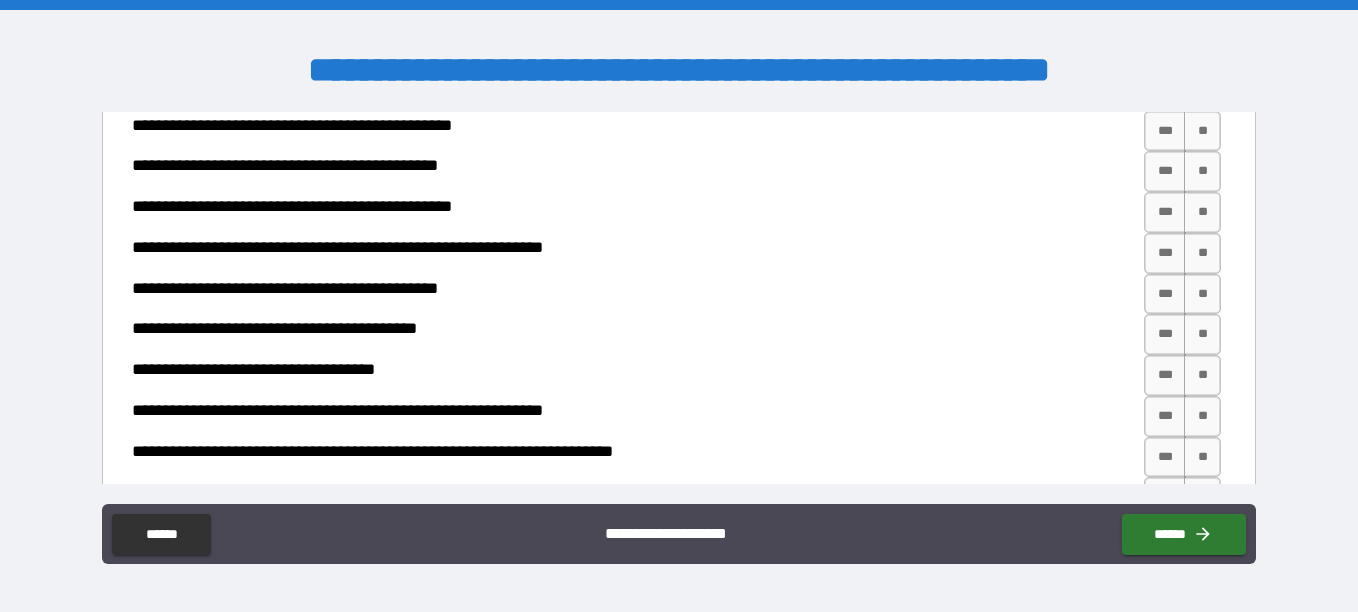 scroll, scrollTop: 1944, scrollLeft: 0, axis: vertical 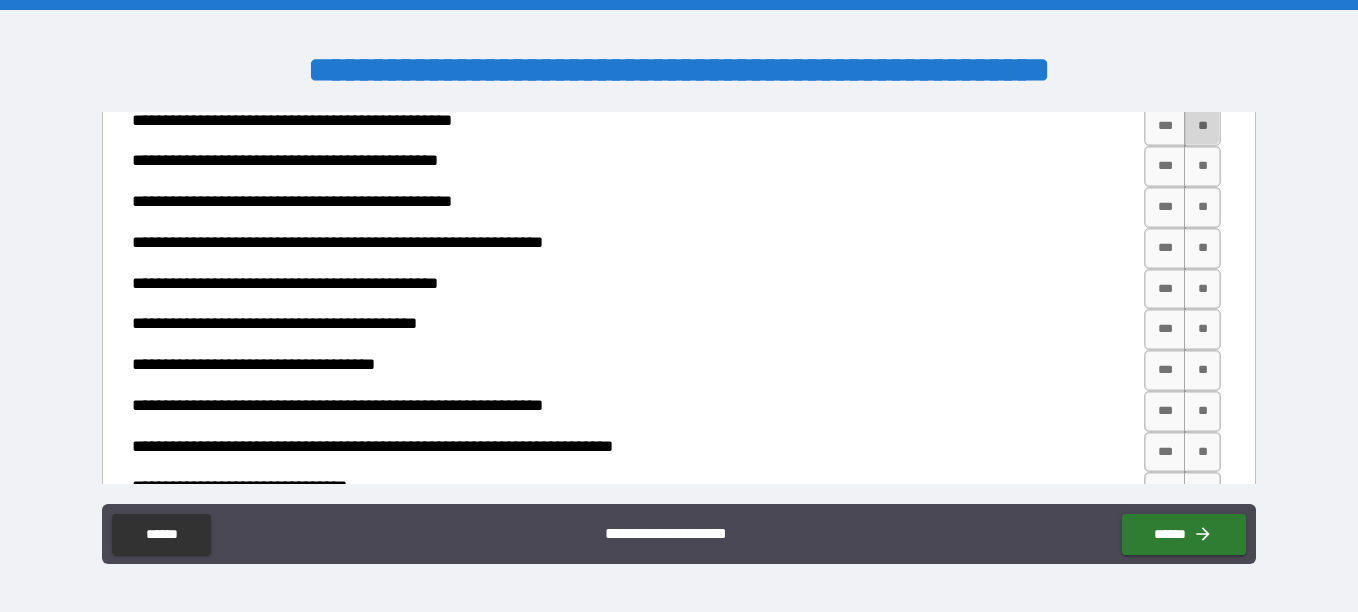 click on "**" at bounding box center [1202, 126] 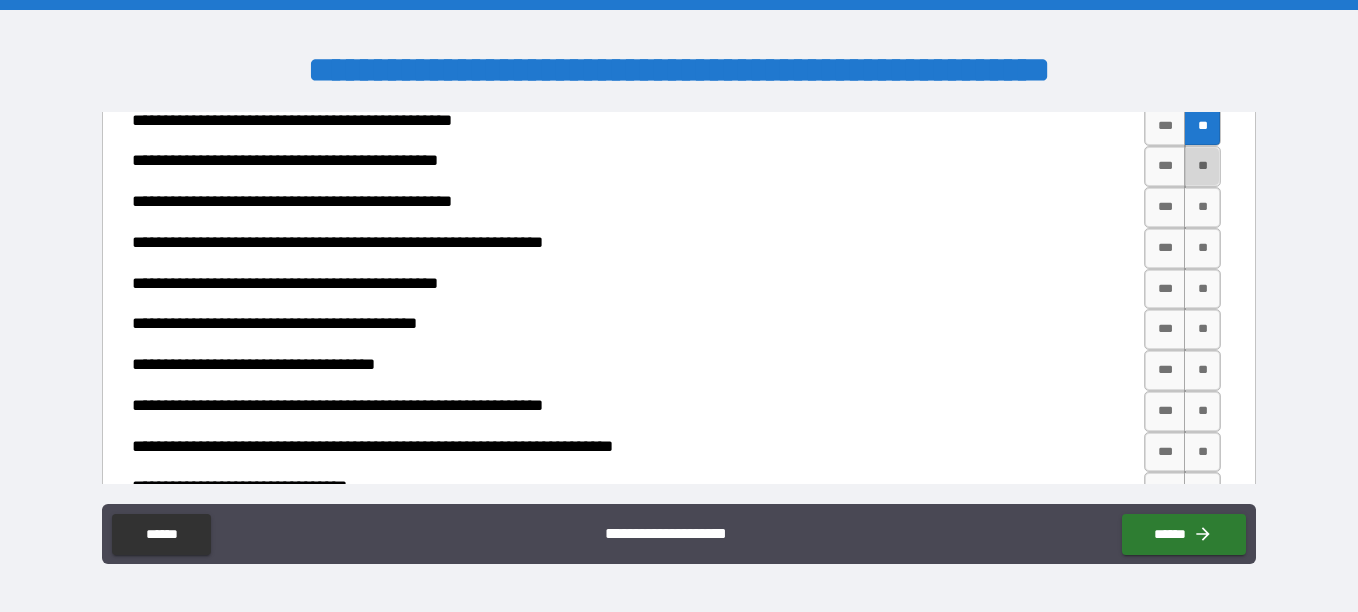 click on "**" at bounding box center [1202, 166] 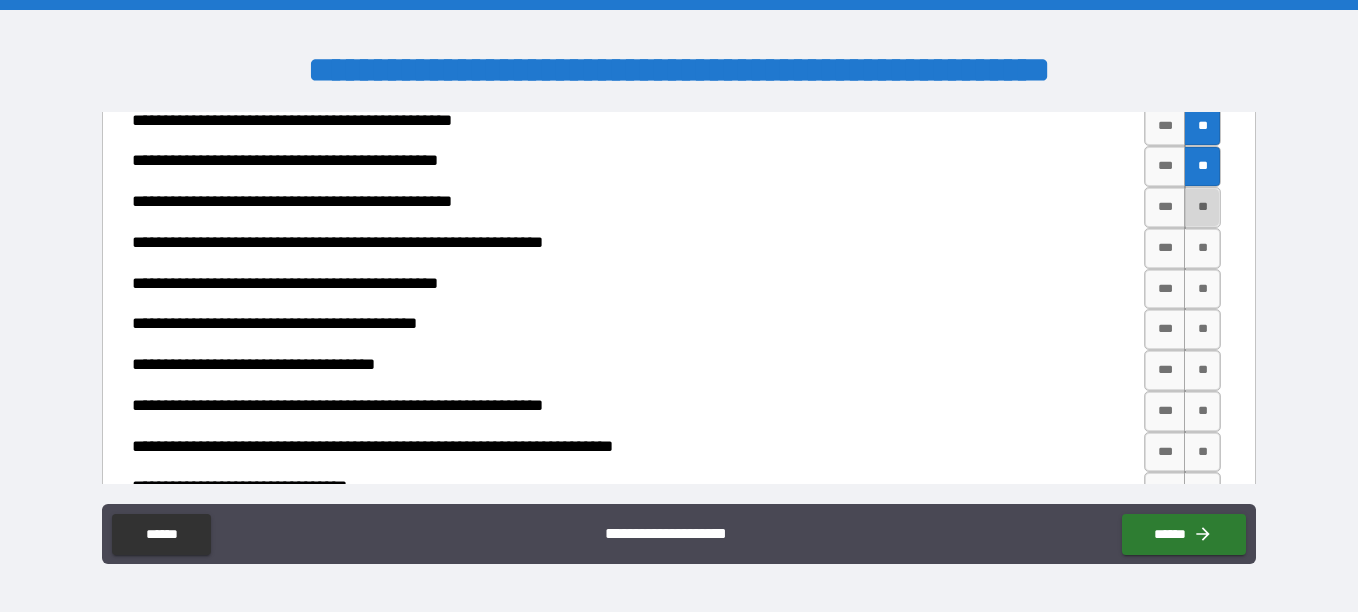 click on "**" at bounding box center (1202, 207) 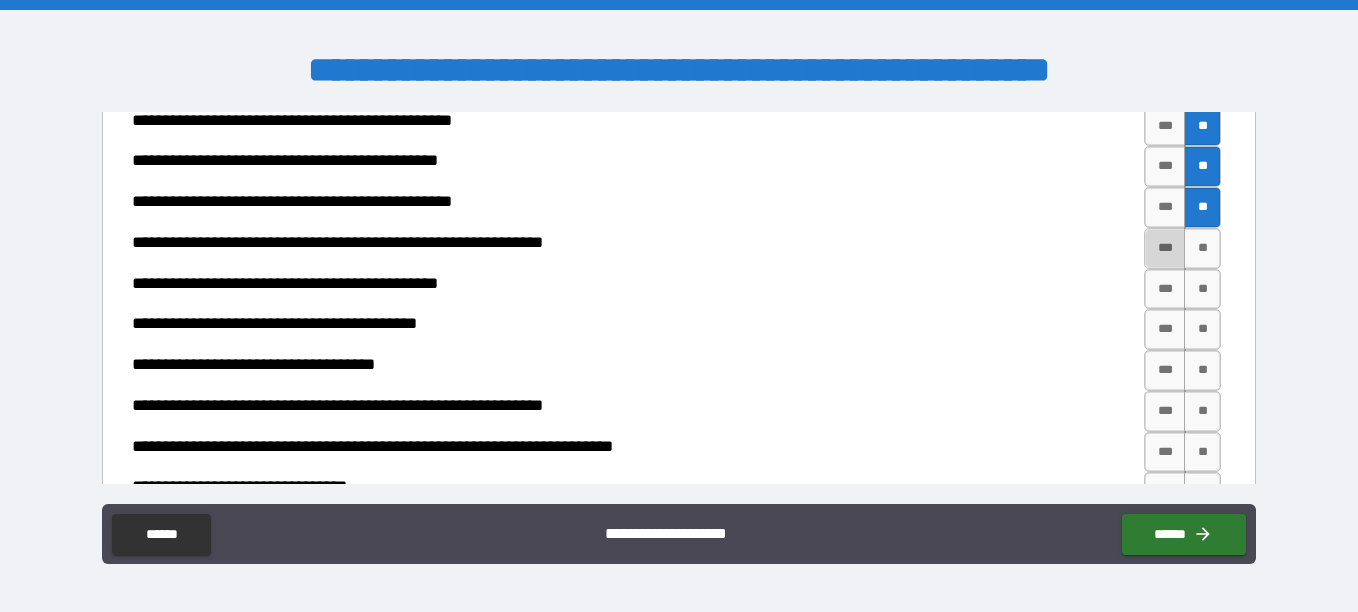 click on "***" at bounding box center (1165, 248) 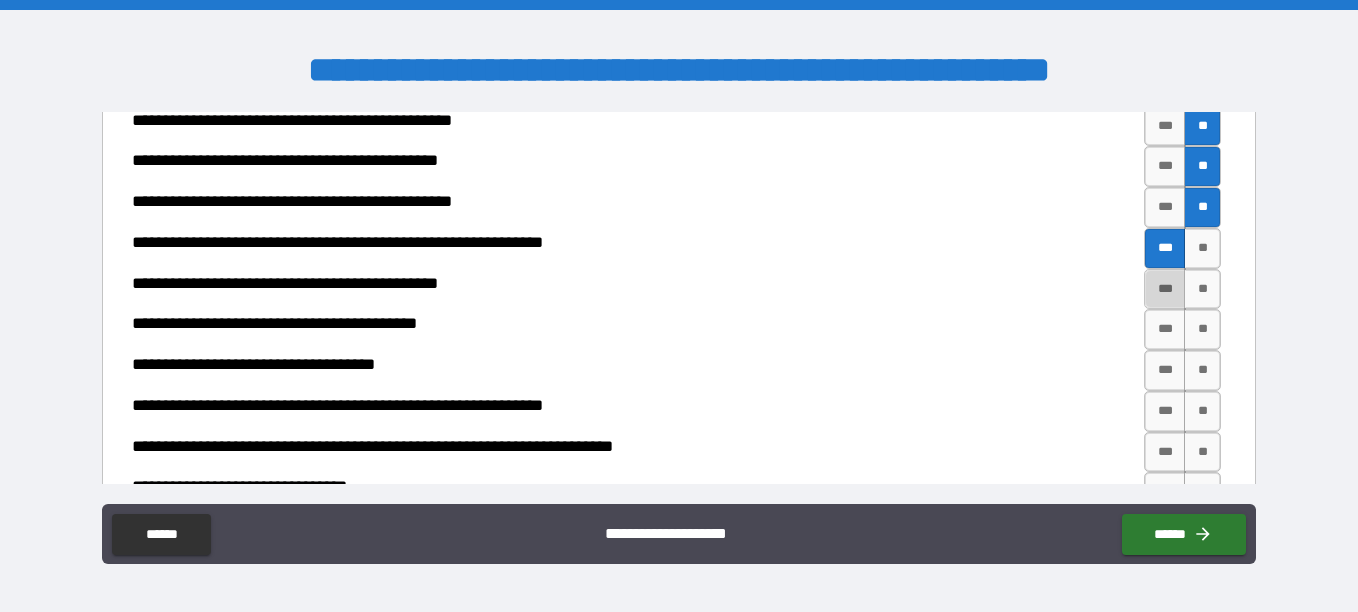 click on "***" at bounding box center [1165, 289] 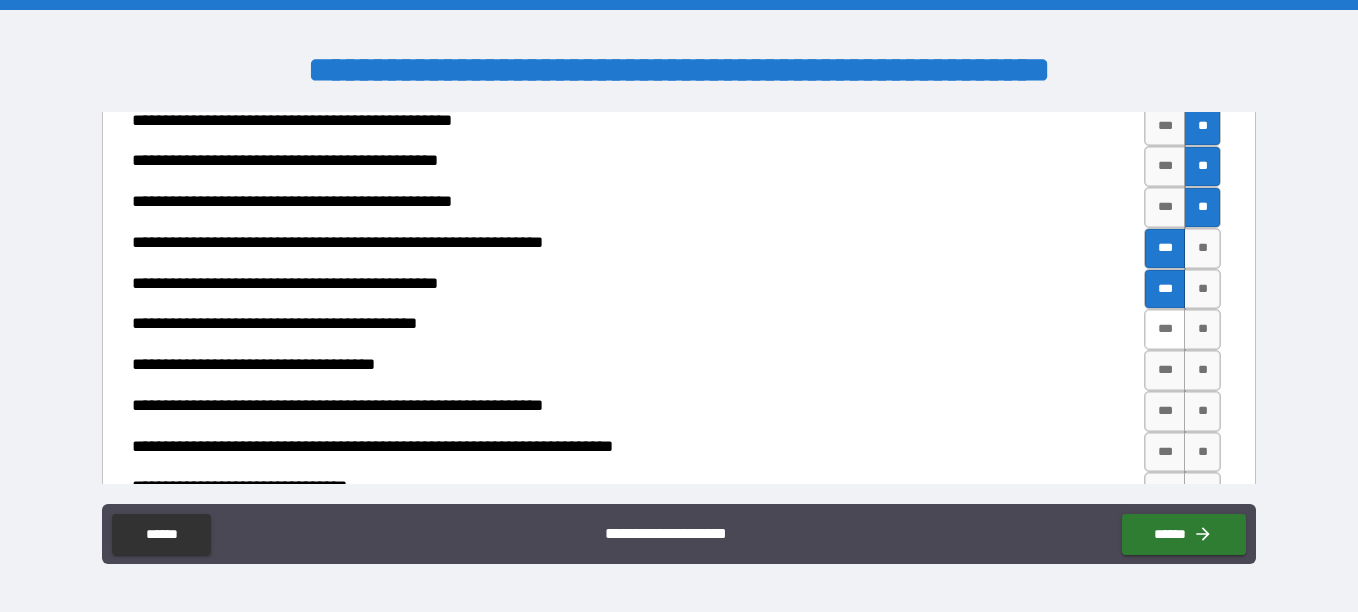 click on "***" at bounding box center (1165, 329) 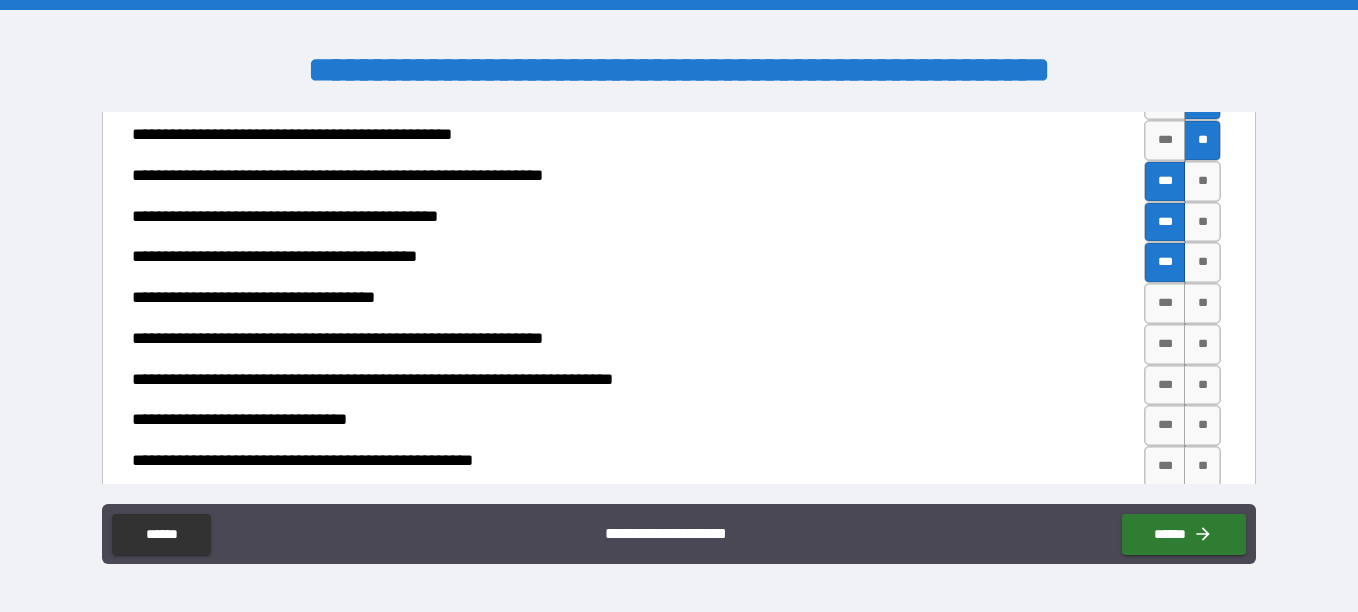 scroll, scrollTop: 2044, scrollLeft: 0, axis: vertical 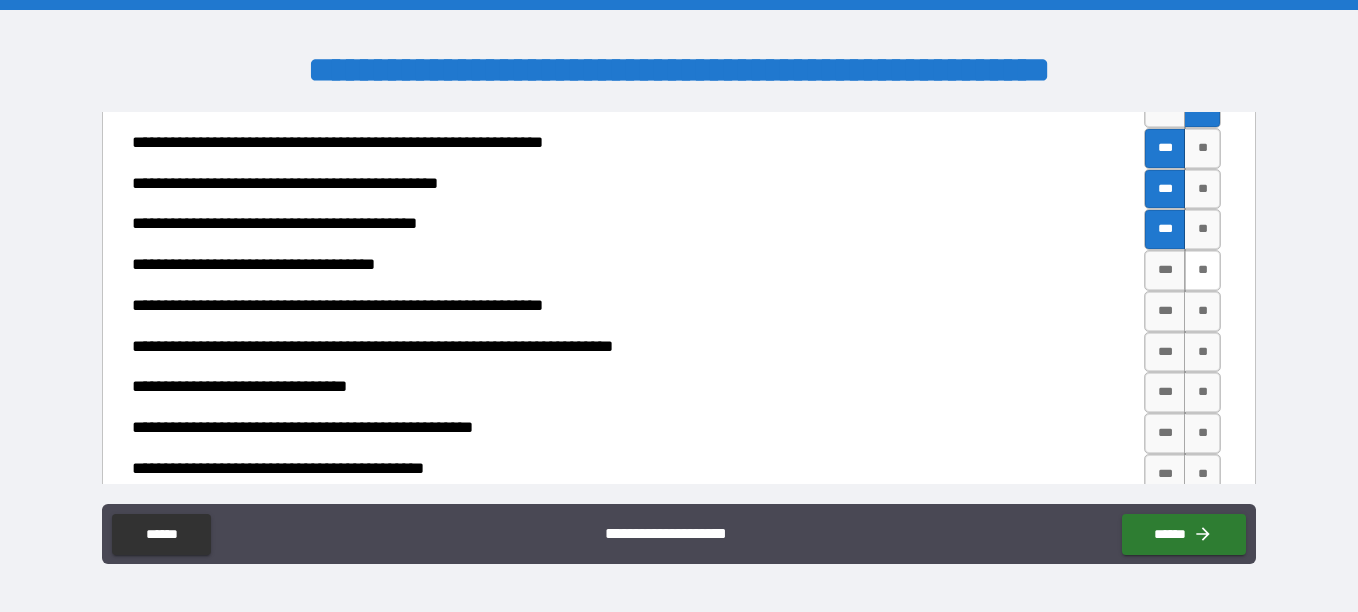click on "**" at bounding box center [1202, 270] 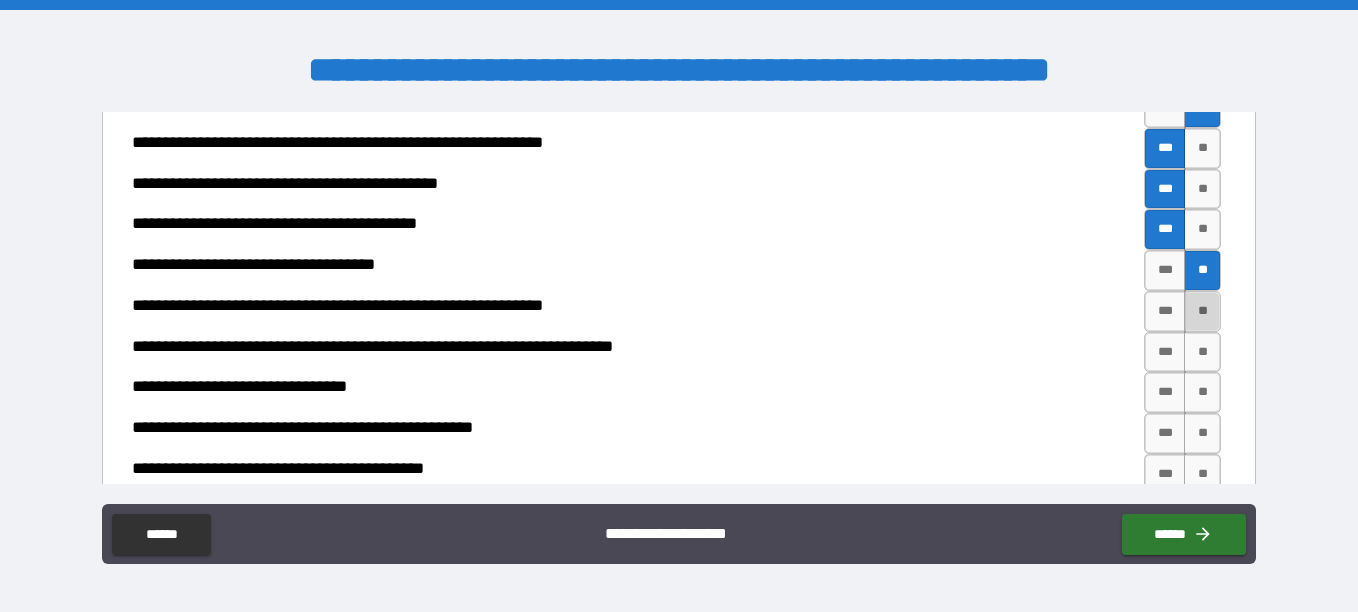 click on "**" at bounding box center (1202, 311) 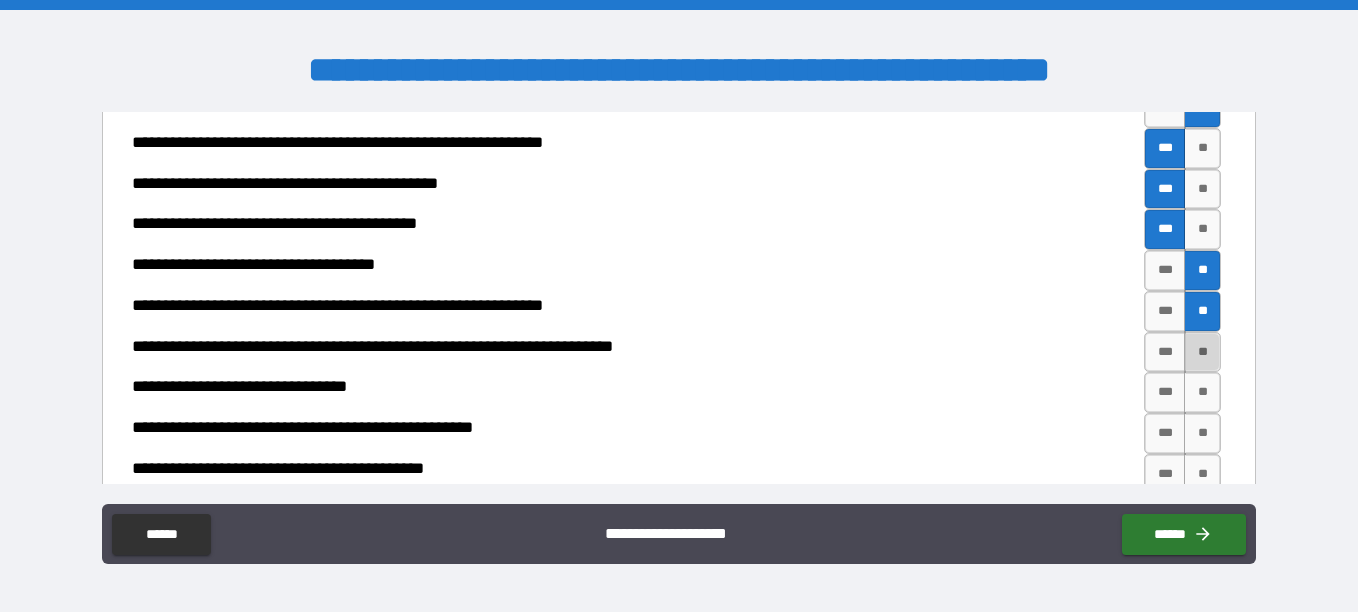 click on "**" at bounding box center (1202, 352) 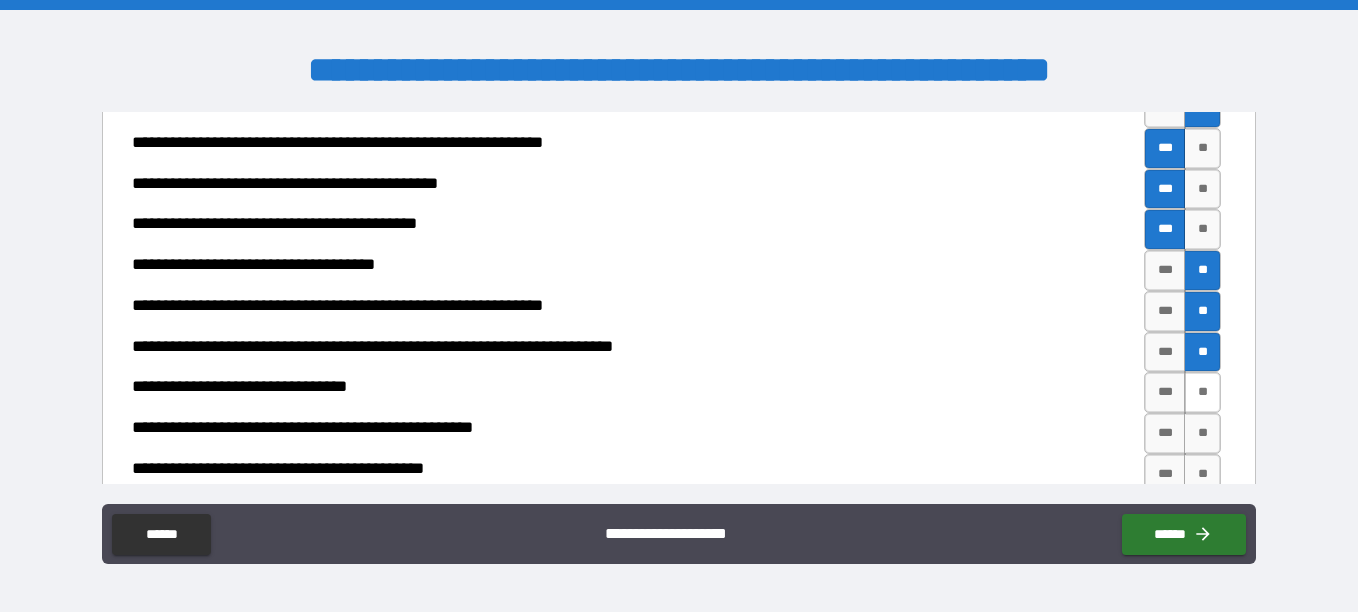 click on "**" at bounding box center [1202, 392] 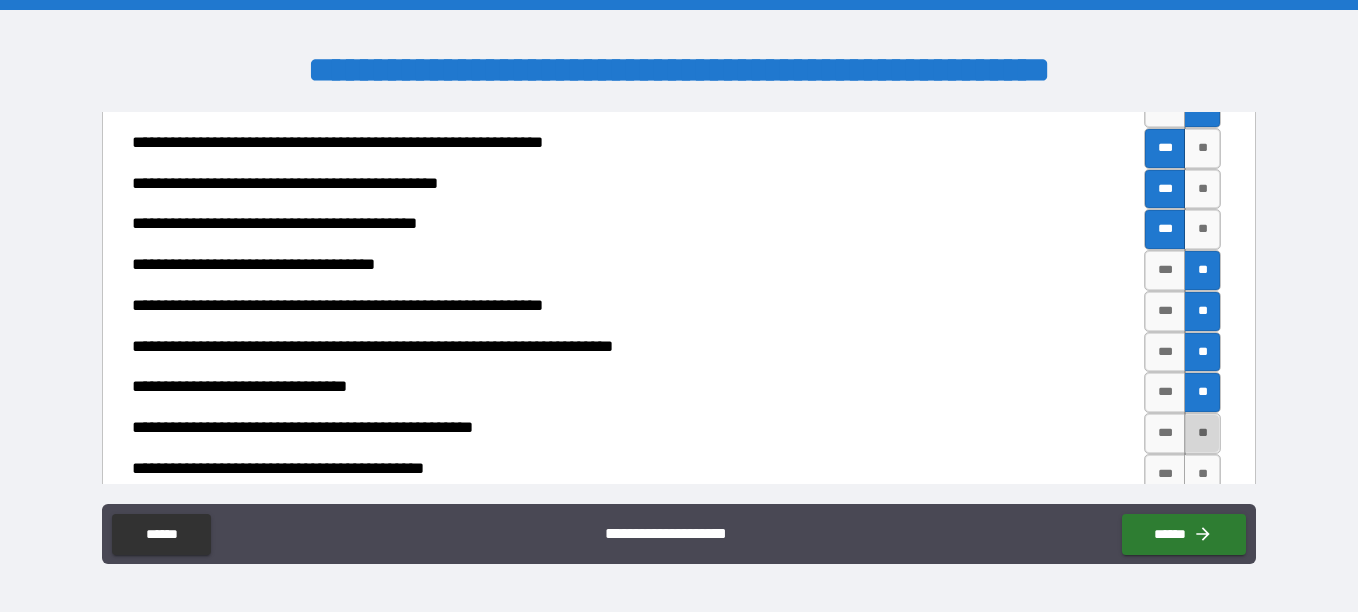 click on "**" at bounding box center (1202, 433) 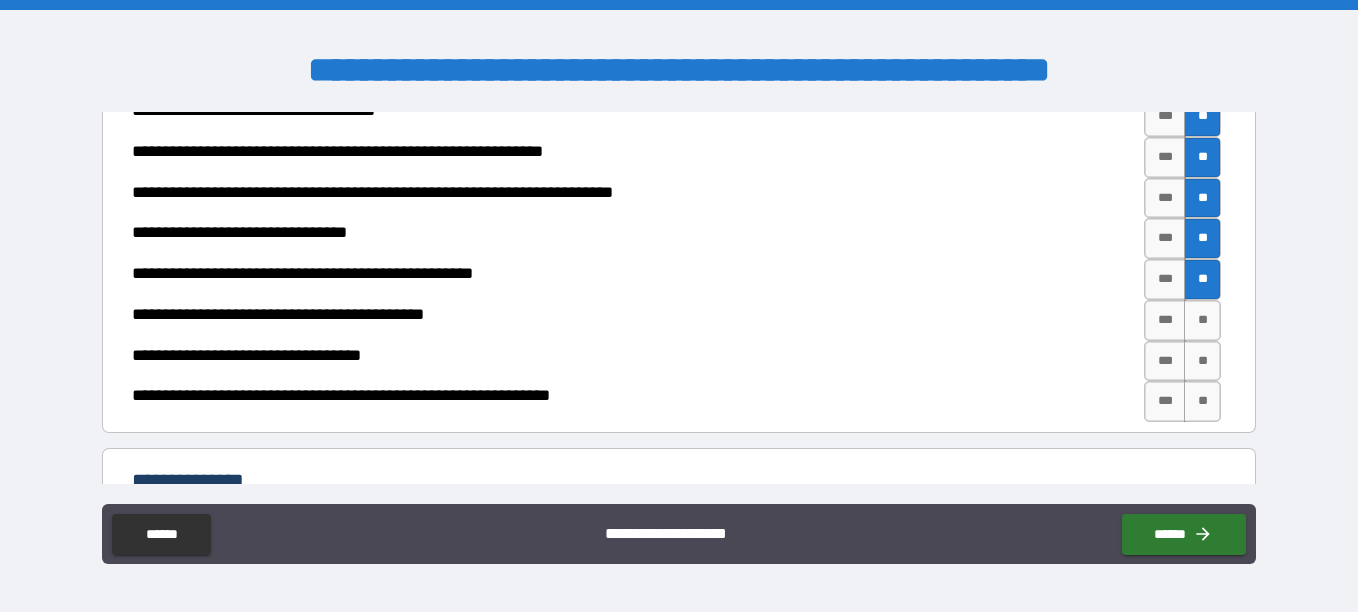scroll, scrollTop: 2244, scrollLeft: 0, axis: vertical 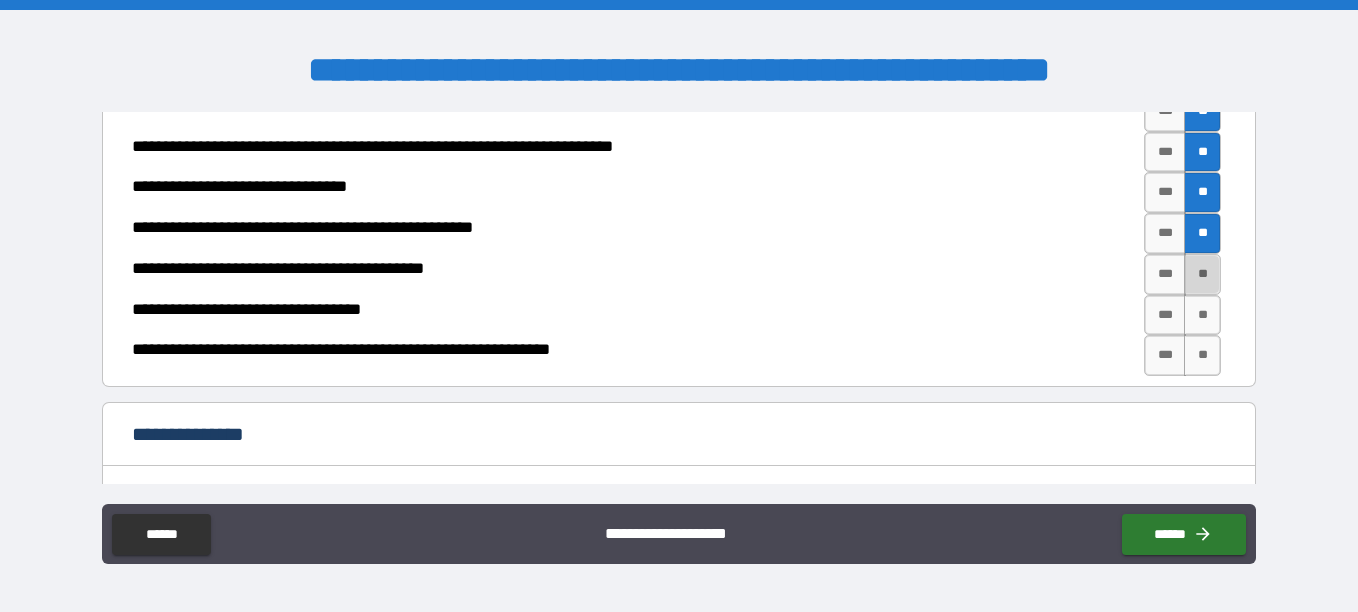 click on "**" at bounding box center (1202, 274) 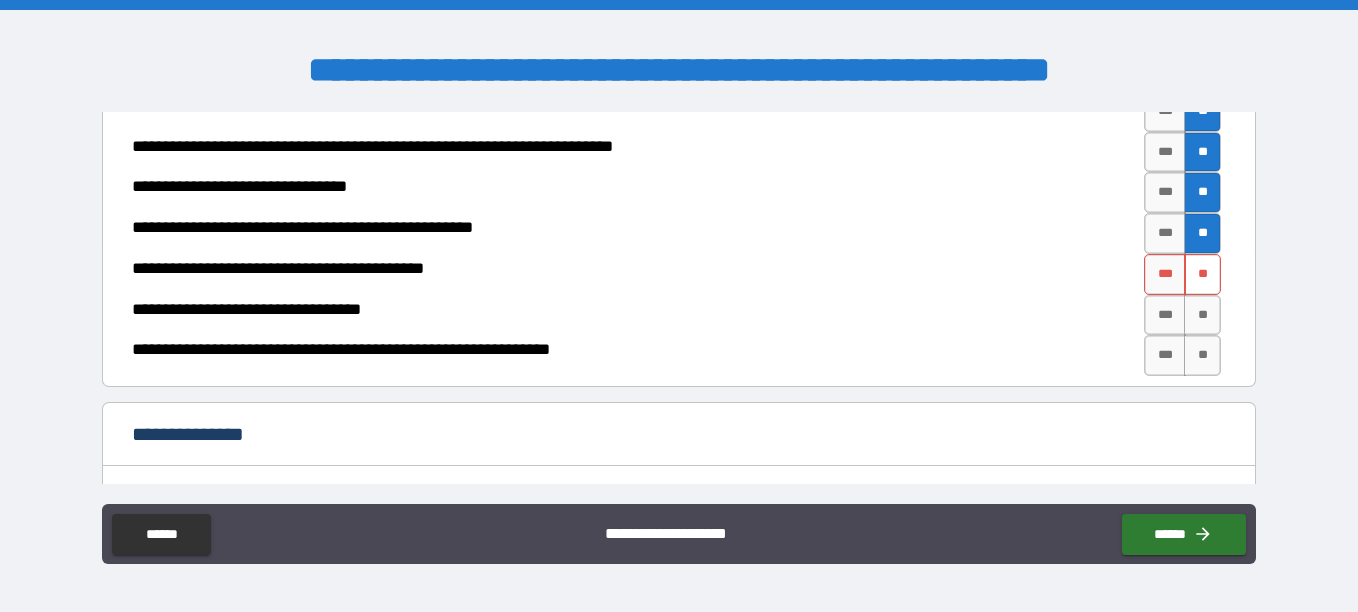 click on "**" at bounding box center [1202, 274] 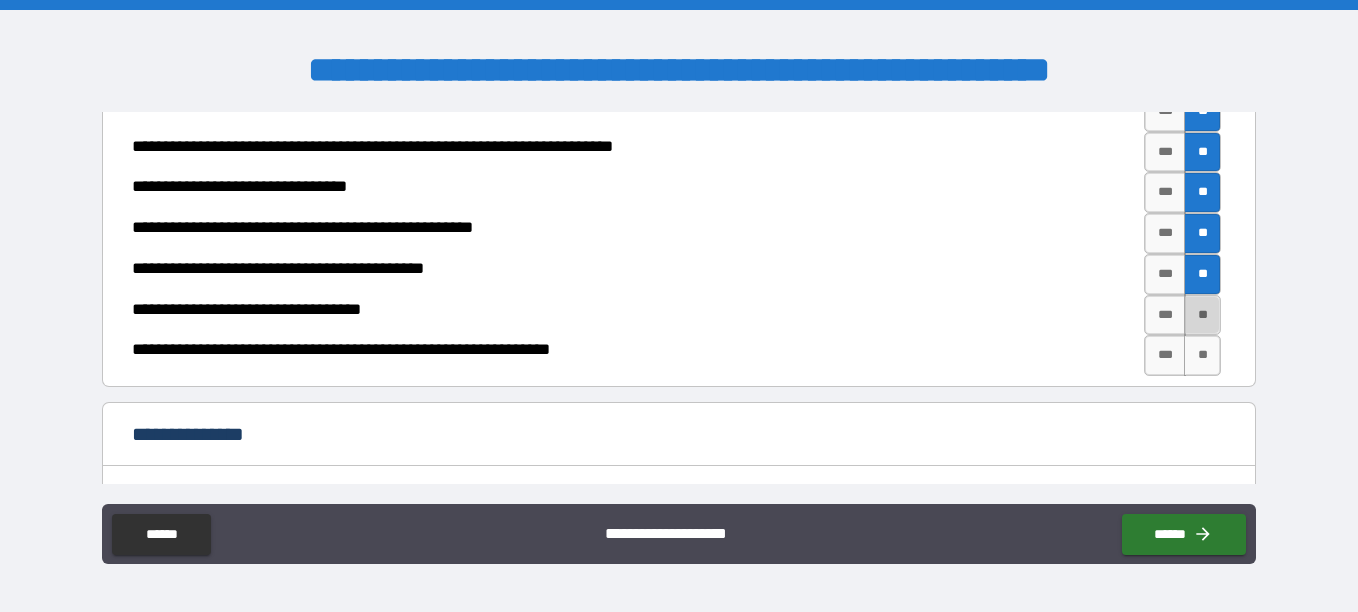click on "**" at bounding box center [1202, 315] 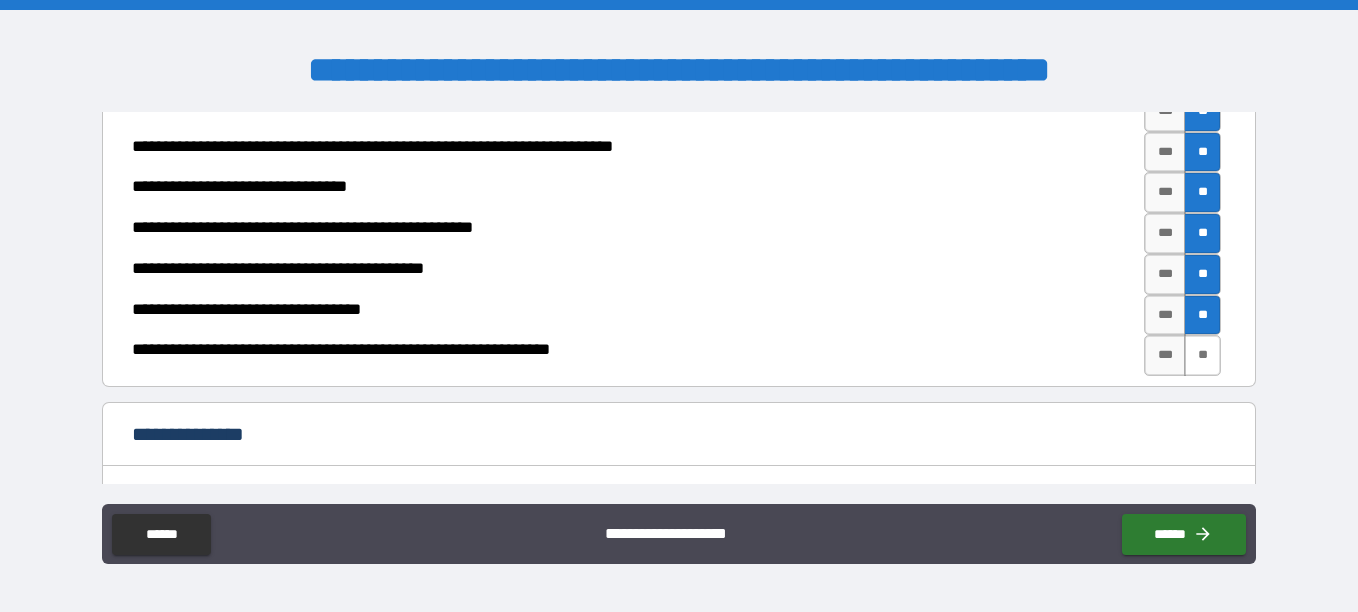 click on "**" at bounding box center [1202, 355] 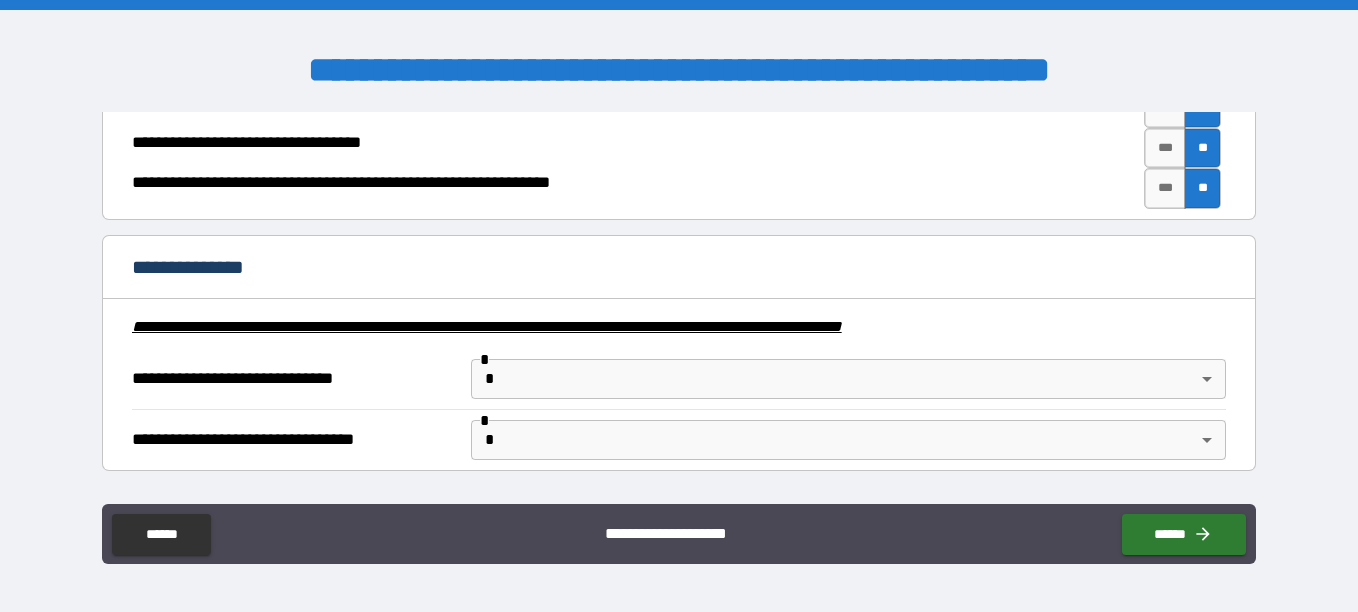 scroll, scrollTop: 2444, scrollLeft: 0, axis: vertical 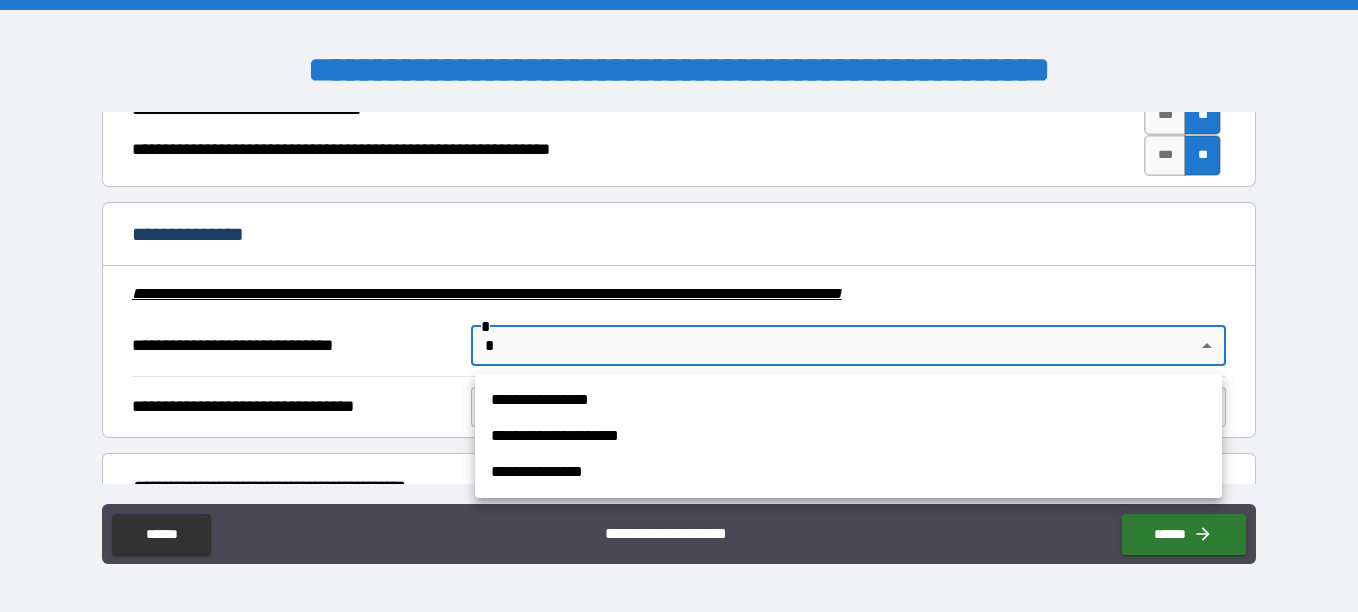 click on "**********" at bounding box center [679, 306] 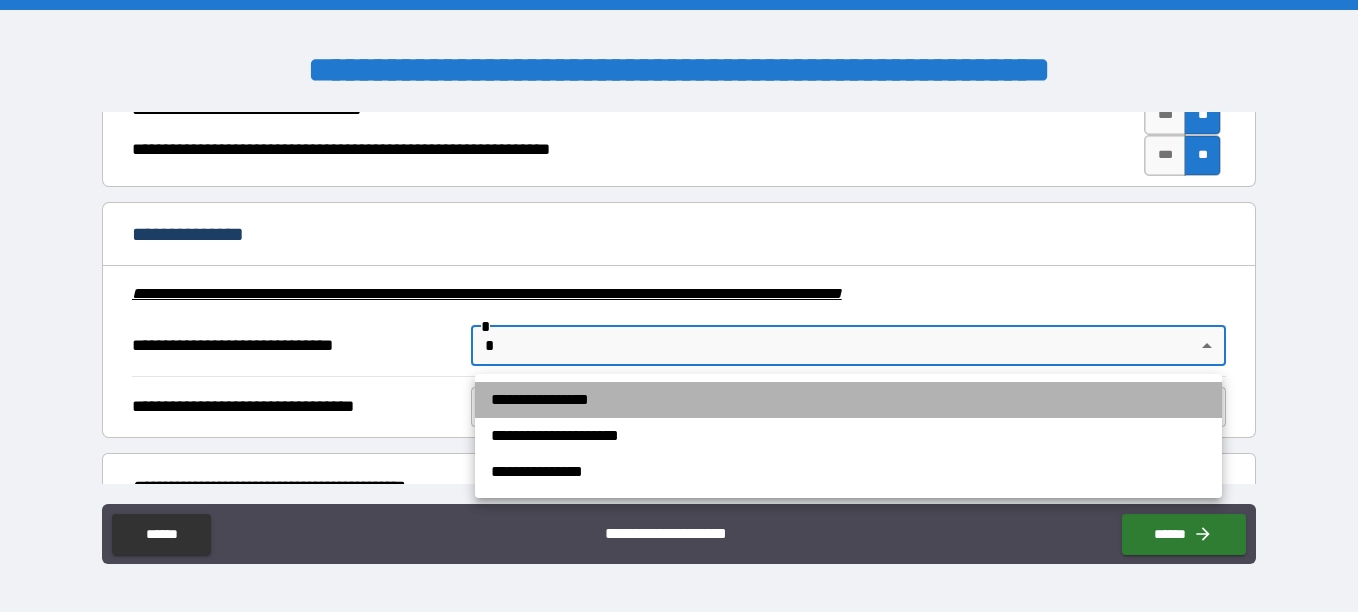 click on "**********" at bounding box center (848, 400) 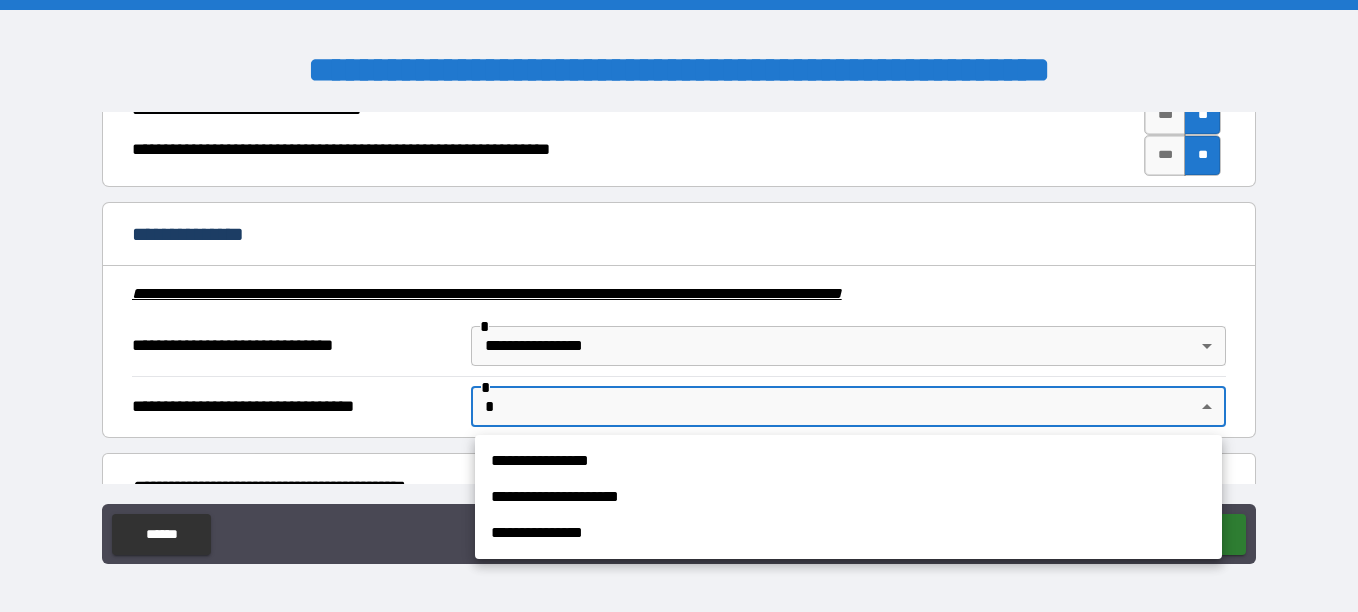 click on "**********" at bounding box center (679, 306) 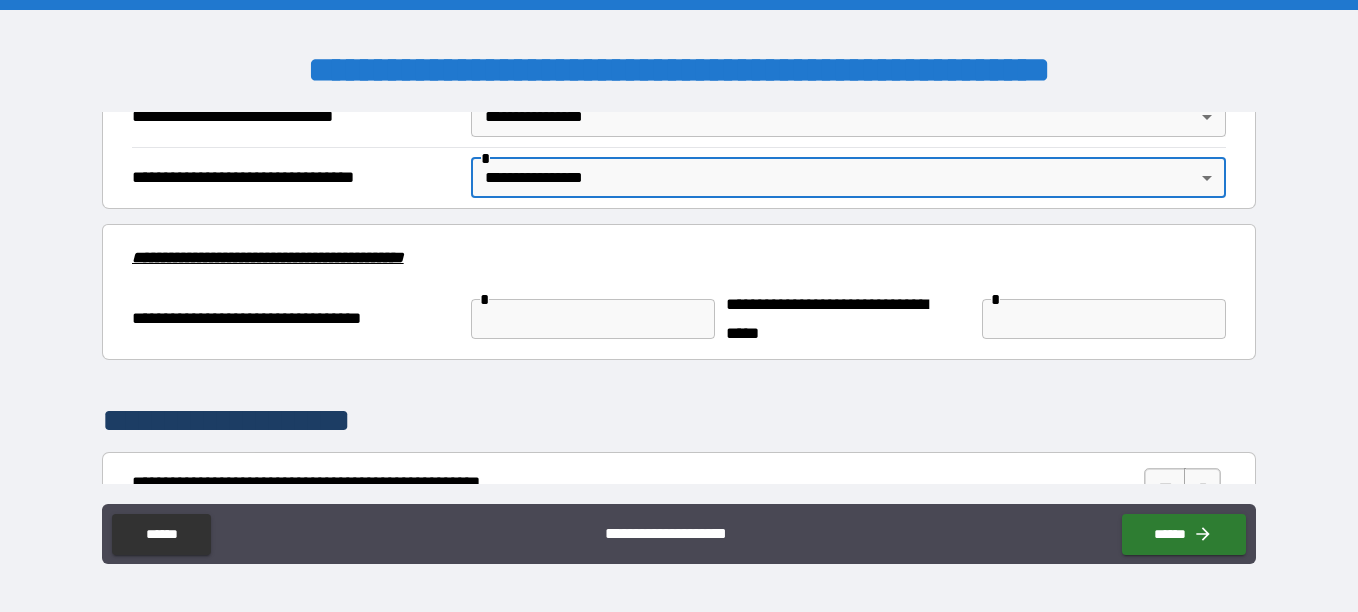 scroll, scrollTop: 2744, scrollLeft: 0, axis: vertical 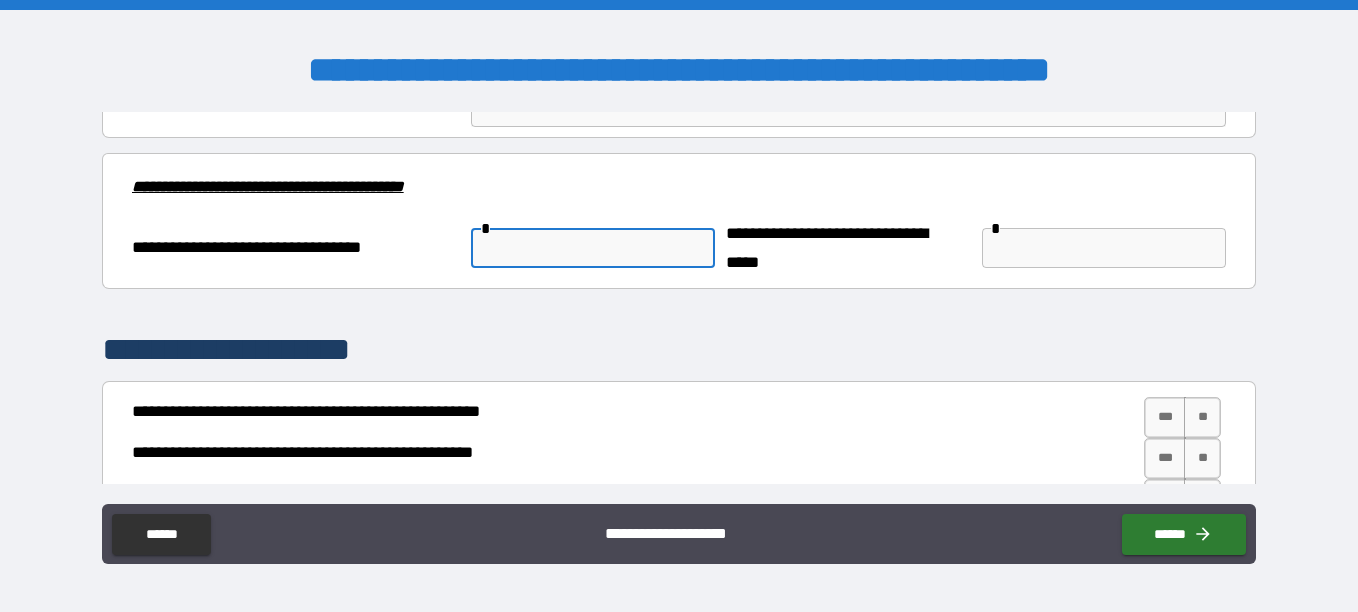 click at bounding box center (593, 248) 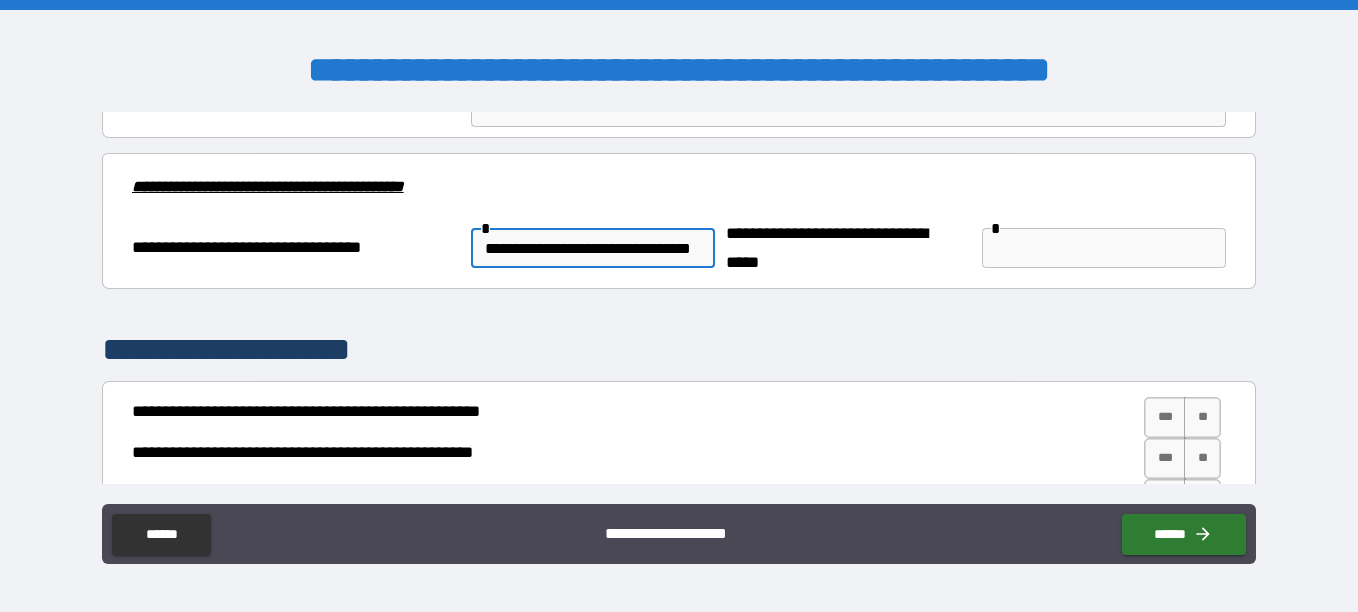 scroll, scrollTop: 0, scrollLeft: 8, axis: horizontal 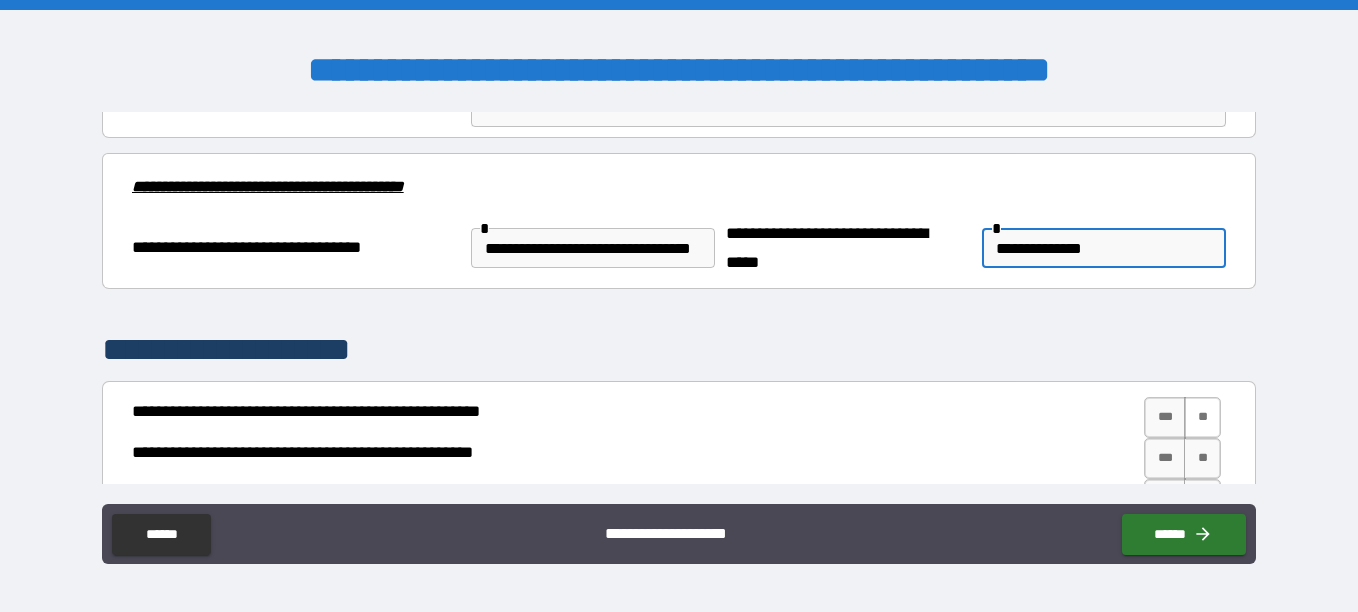 type on "**********" 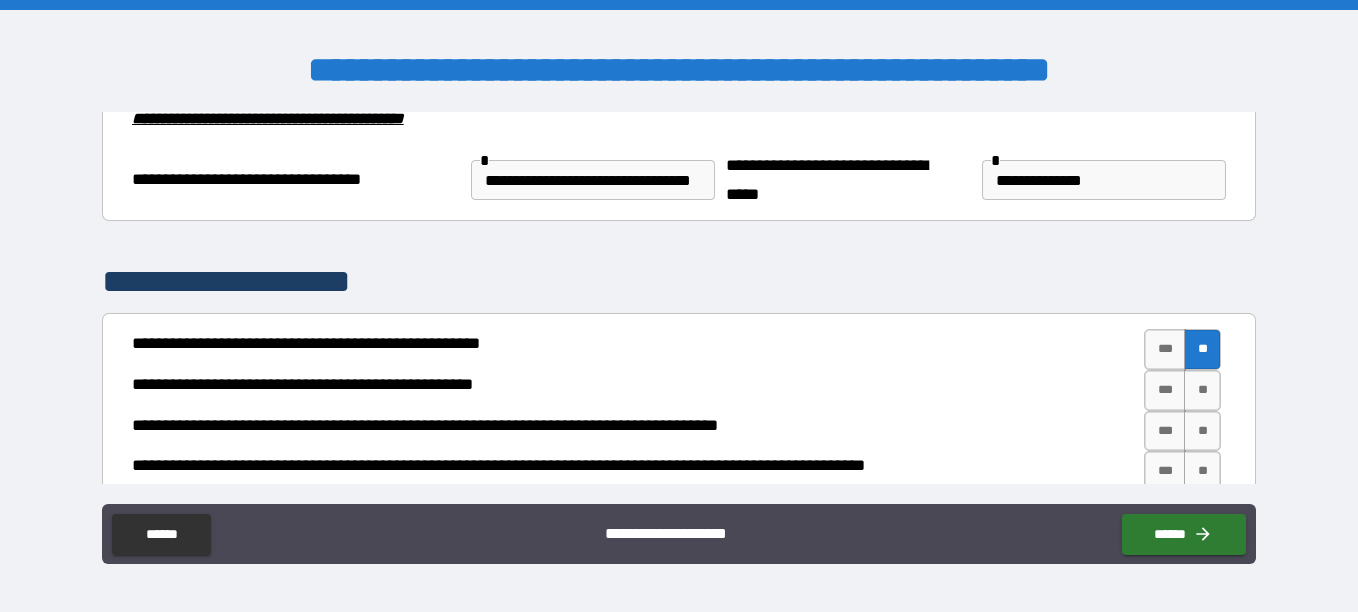 scroll, scrollTop: 2844, scrollLeft: 0, axis: vertical 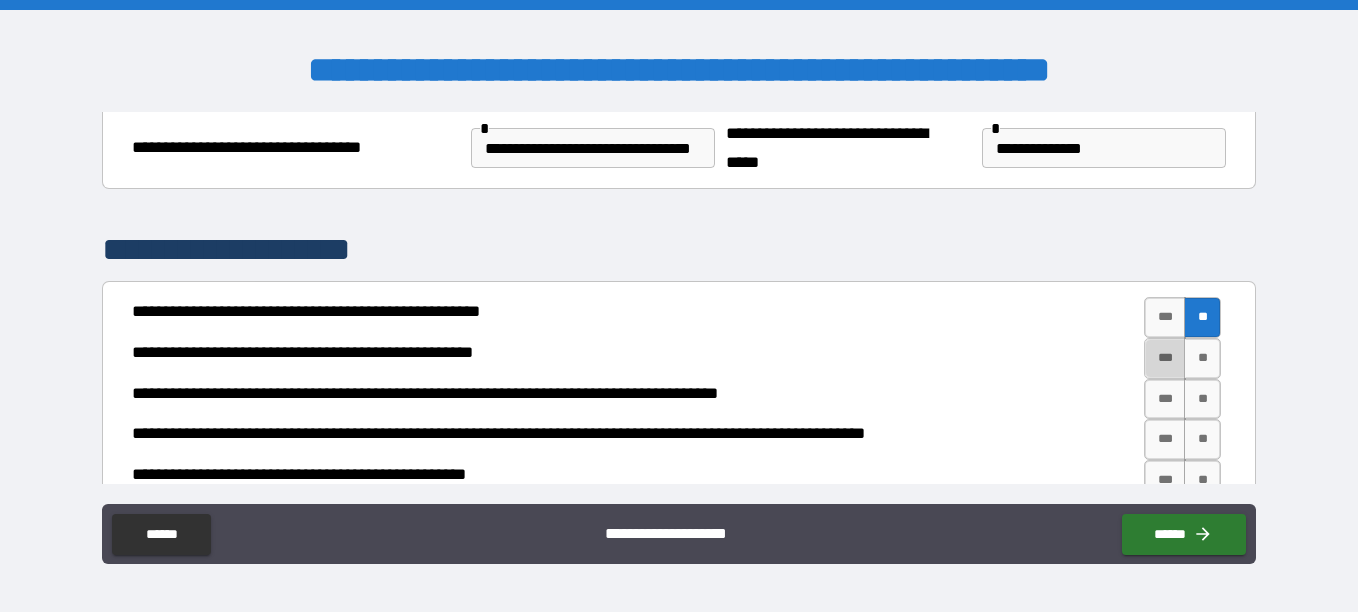 click on "***" at bounding box center [1165, 358] 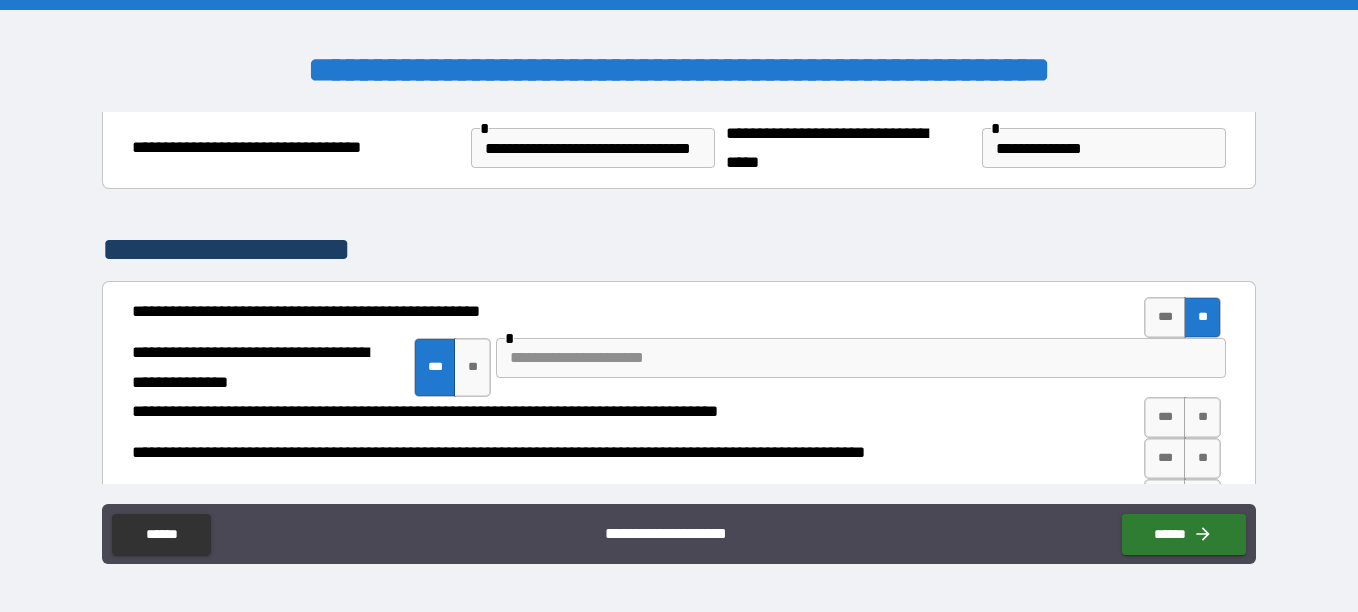 click at bounding box center [861, 358] 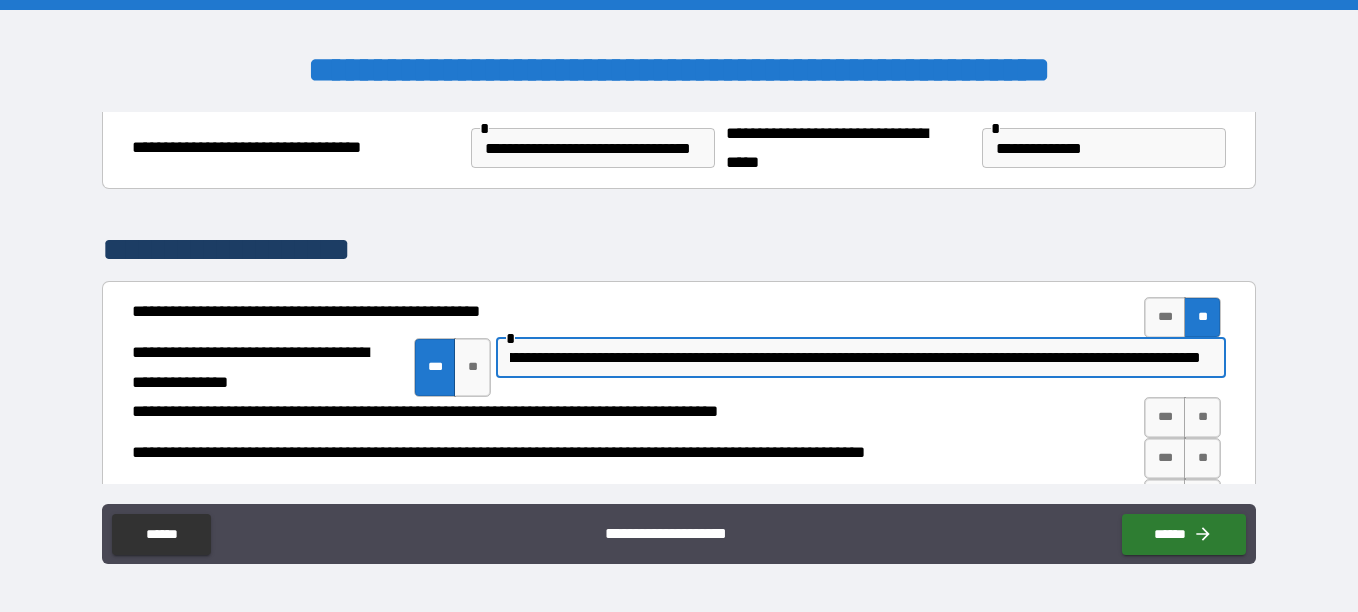 scroll, scrollTop: 0, scrollLeft: 362, axis: horizontal 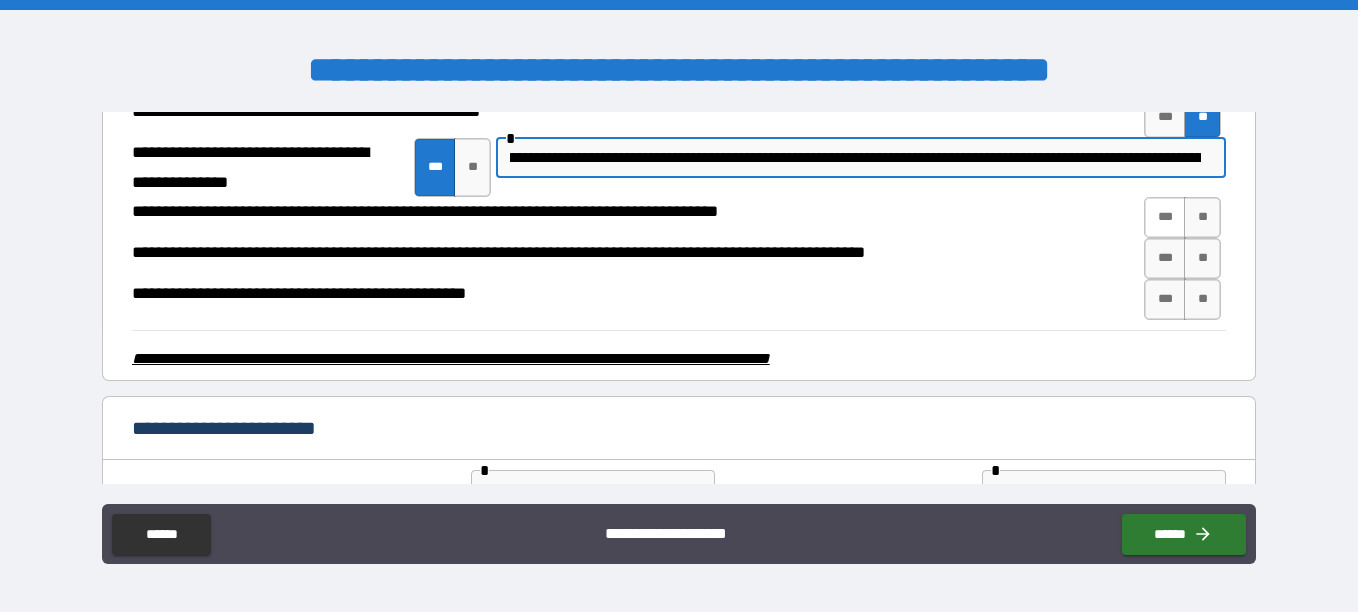 type on "**********" 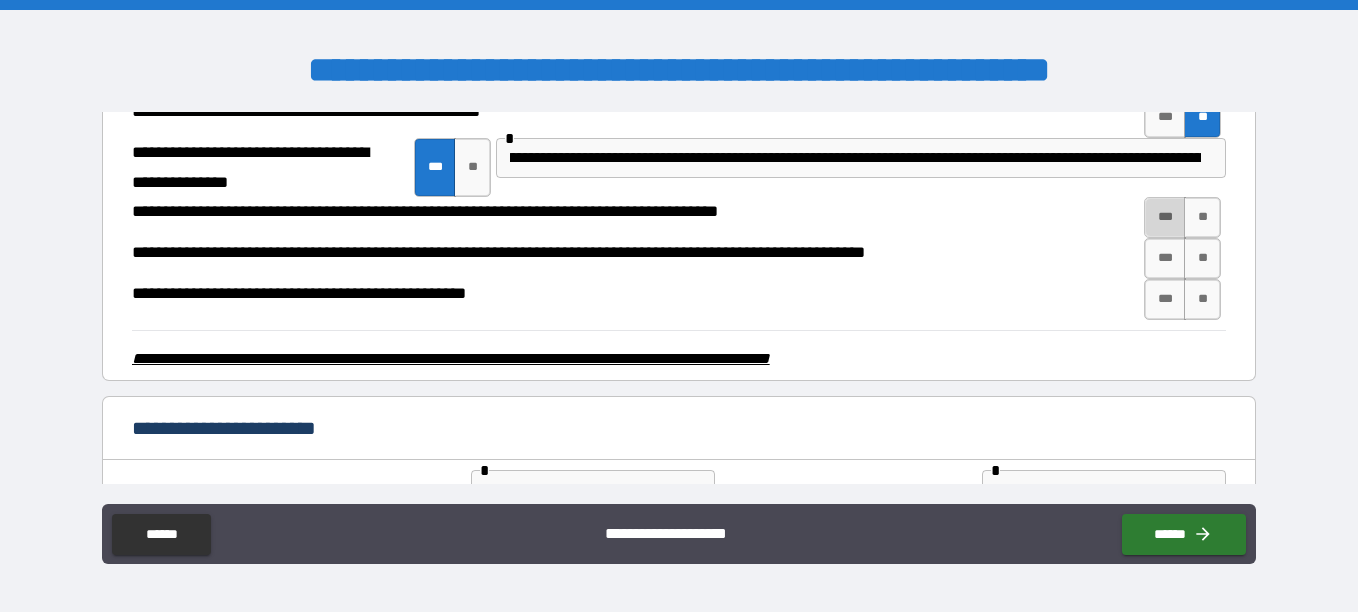 click on "***" at bounding box center (1165, 217) 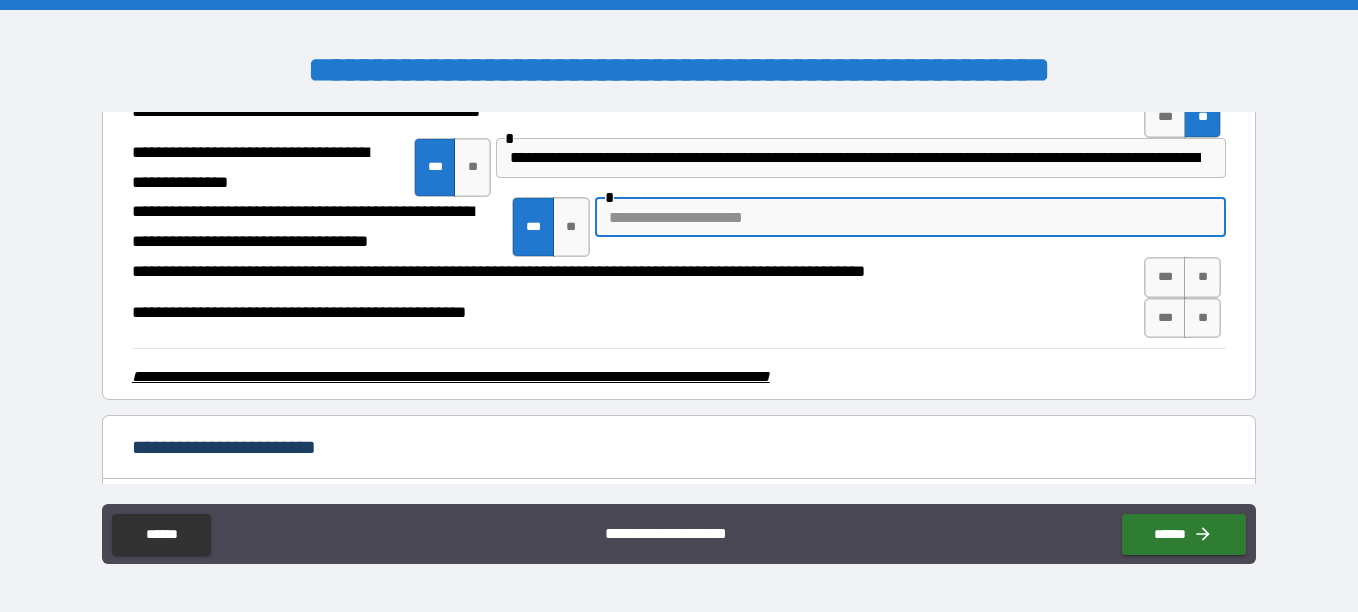 click at bounding box center (911, 217) 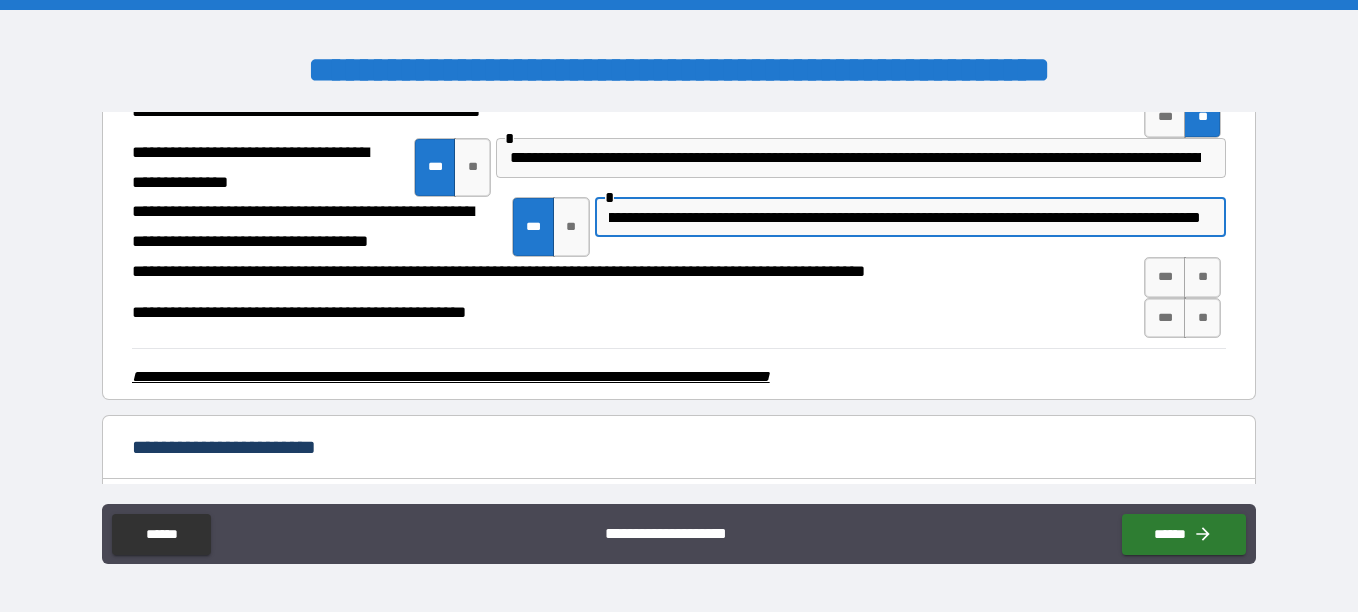 scroll, scrollTop: 0, scrollLeft: 194, axis: horizontal 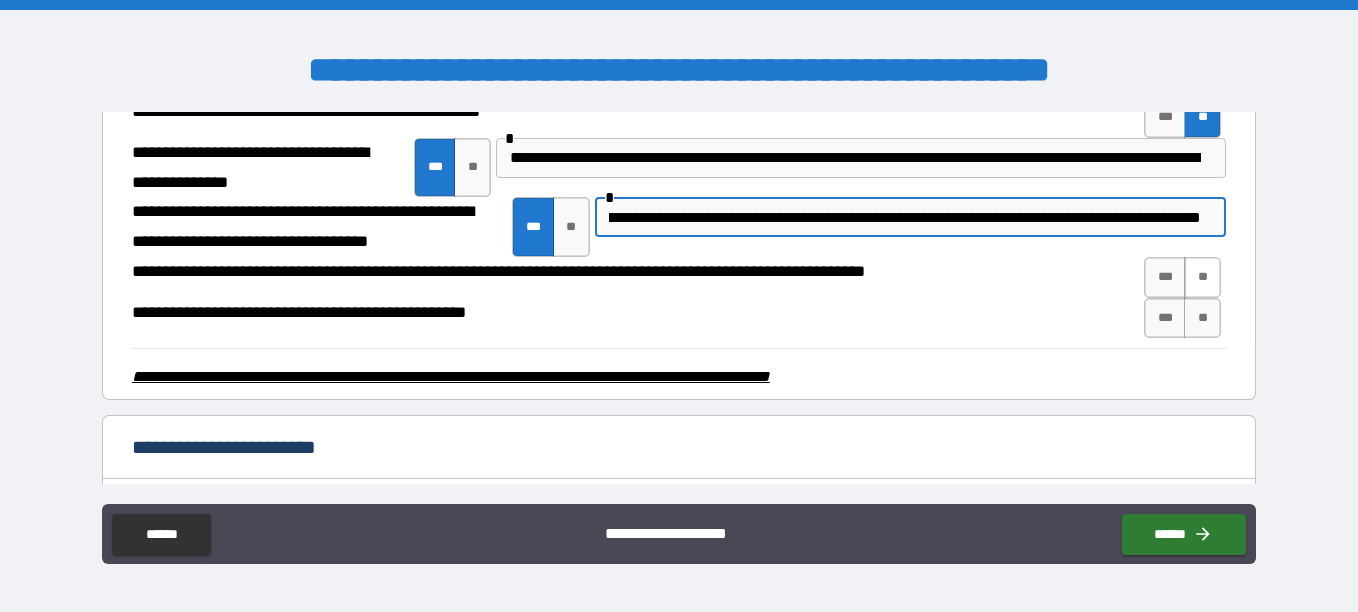type on "**********" 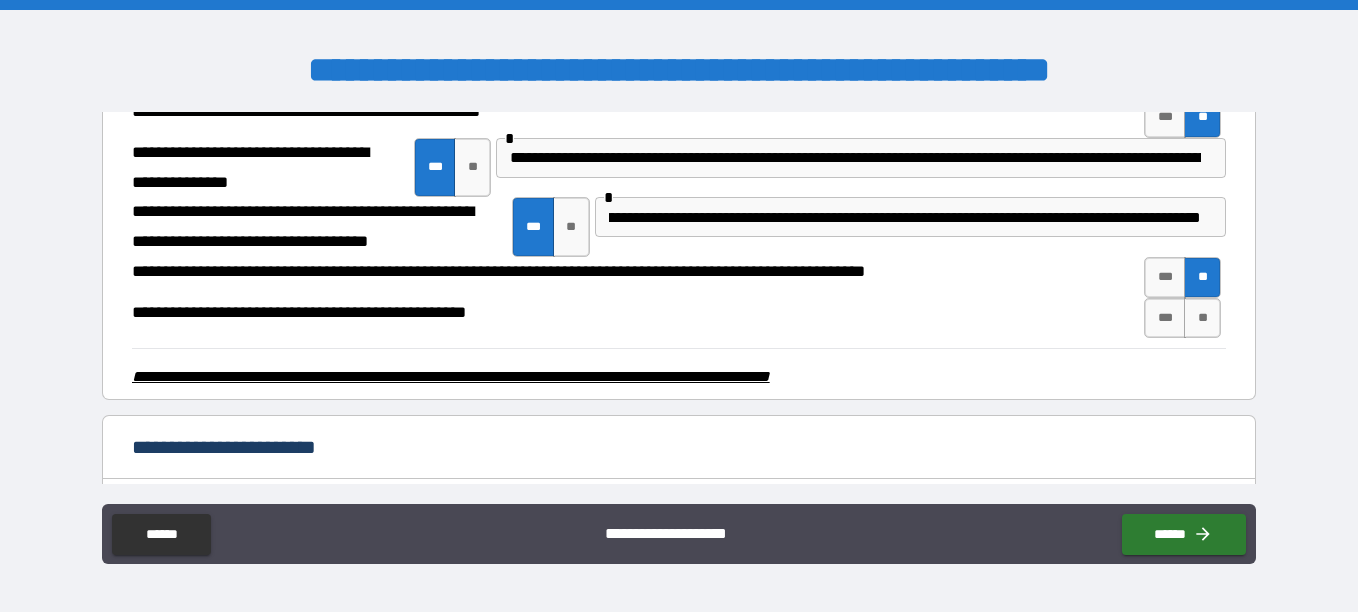 scroll, scrollTop: 0, scrollLeft: 0, axis: both 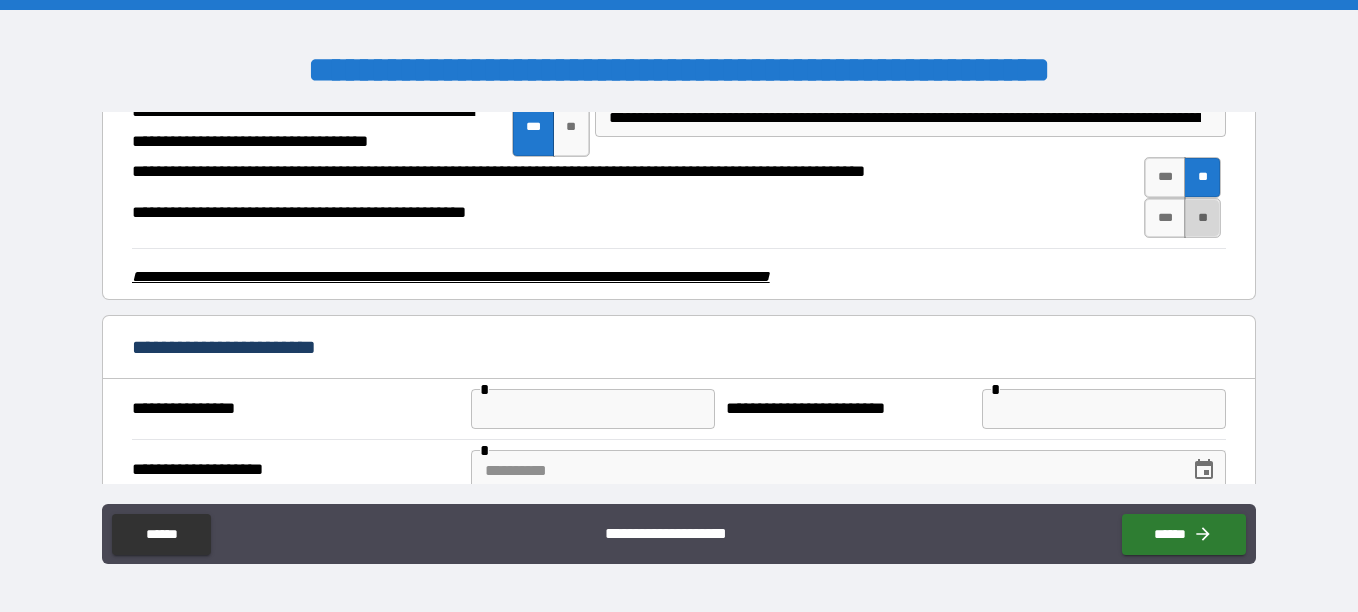 click on "**" at bounding box center (1202, 218) 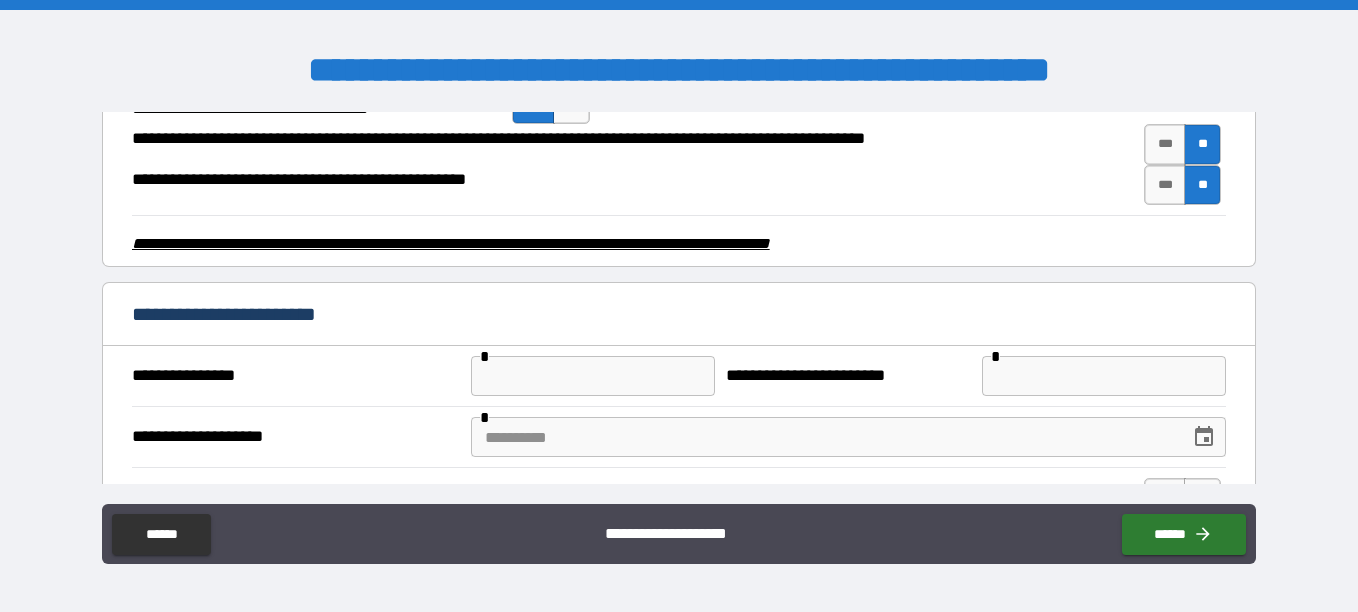 scroll, scrollTop: 3144, scrollLeft: 0, axis: vertical 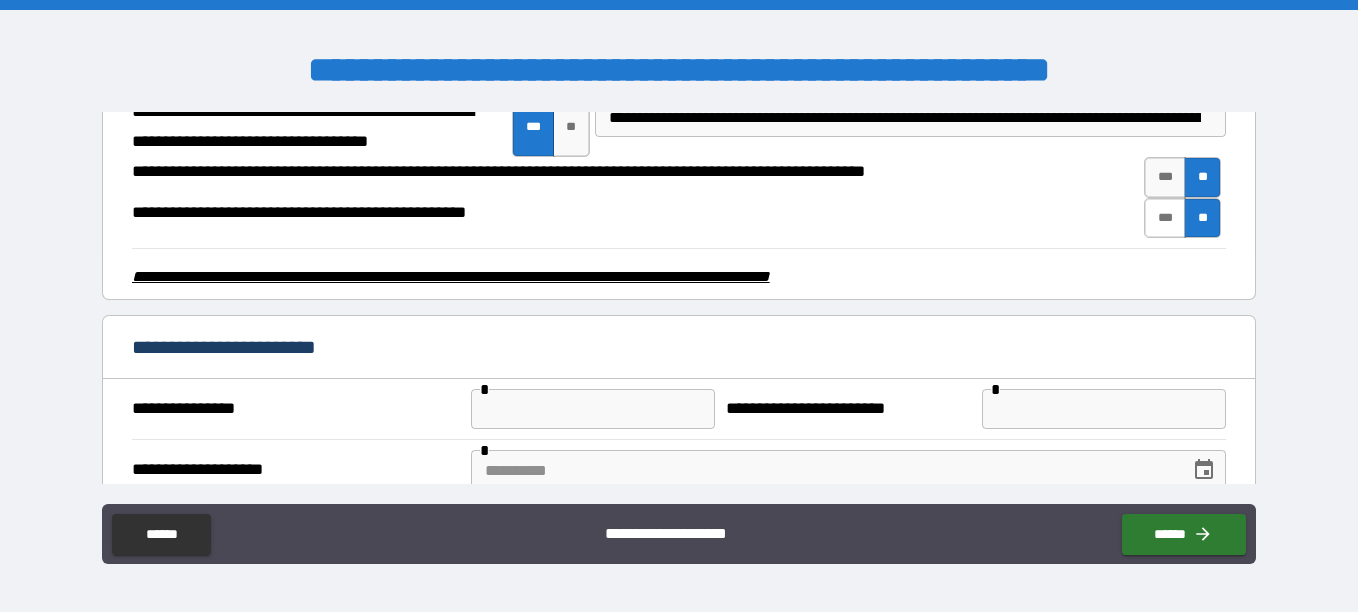 click on "***" at bounding box center (1165, 218) 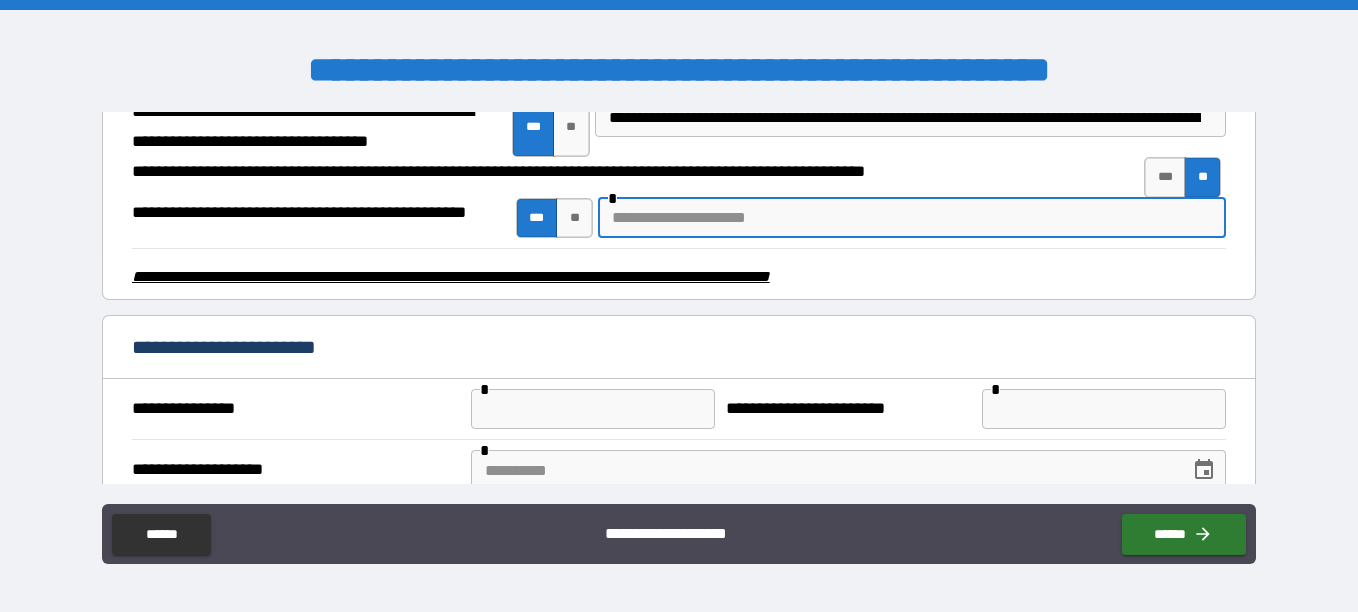 click at bounding box center (912, 218) 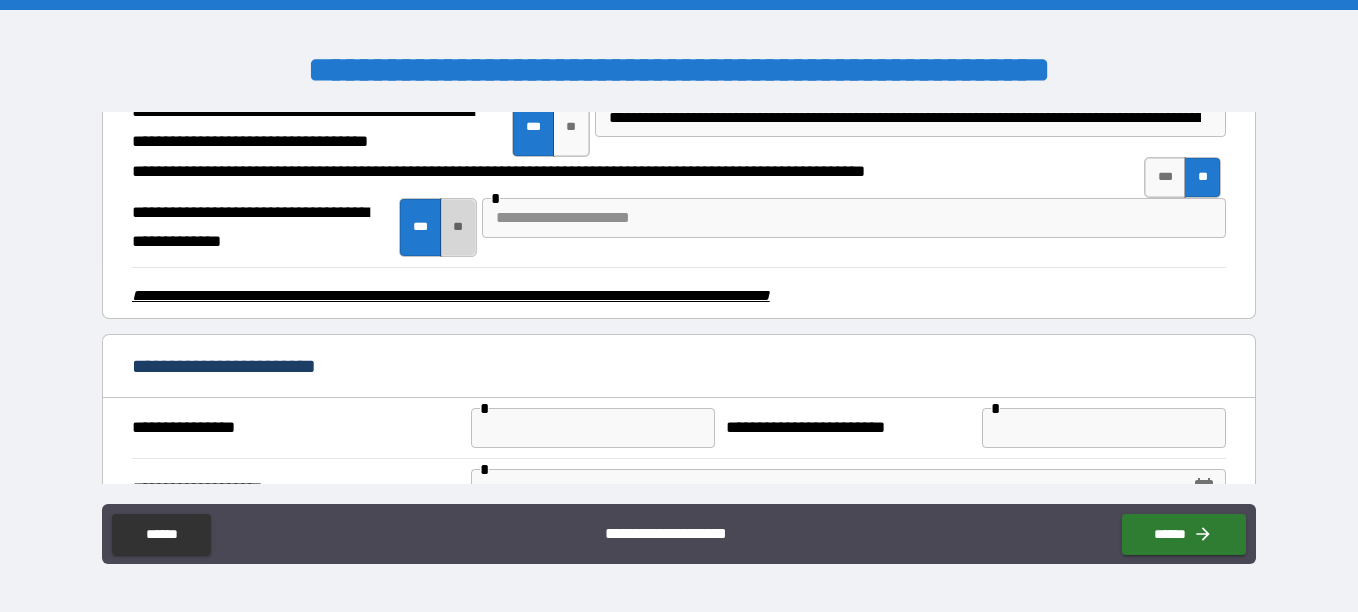 click on "**" at bounding box center (458, 228) 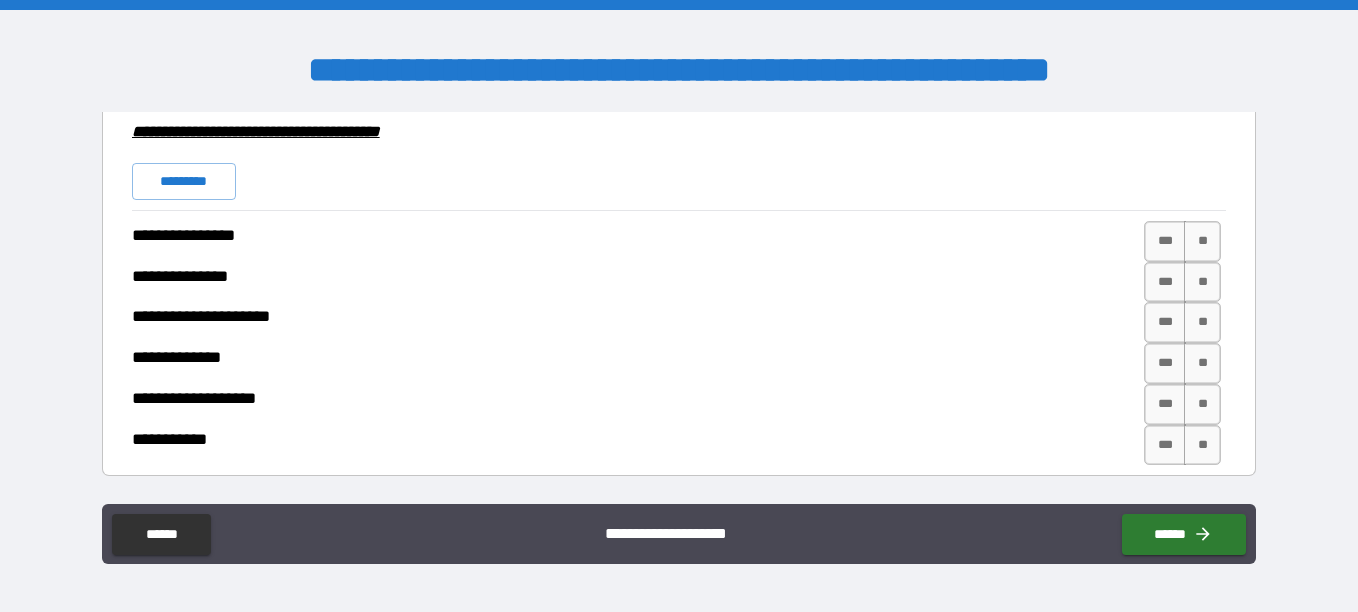 scroll, scrollTop: 3744, scrollLeft: 0, axis: vertical 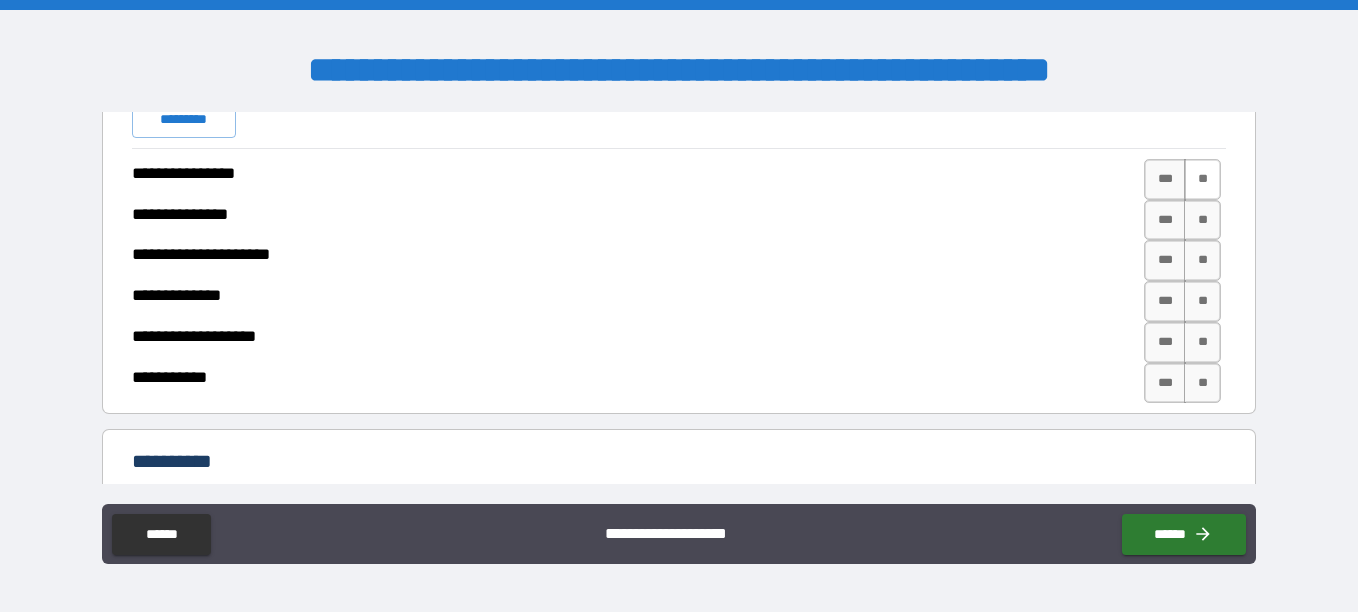 click on "**" at bounding box center [1202, 179] 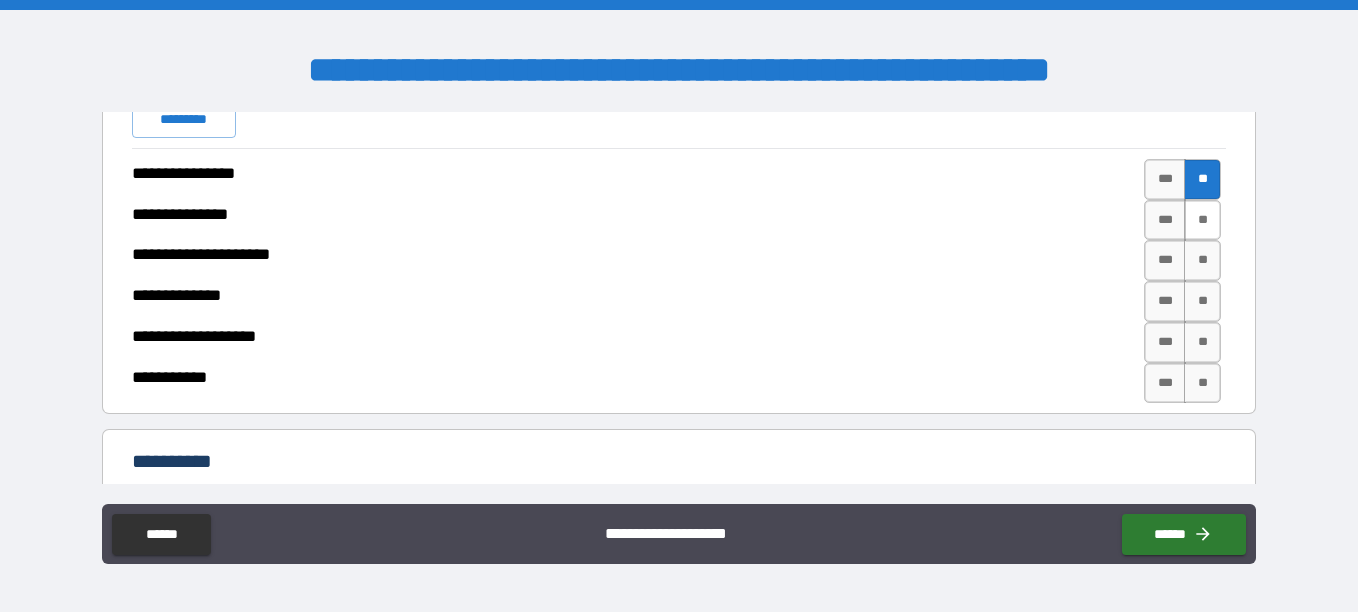 click on "**" at bounding box center (1202, 220) 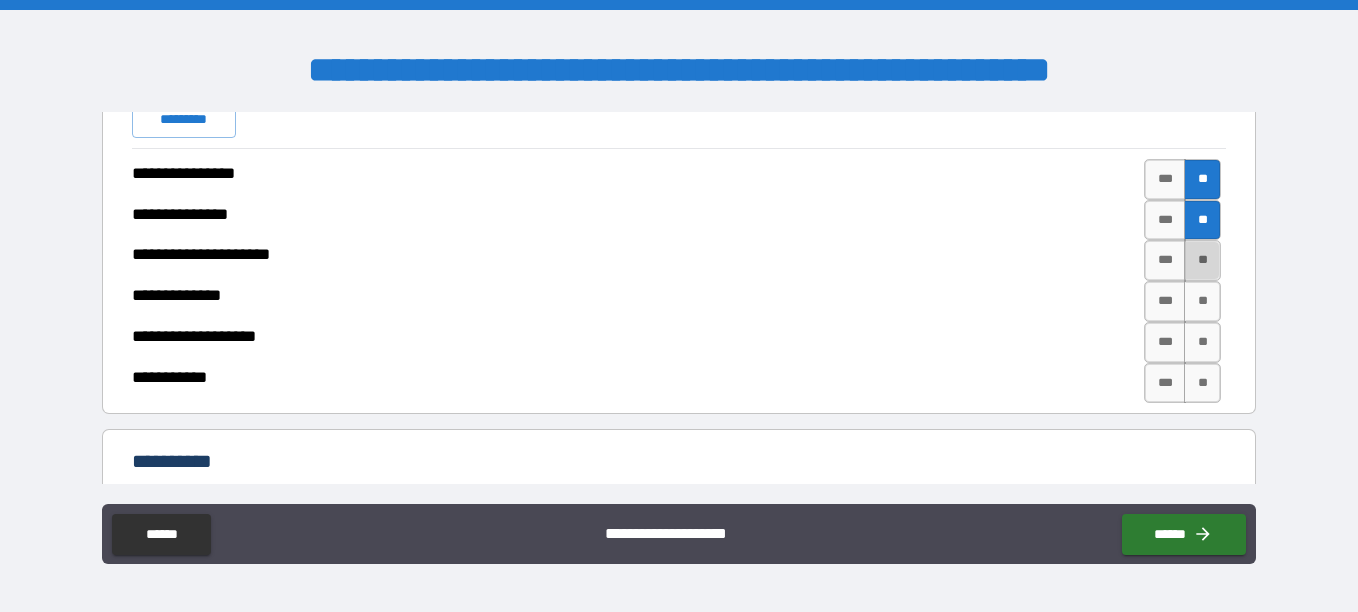 click on "**" at bounding box center (1202, 260) 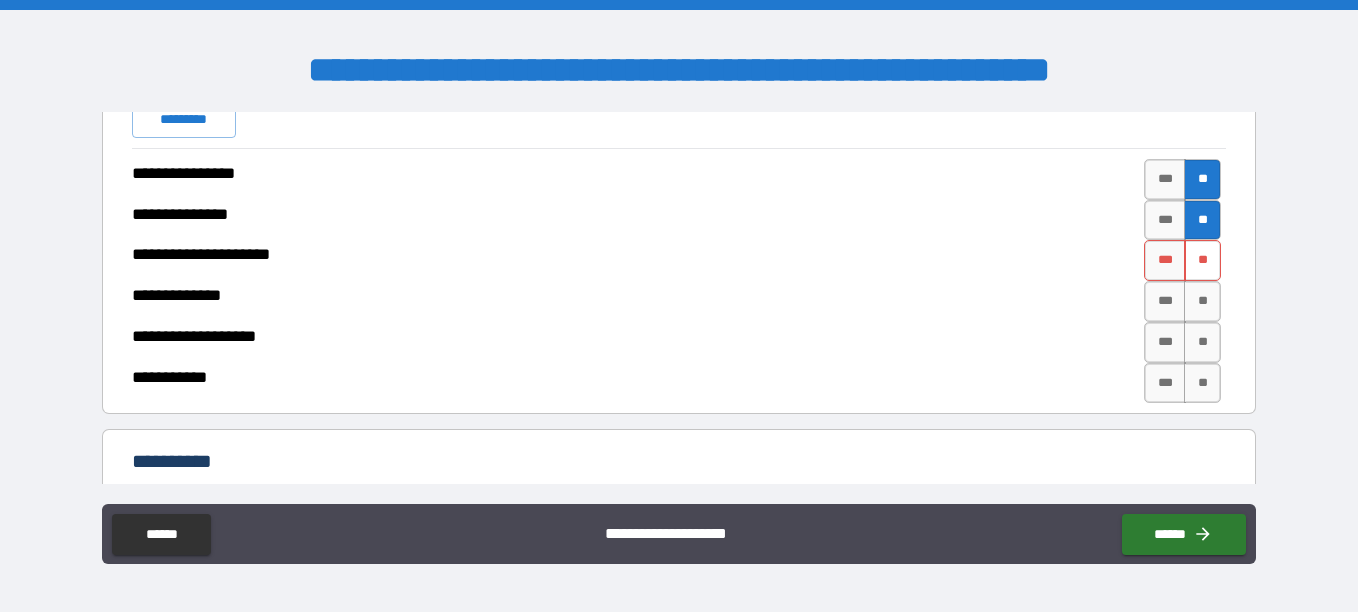 click on "**" at bounding box center [1202, 260] 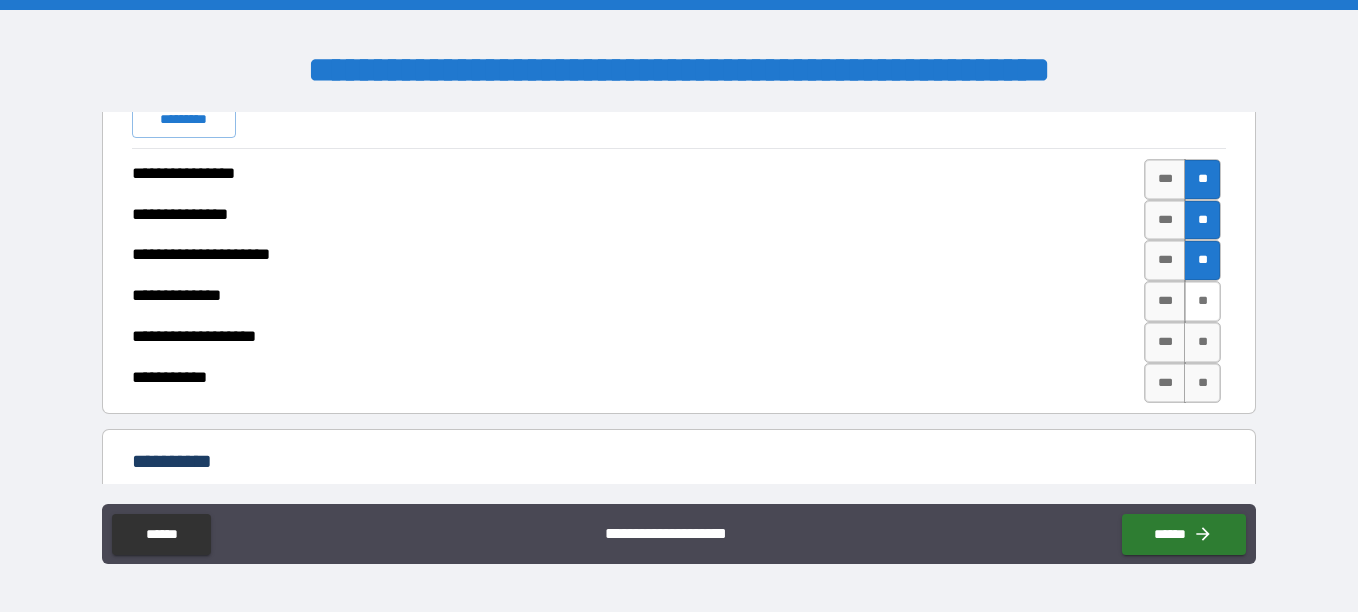 click on "**" at bounding box center [1202, 301] 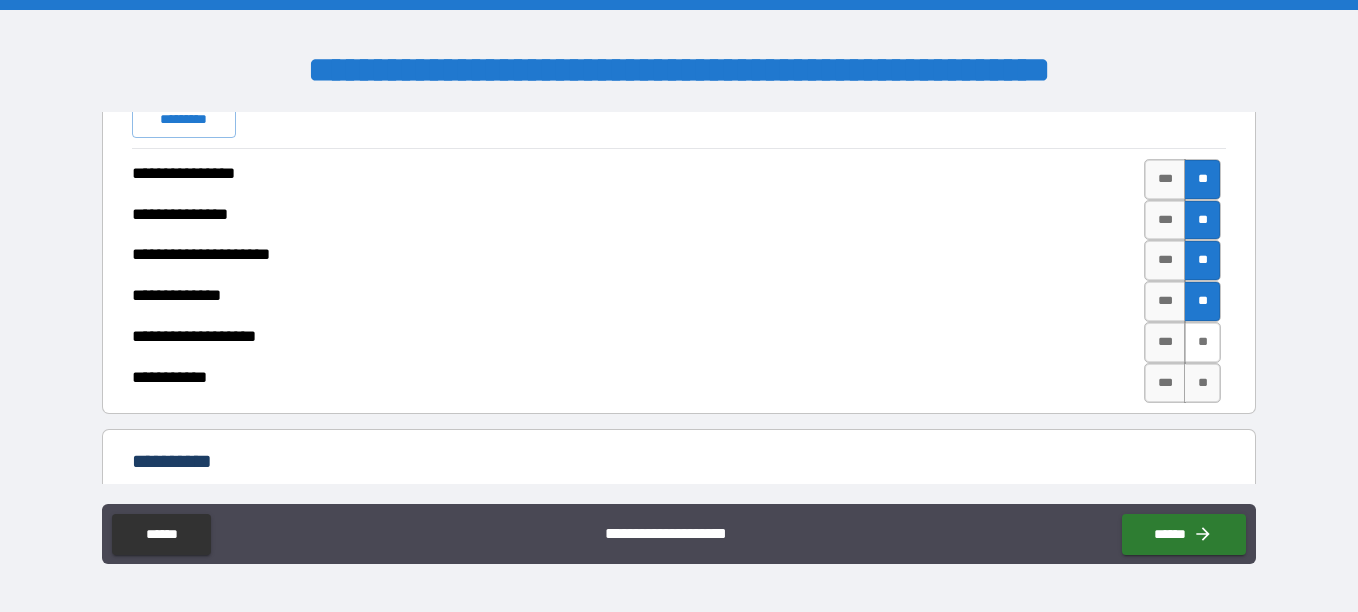 click on "**" at bounding box center [1202, 342] 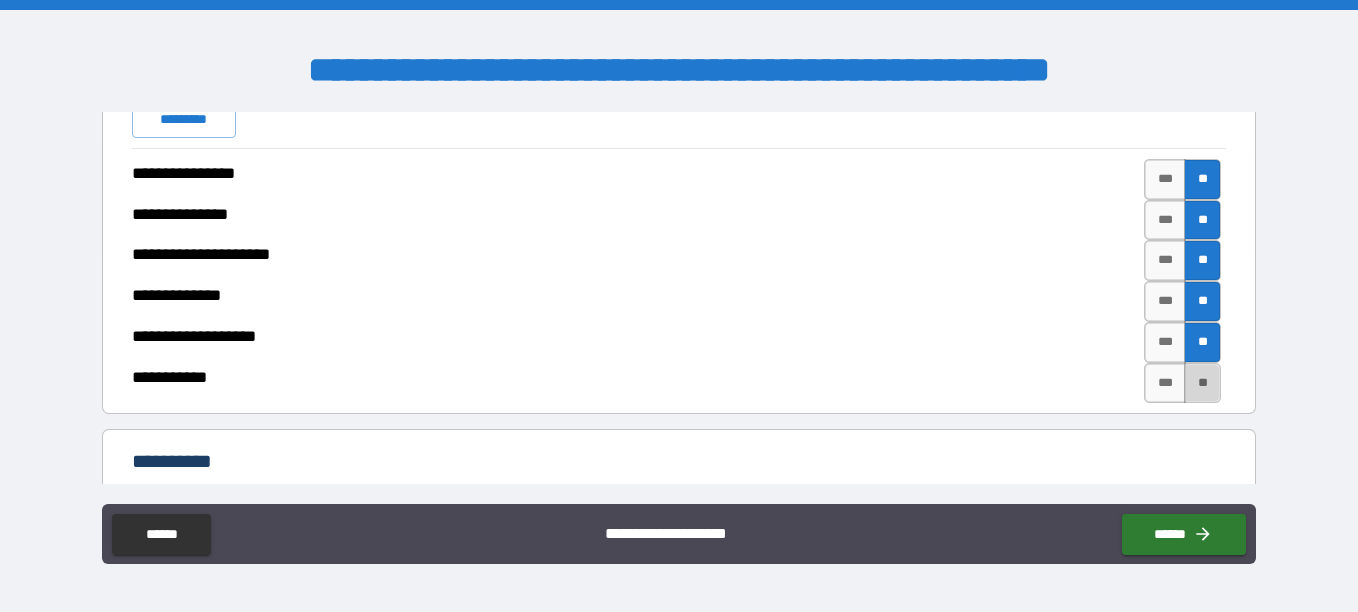 click on "**" at bounding box center (1202, 383) 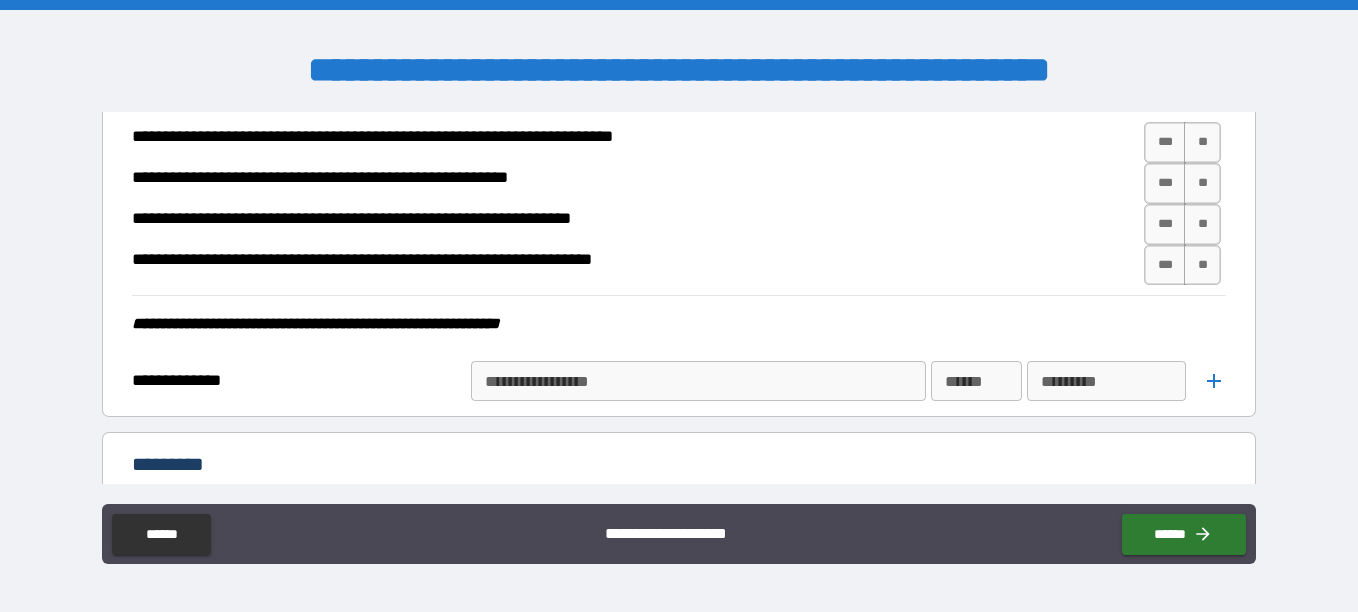 scroll, scrollTop: 4144, scrollLeft: 0, axis: vertical 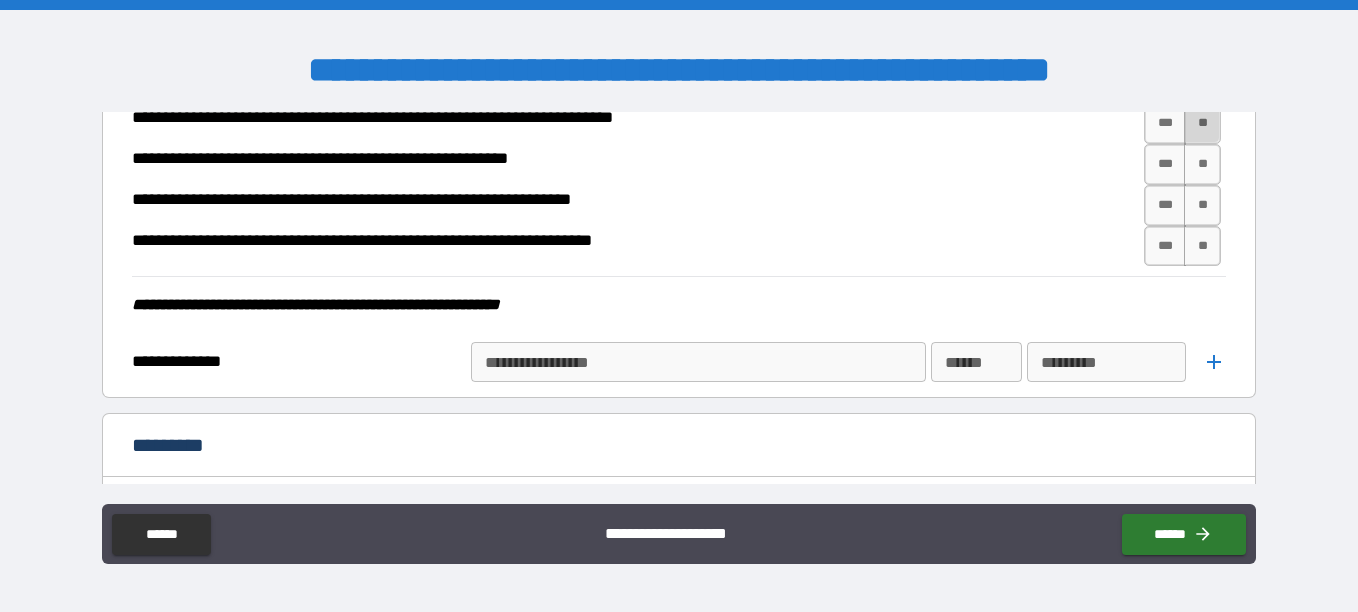 click on "**" at bounding box center (1202, 123) 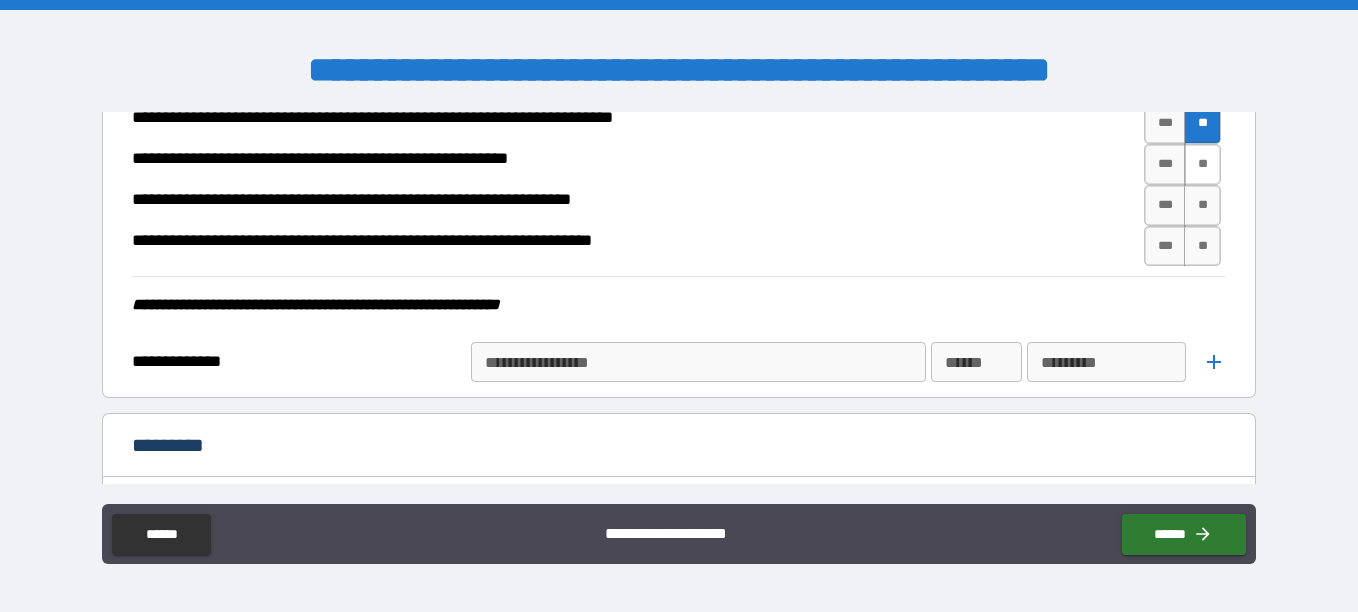 click on "**" at bounding box center (1202, 164) 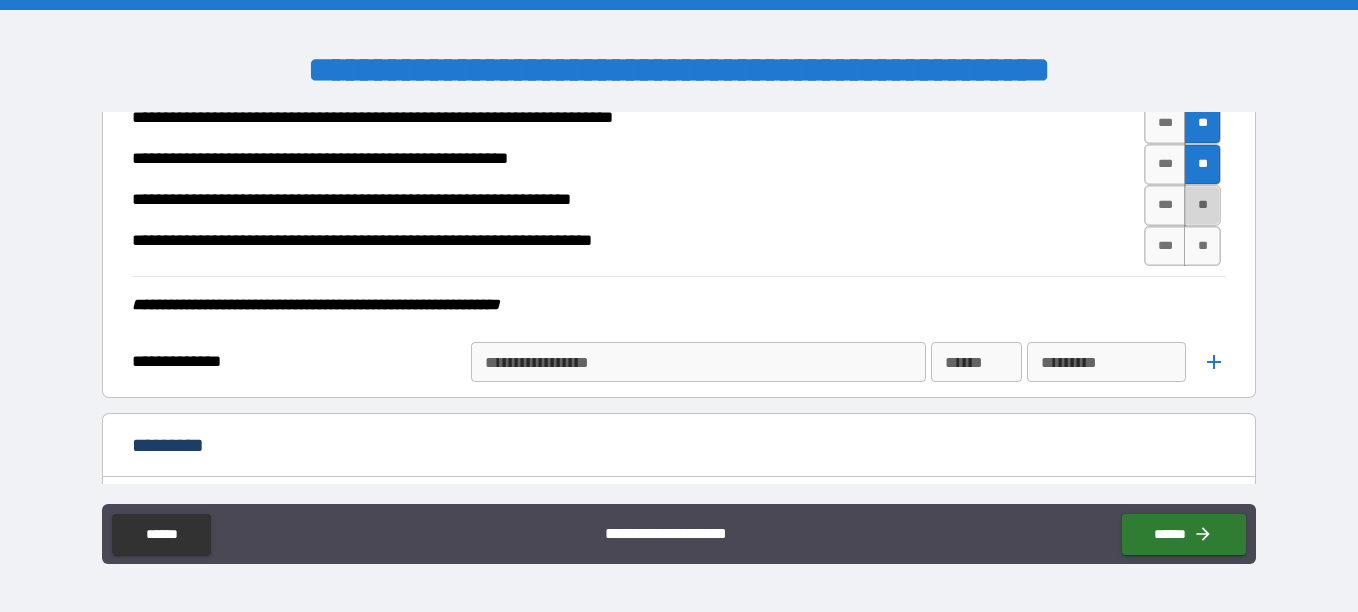 click on "**" at bounding box center (1202, 205) 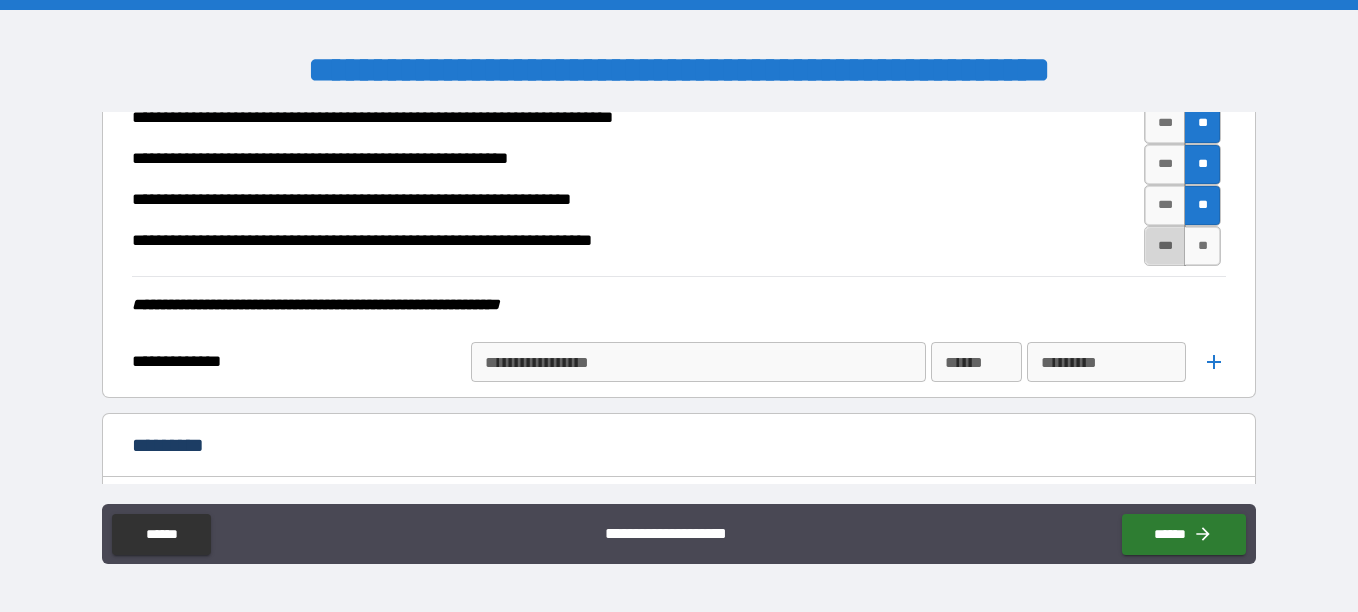 click on "***" at bounding box center [1165, 246] 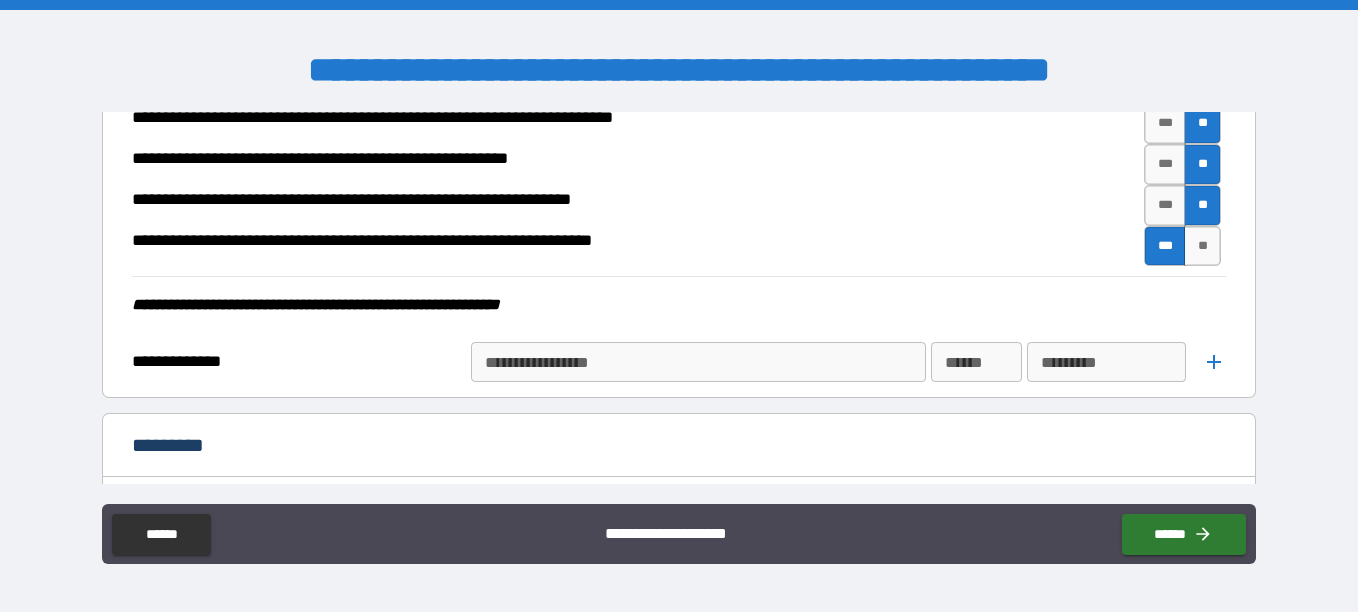 click on "**********" at bounding box center [697, 362] 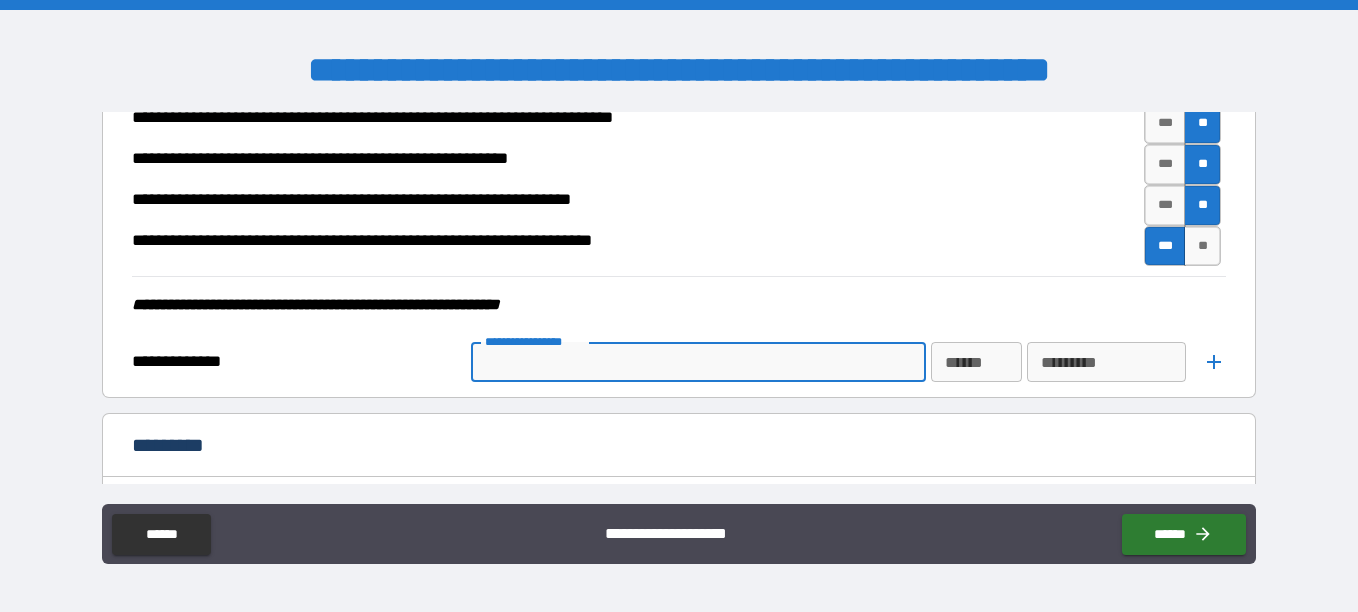 type on "*" 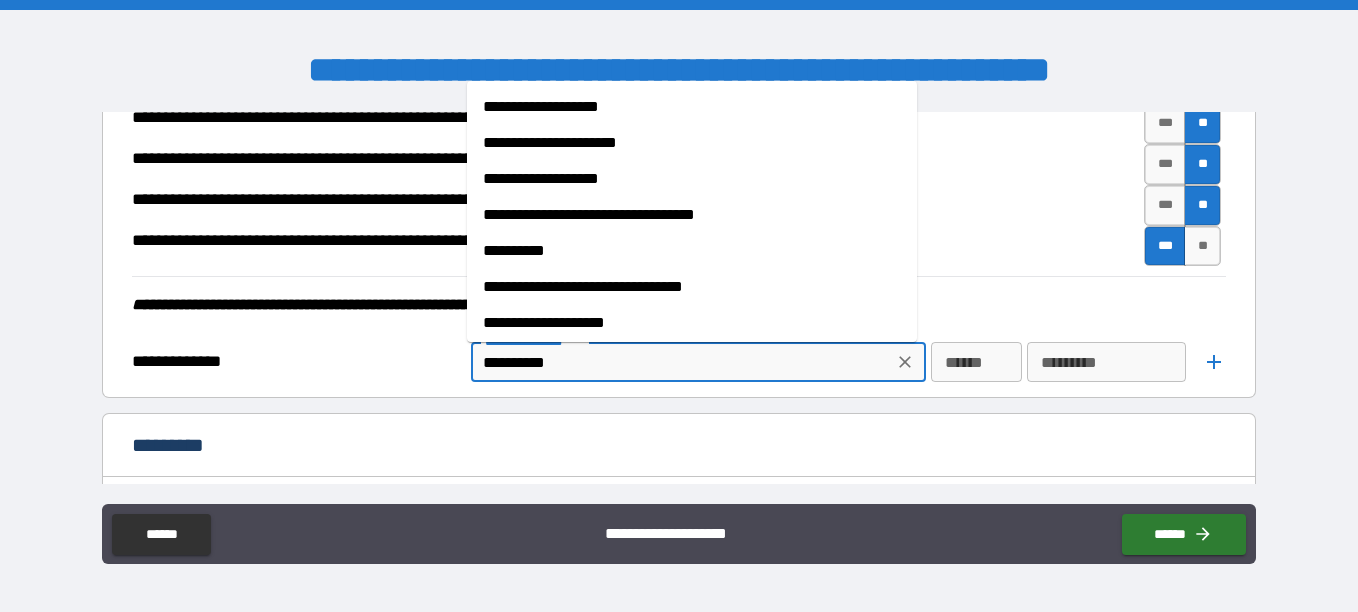 type on "**********" 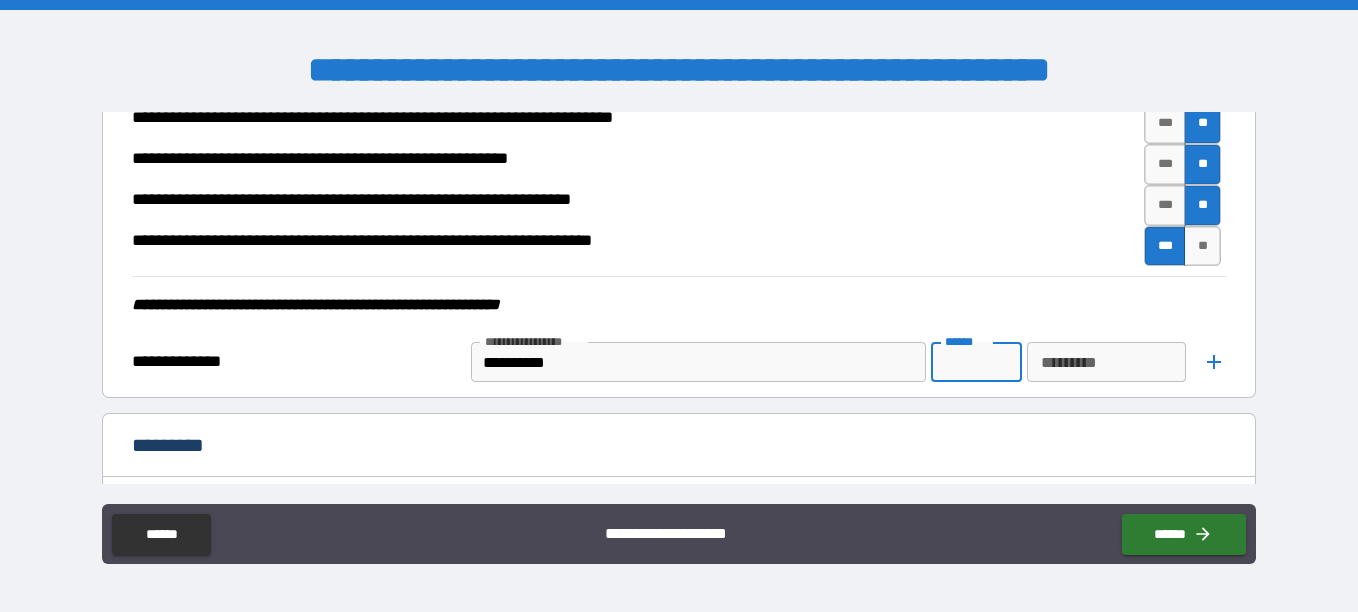 click on "******" at bounding box center [976, 362] 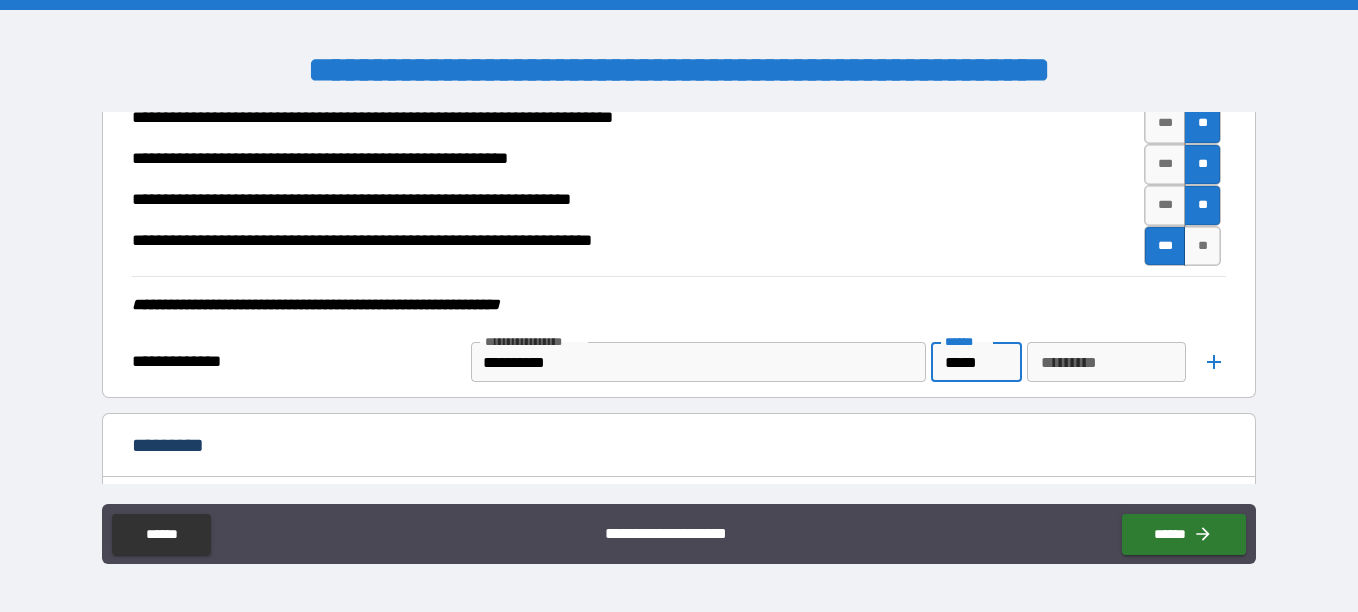 type on "*****" 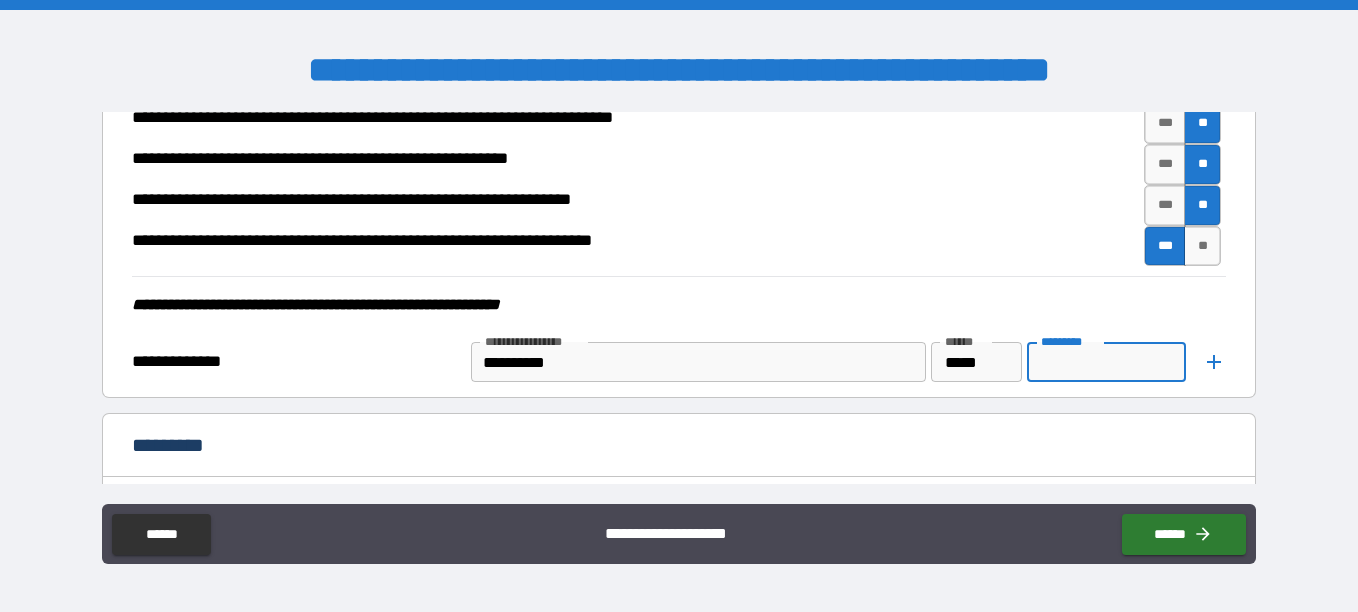click on "*********" at bounding box center (1106, 362) 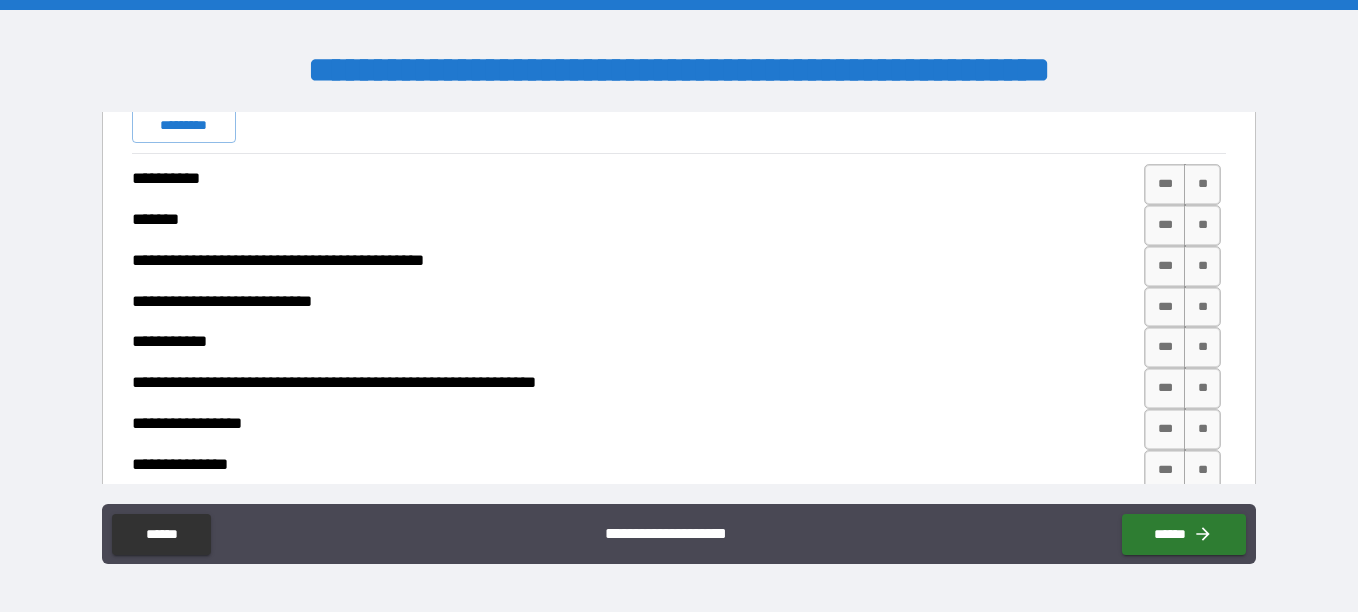 scroll, scrollTop: 4544, scrollLeft: 0, axis: vertical 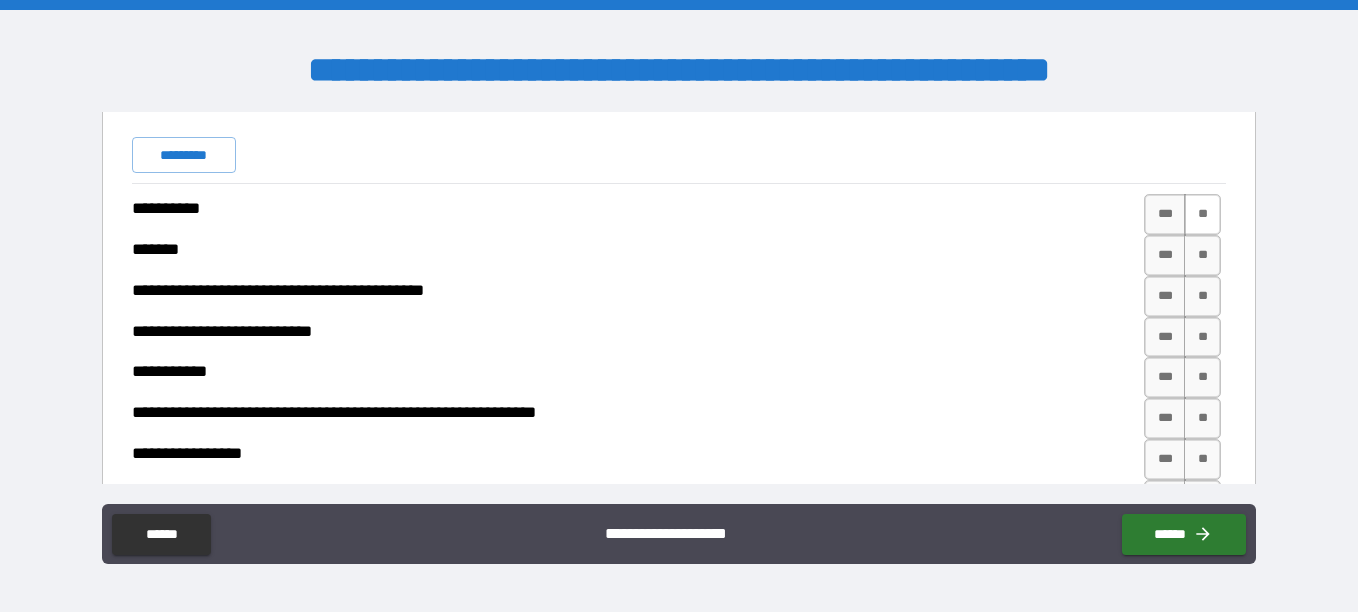 type on "*****" 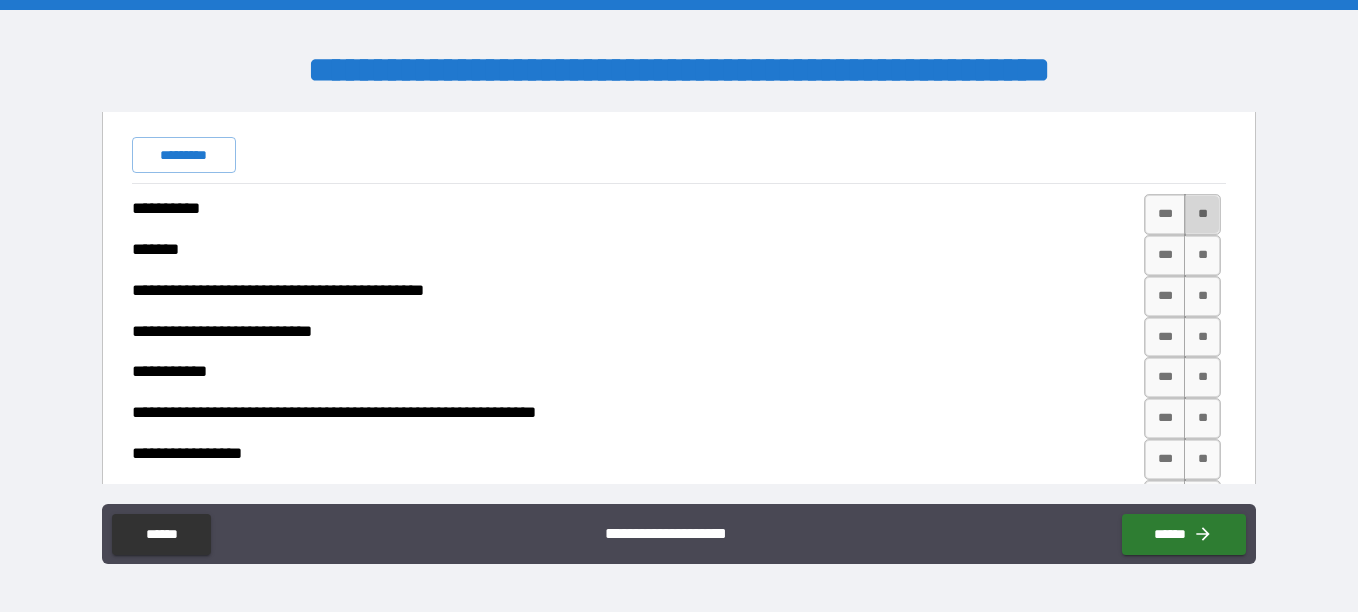 click on "**" at bounding box center (1202, 214) 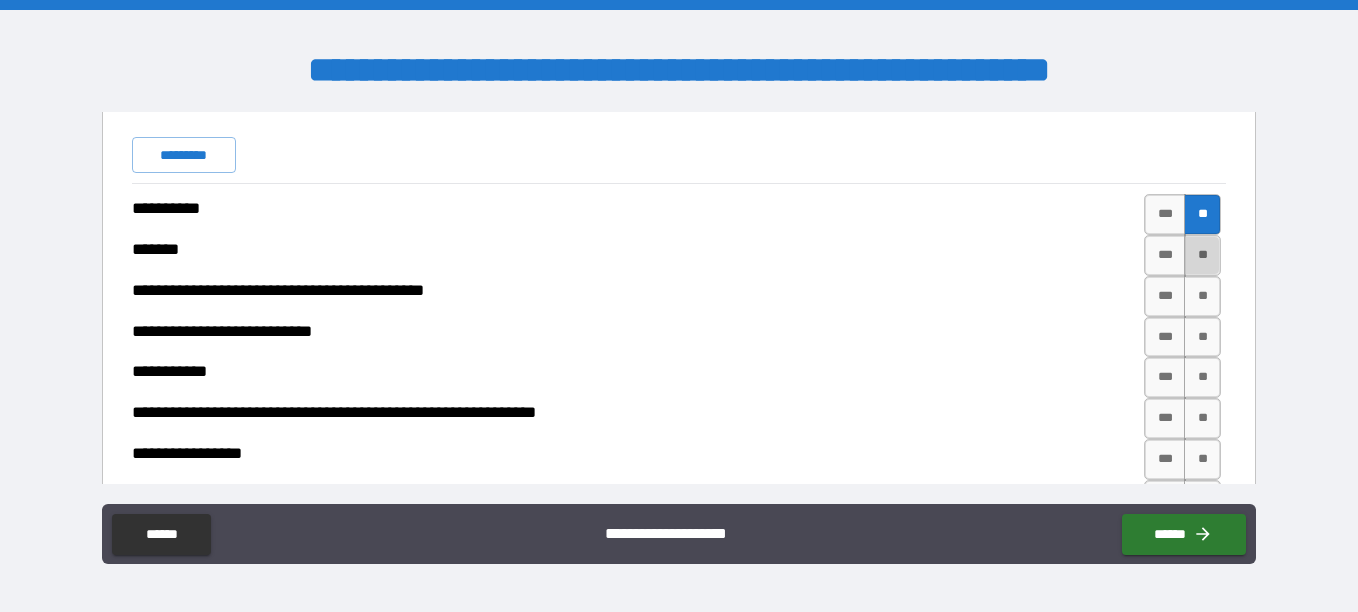 click on "**" at bounding box center [1202, 255] 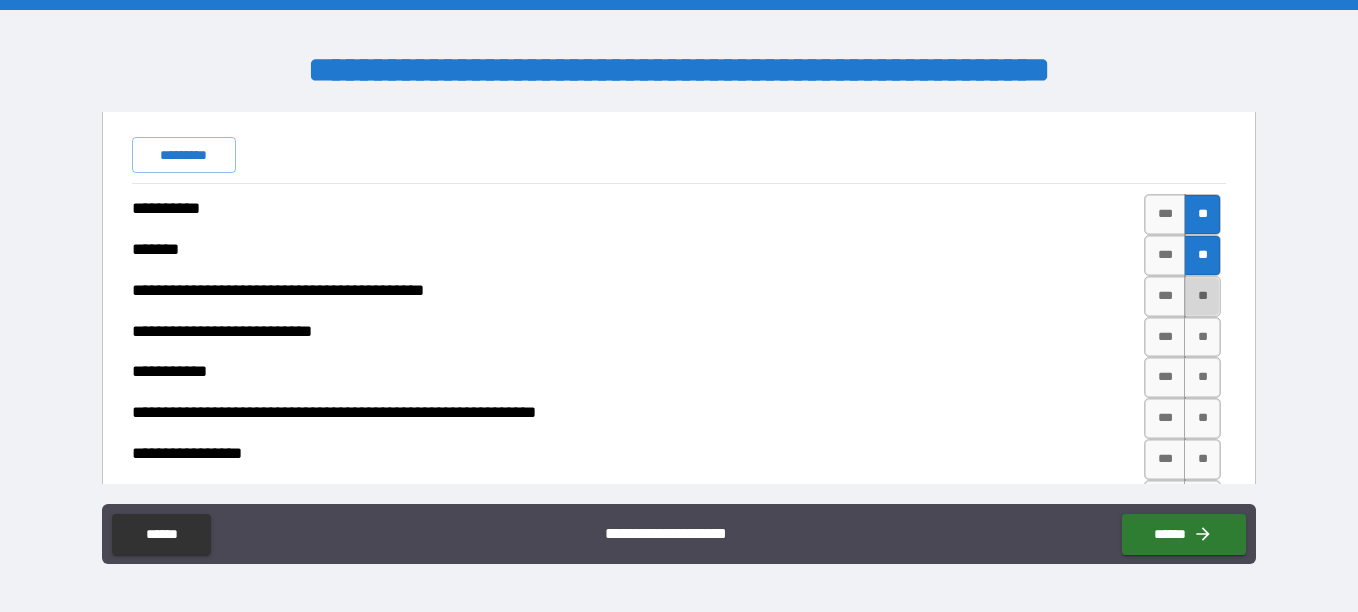 click on "**" at bounding box center [1202, 296] 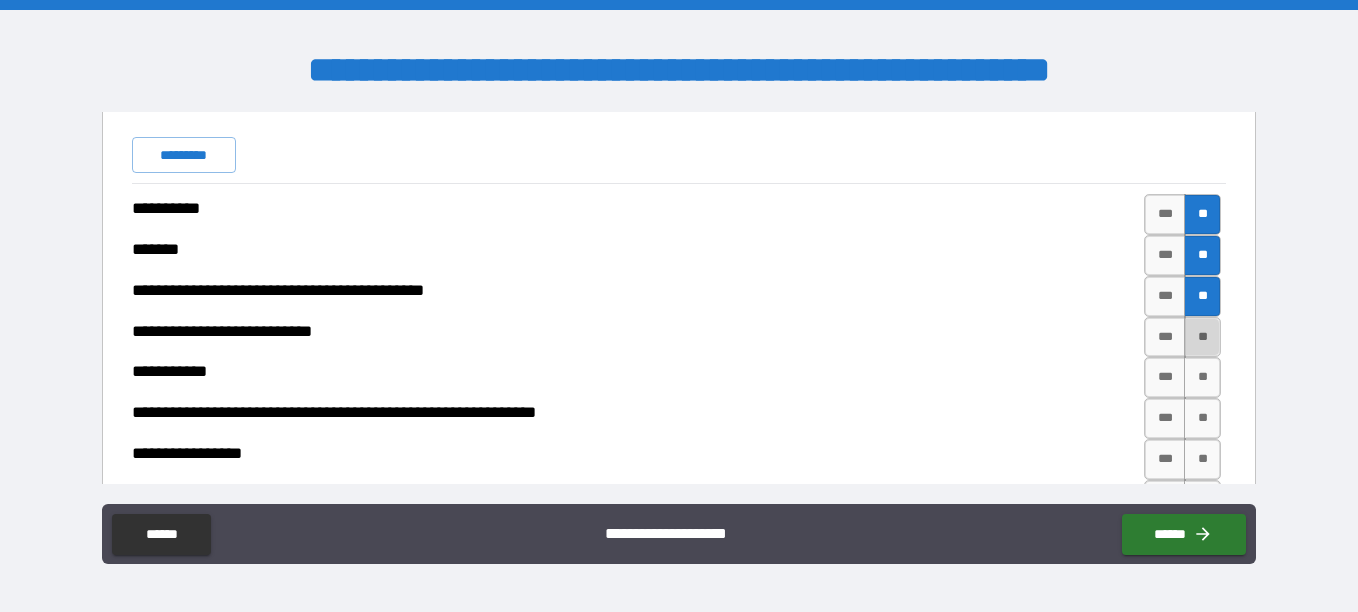 click on "**" at bounding box center [1202, 337] 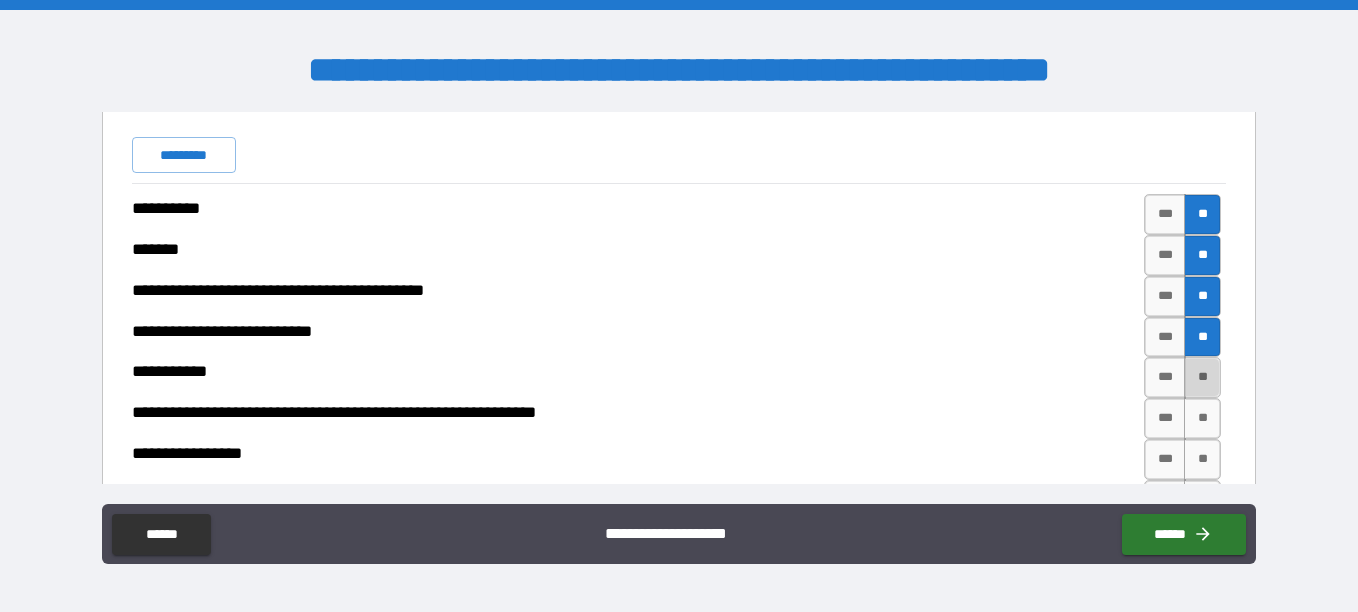 click on "**" at bounding box center (1202, 377) 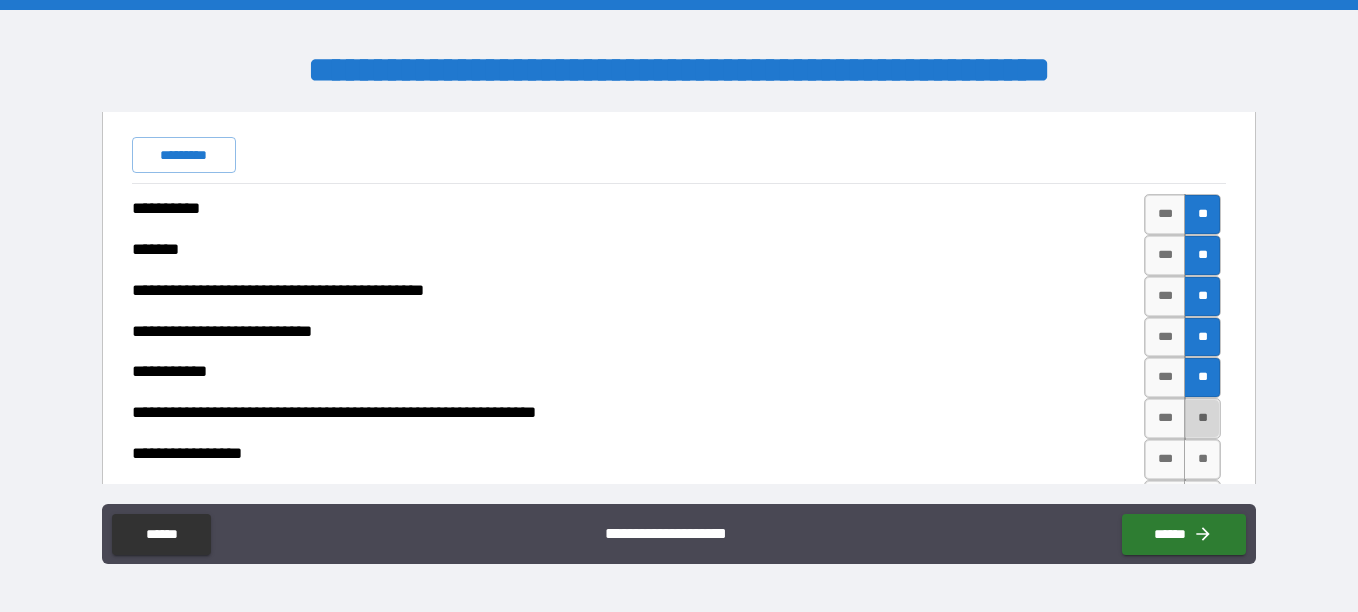 click on "**" at bounding box center (1202, 418) 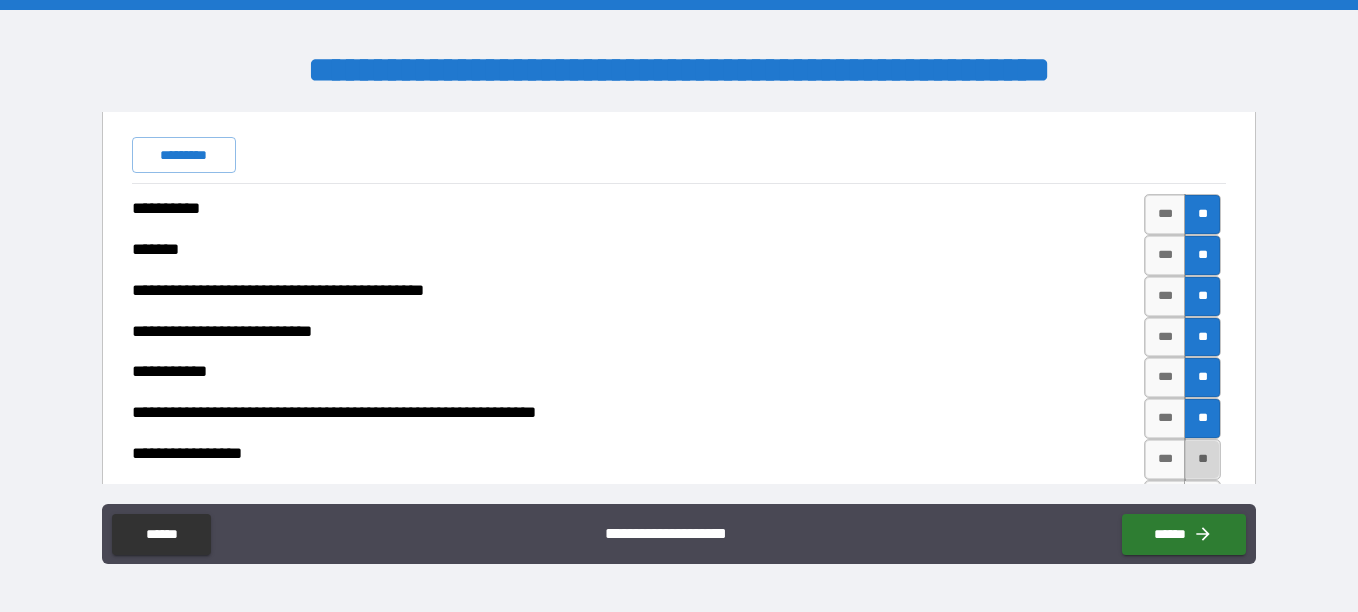 click on "**" at bounding box center [1202, 459] 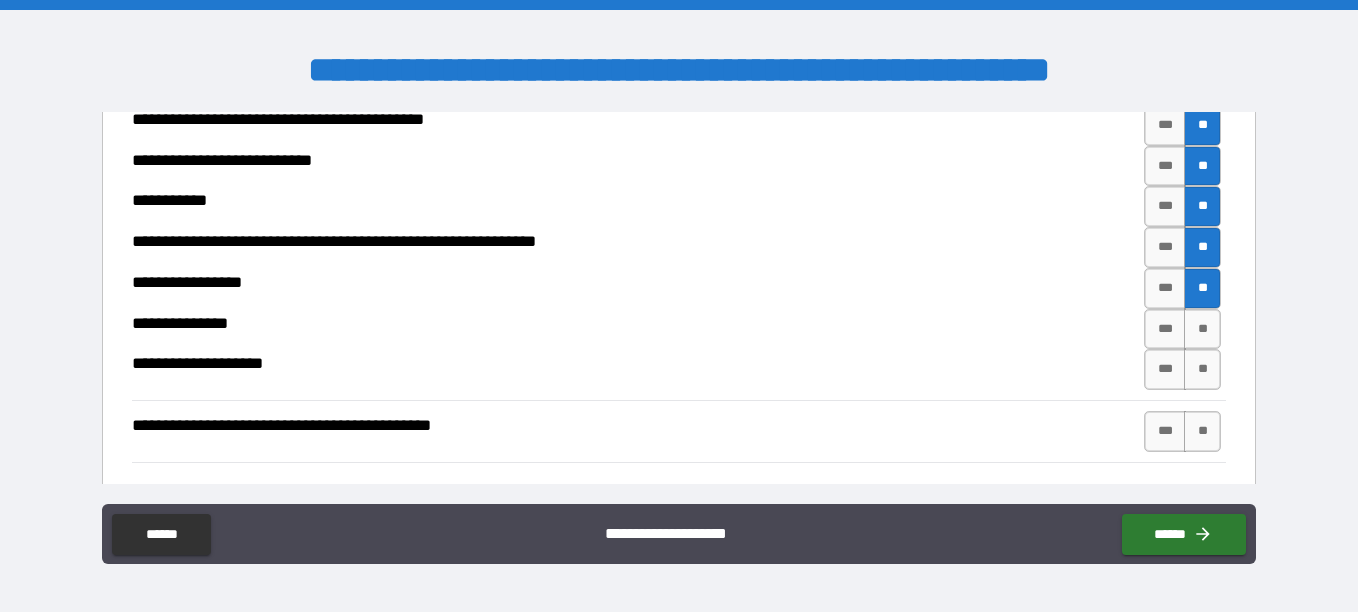 scroll, scrollTop: 4744, scrollLeft: 0, axis: vertical 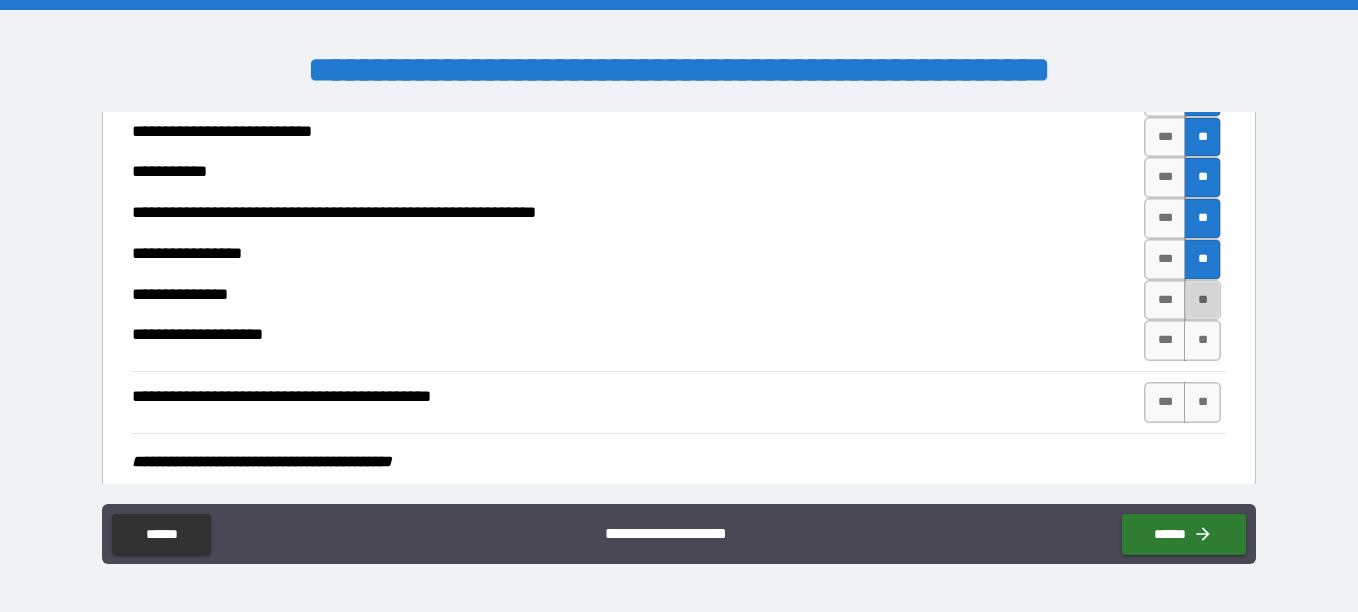 click on "**" at bounding box center [1202, 300] 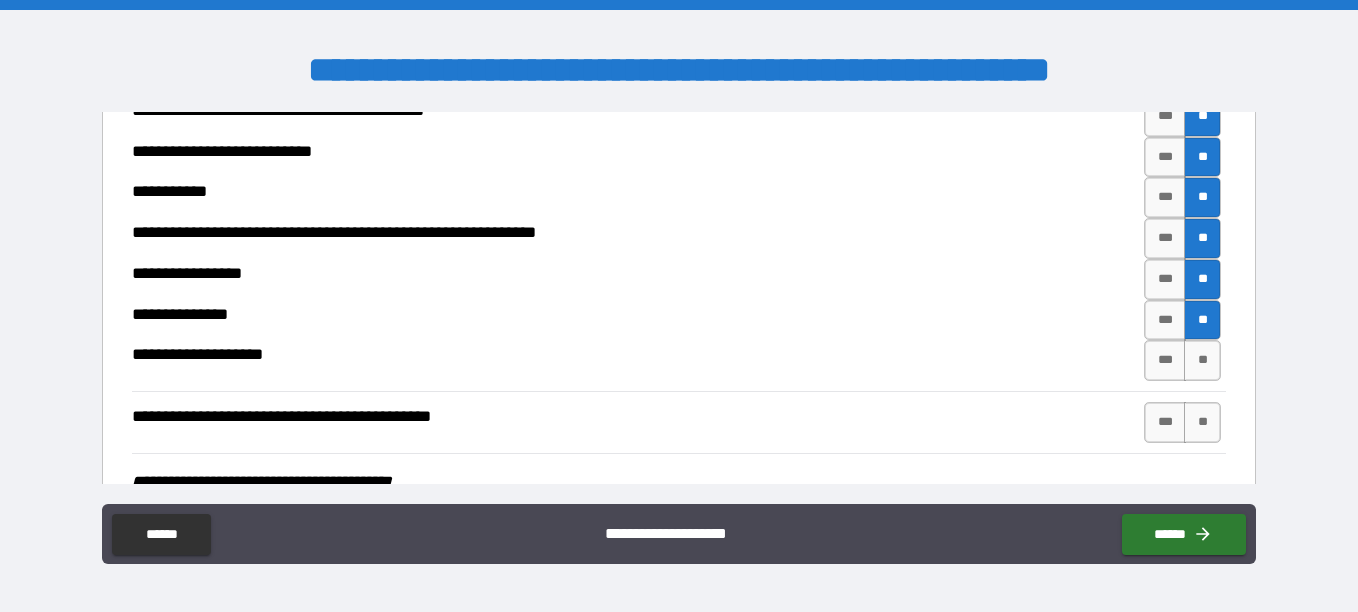 scroll, scrollTop: 4744, scrollLeft: 0, axis: vertical 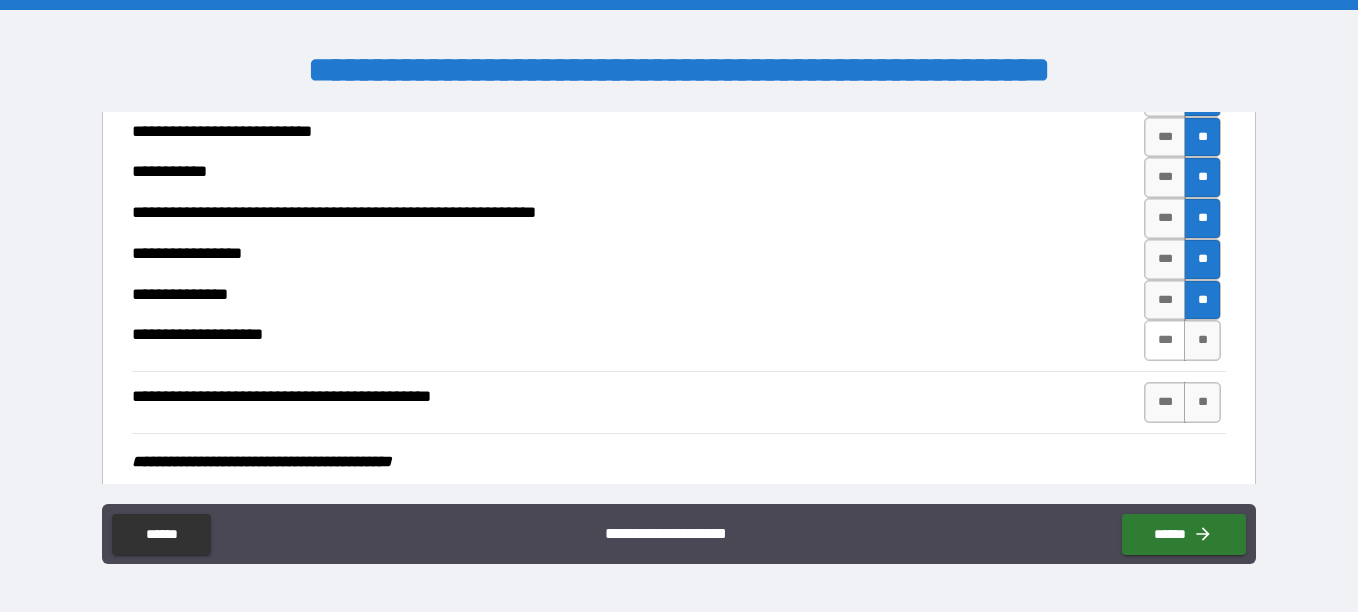 click on "***" at bounding box center (1165, 340) 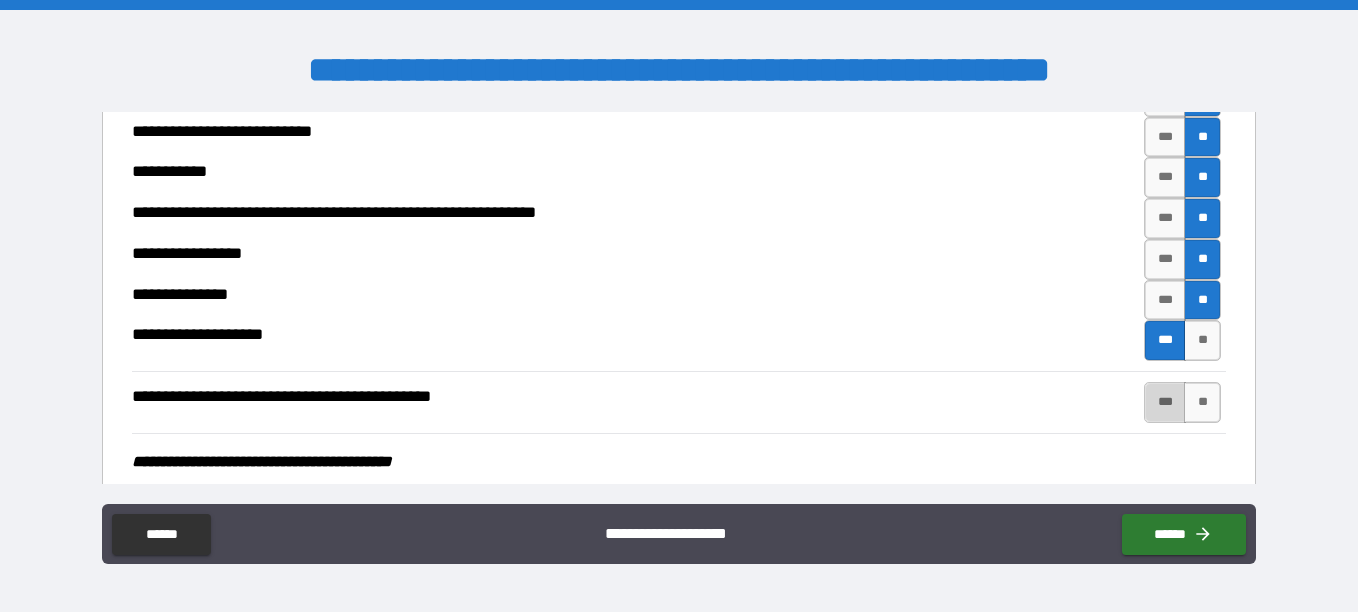 click on "***" at bounding box center [1165, 402] 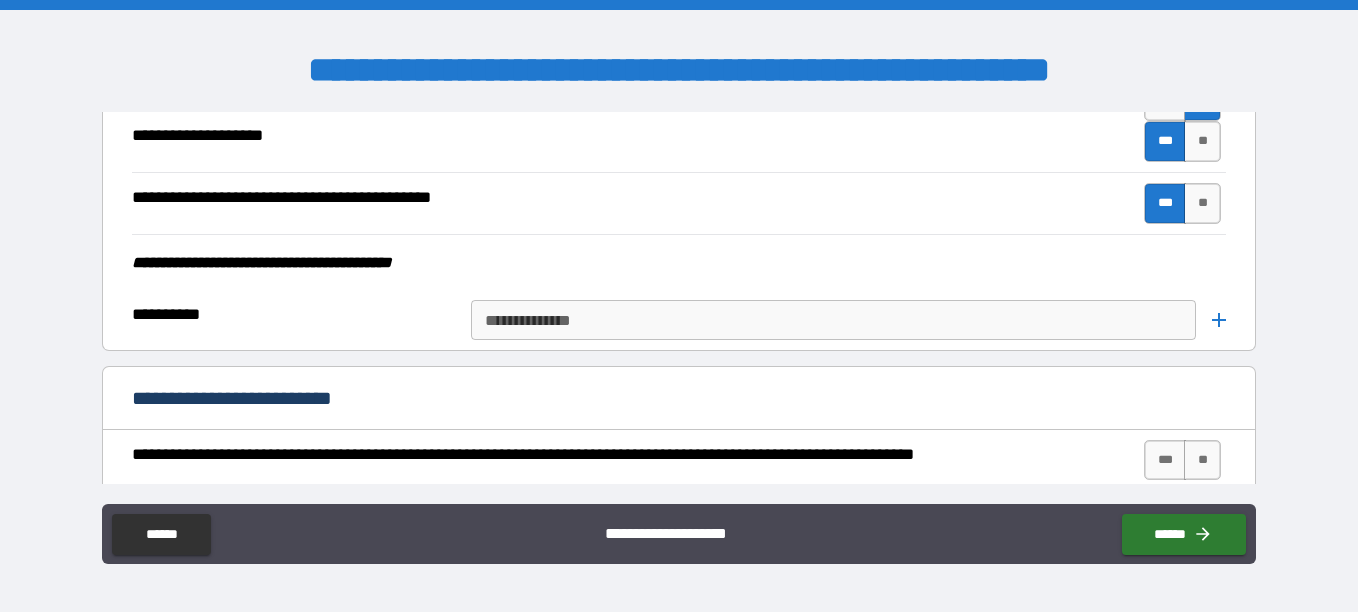 scroll, scrollTop: 4944, scrollLeft: 0, axis: vertical 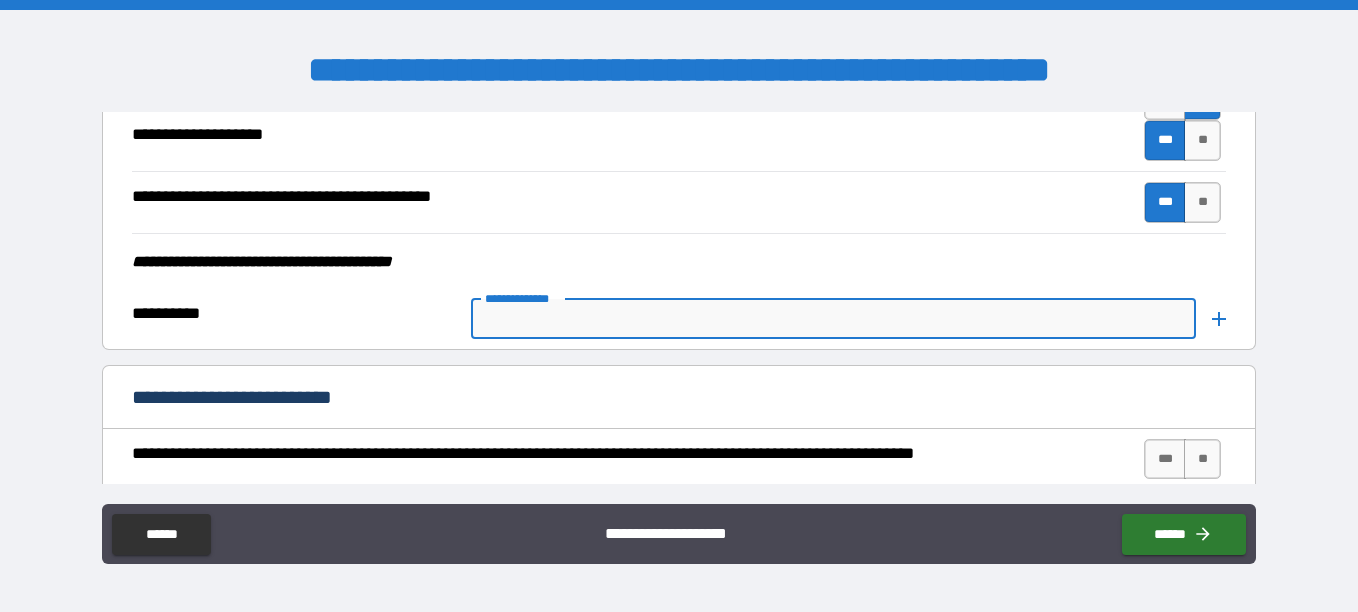 click on "**********" at bounding box center (832, 319) 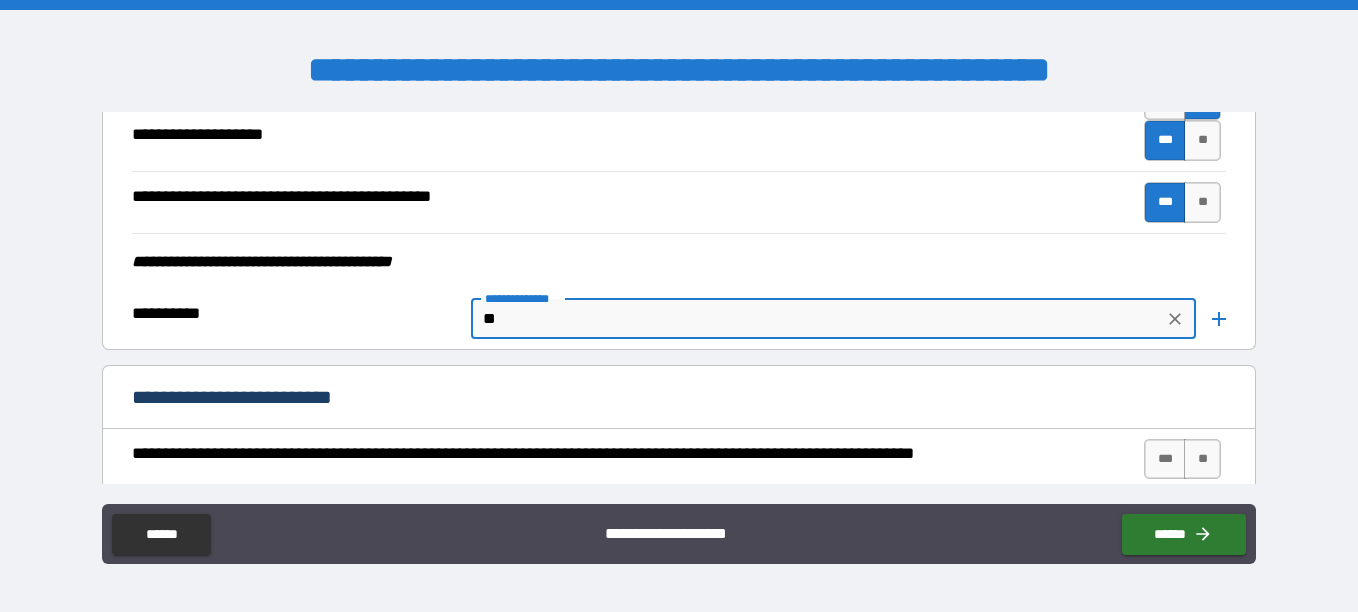 type on "*" 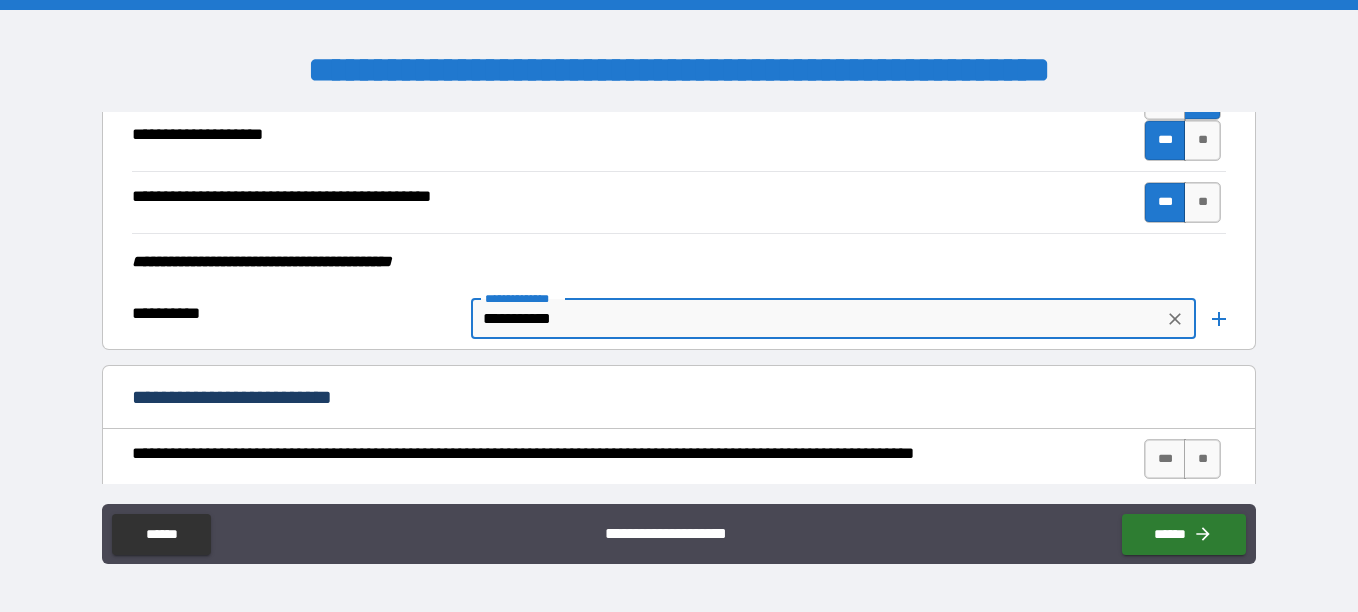 scroll, scrollTop: 5044, scrollLeft: 0, axis: vertical 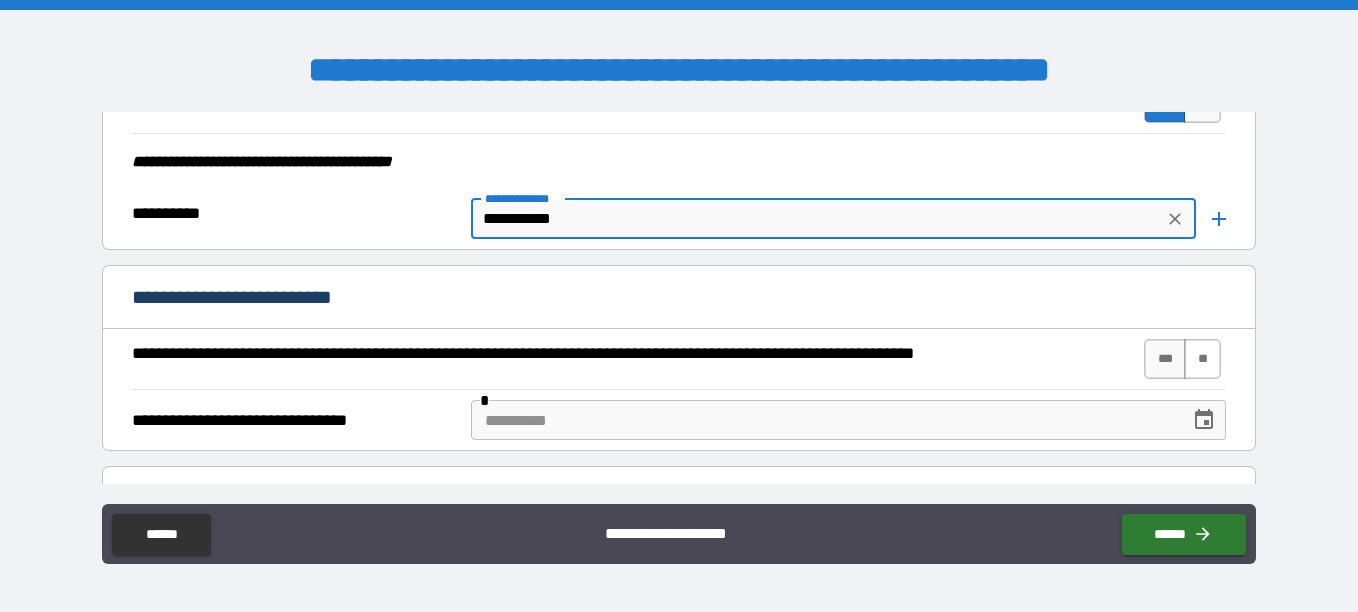 type on "**********" 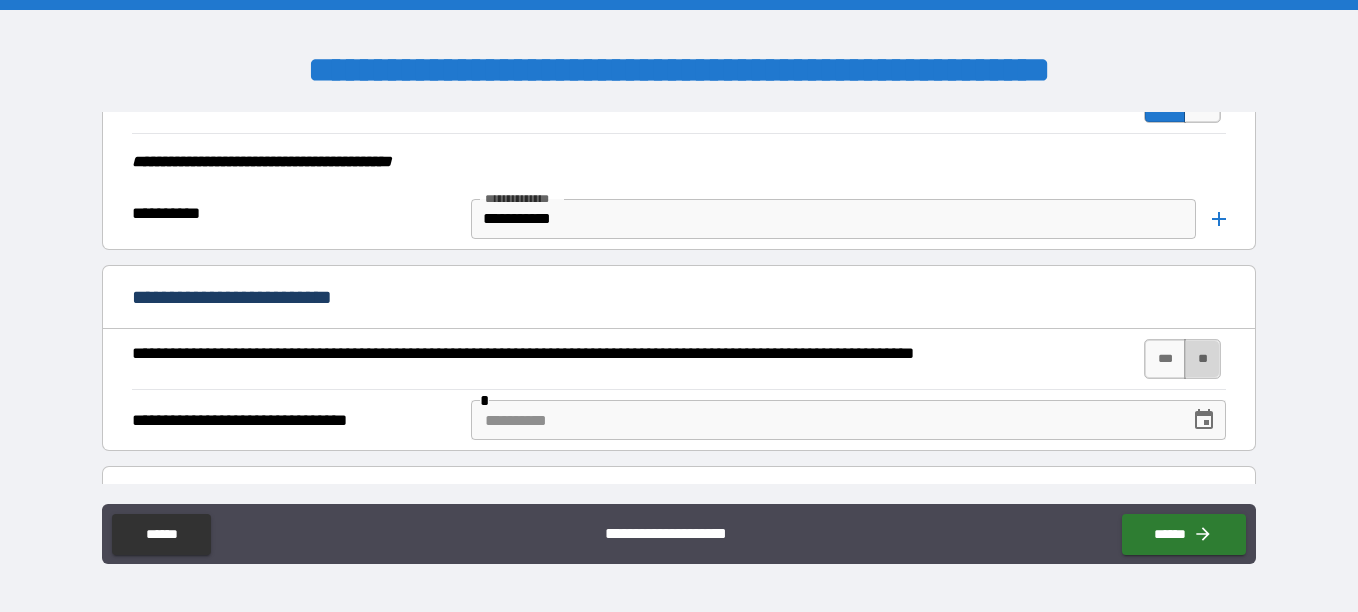 click on "**" at bounding box center [1202, 359] 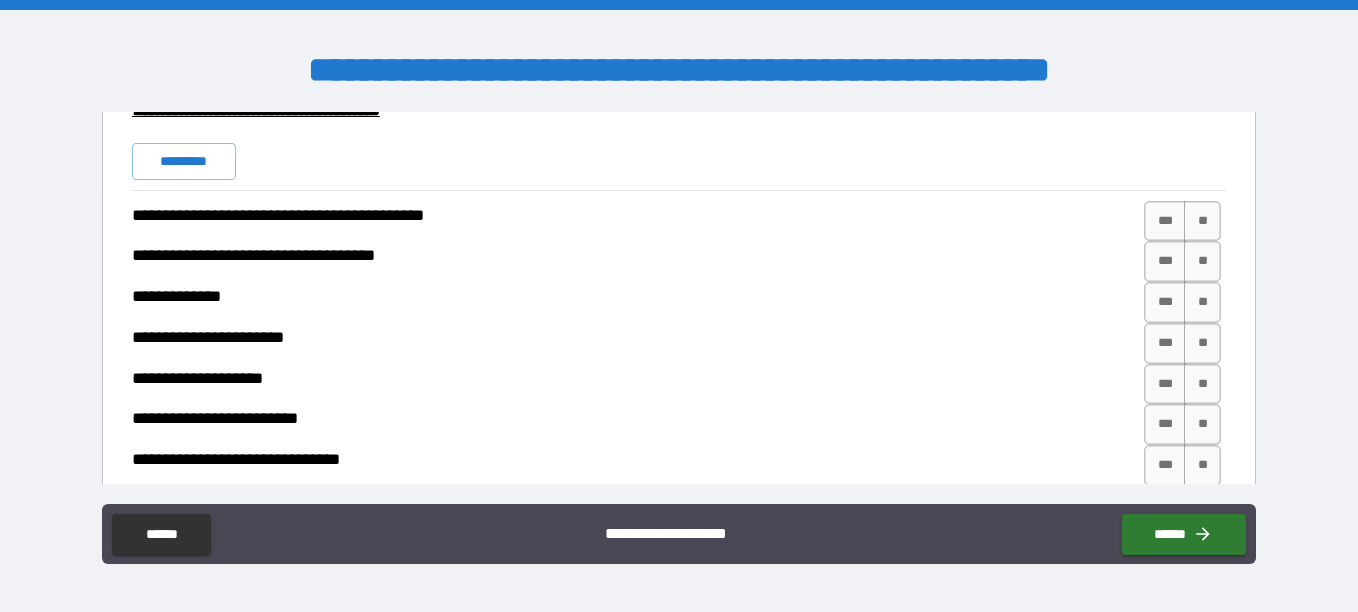 scroll, scrollTop: 5444, scrollLeft: 0, axis: vertical 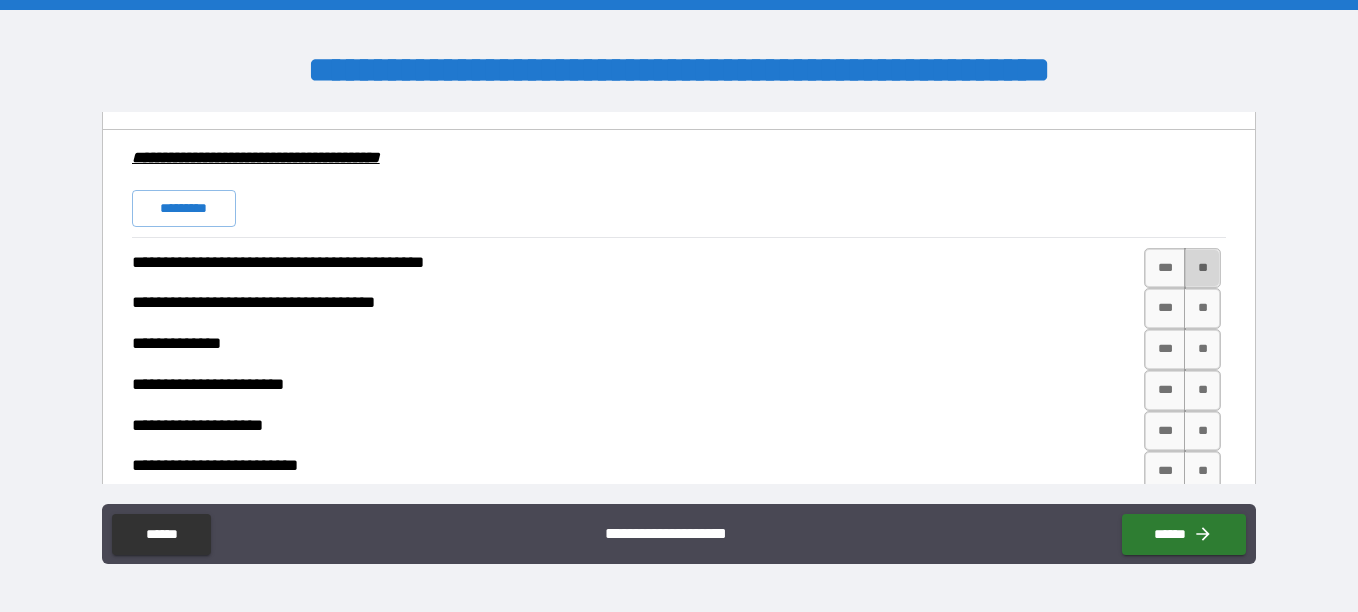 click on "**" at bounding box center [1202, 268] 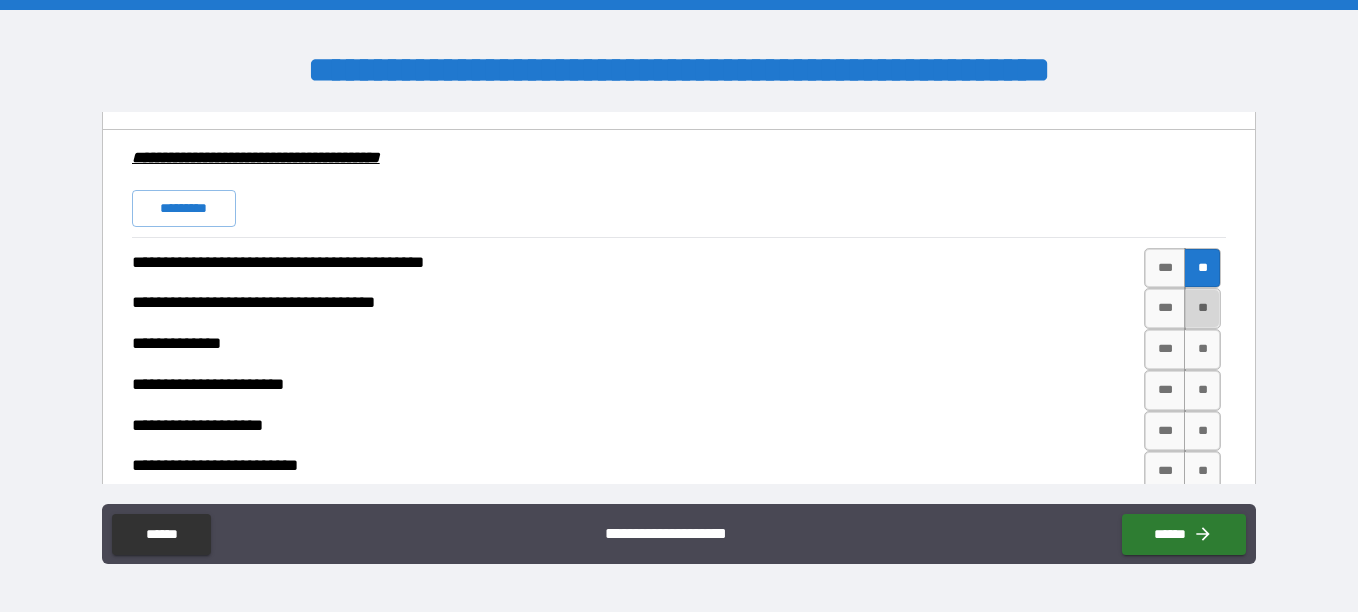 click on "**" at bounding box center (1202, 308) 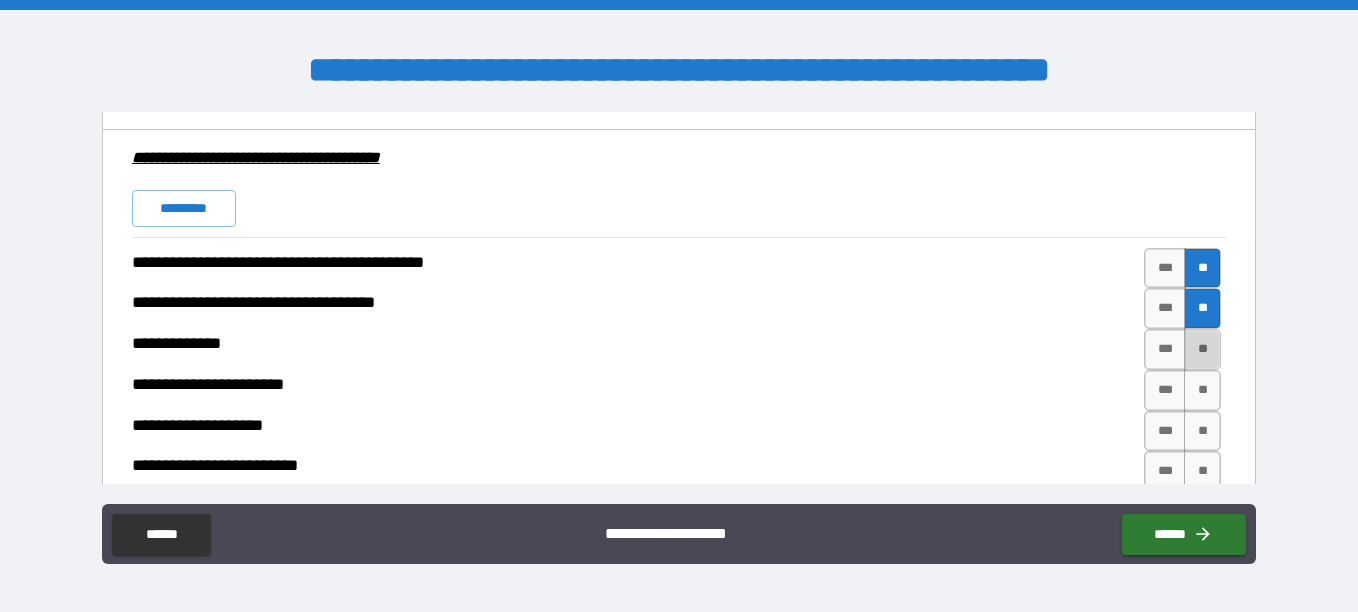 click on "**" at bounding box center [1202, 349] 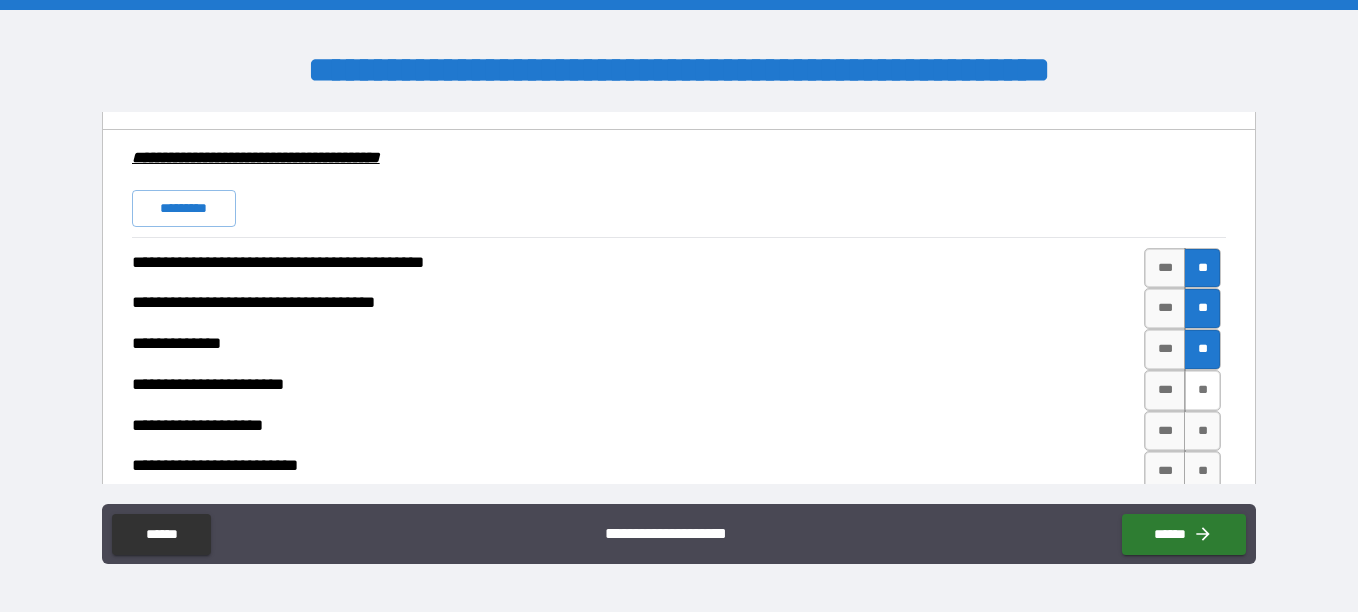 click on "**" at bounding box center [1202, 390] 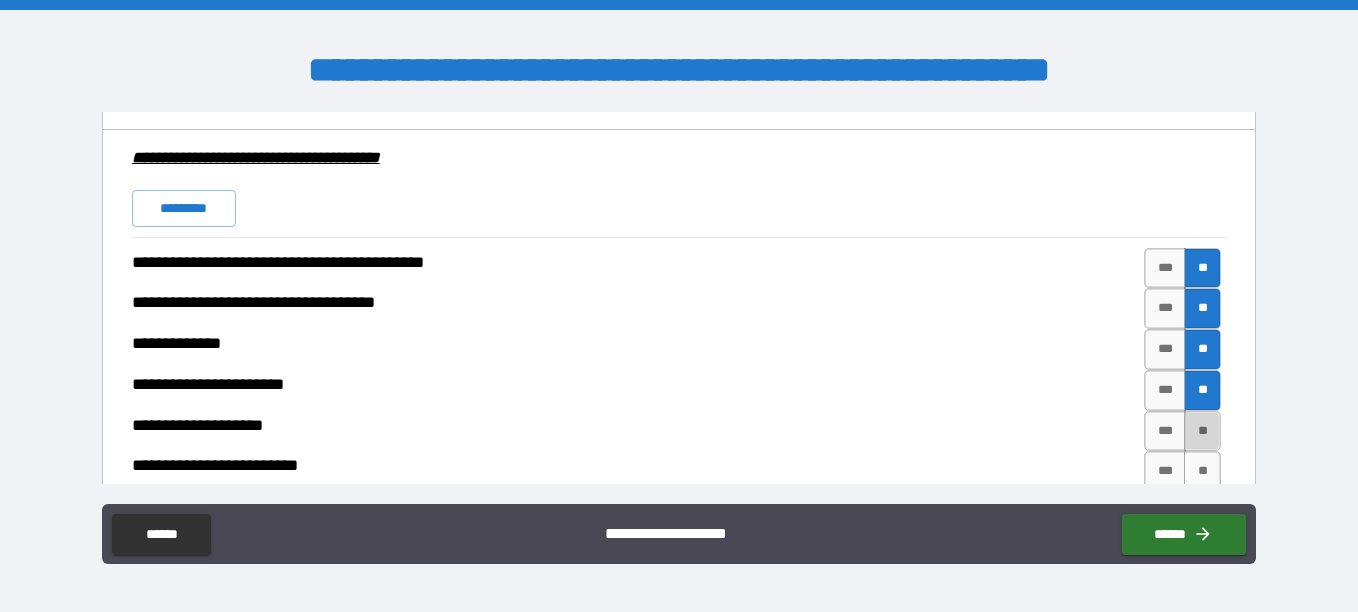click on "**" at bounding box center (1202, 431) 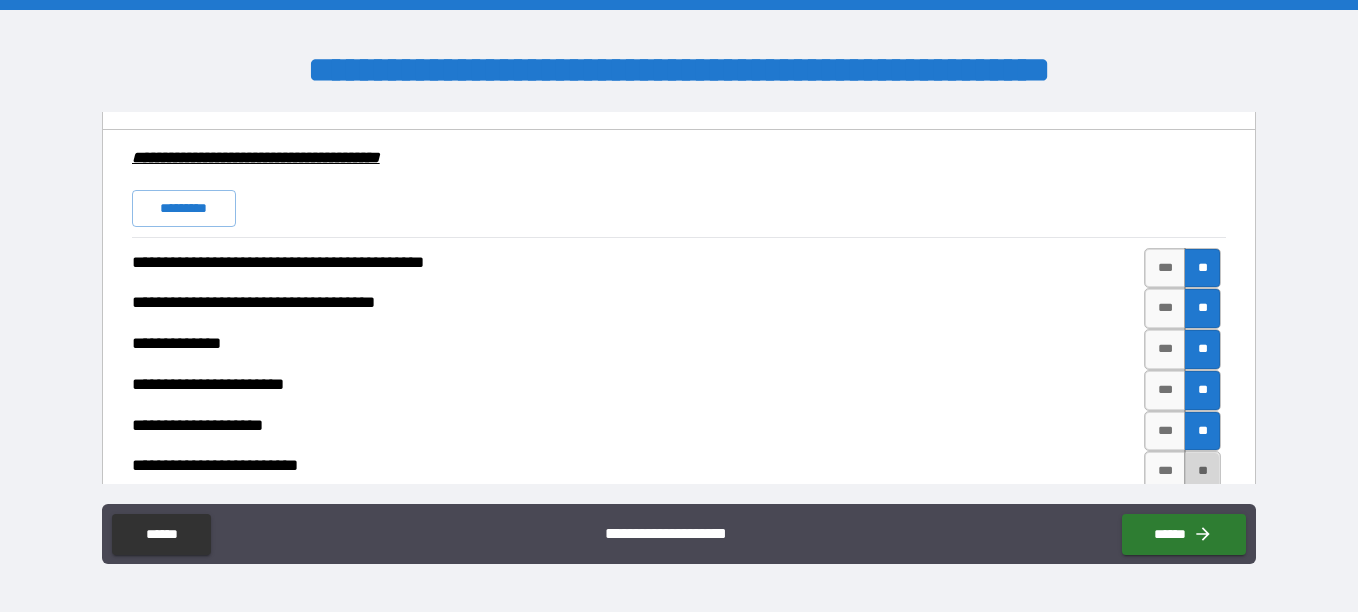 click on "**" at bounding box center (1202, 471) 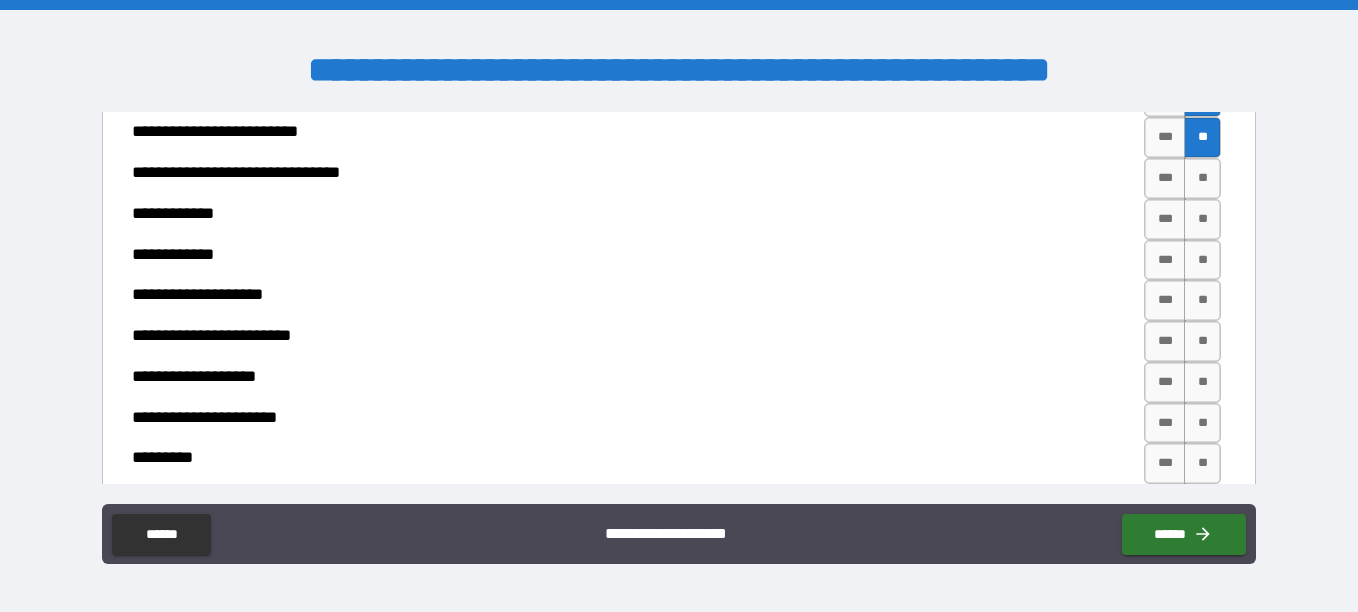 scroll, scrollTop: 5744, scrollLeft: 0, axis: vertical 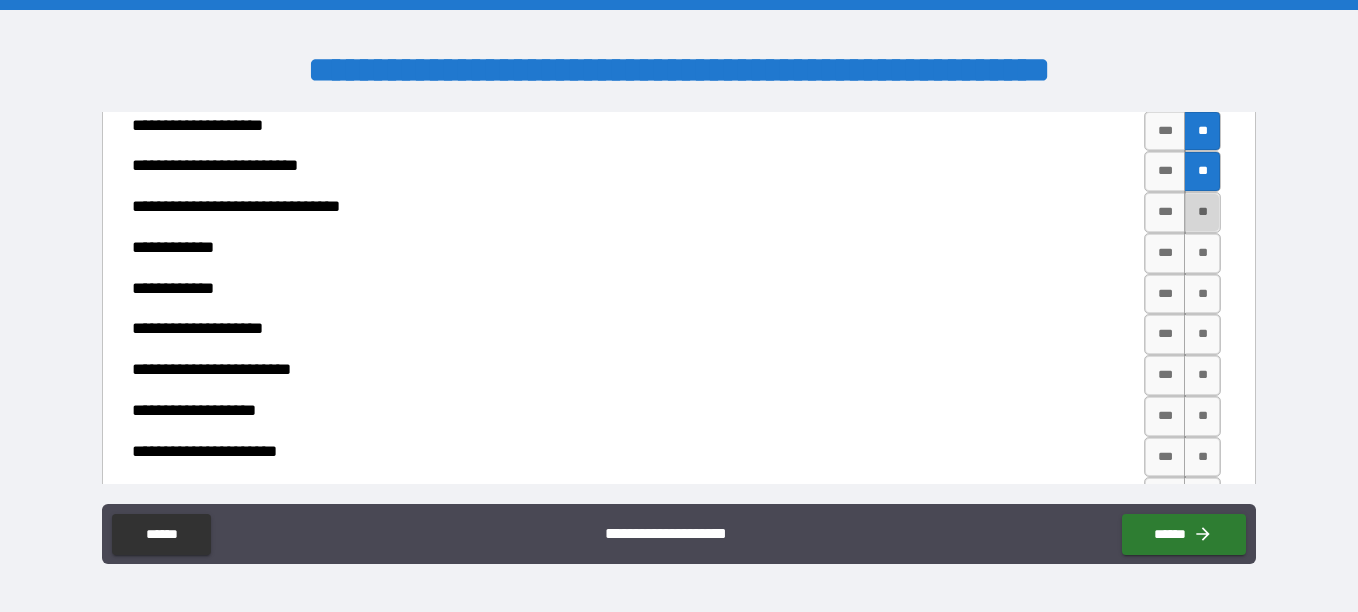 click on "**" at bounding box center [1202, 212] 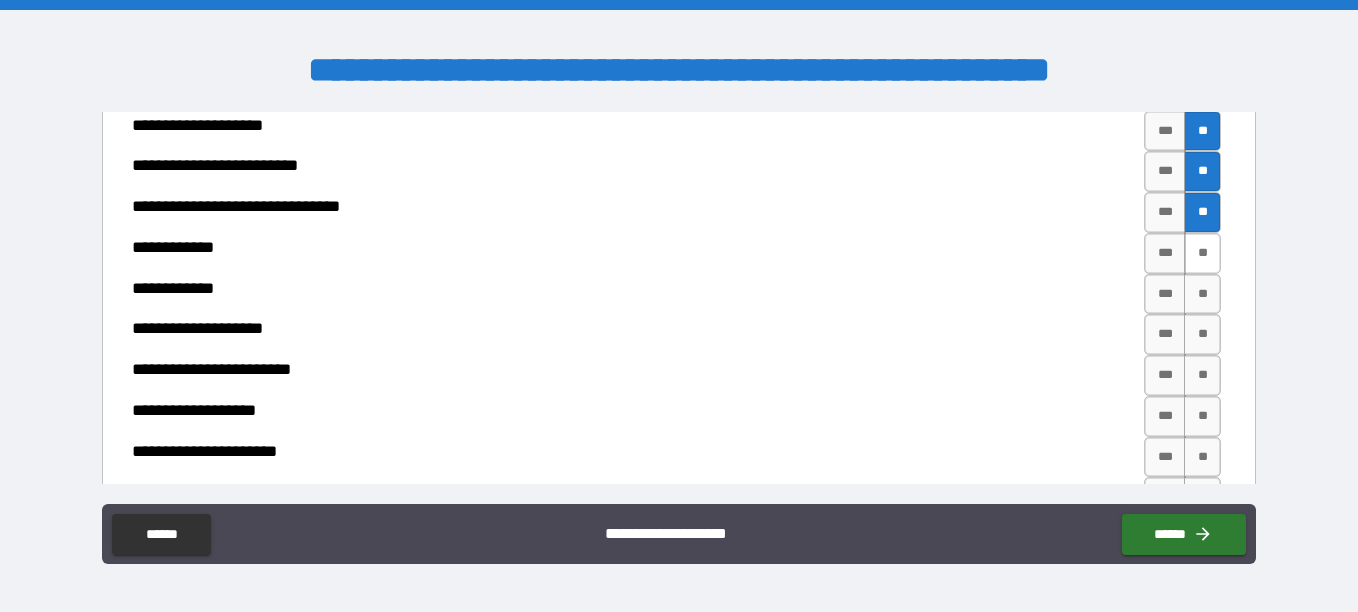 click on "**" at bounding box center [1202, 253] 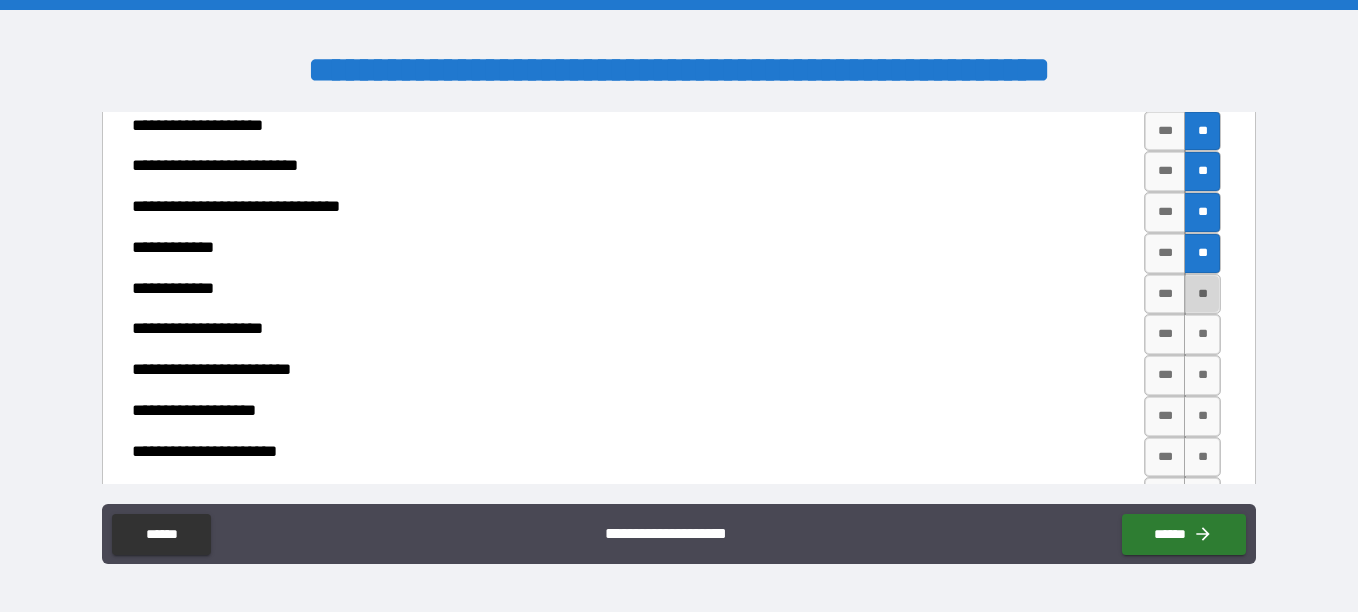 click on "**" at bounding box center [1202, 294] 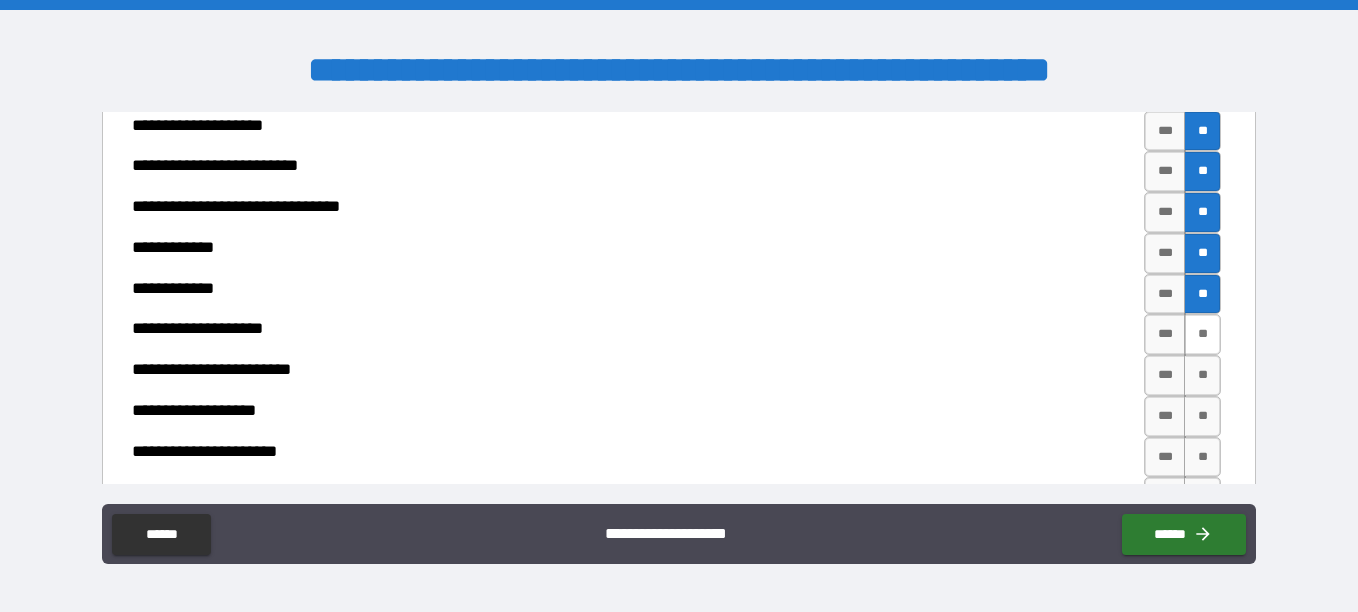 click on "**" at bounding box center [1202, 334] 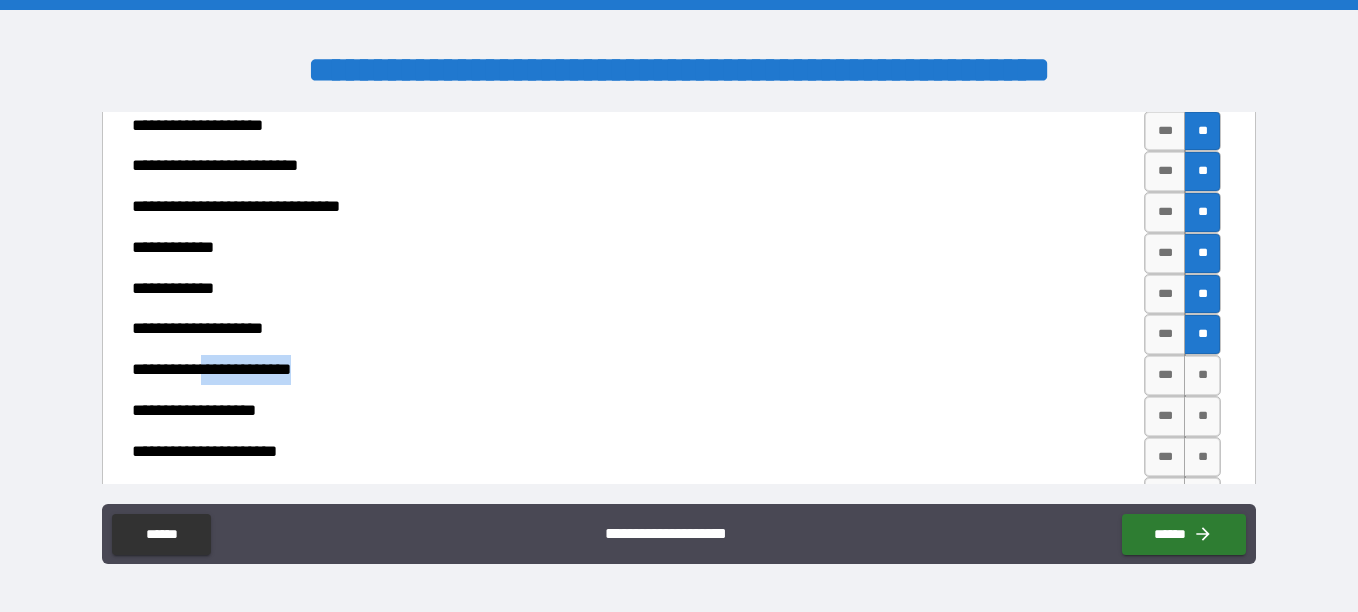 drag, startPoint x: 308, startPoint y: 367, endPoint x: 209, endPoint y: 374, distance: 99.24717 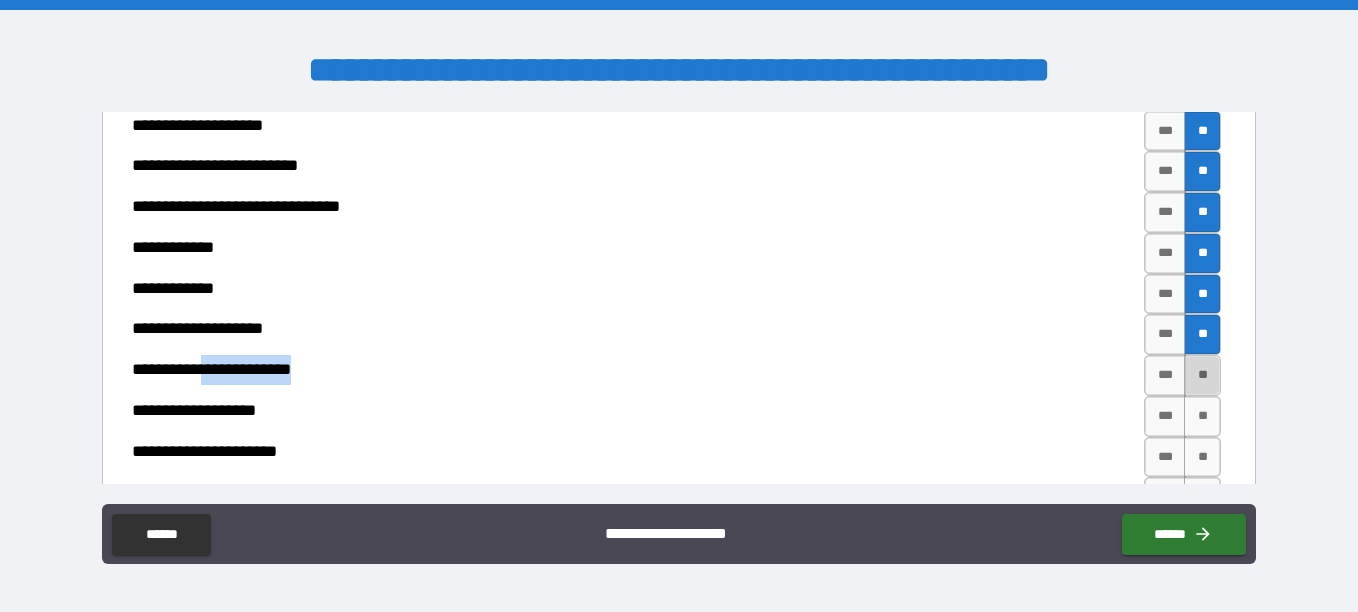 click on "**" at bounding box center [1202, 375] 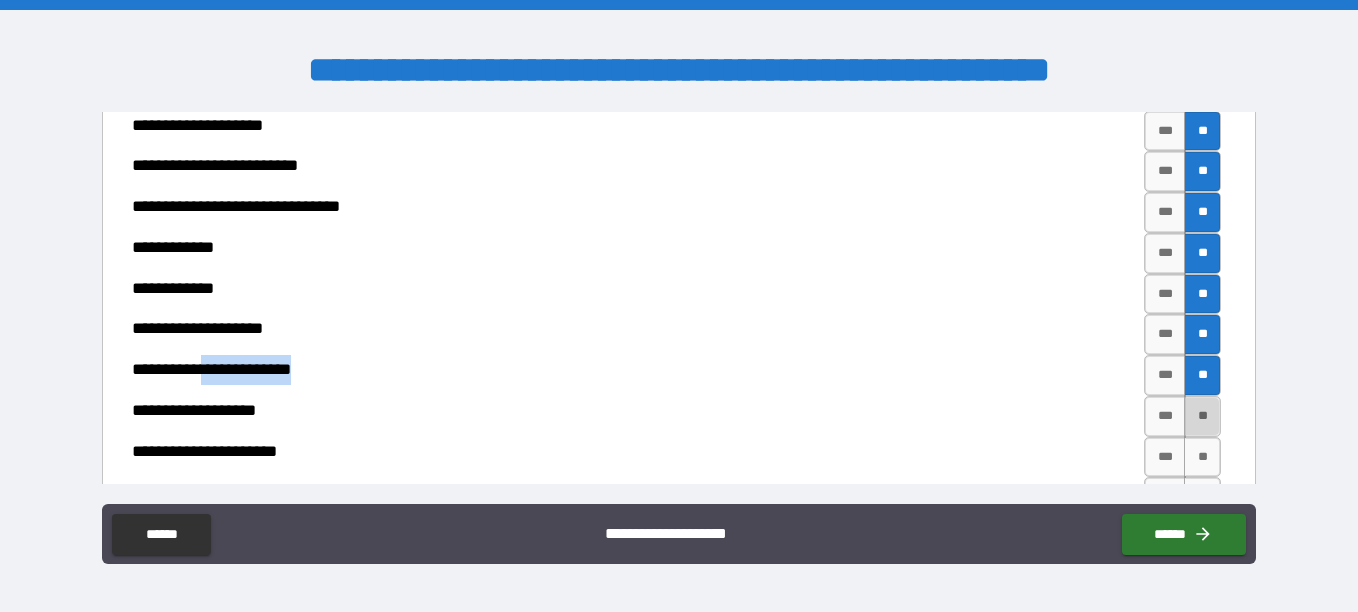click on "**" at bounding box center (1202, 416) 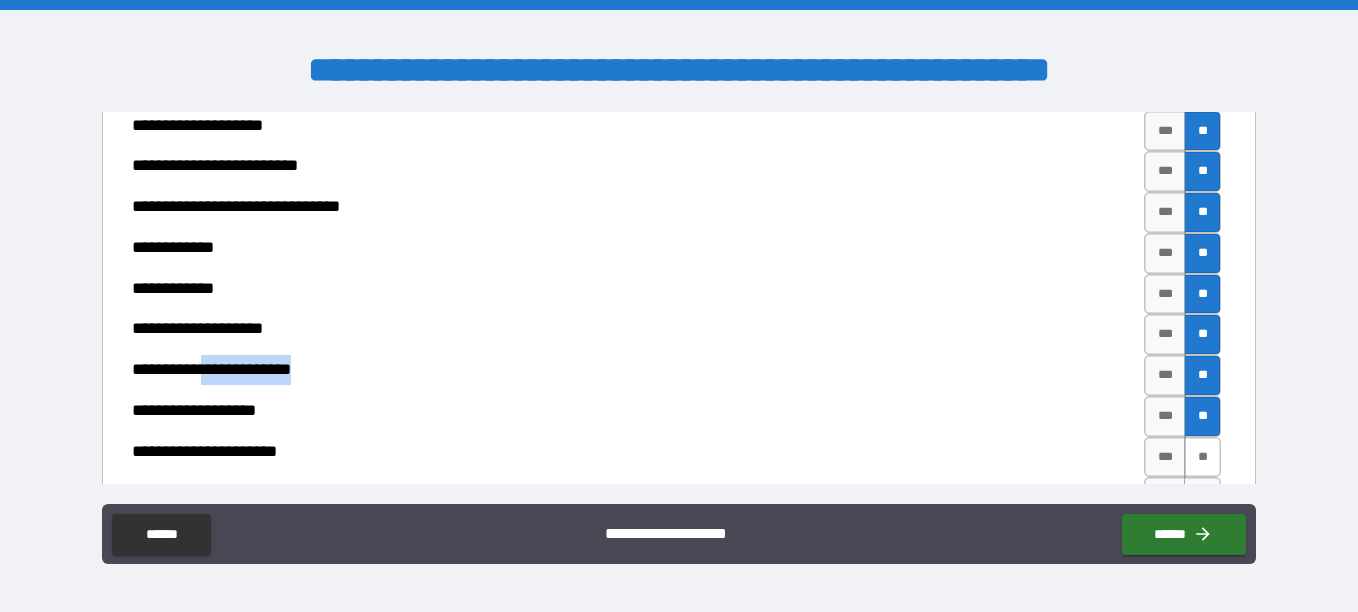click on "**" at bounding box center (1202, 457) 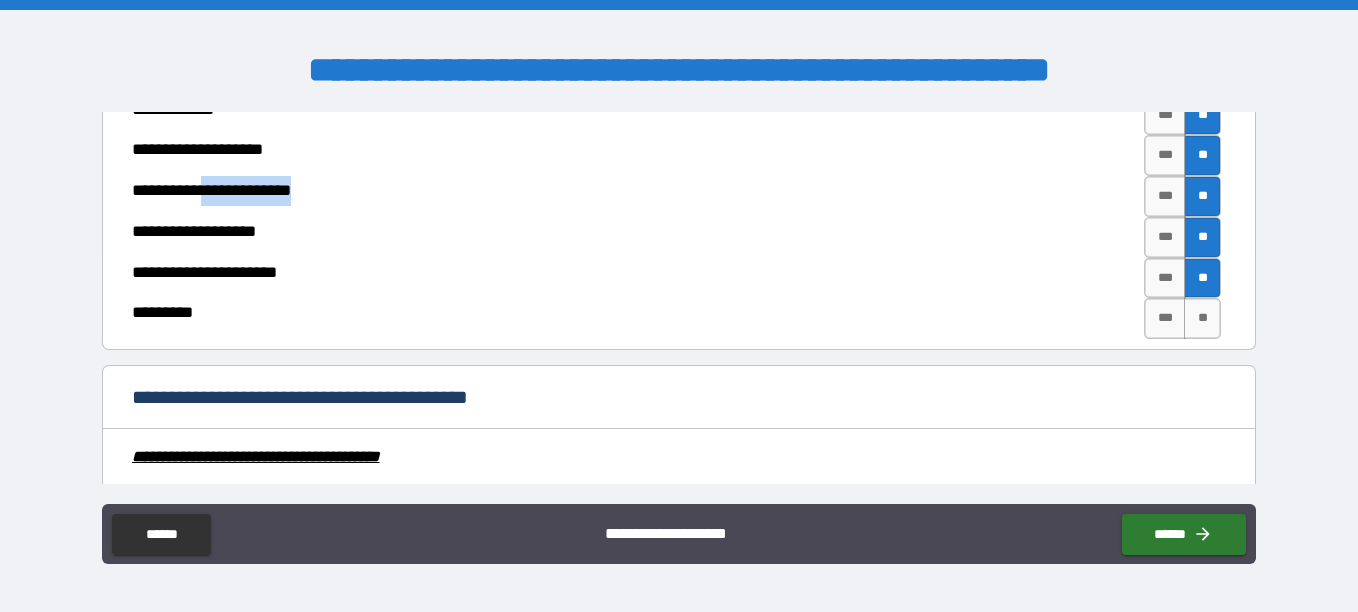 scroll, scrollTop: 5944, scrollLeft: 0, axis: vertical 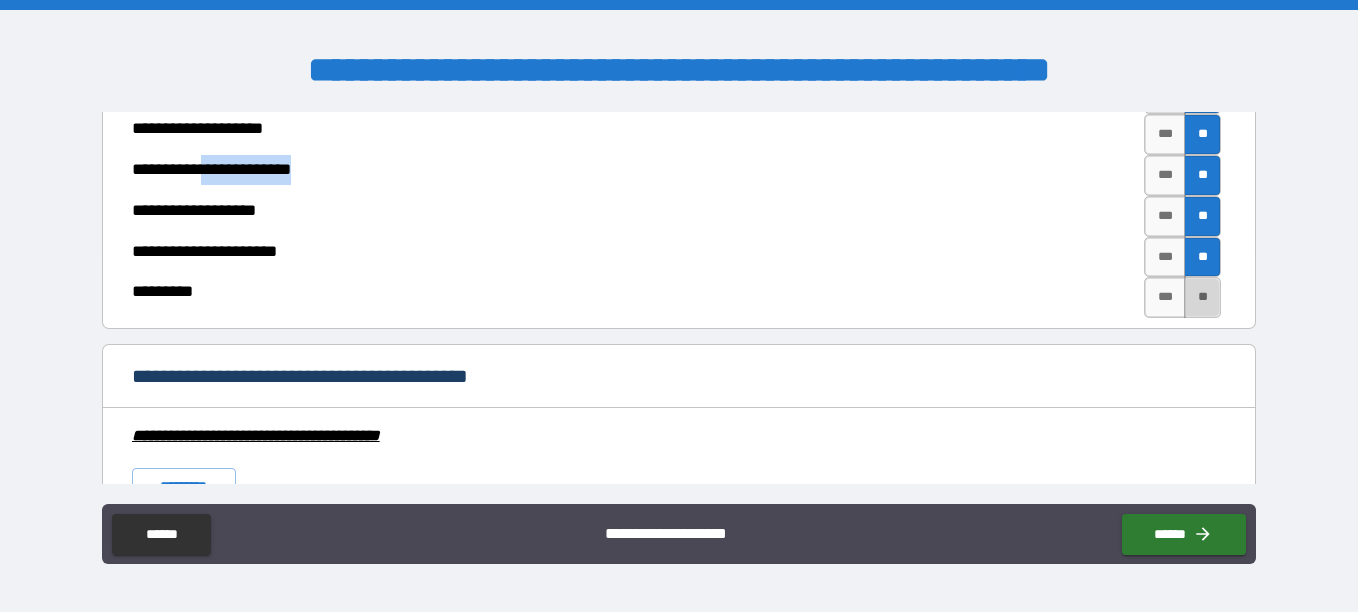 click on "**" at bounding box center (1202, 297) 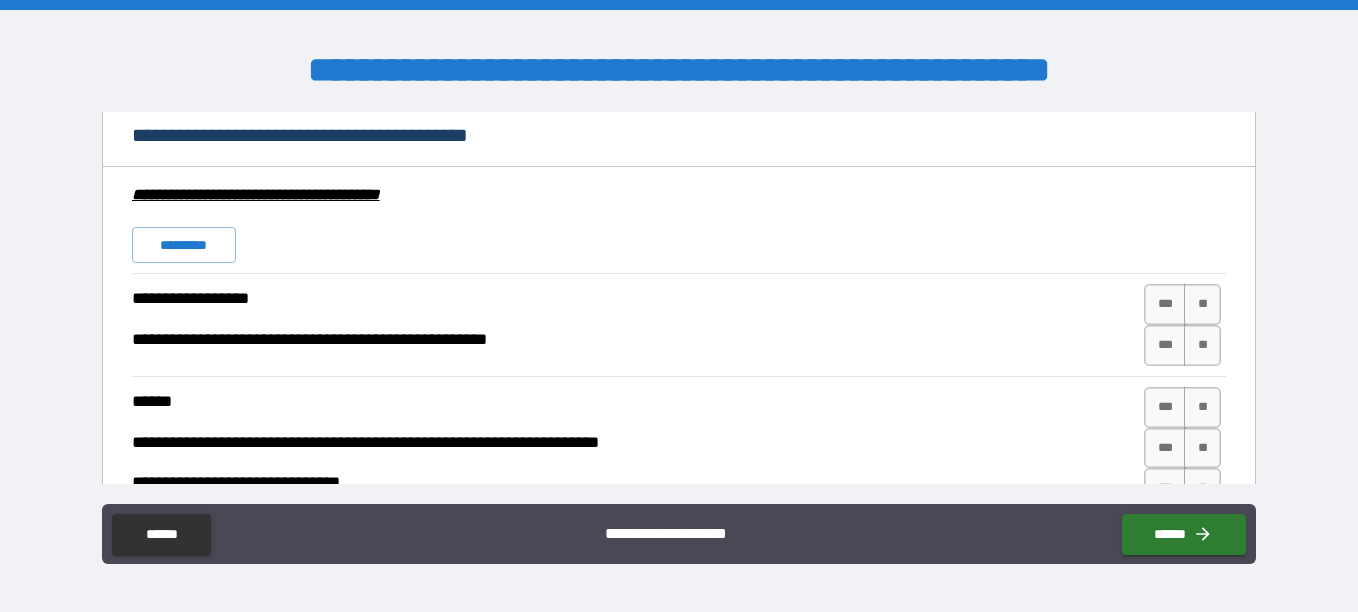 scroll, scrollTop: 6244, scrollLeft: 0, axis: vertical 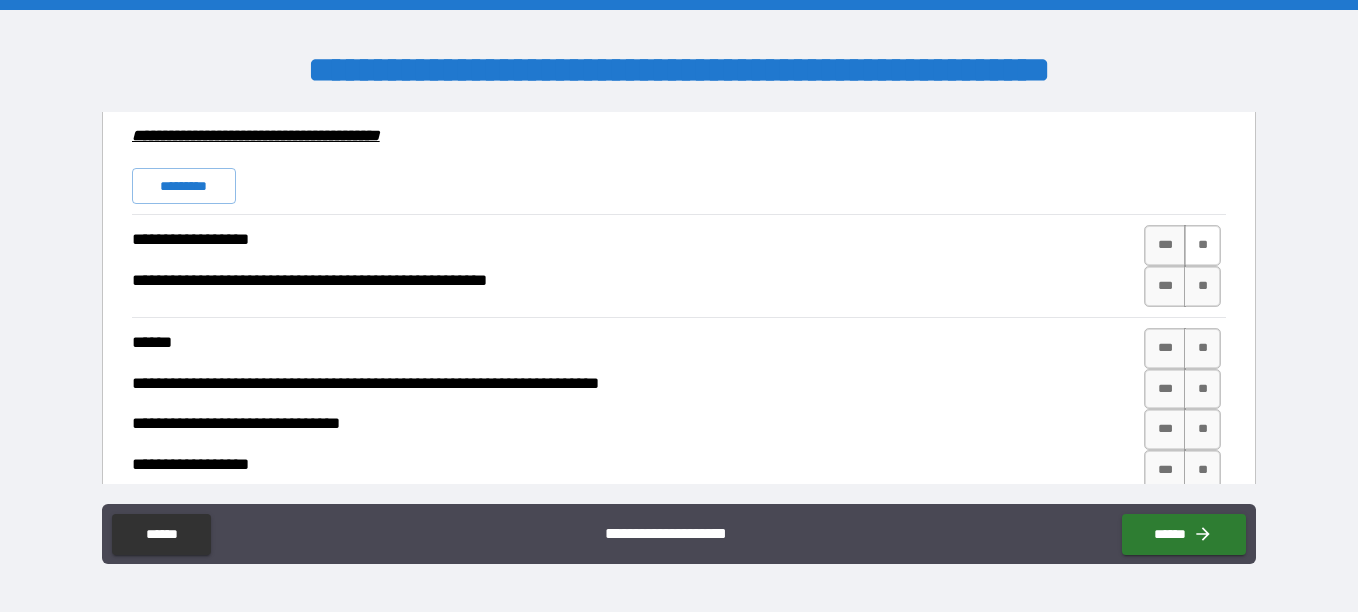 click on "**" at bounding box center [1202, 245] 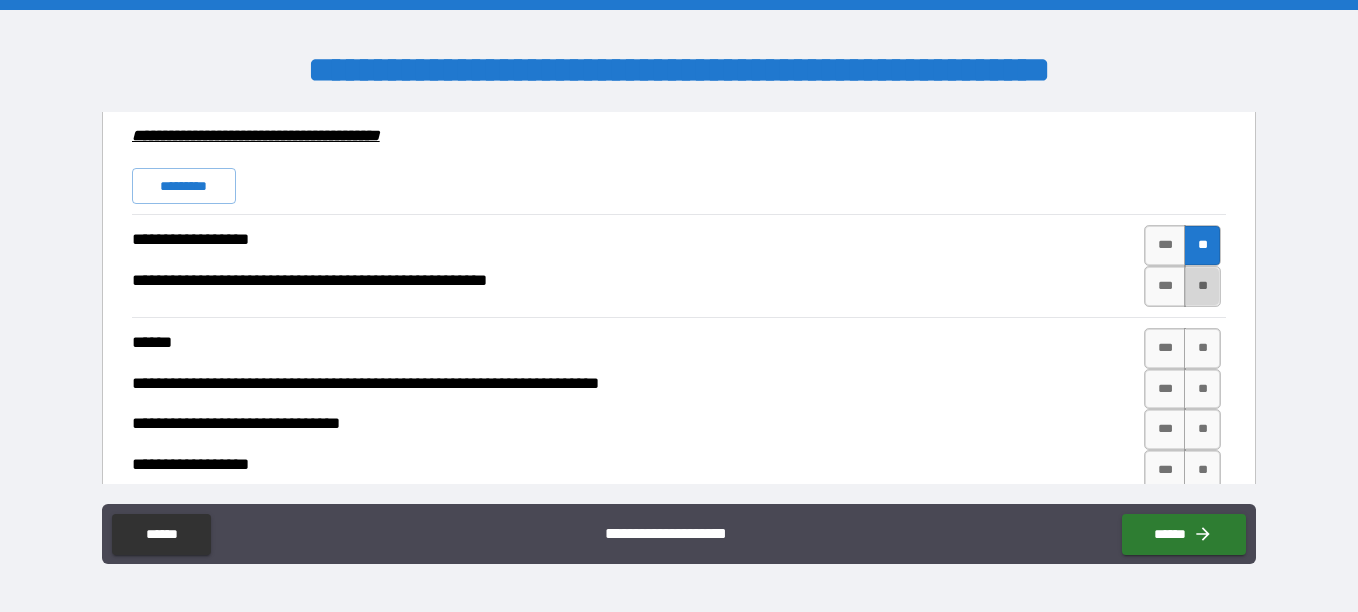 click on "**" at bounding box center (1202, 286) 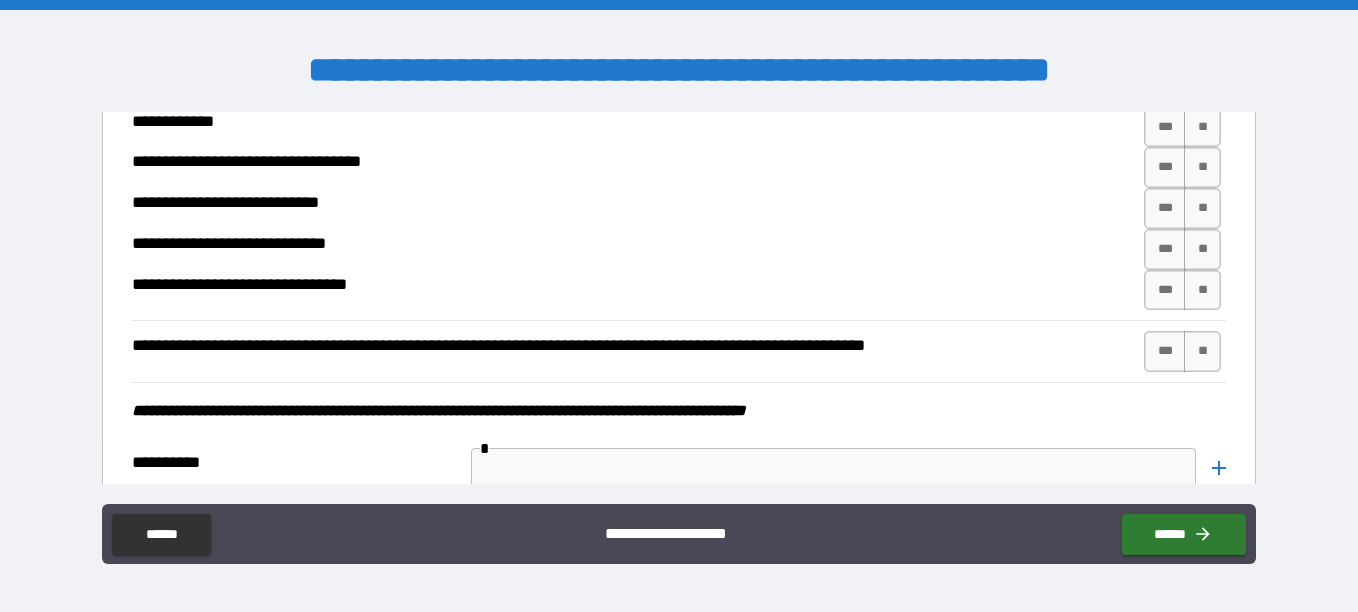 scroll, scrollTop: 7844, scrollLeft: 0, axis: vertical 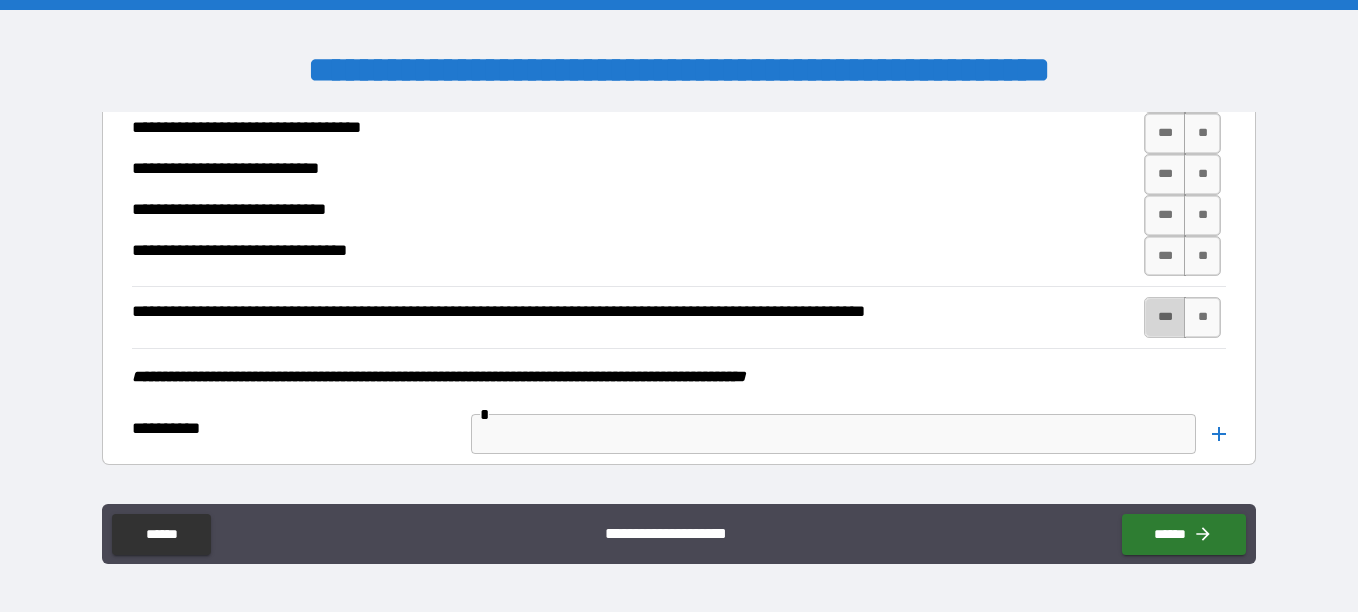 click on "***" at bounding box center (1165, 317) 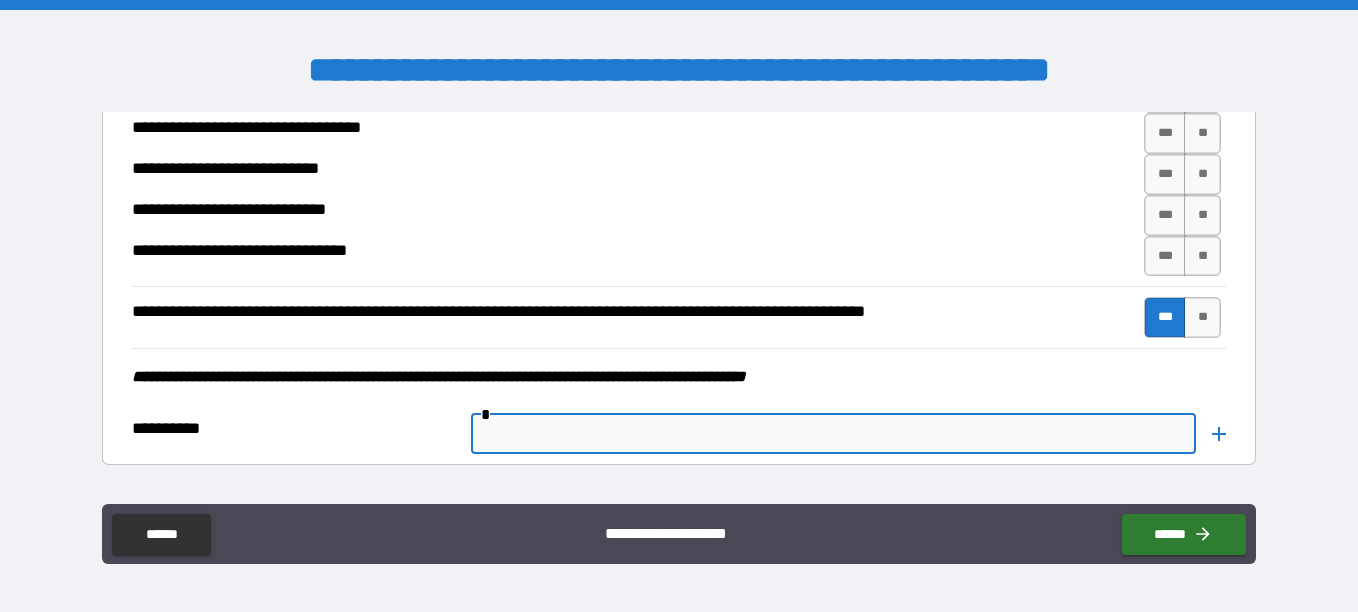 click at bounding box center (833, 434) 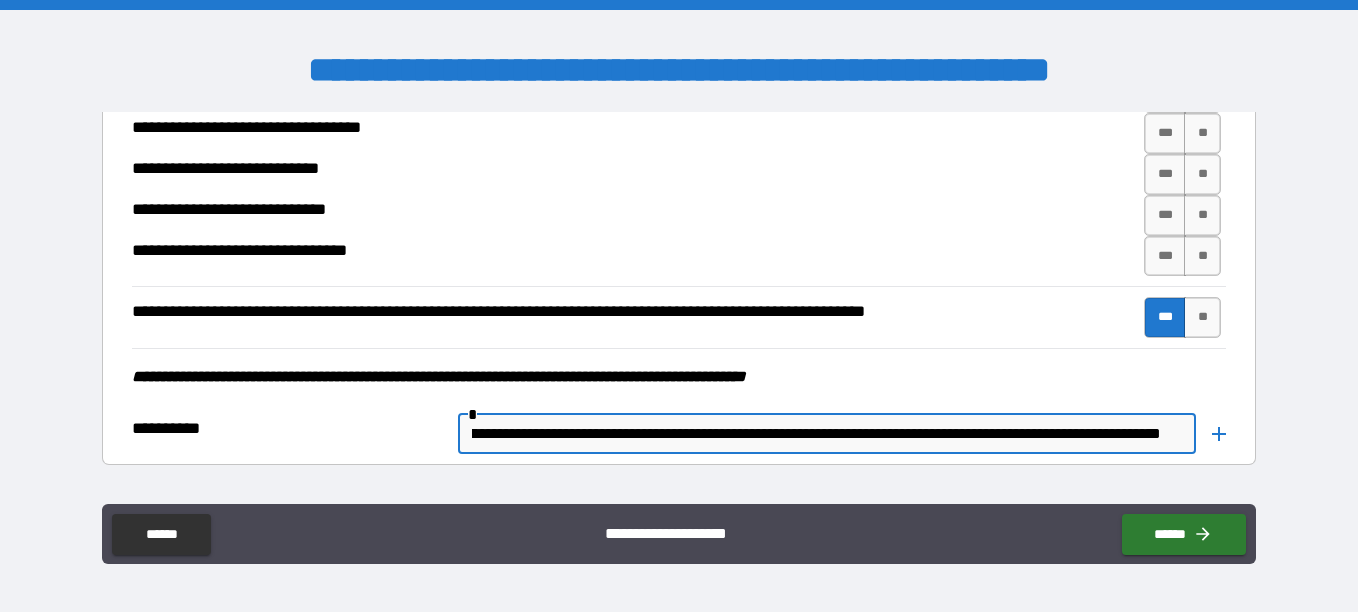 scroll, scrollTop: 0, scrollLeft: 179, axis: horizontal 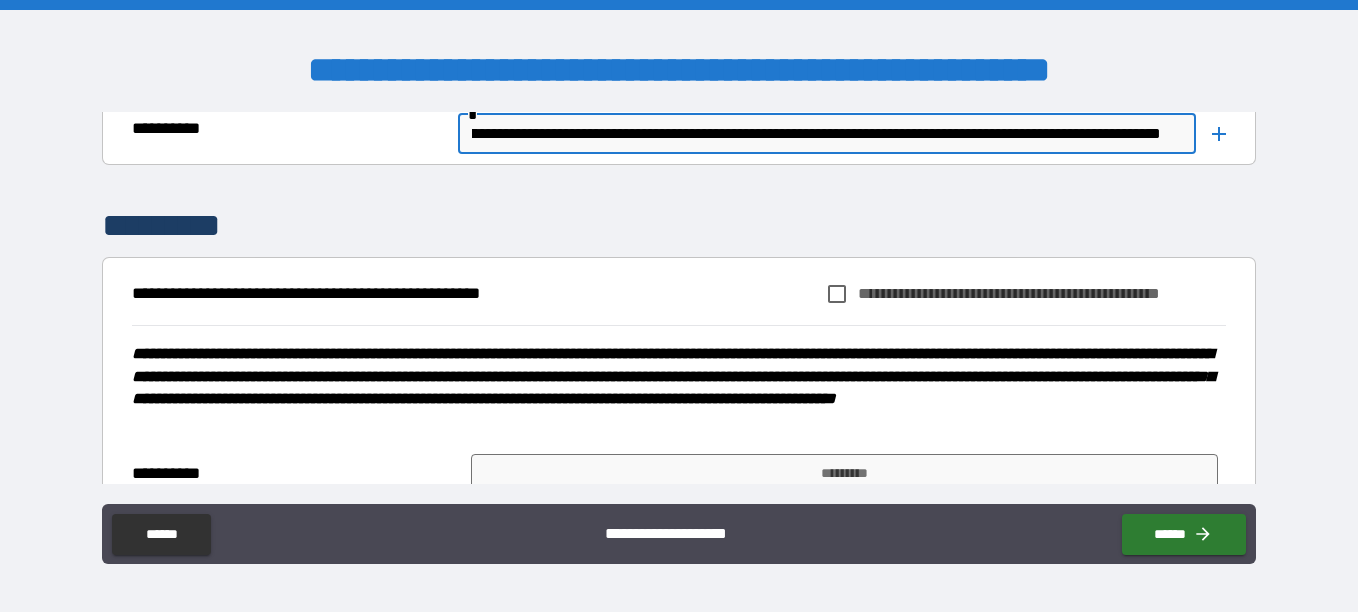 type on "**********" 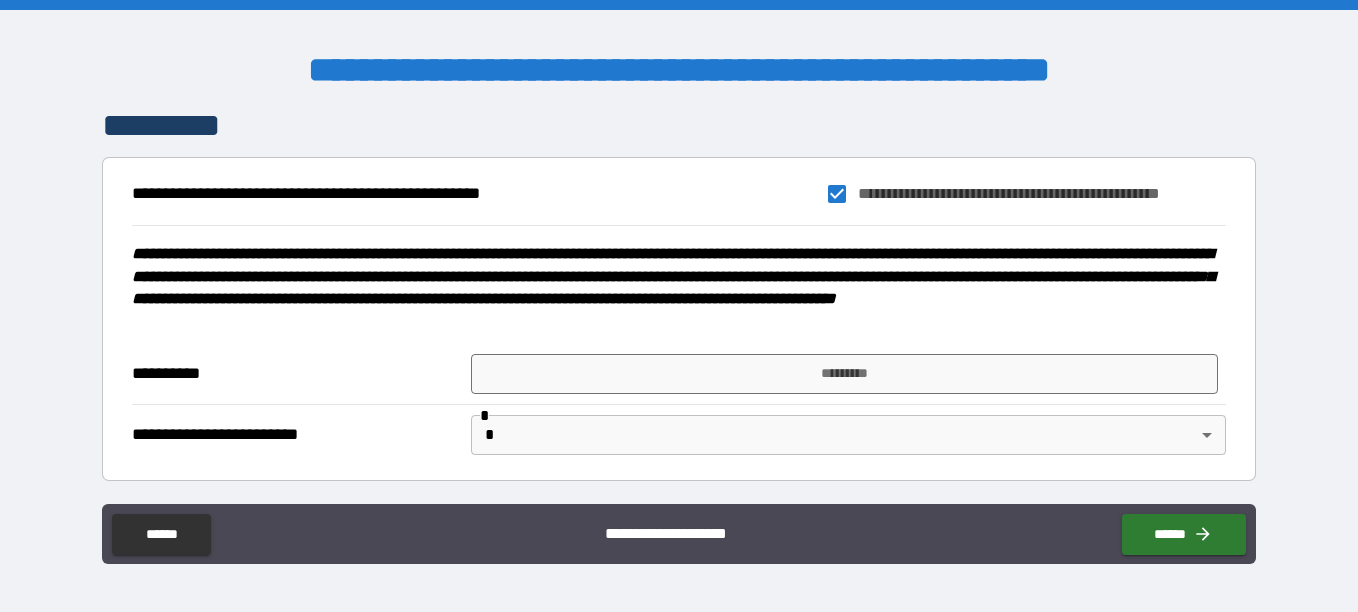 scroll, scrollTop: 8268, scrollLeft: 0, axis: vertical 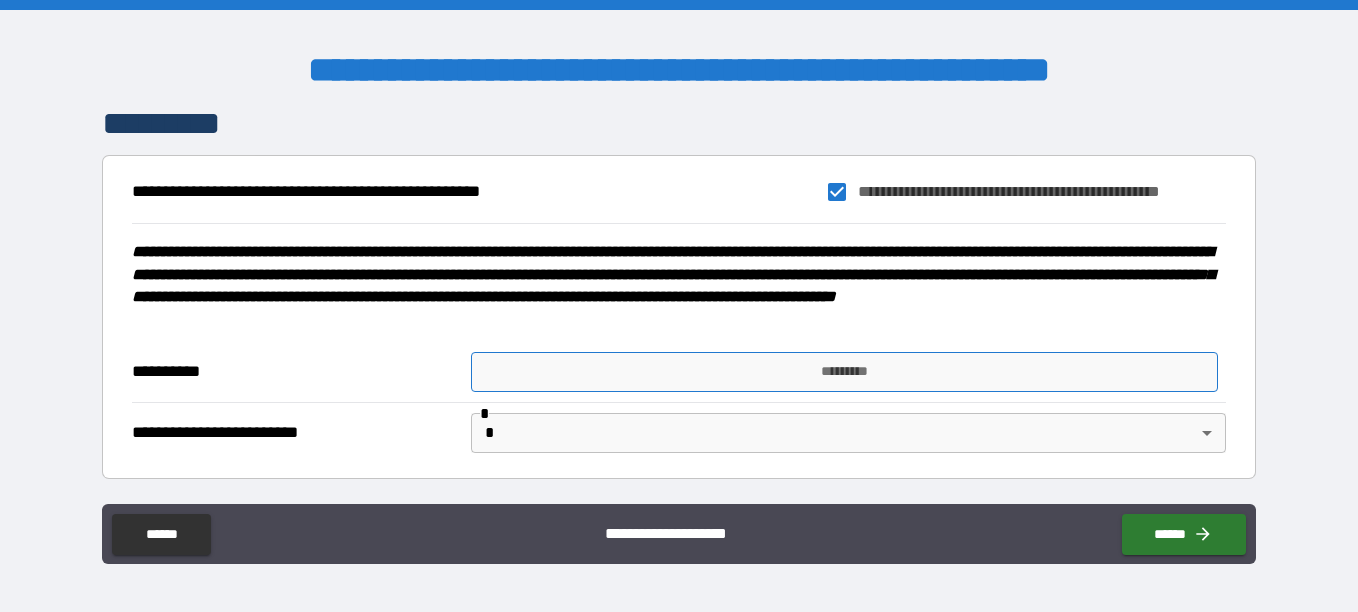 click on "*********" at bounding box center [844, 372] 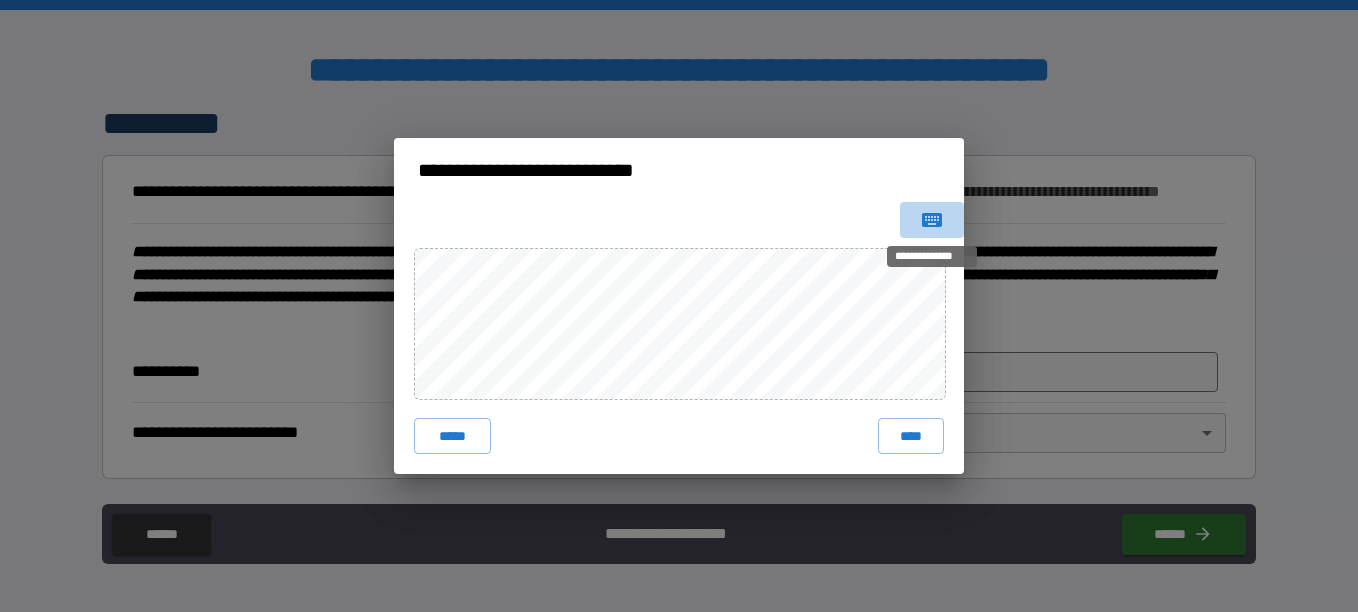click 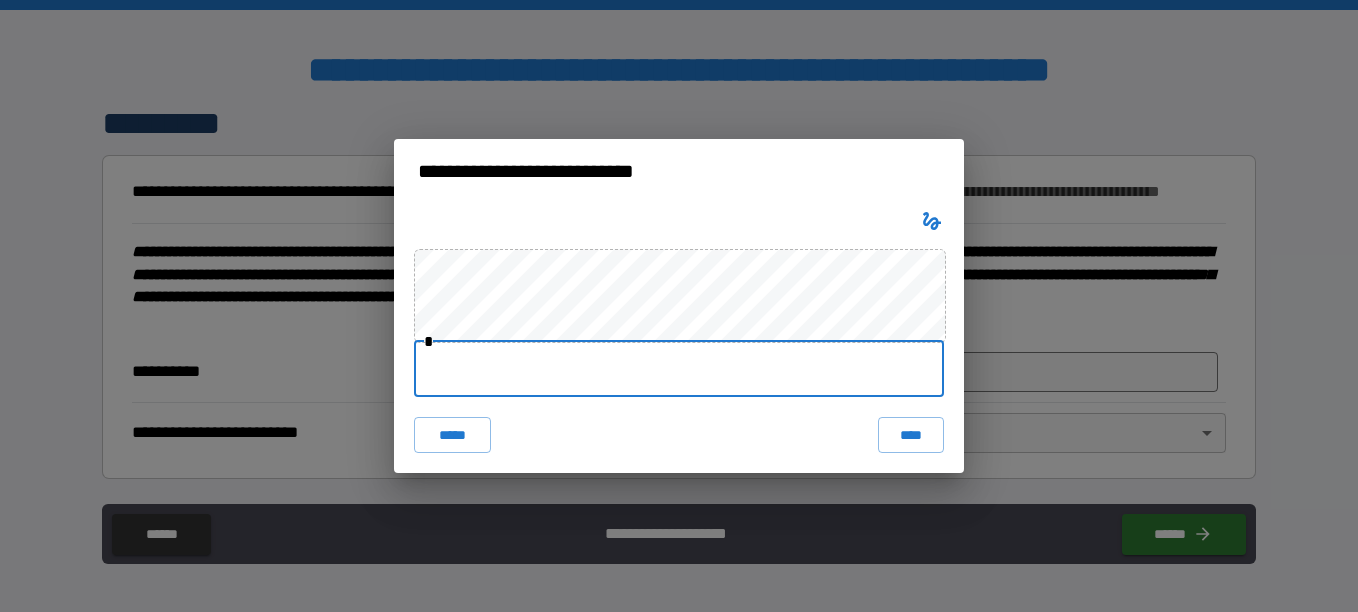click at bounding box center [679, 369] 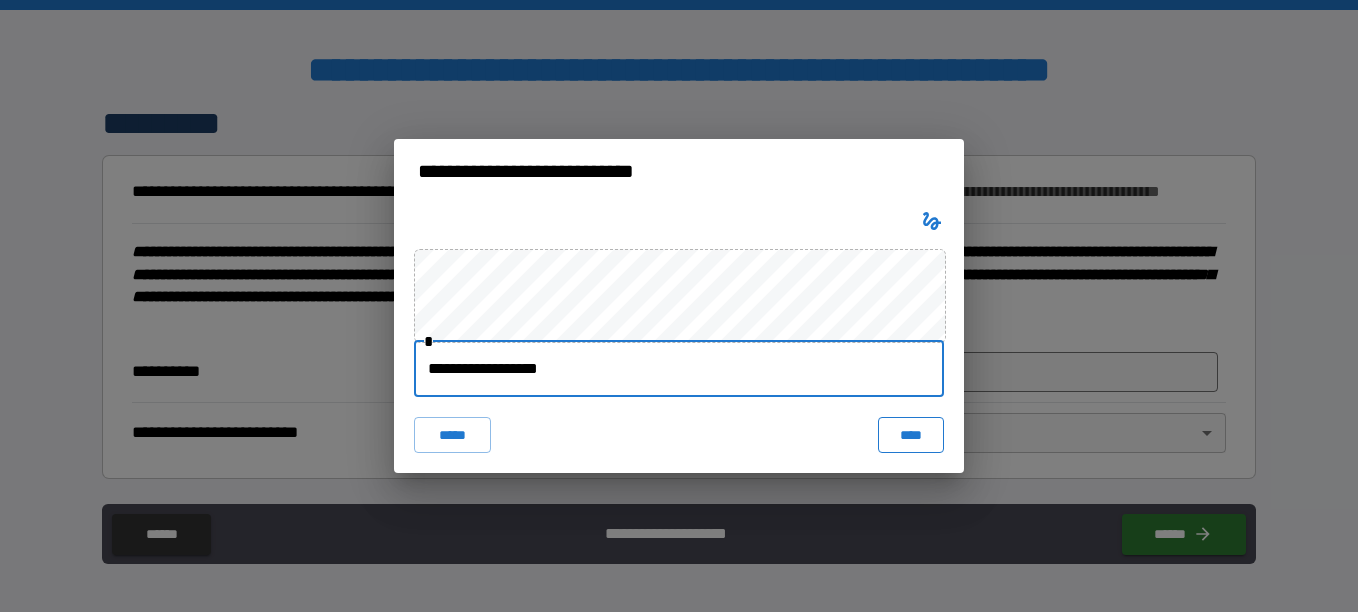 type on "**********" 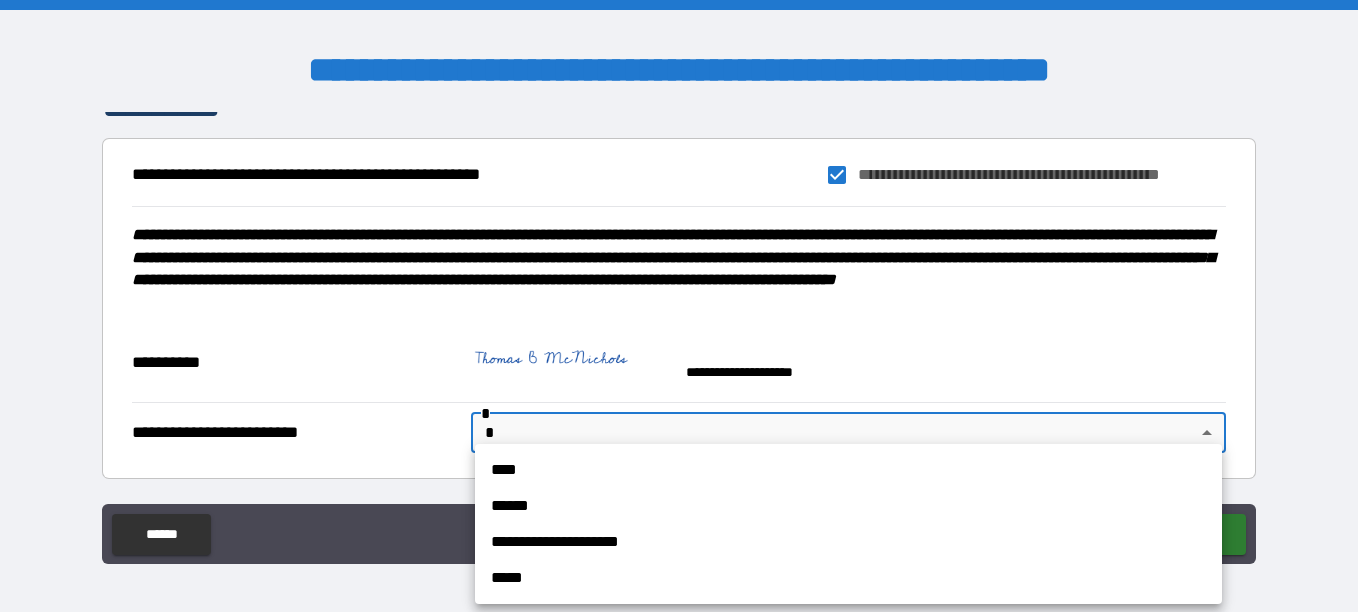 click on "**********" at bounding box center (679, 306) 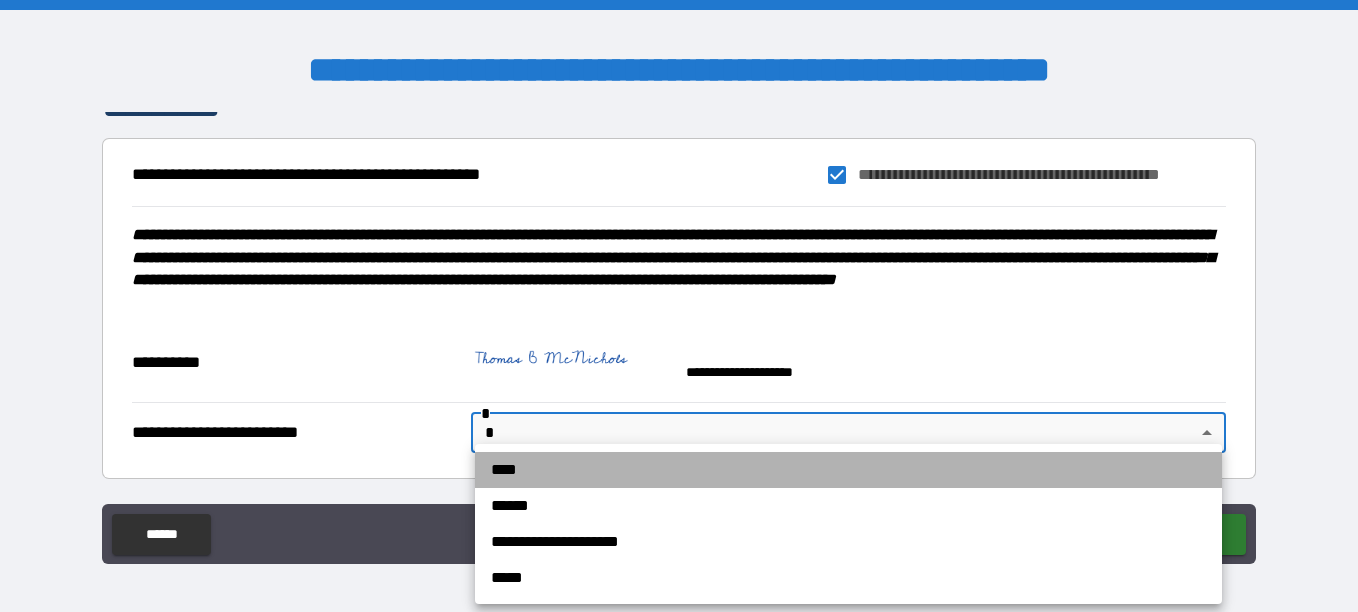 click on "****" at bounding box center (848, 470) 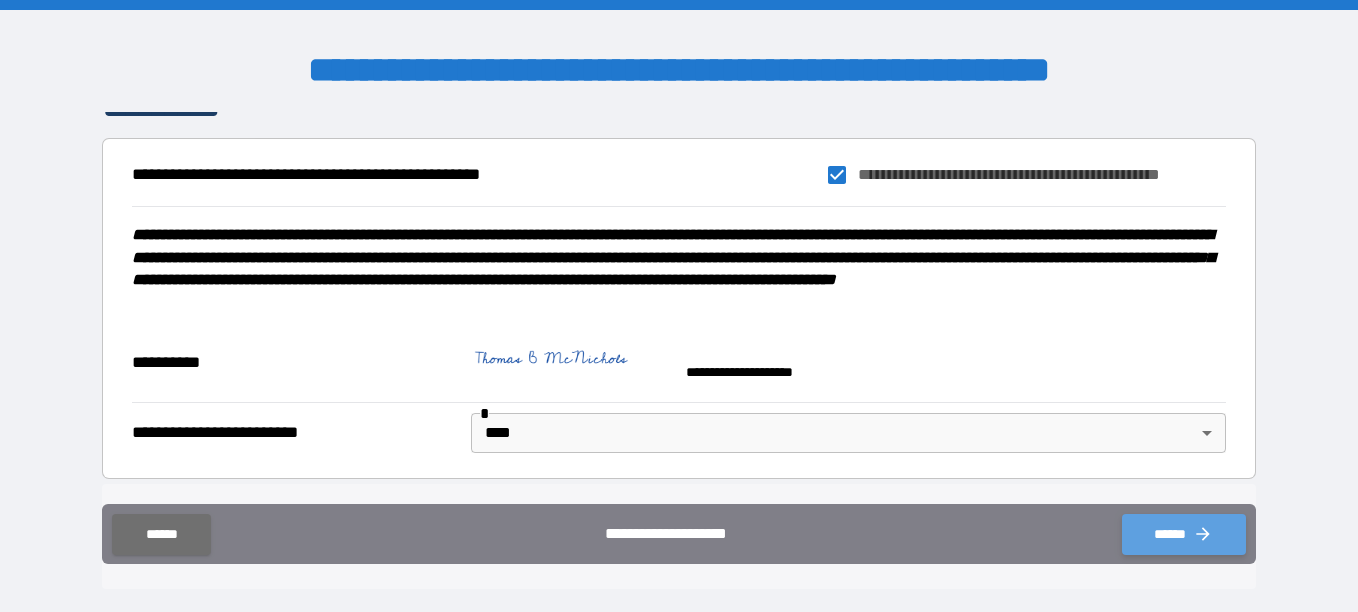 click on "******" at bounding box center [1184, 534] 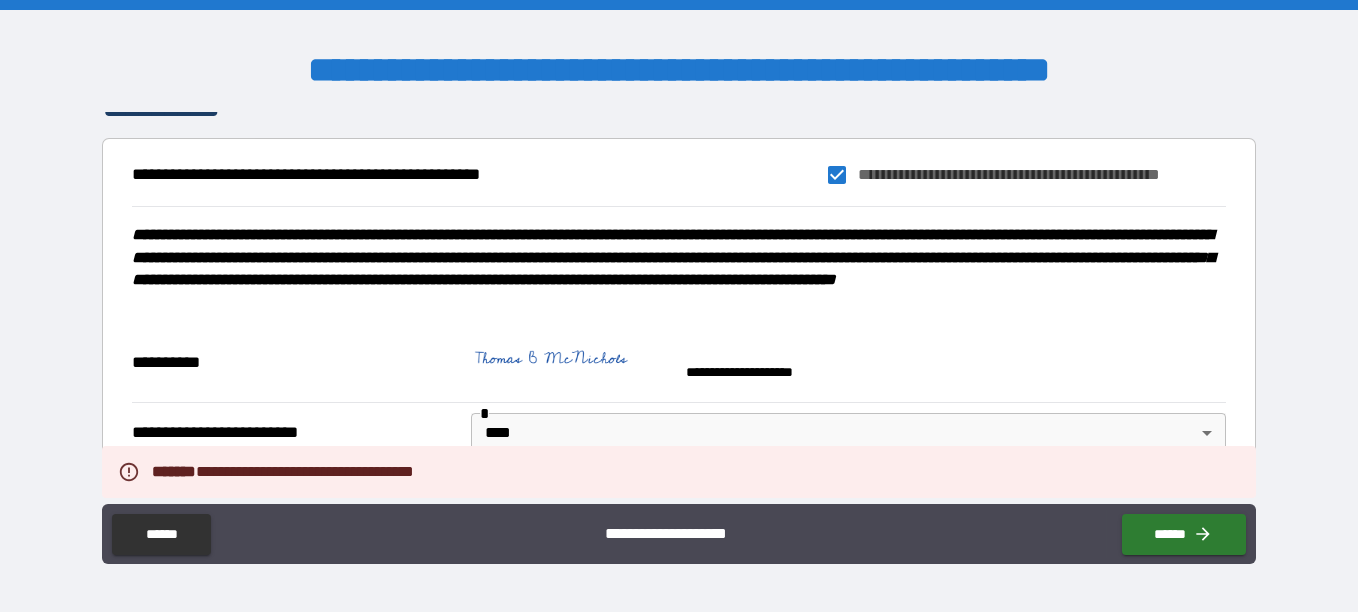 scroll, scrollTop: 8286, scrollLeft: 0, axis: vertical 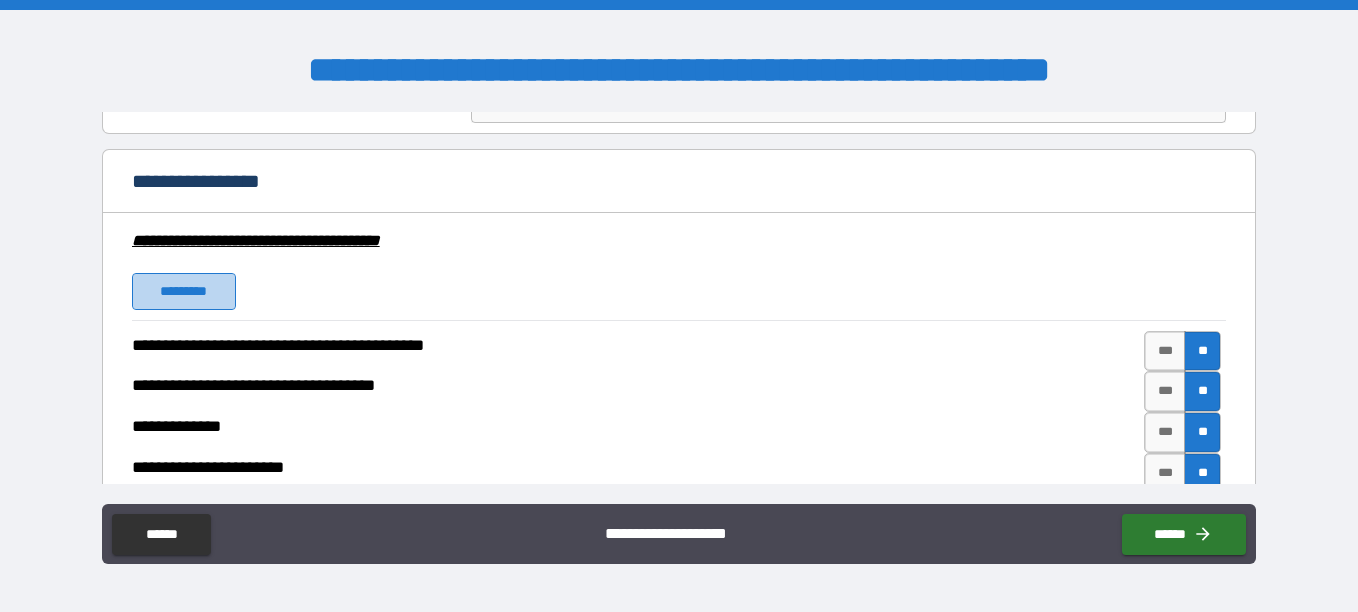 click on "*********" at bounding box center [184, 291] 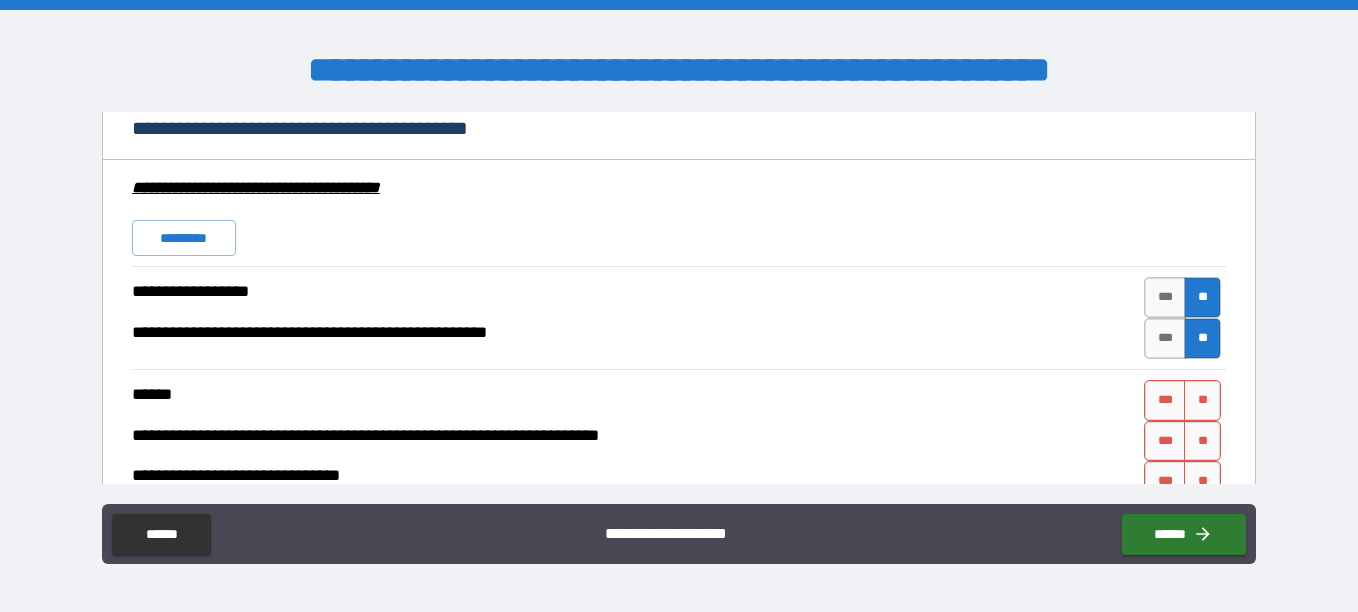 scroll, scrollTop: 6161, scrollLeft: 0, axis: vertical 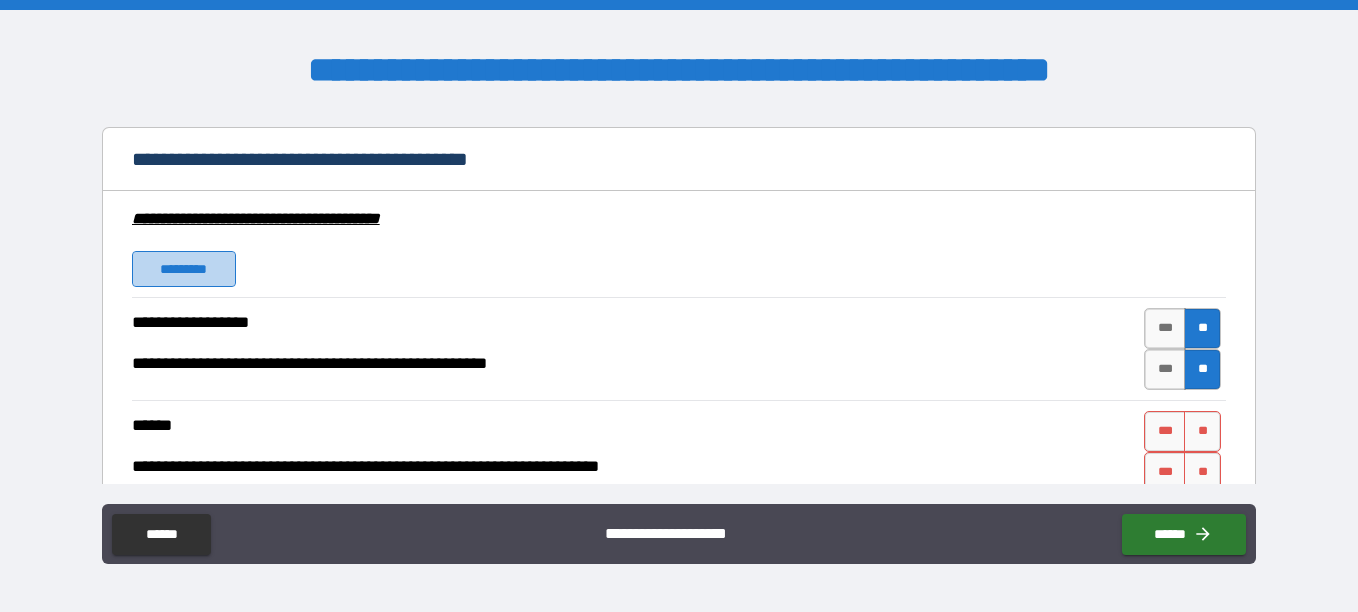 click on "*********" at bounding box center (184, 269) 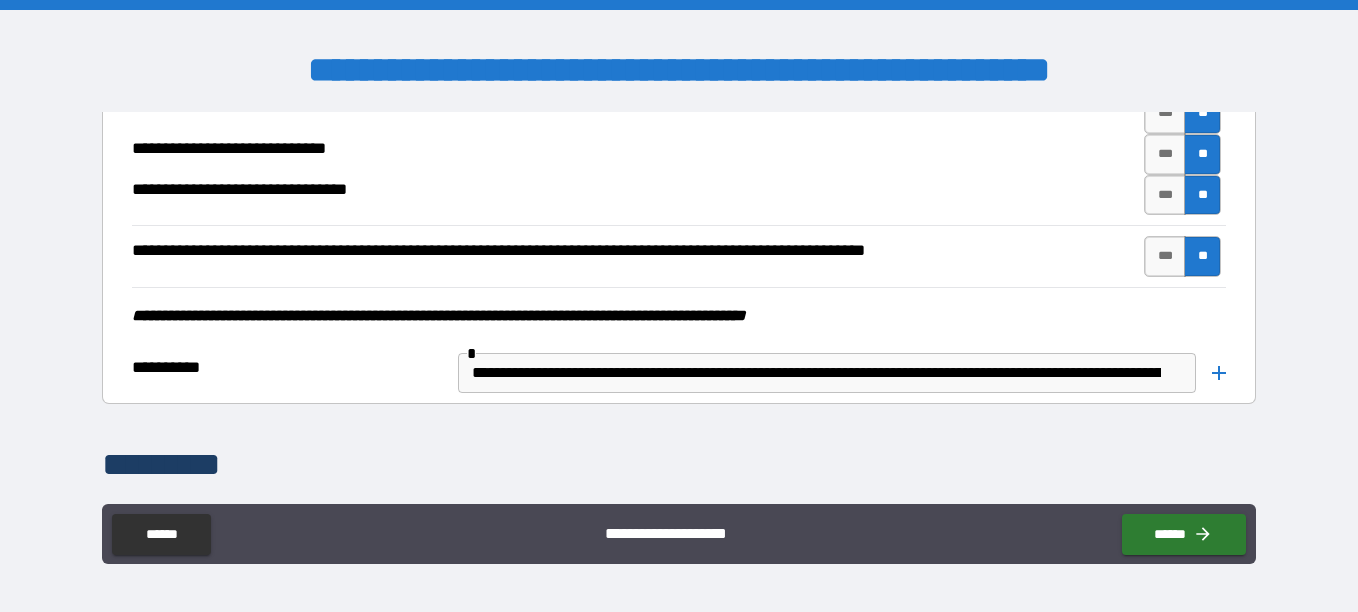 scroll, scrollTop: 7861, scrollLeft: 0, axis: vertical 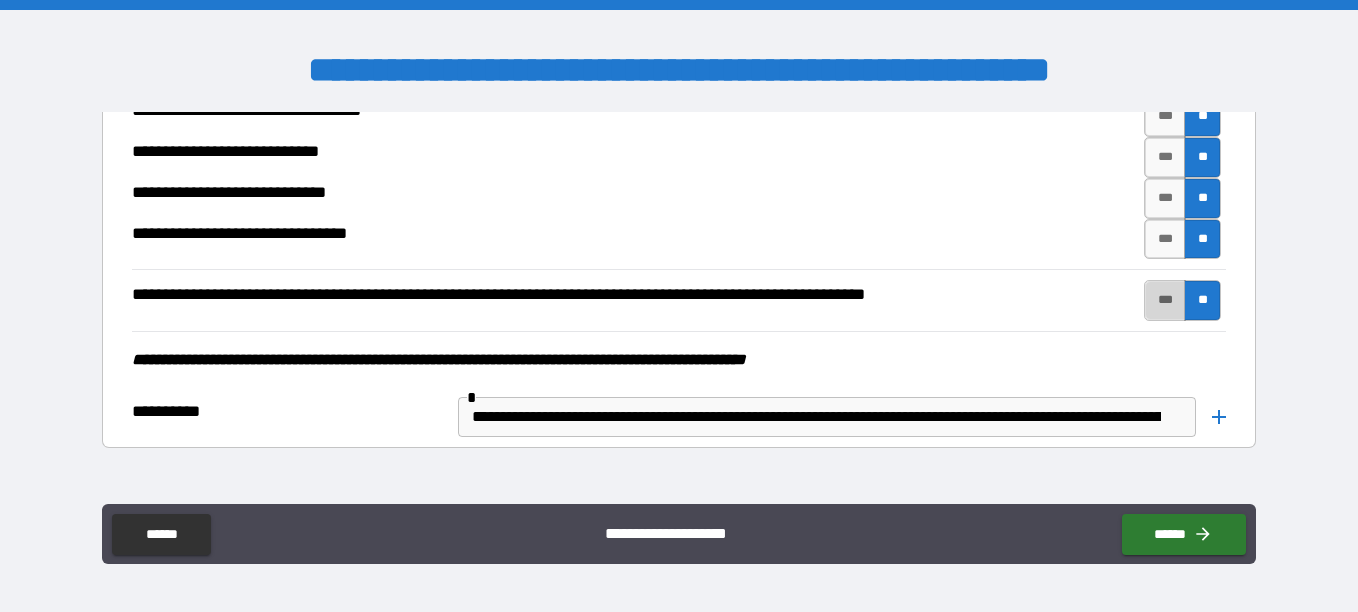 click on "***" at bounding box center (1165, 300) 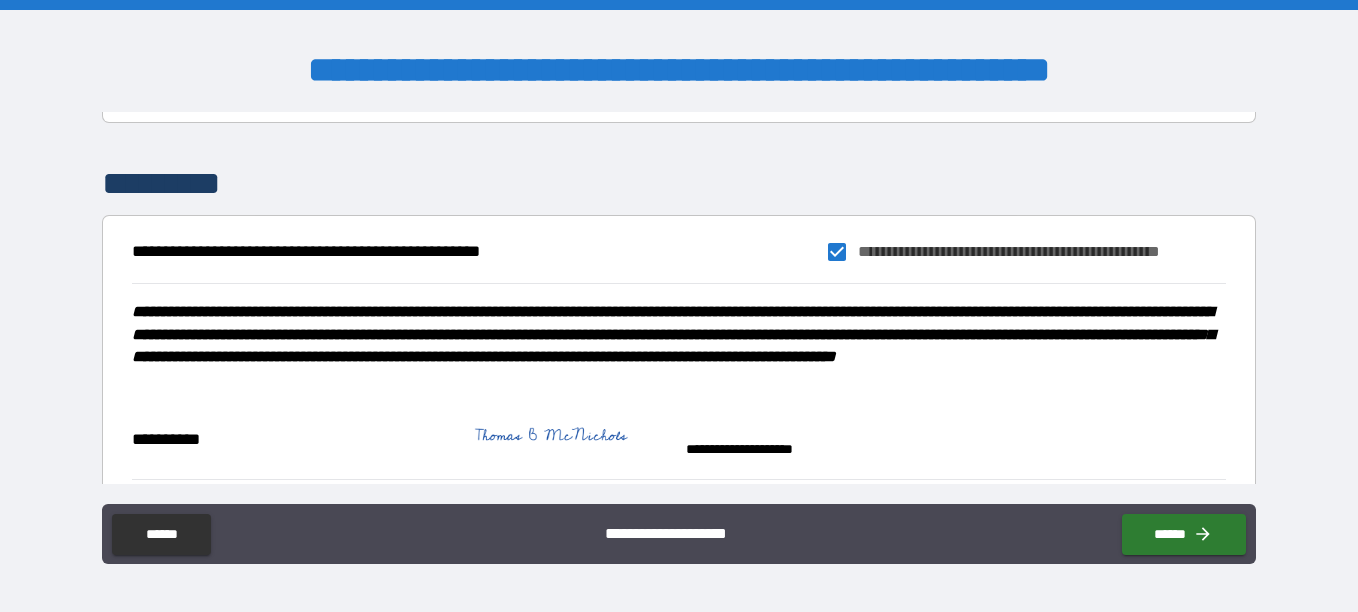 scroll, scrollTop: 8286, scrollLeft: 0, axis: vertical 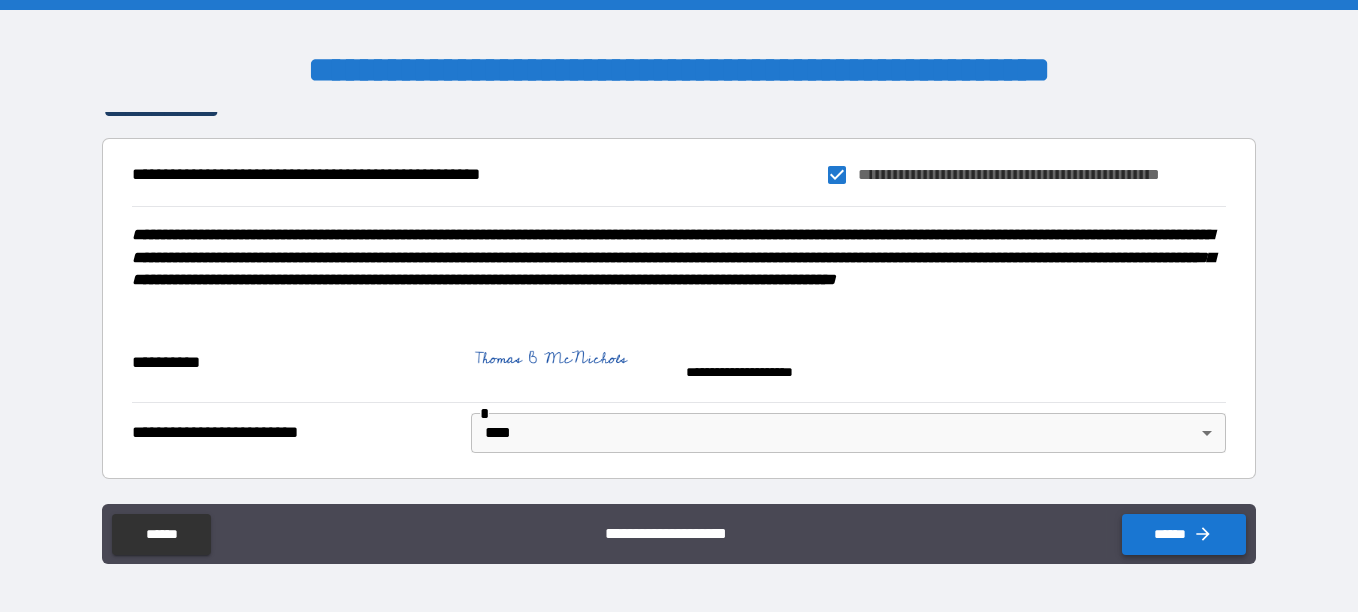 click on "******" at bounding box center [1184, 534] 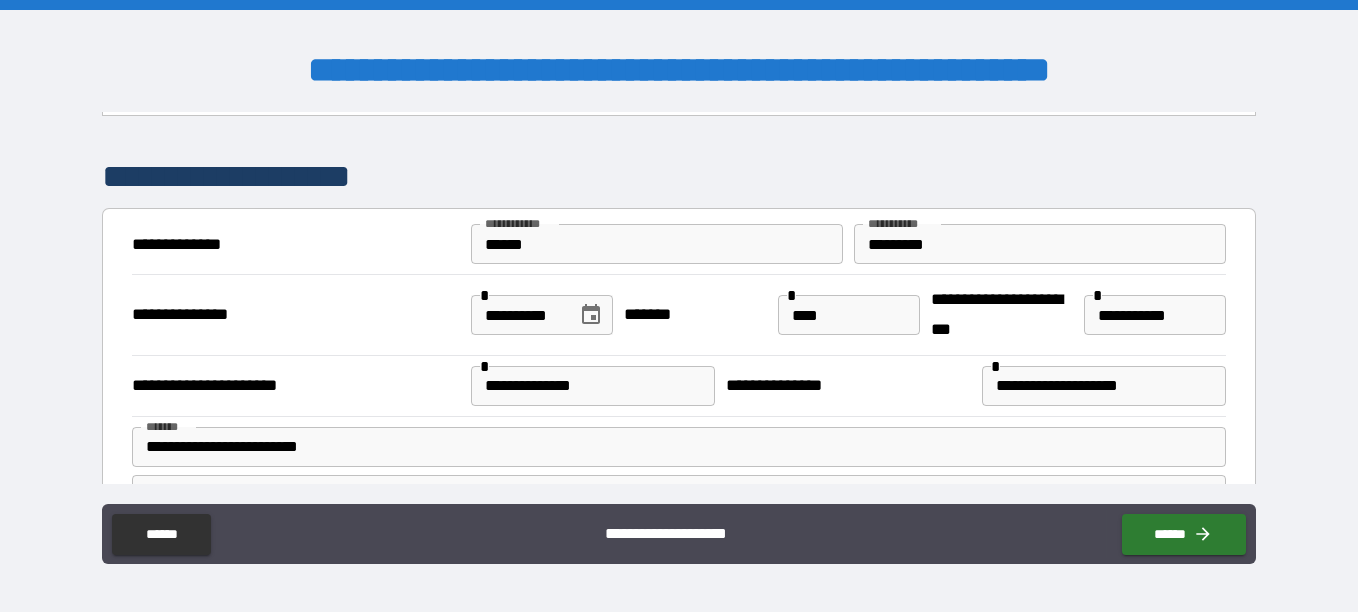 scroll, scrollTop: 100, scrollLeft: 0, axis: vertical 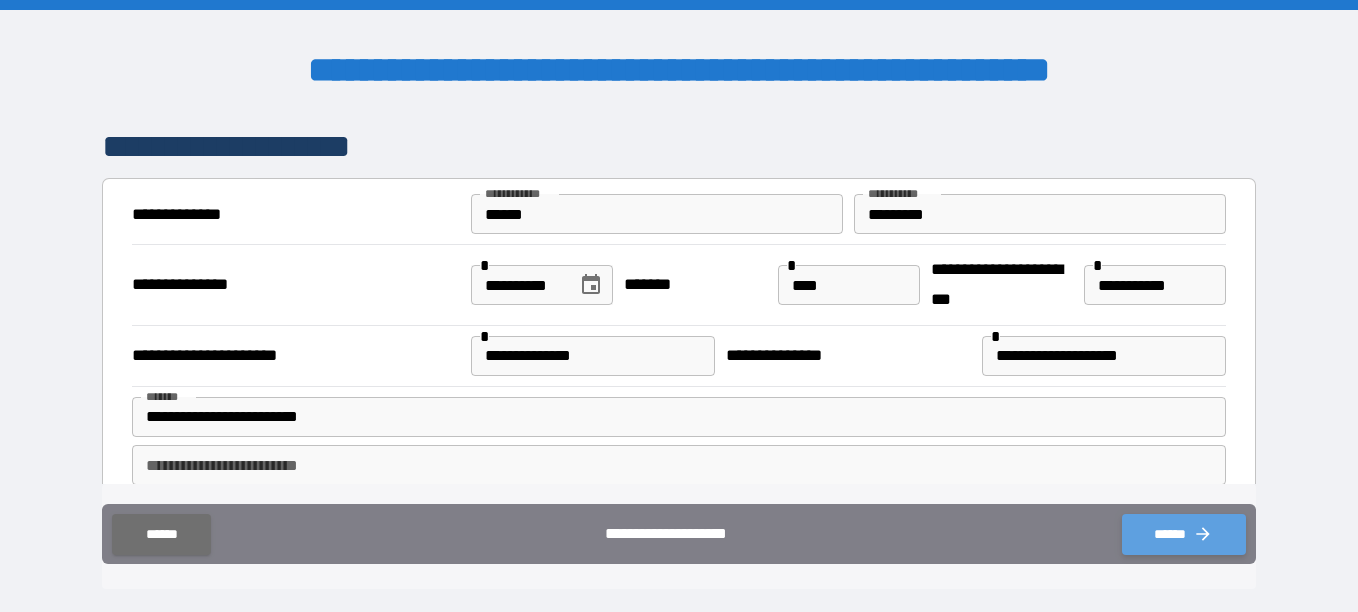 click on "******" at bounding box center [1184, 534] 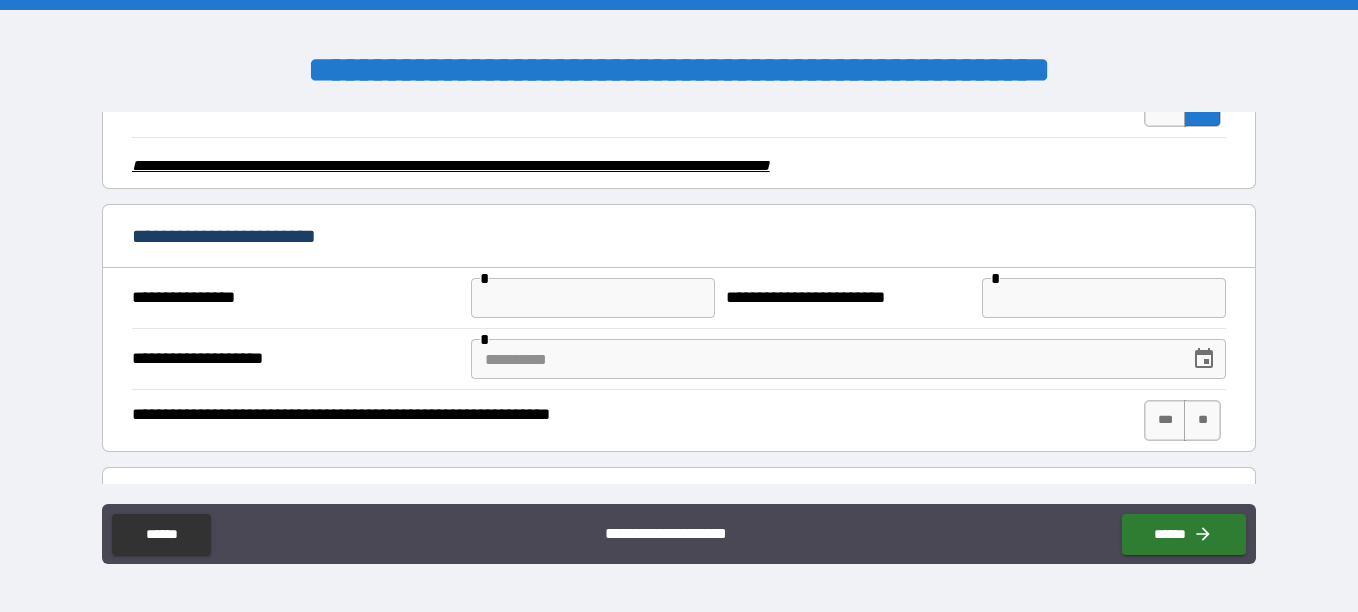 scroll, scrollTop: 3200, scrollLeft: 0, axis: vertical 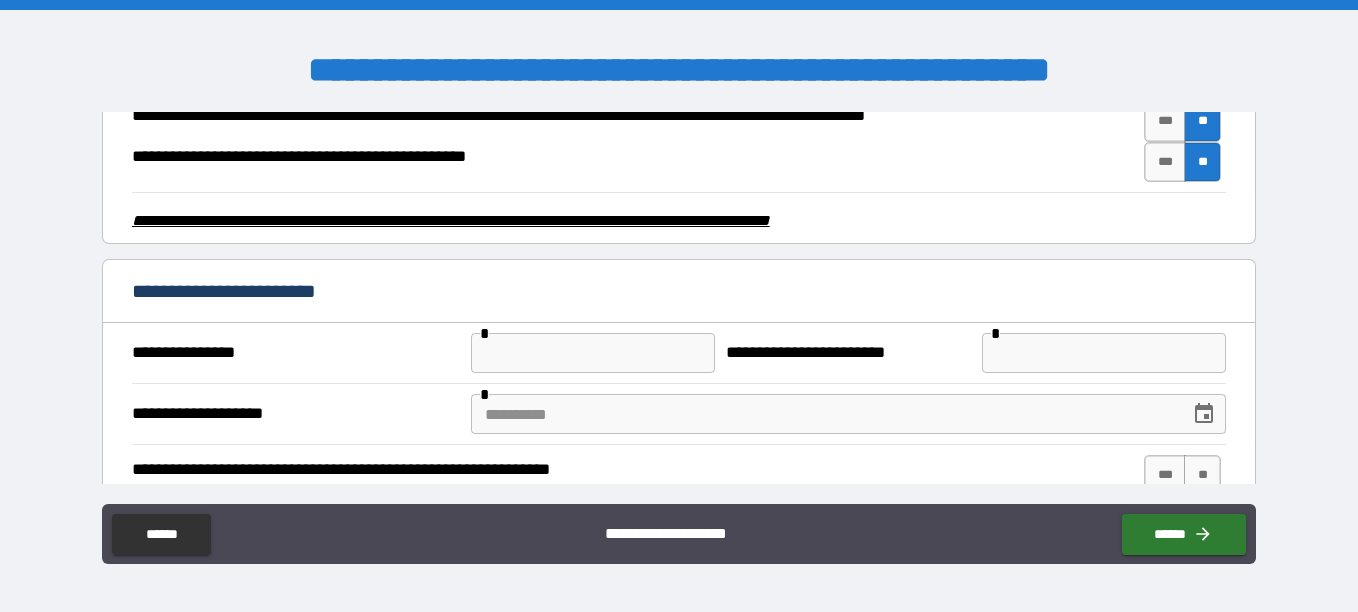 click at bounding box center [593, 353] 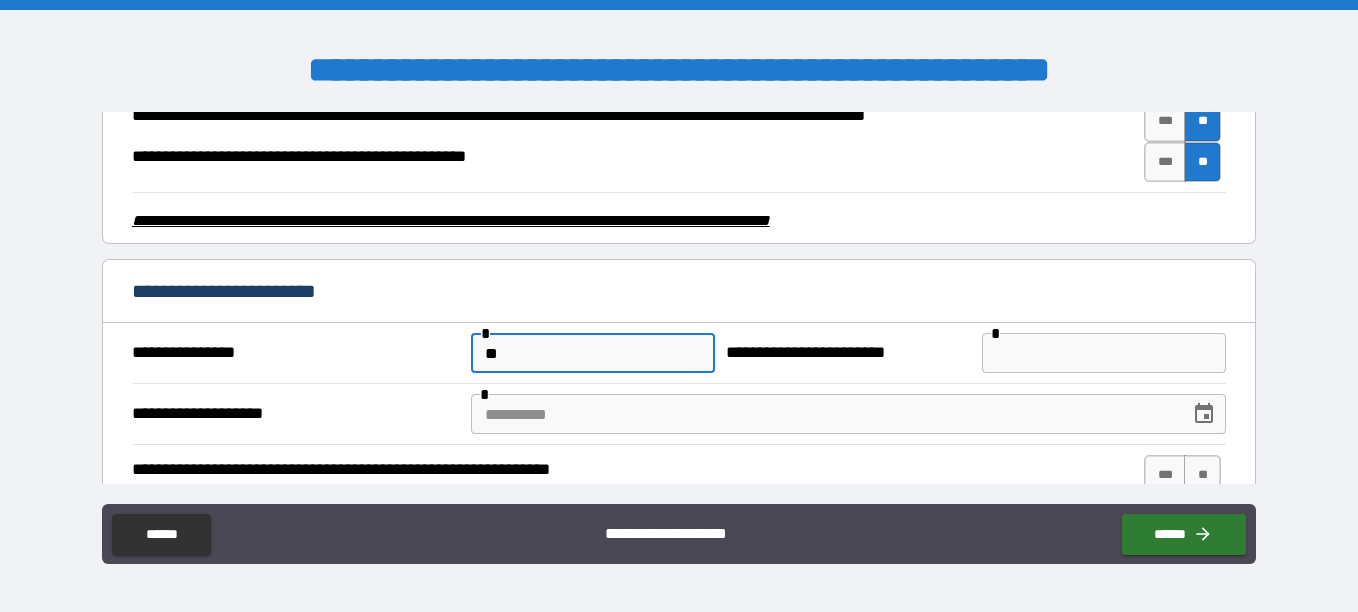 type on "*" 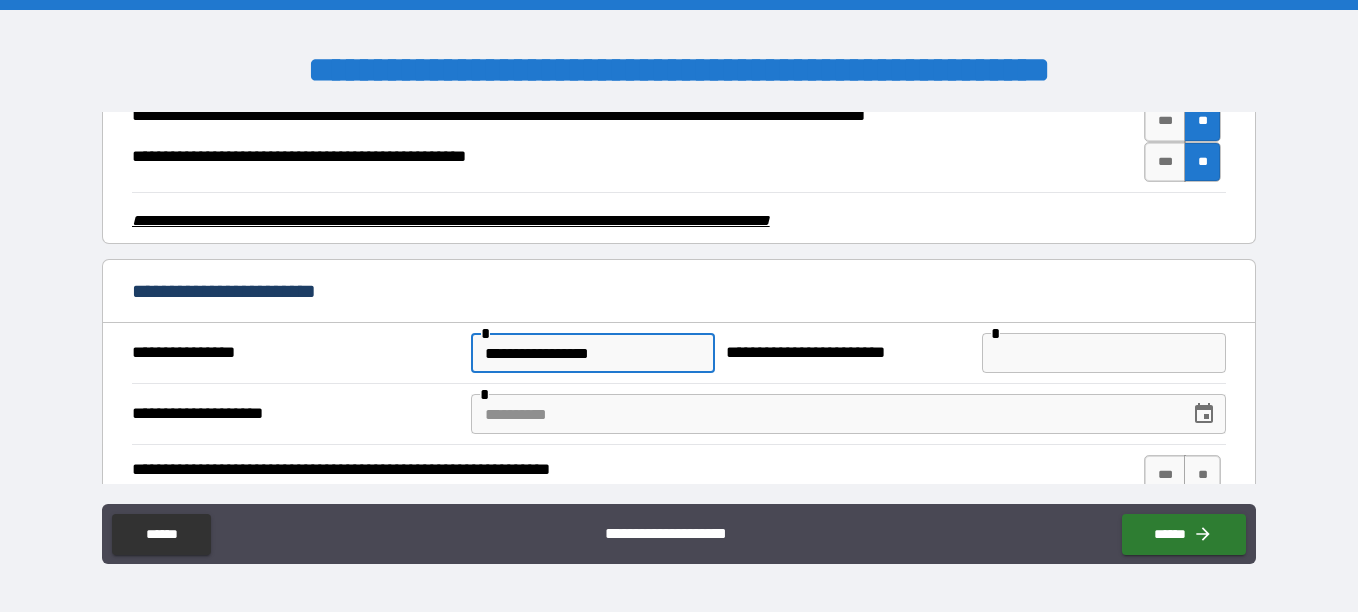 type on "**********" 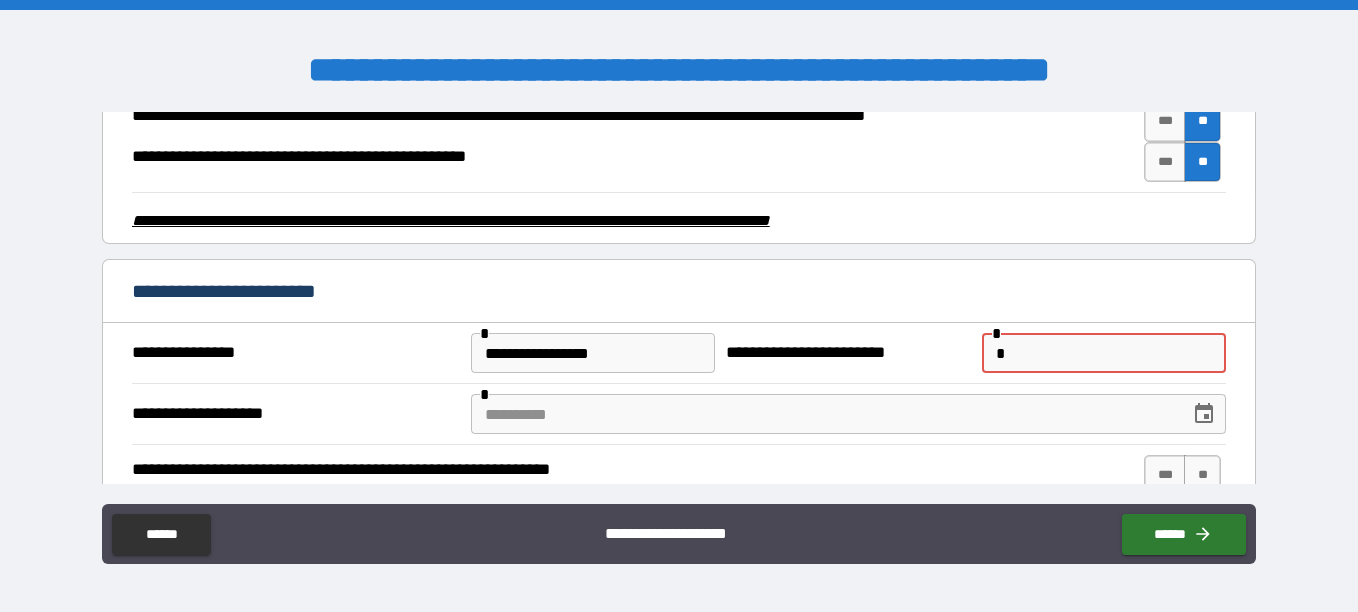 click on "*" at bounding box center [1104, 353] 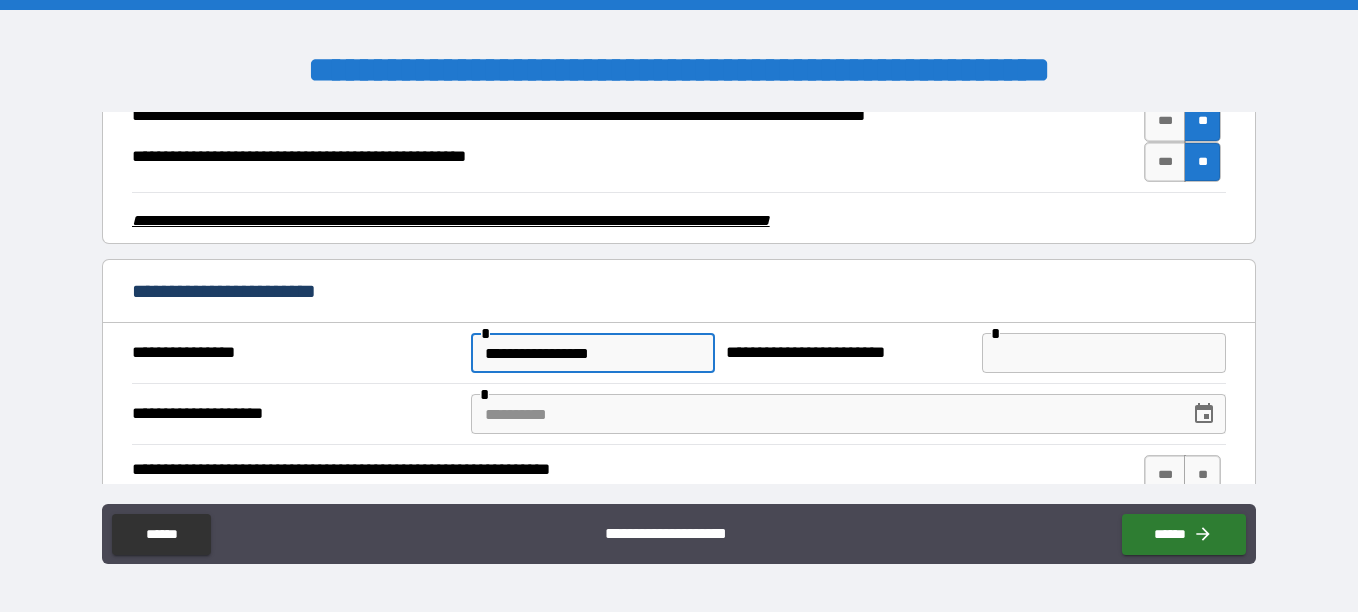 drag, startPoint x: 414, startPoint y: 376, endPoint x: 0, endPoint y: 371, distance: 414.03018 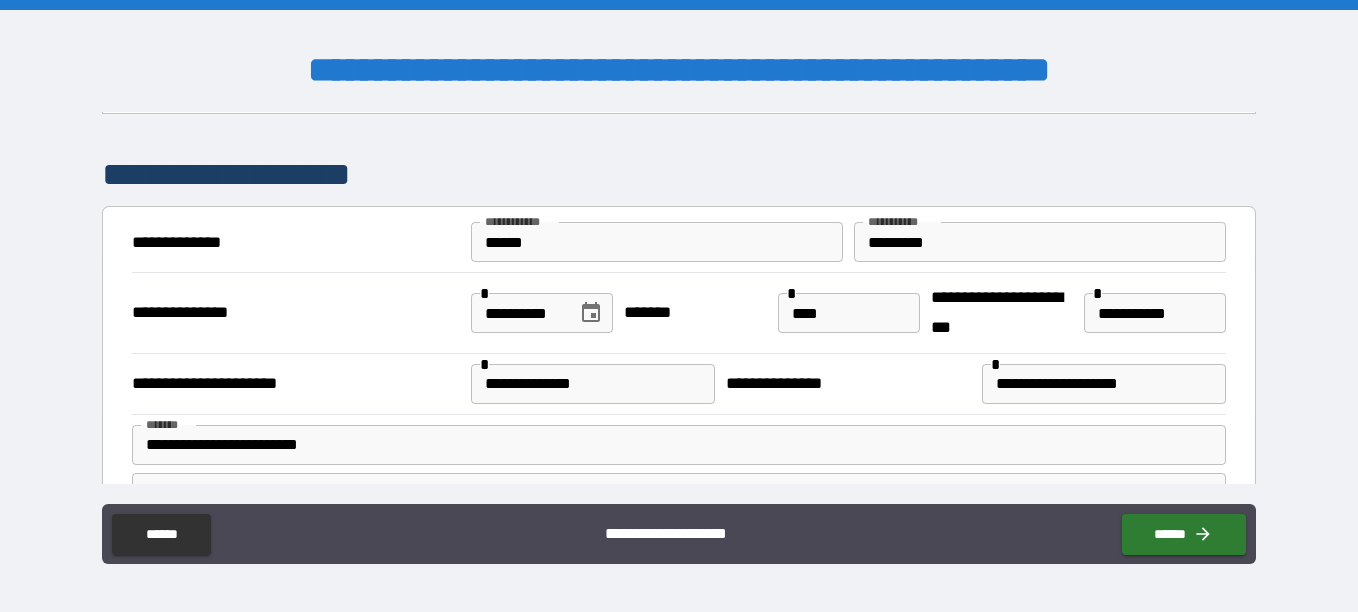 scroll, scrollTop: 100, scrollLeft: 0, axis: vertical 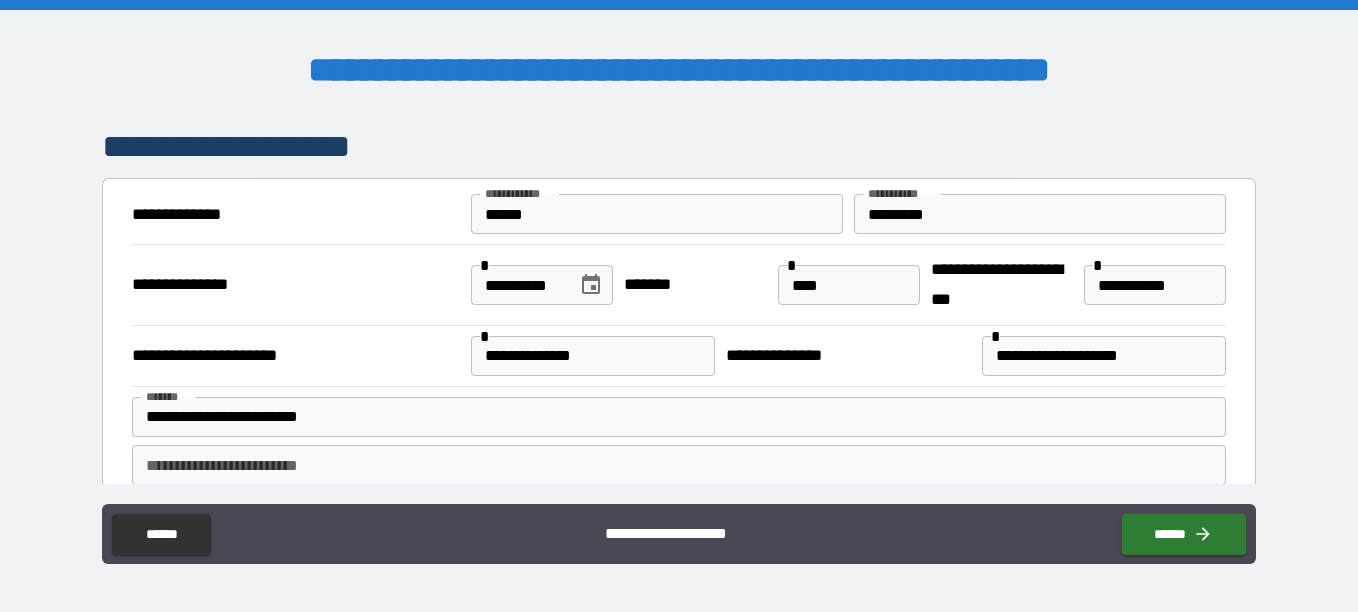 type 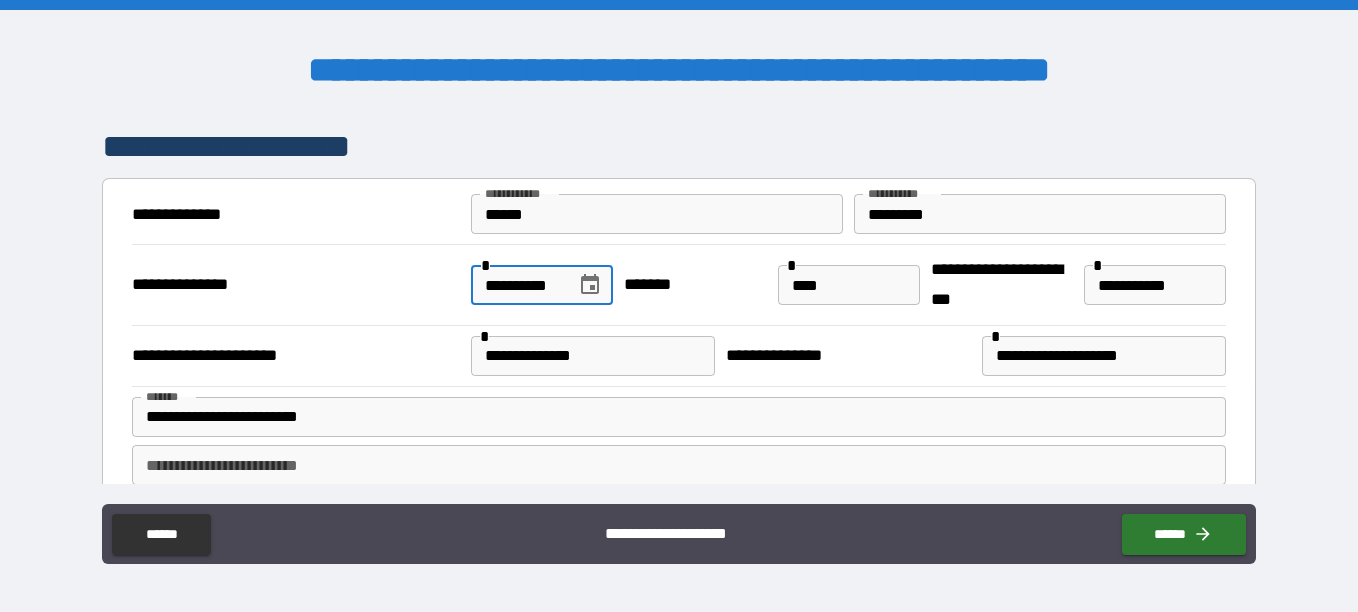 scroll, scrollTop: 0, scrollLeft: 10, axis: horizontal 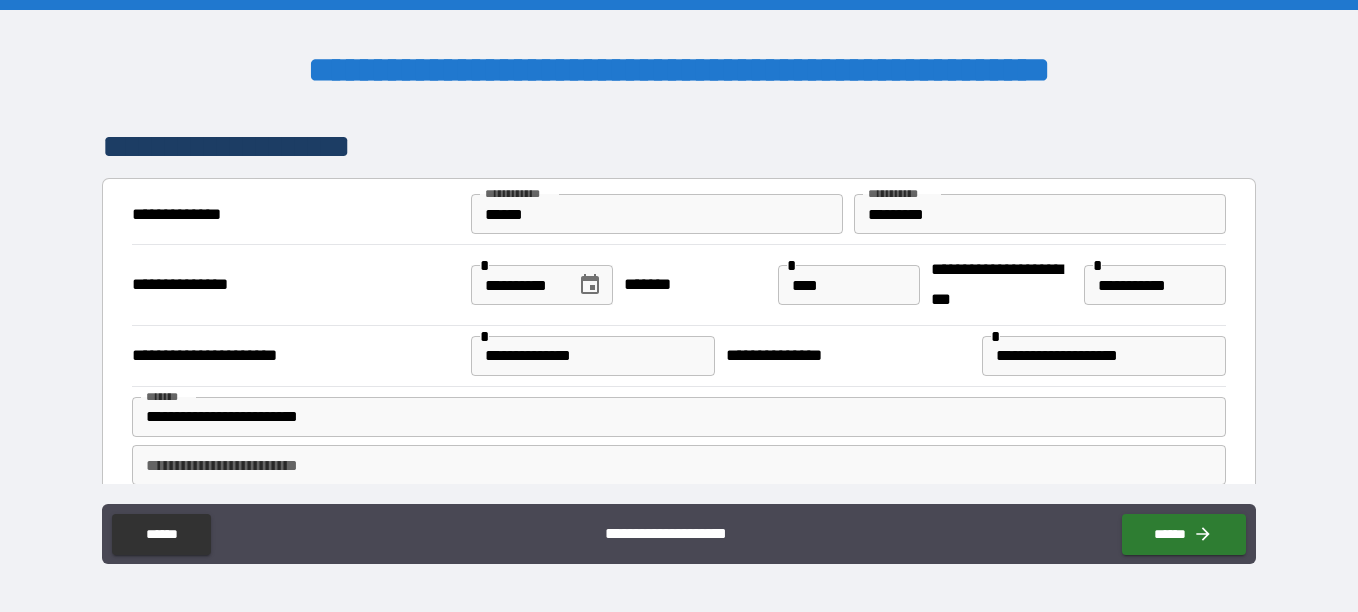 click on "**********" at bounding box center [294, 285] 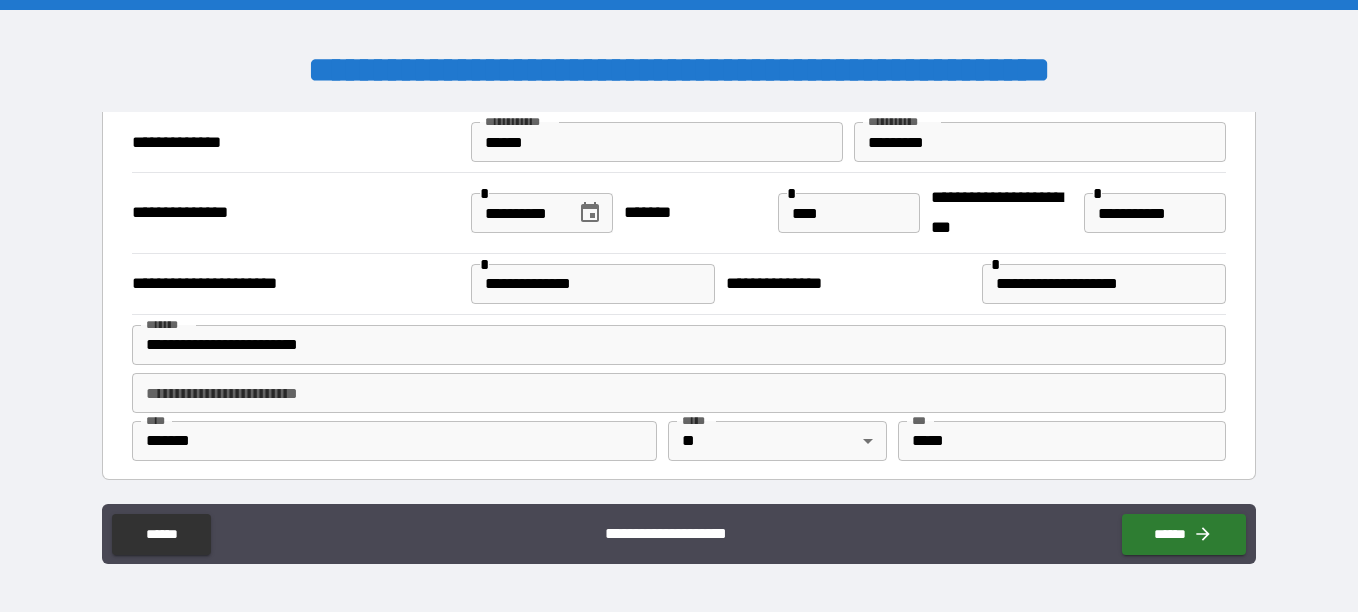 scroll, scrollTop: 200, scrollLeft: 0, axis: vertical 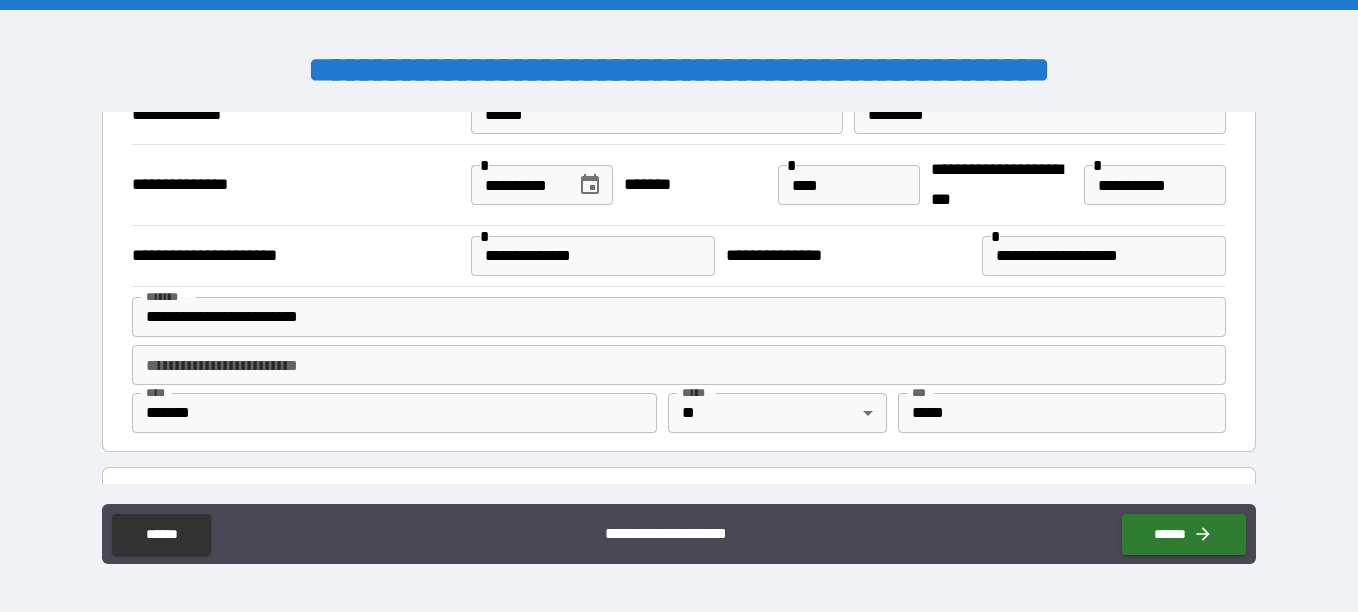 click on "**********" at bounding box center (679, 317) 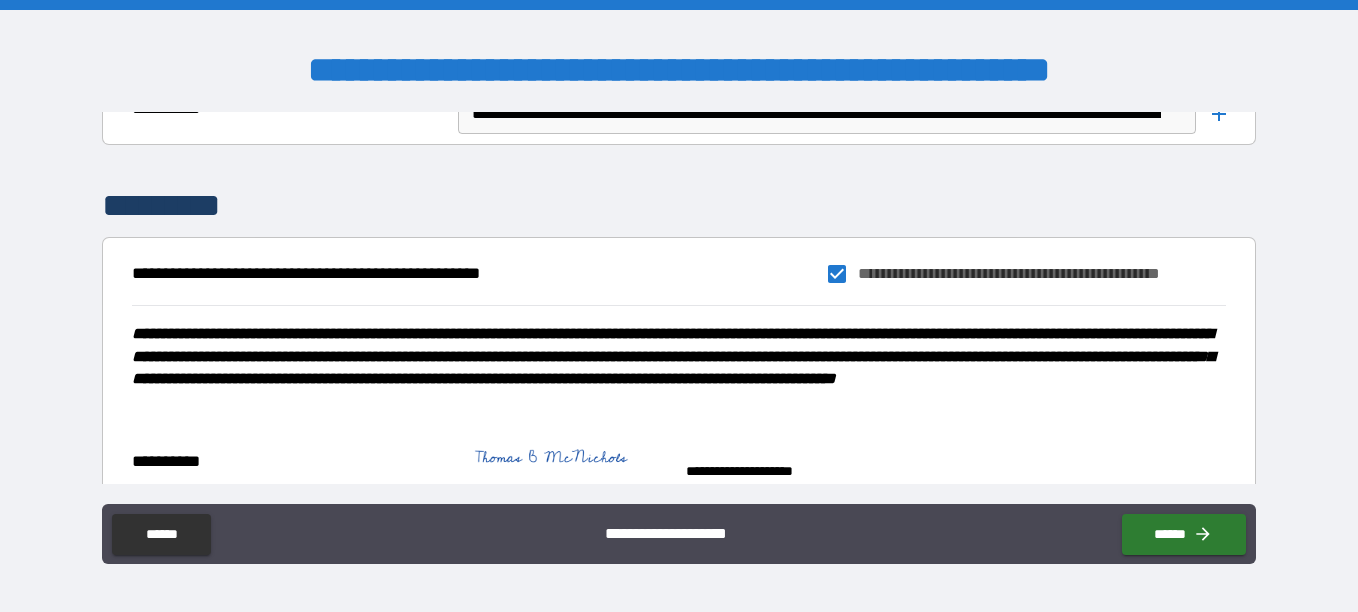 scroll, scrollTop: 8286, scrollLeft: 0, axis: vertical 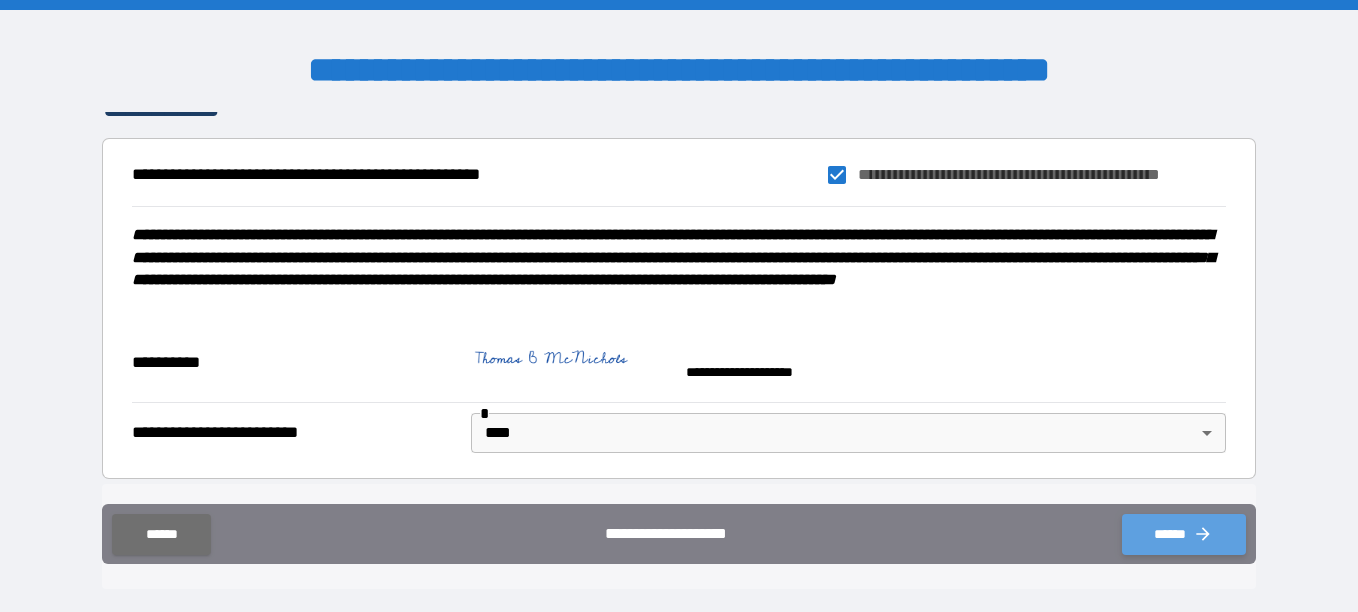 click on "******" at bounding box center [1184, 534] 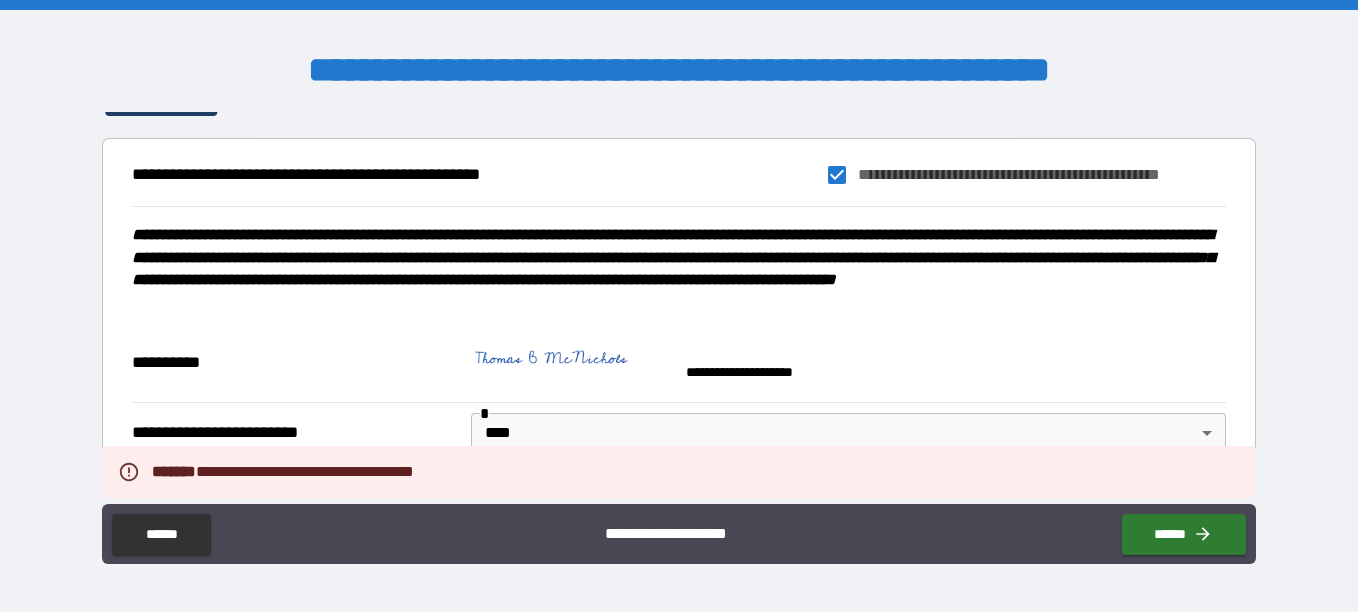 click on "**********" at bounding box center (679, 440) 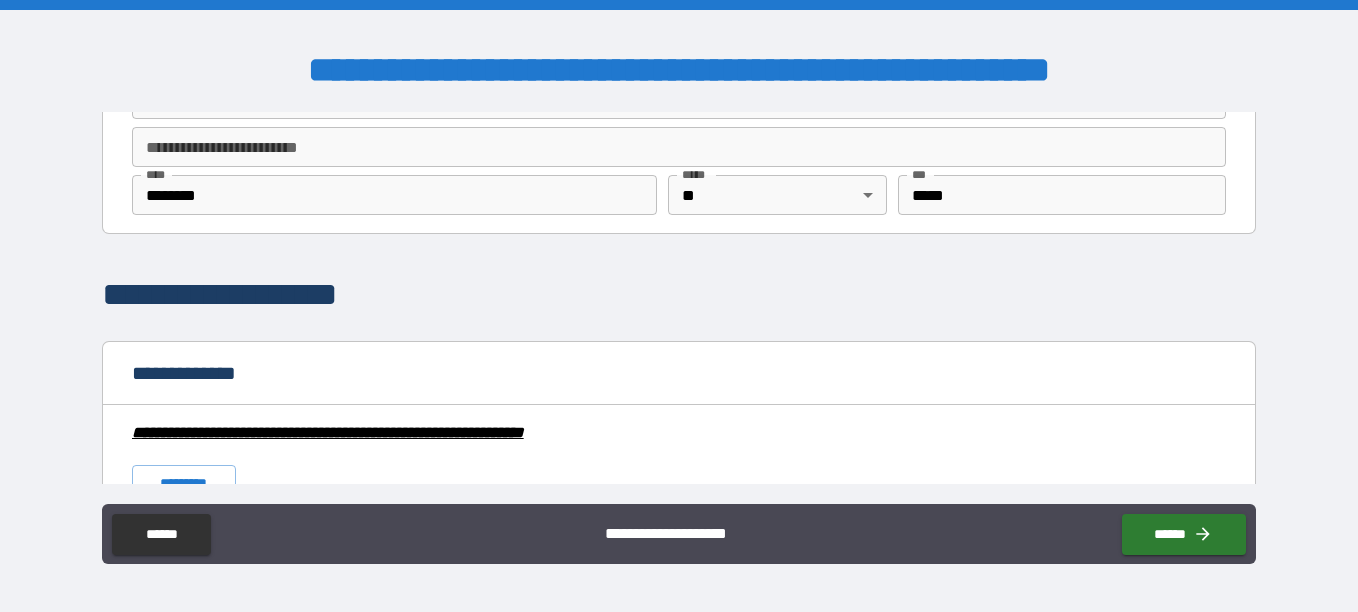 scroll, scrollTop: 1586, scrollLeft: 0, axis: vertical 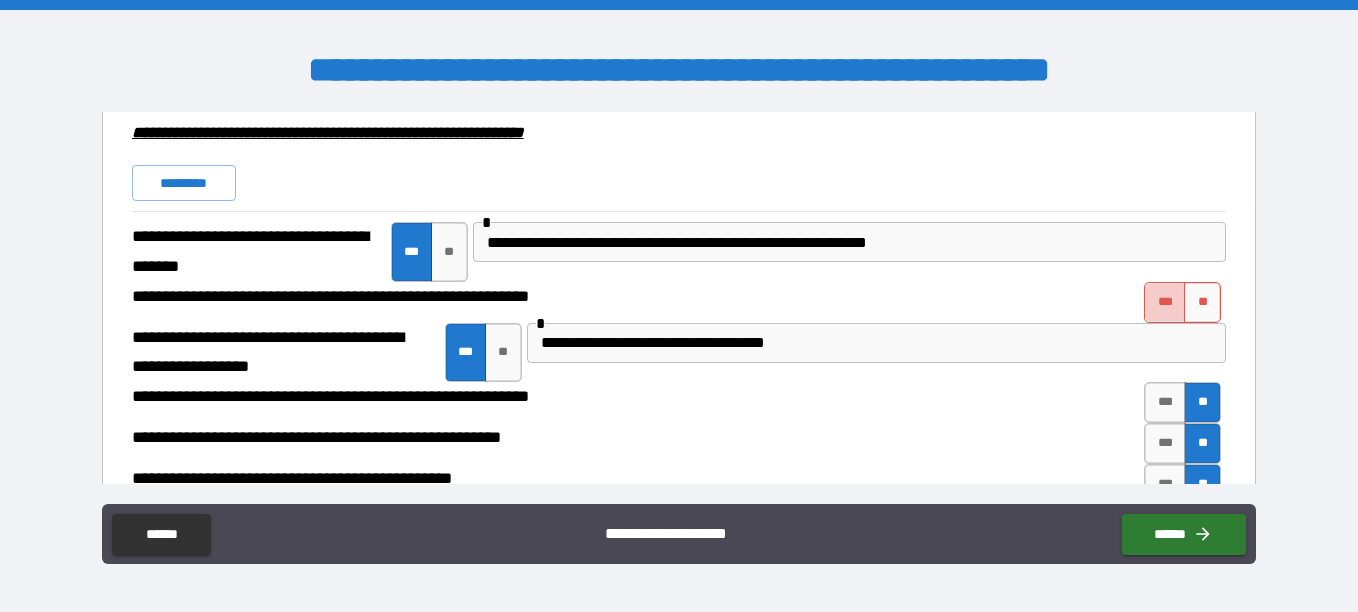 click on "***" at bounding box center [1165, 302] 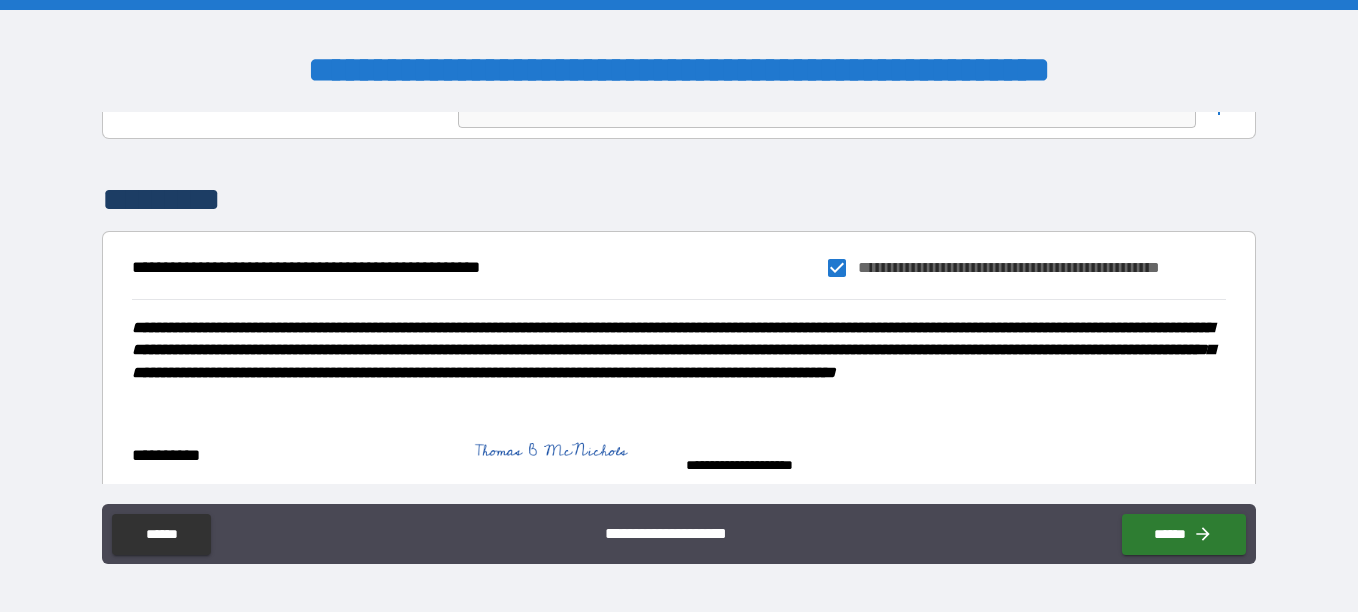 scroll, scrollTop: 8304, scrollLeft: 0, axis: vertical 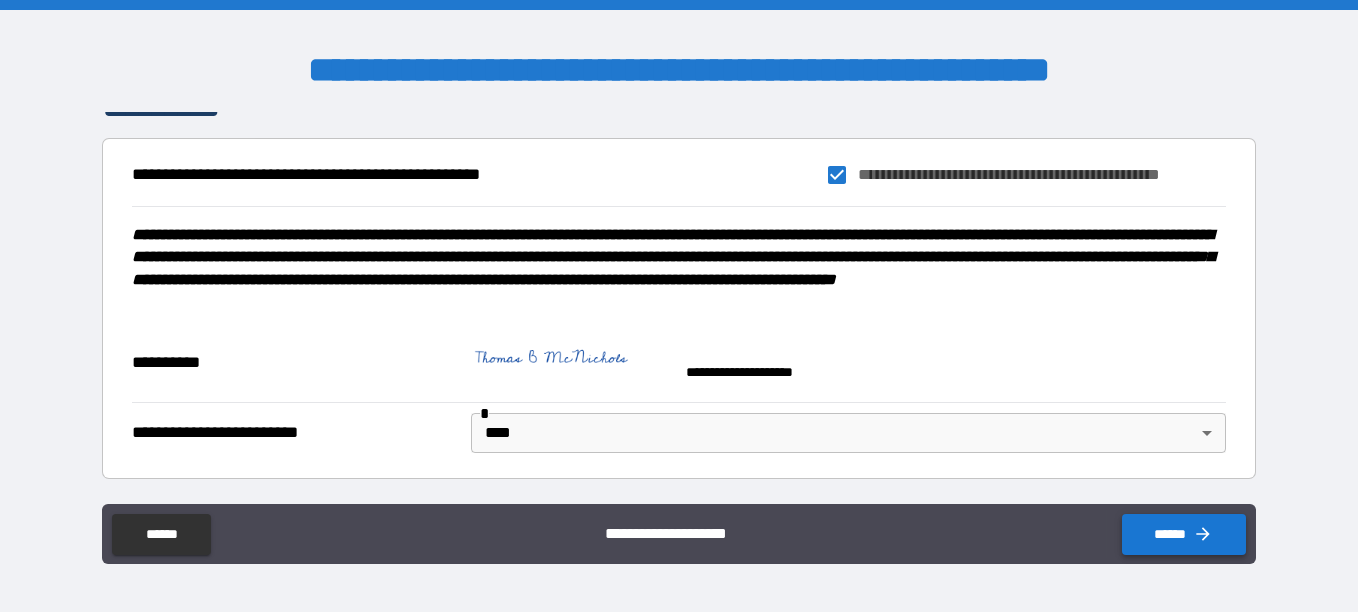 click on "******" at bounding box center [1184, 534] 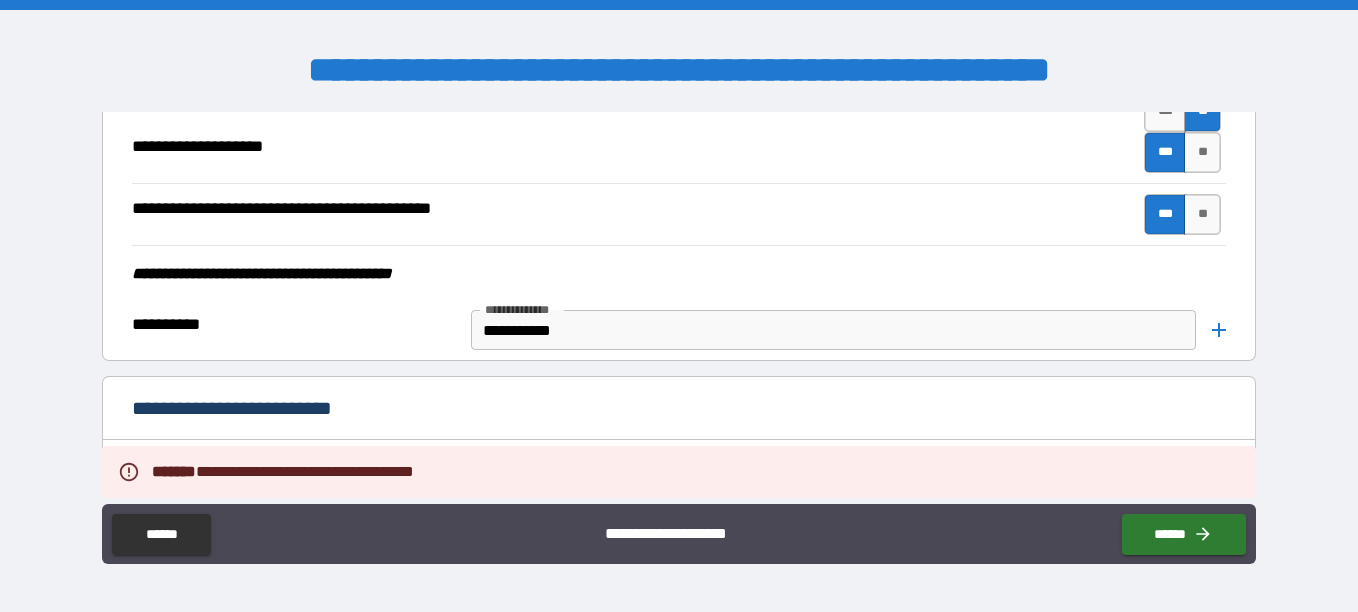 scroll, scrollTop: 4804, scrollLeft: 0, axis: vertical 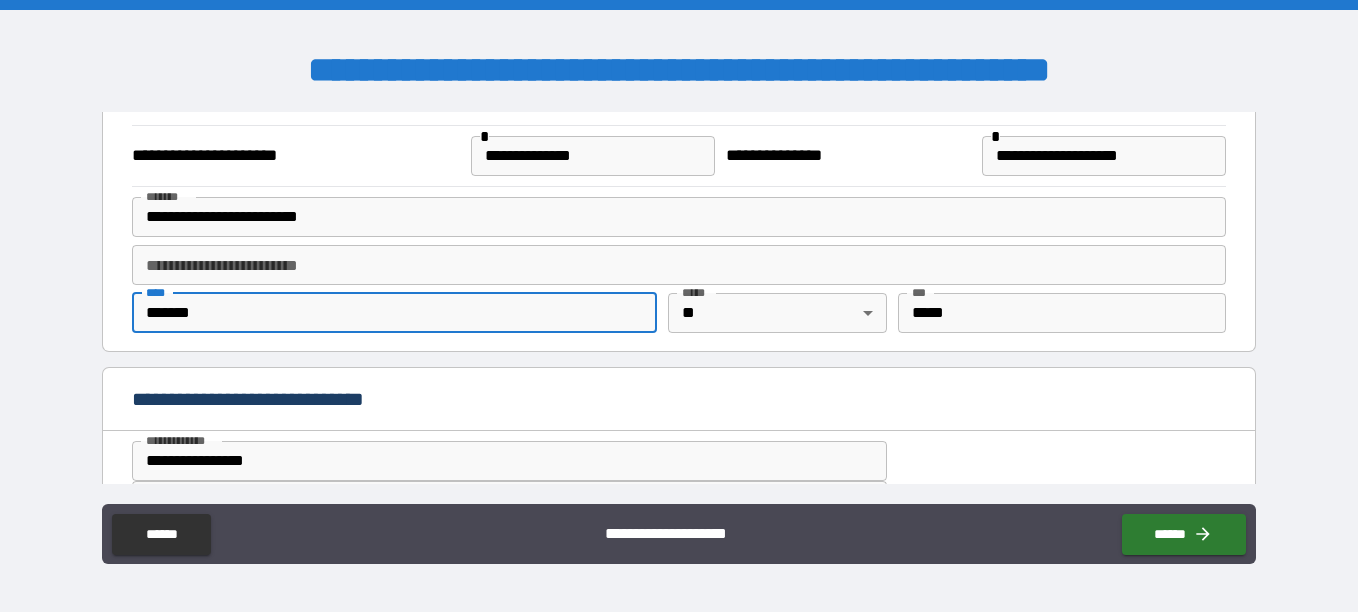 drag, startPoint x: 254, startPoint y: 320, endPoint x: 0, endPoint y: 410, distance: 269.47357 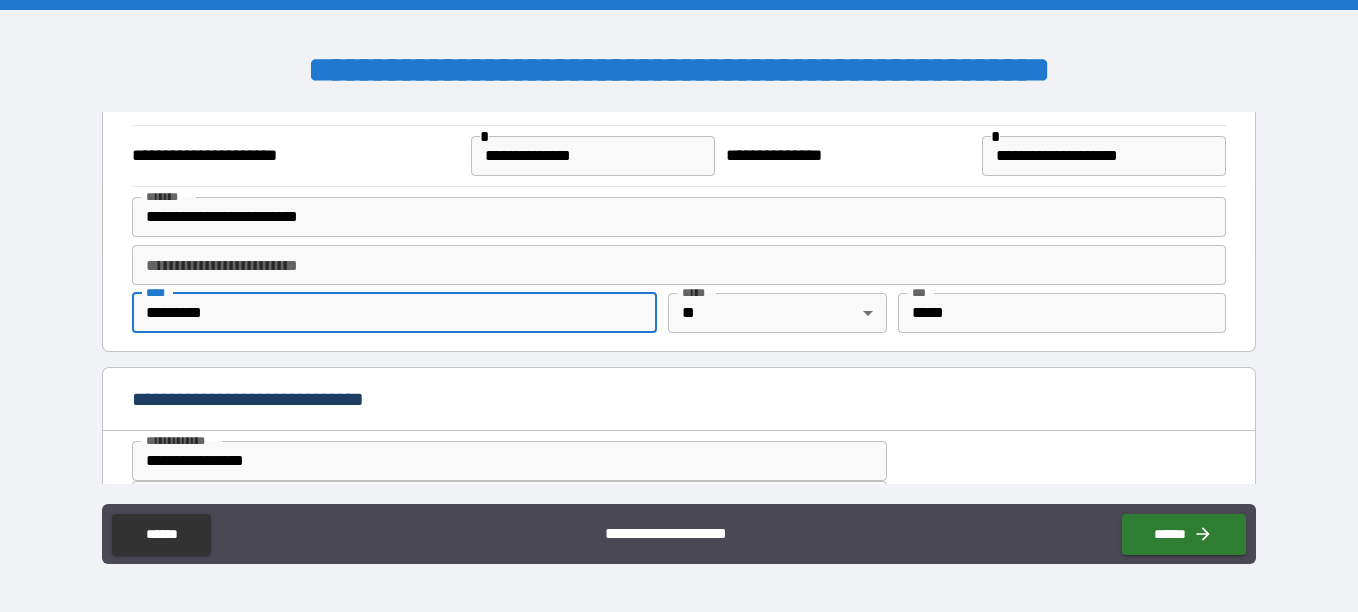 type on "*********" 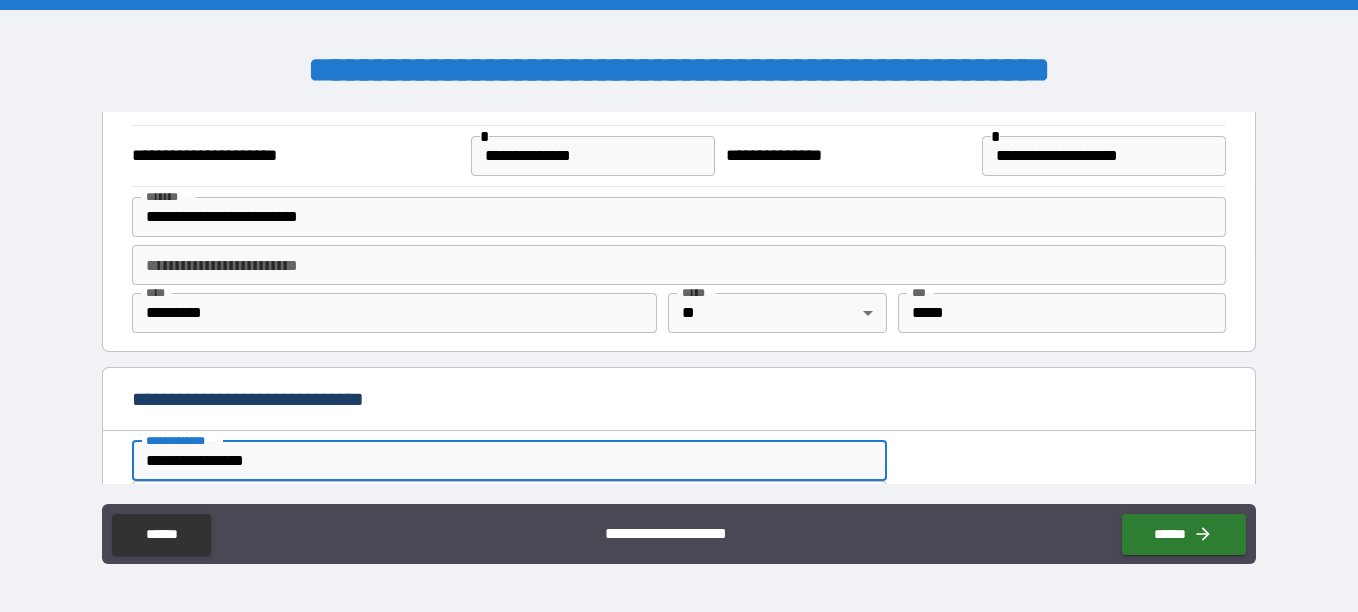 click on "**********" at bounding box center (509, 461) 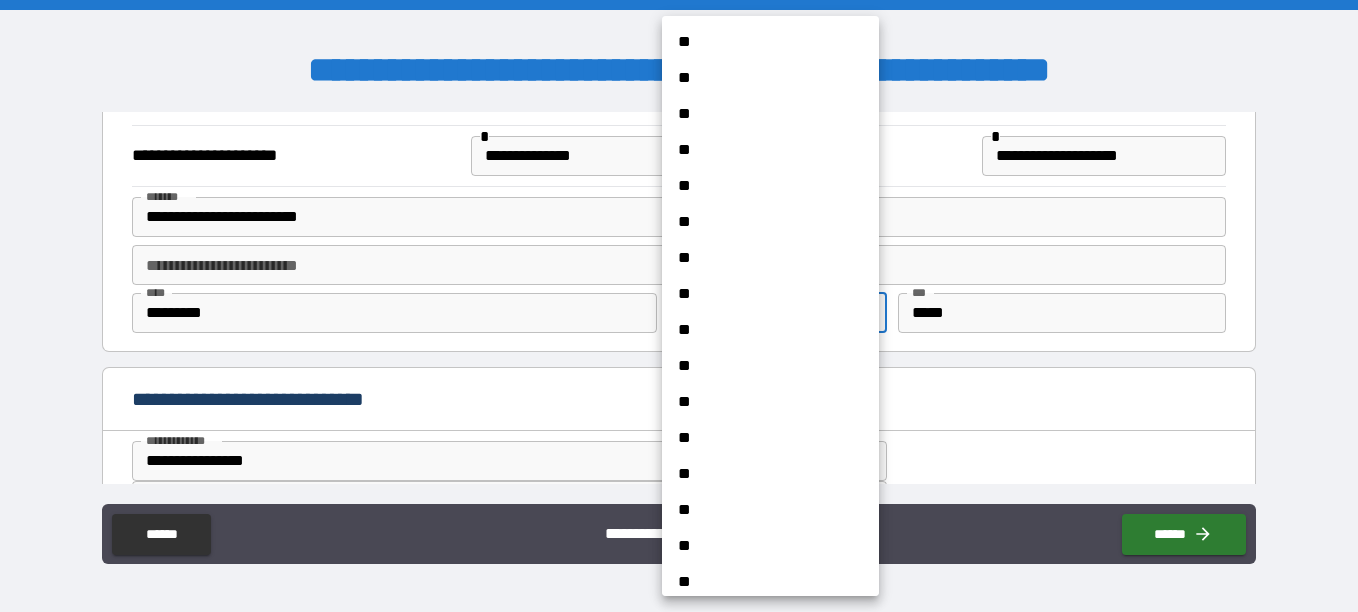 click on "**********" at bounding box center [679, 306] 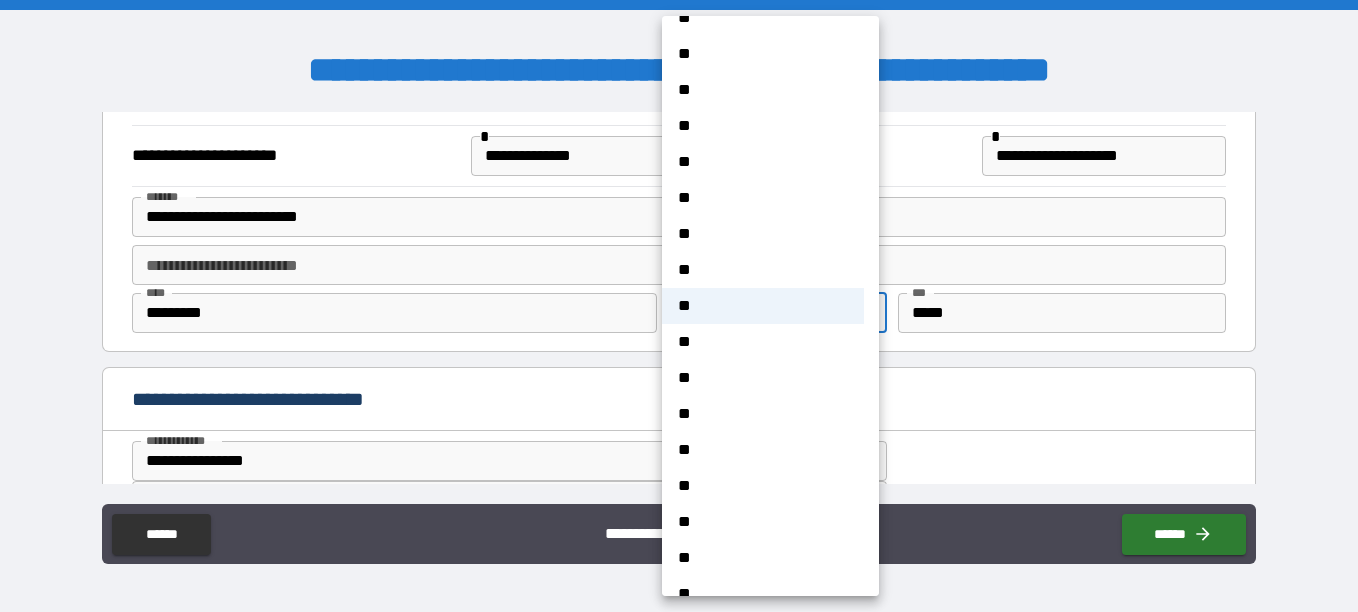 click at bounding box center (679, 306) 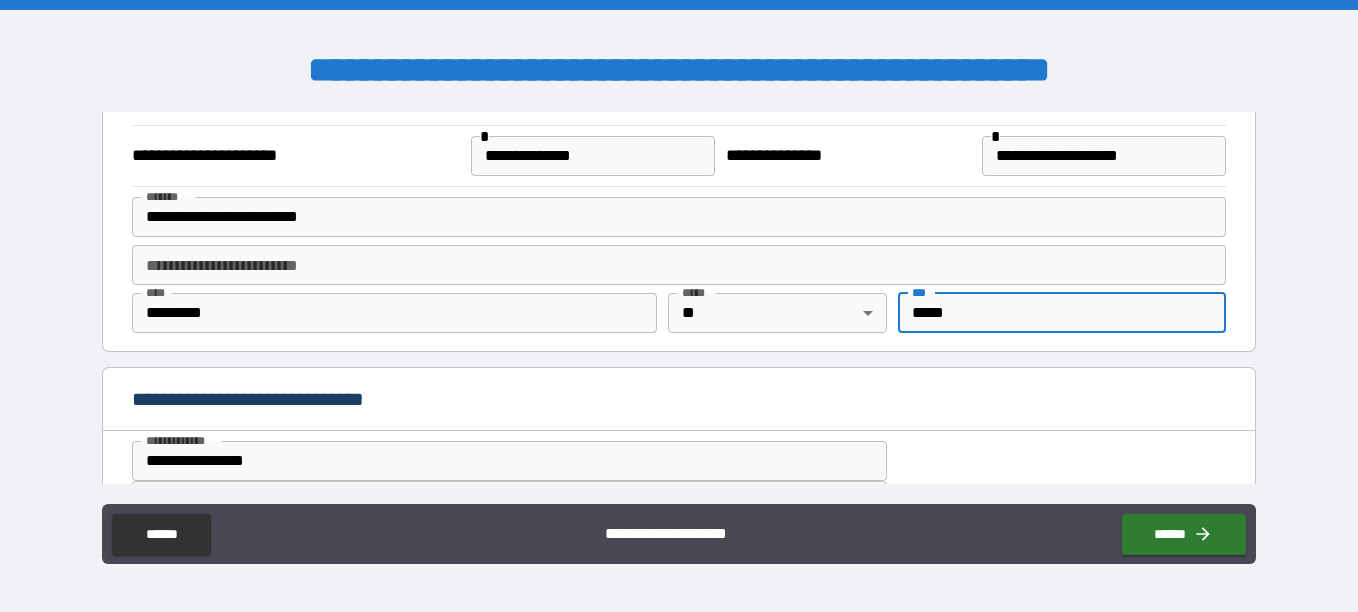 drag, startPoint x: 968, startPoint y: 315, endPoint x: 712, endPoint y: 327, distance: 256.2811 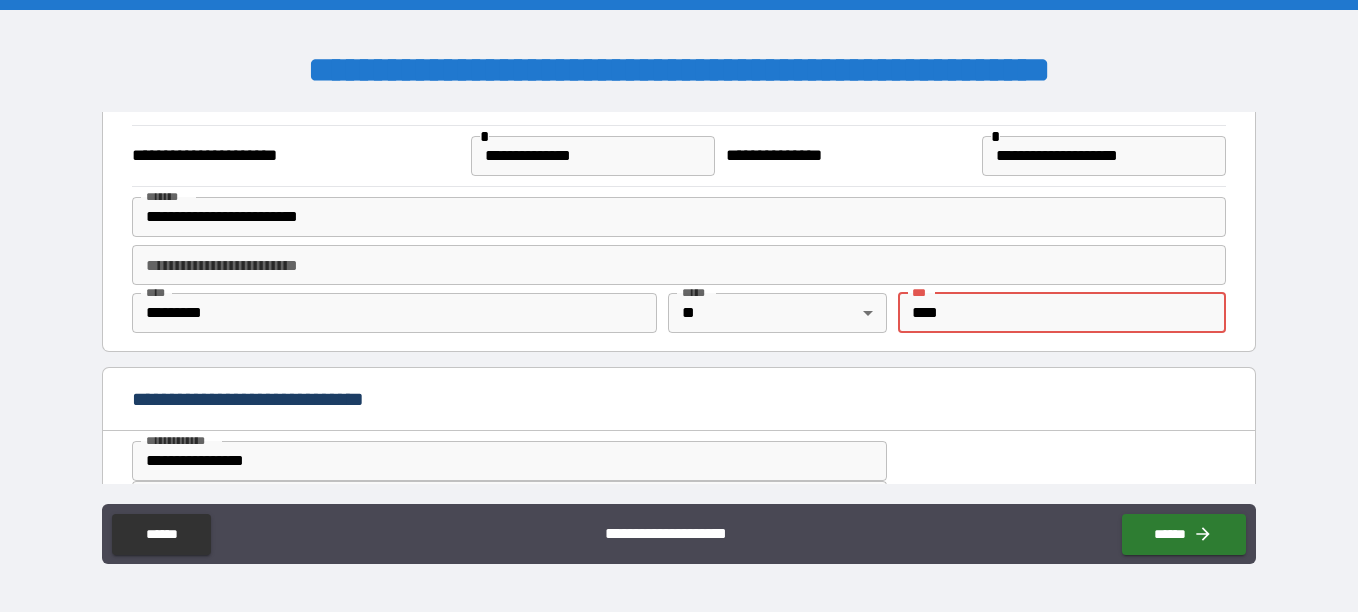 type on "*****" 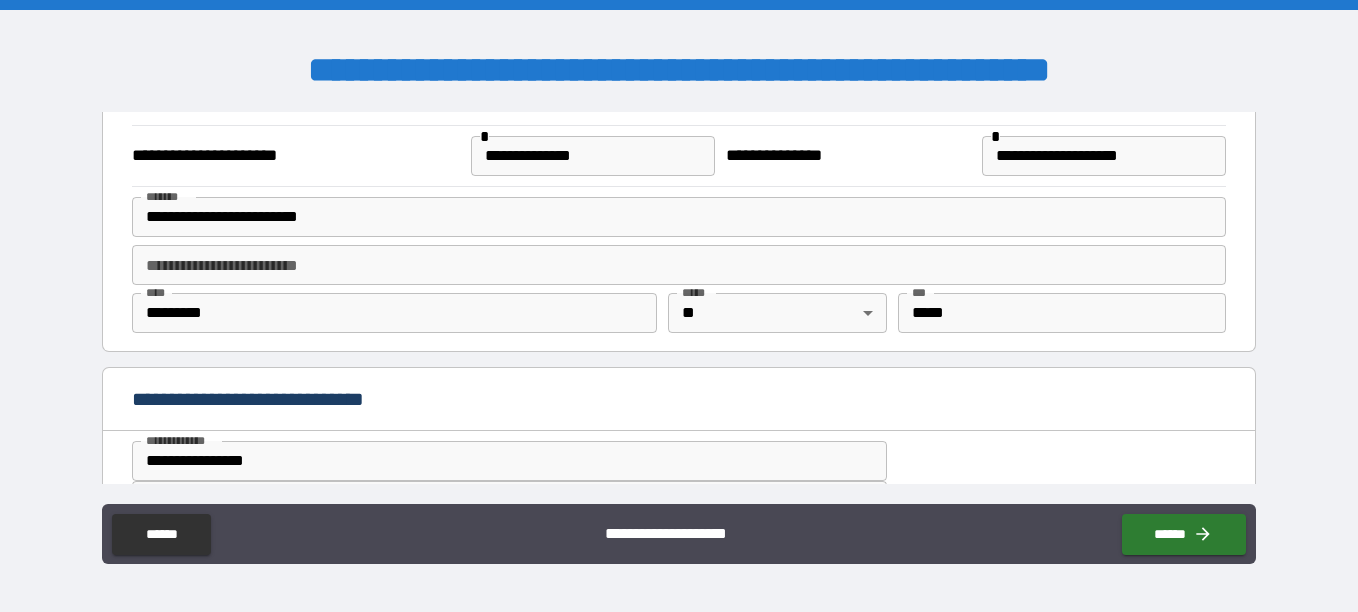 click on "**********" at bounding box center (679, 399) 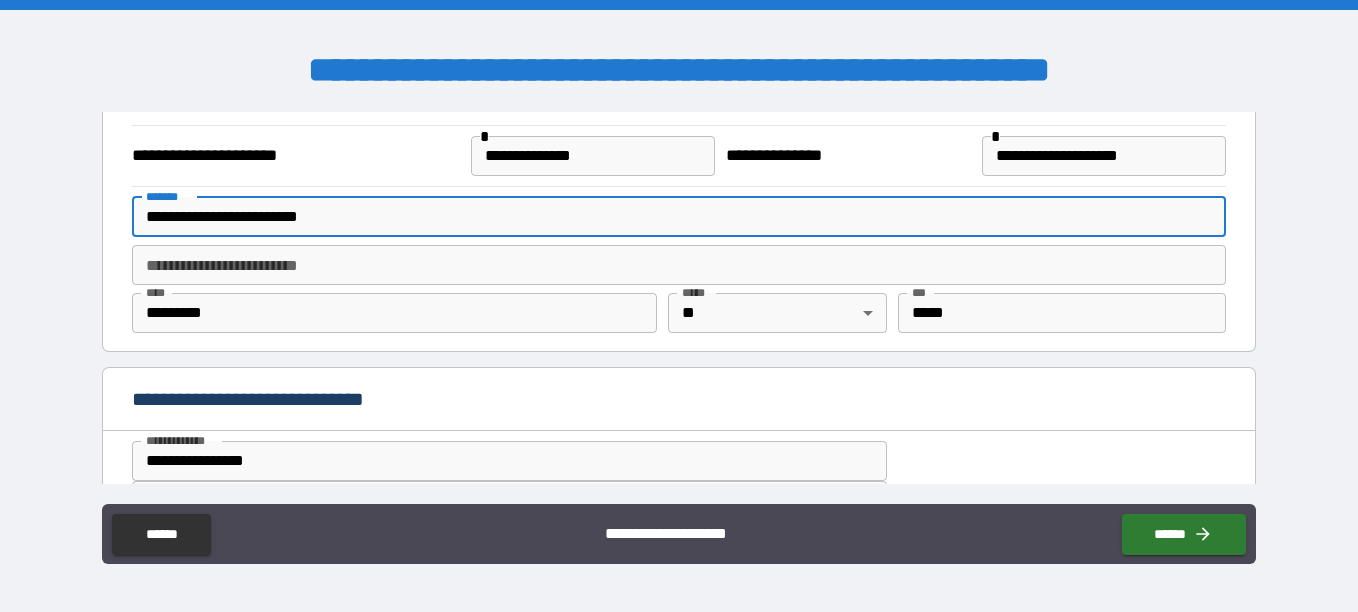 drag, startPoint x: 389, startPoint y: 228, endPoint x: 0, endPoint y: 242, distance: 389.25186 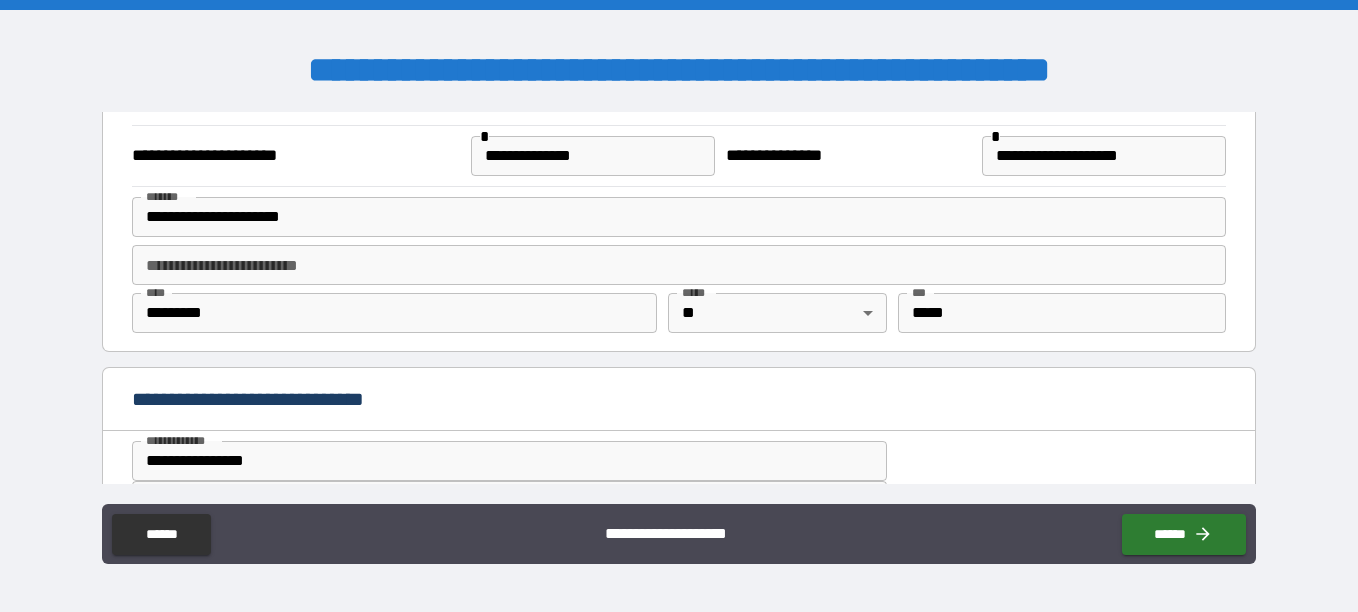 type on "**********" 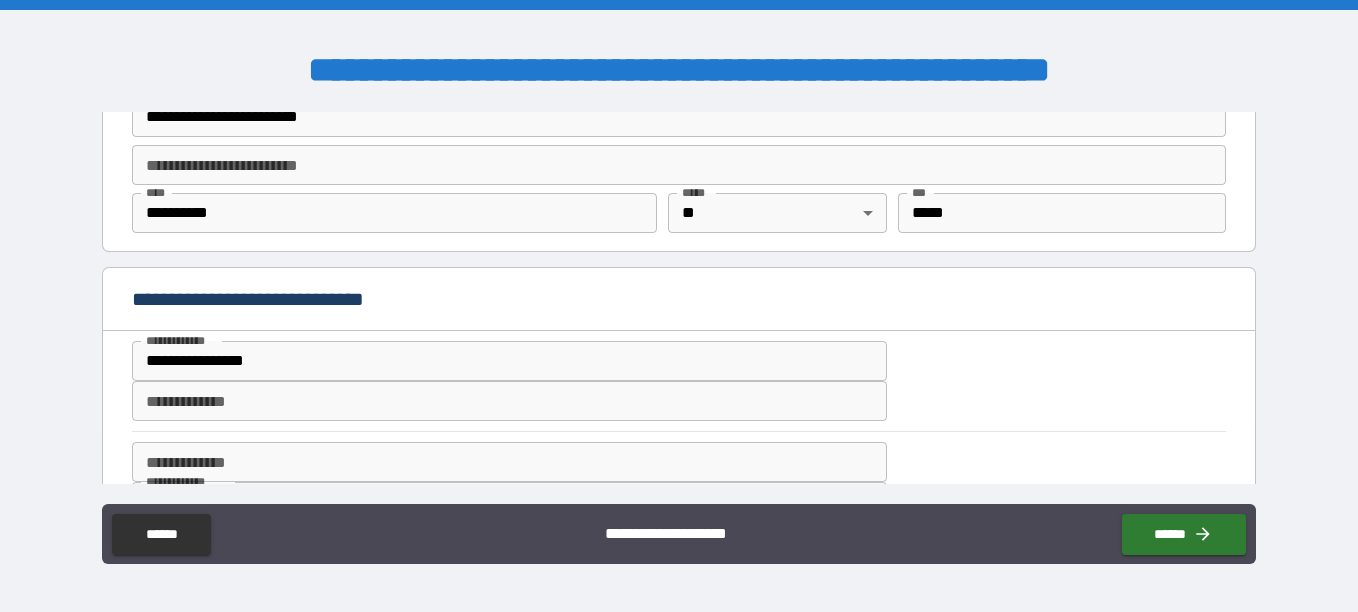 scroll, scrollTop: 500, scrollLeft: 0, axis: vertical 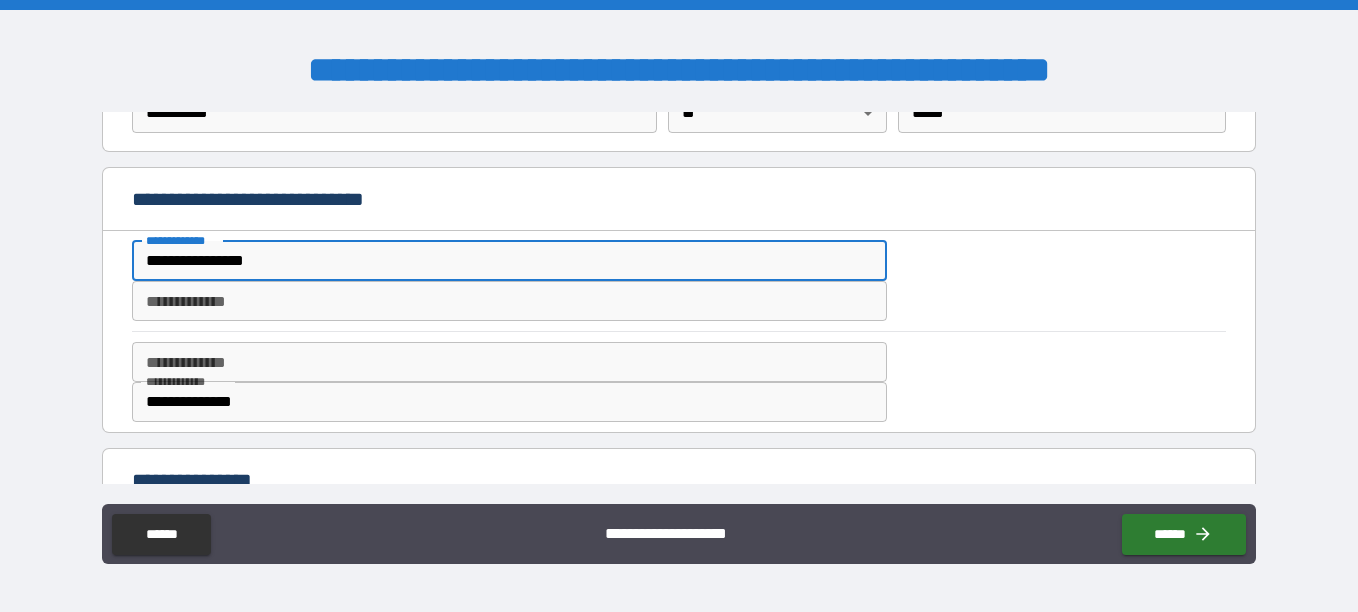 drag, startPoint x: -4, startPoint y: 324, endPoint x: 0, endPoint y: 344, distance: 20.396078 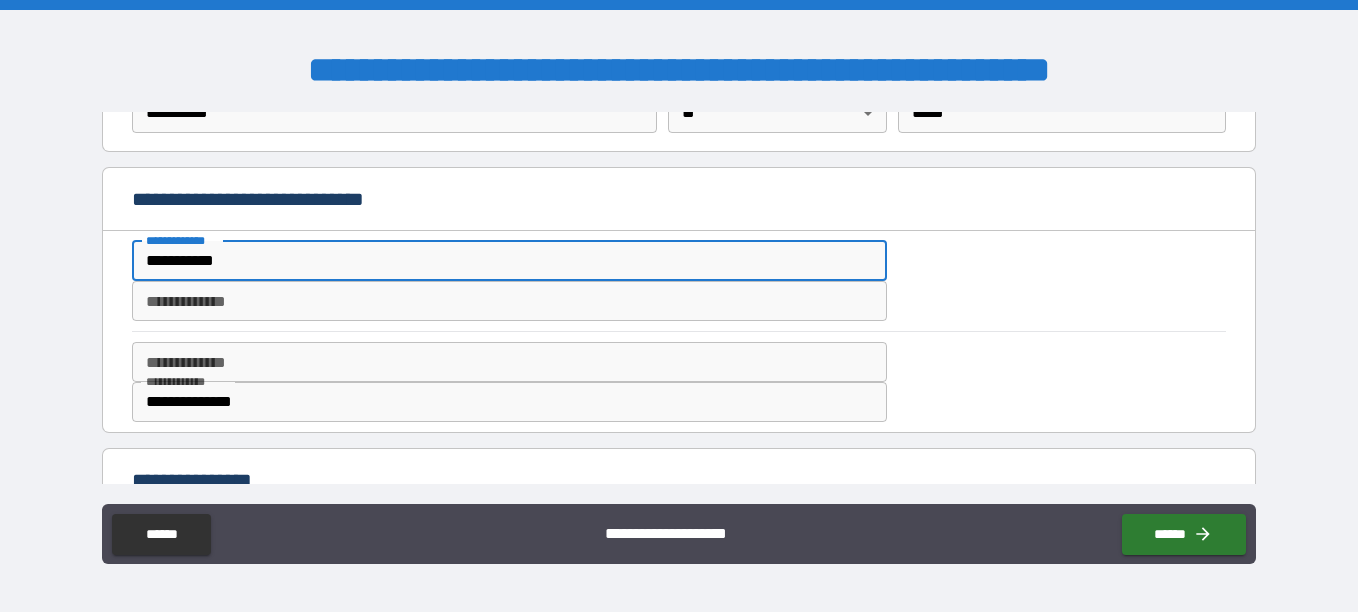 type on "**********" 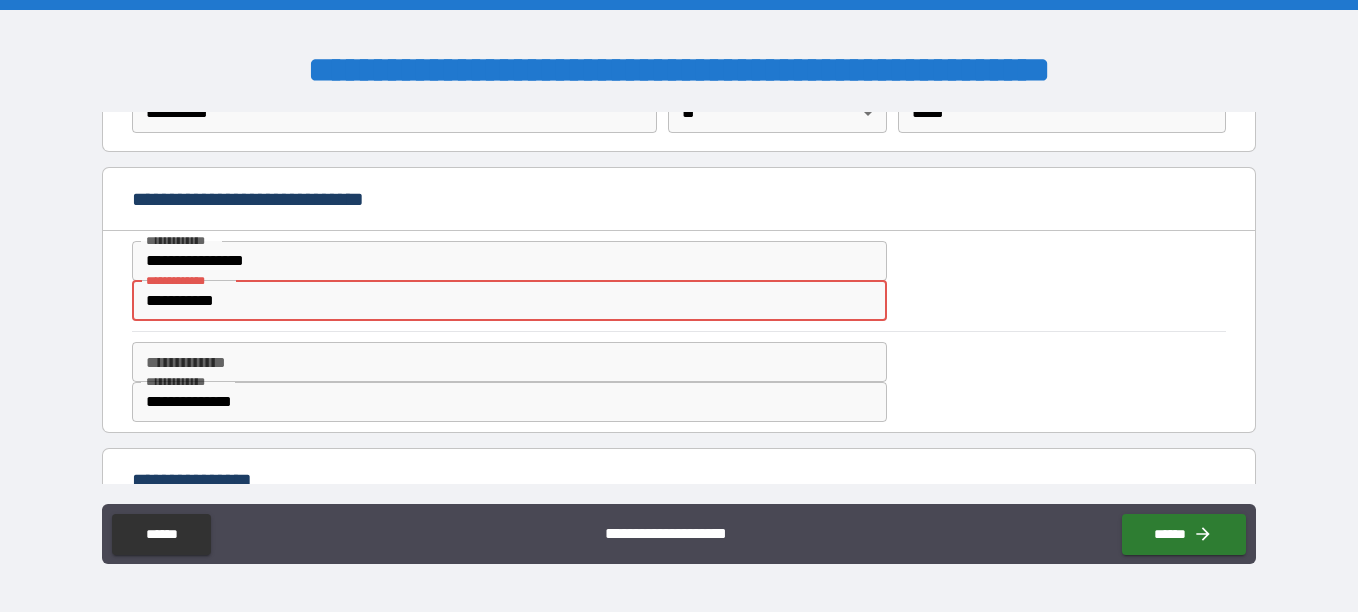 drag, startPoint x: 235, startPoint y: 302, endPoint x: -4, endPoint y: 330, distance: 240.63458 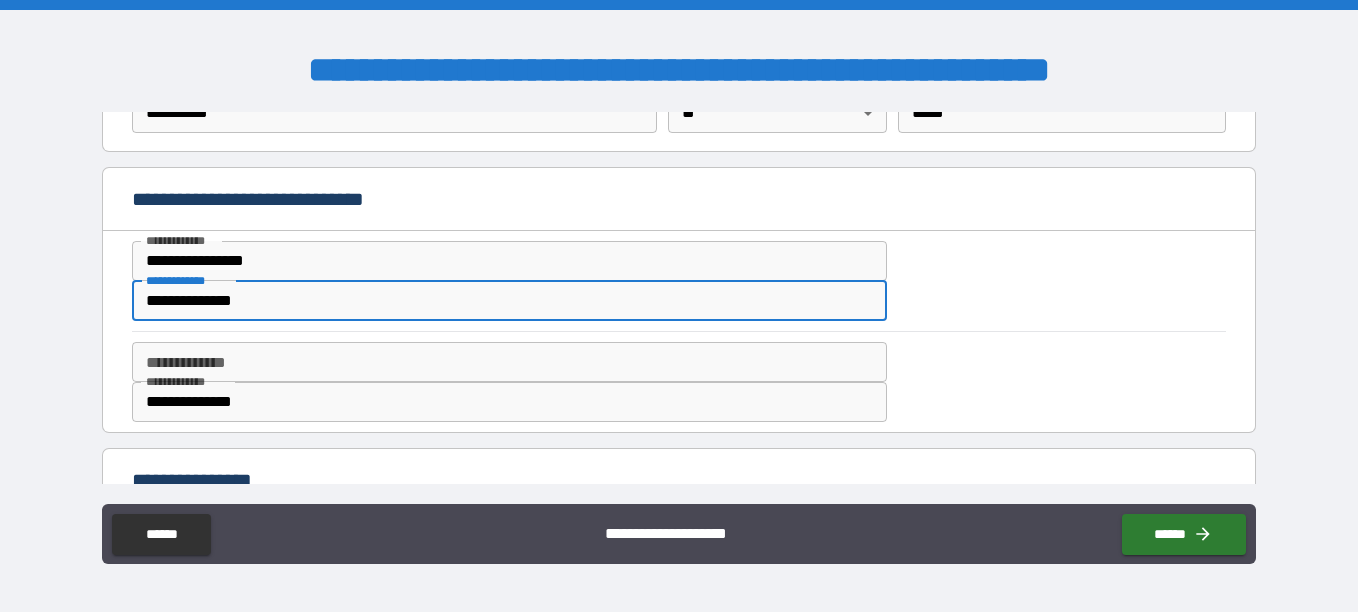 type on "**********" 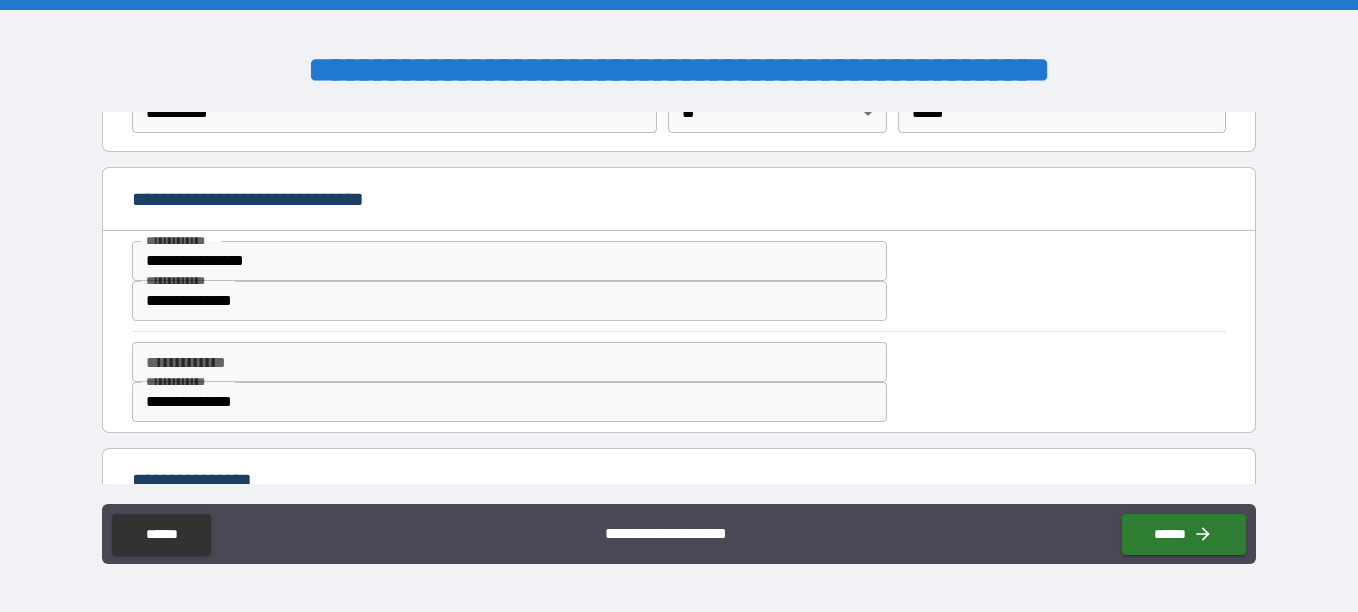 click on "**********" at bounding box center [679, 308] 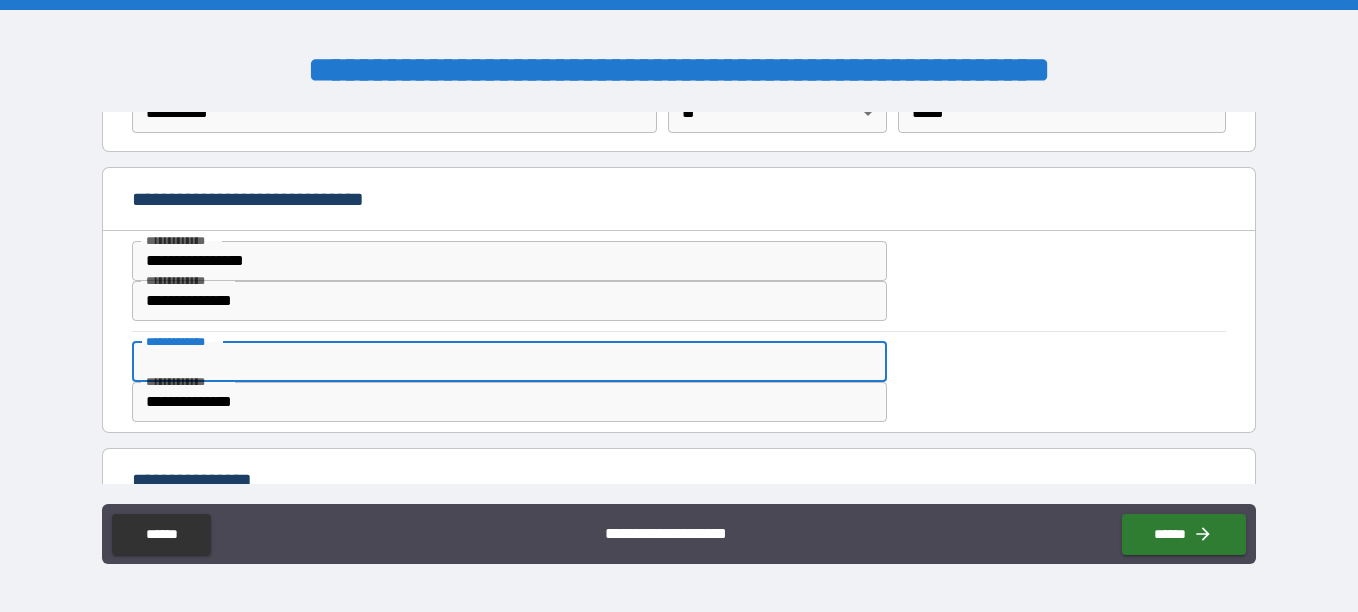 drag, startPoint x: 148, startPoint y: 358, endPoint x: 0, endPoint y: 347, distance: 148.40822 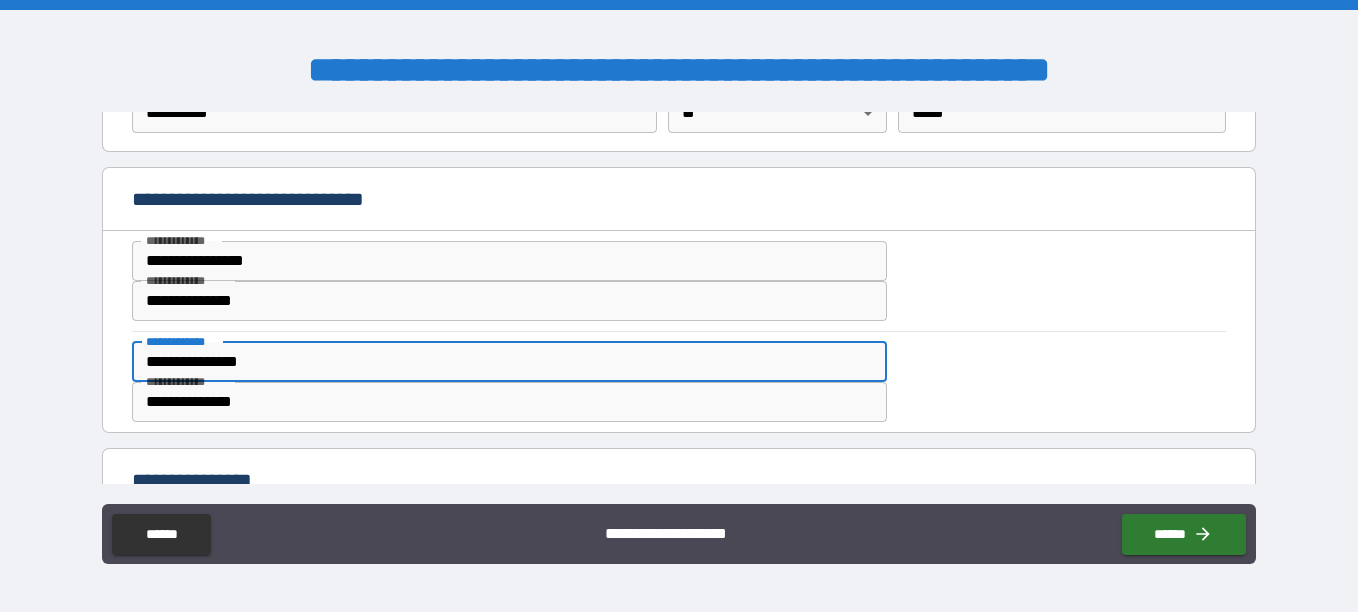 type on "**********" 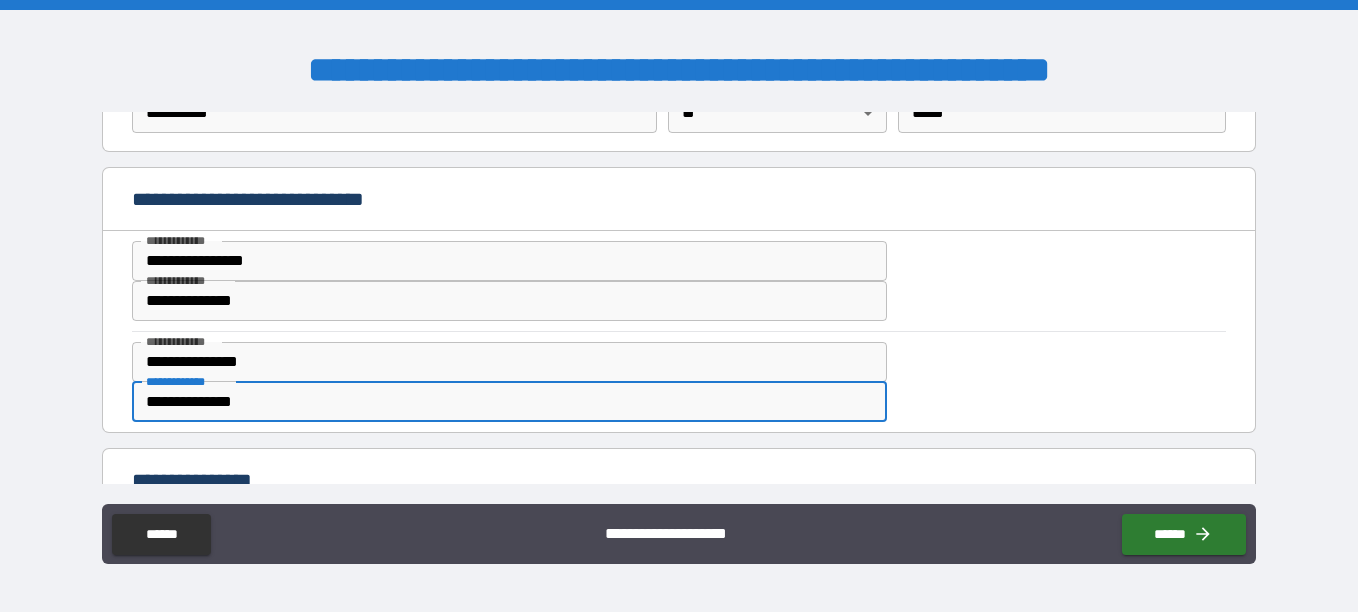 drag, startPoint x: 253, startPoint y: 400, endPoint x: 190, endPoint y: 408, distance: 63.505905 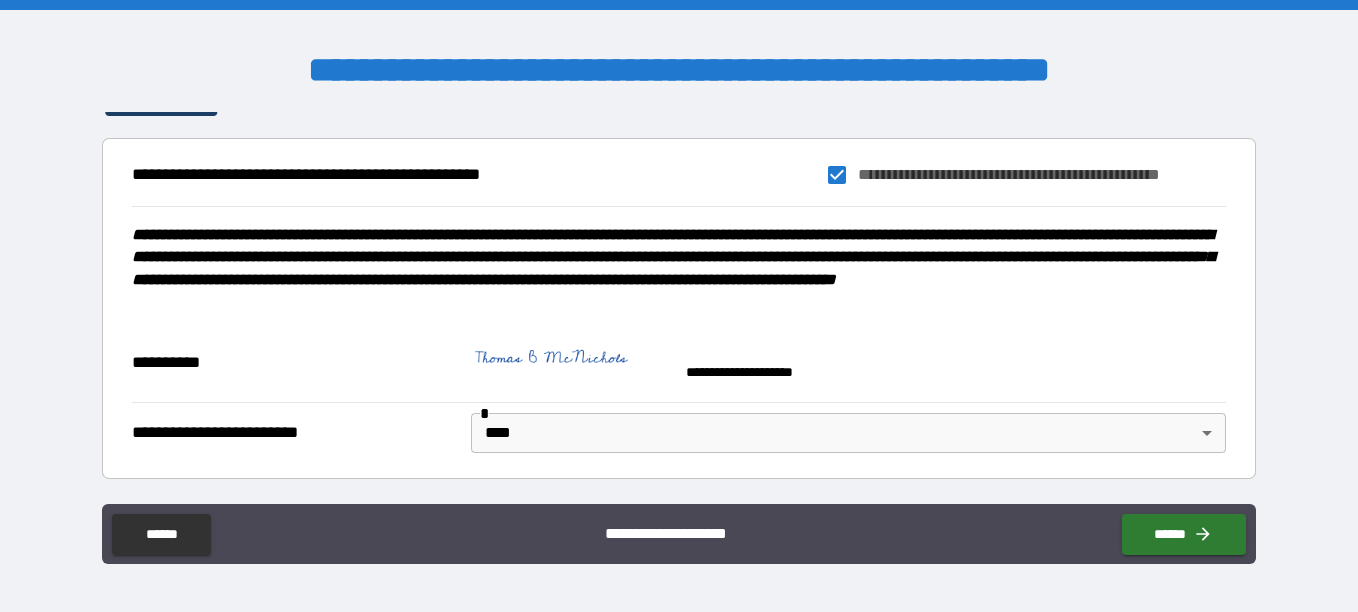 scroll, scrollTop: 8304, scrollLeft: 0, axis: vertical 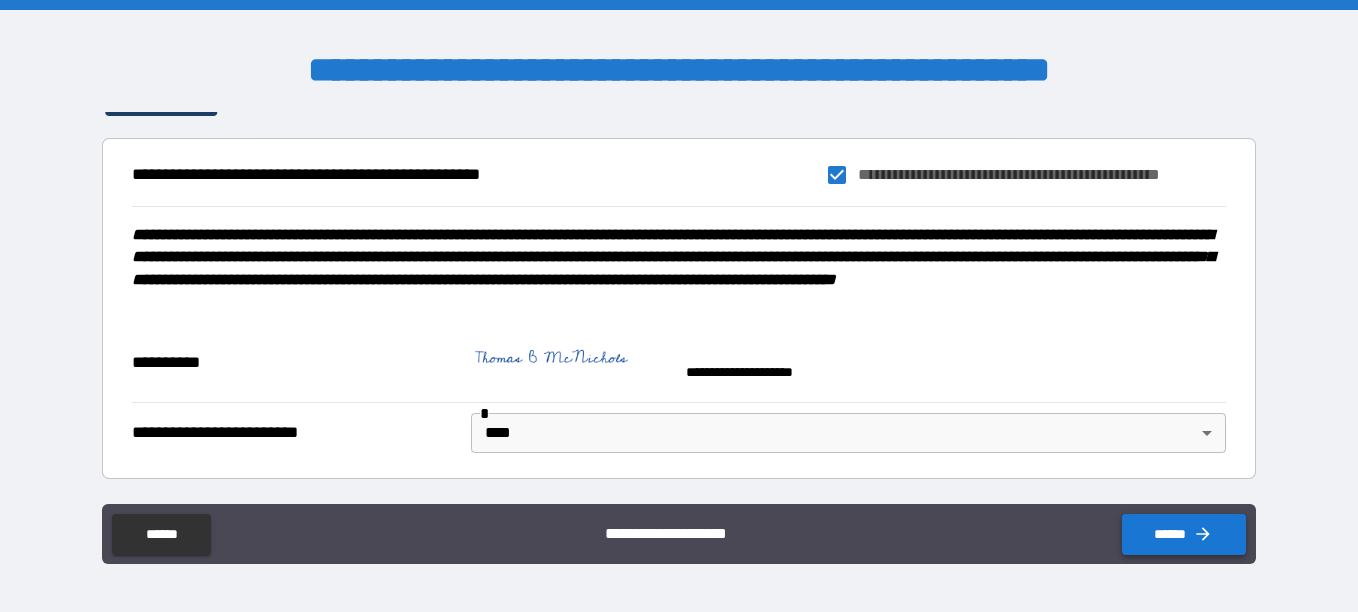 click on "******" at bounding box center [1184, 534] 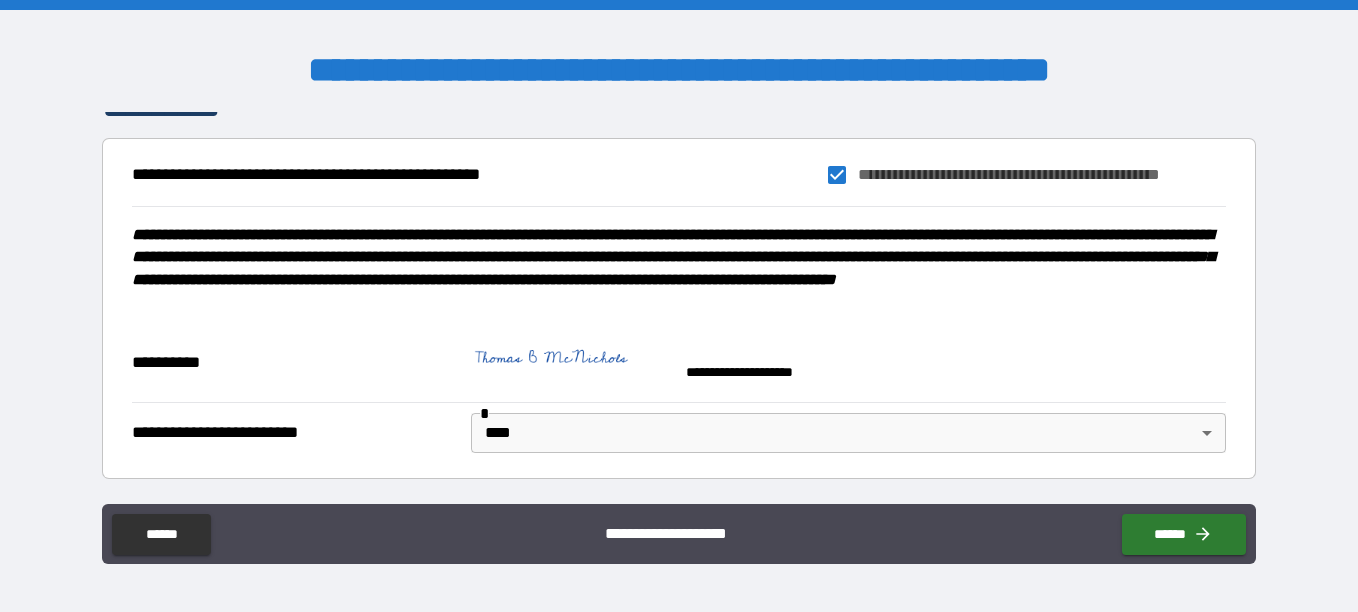 click on "**********" at bounding box center (679, 308) 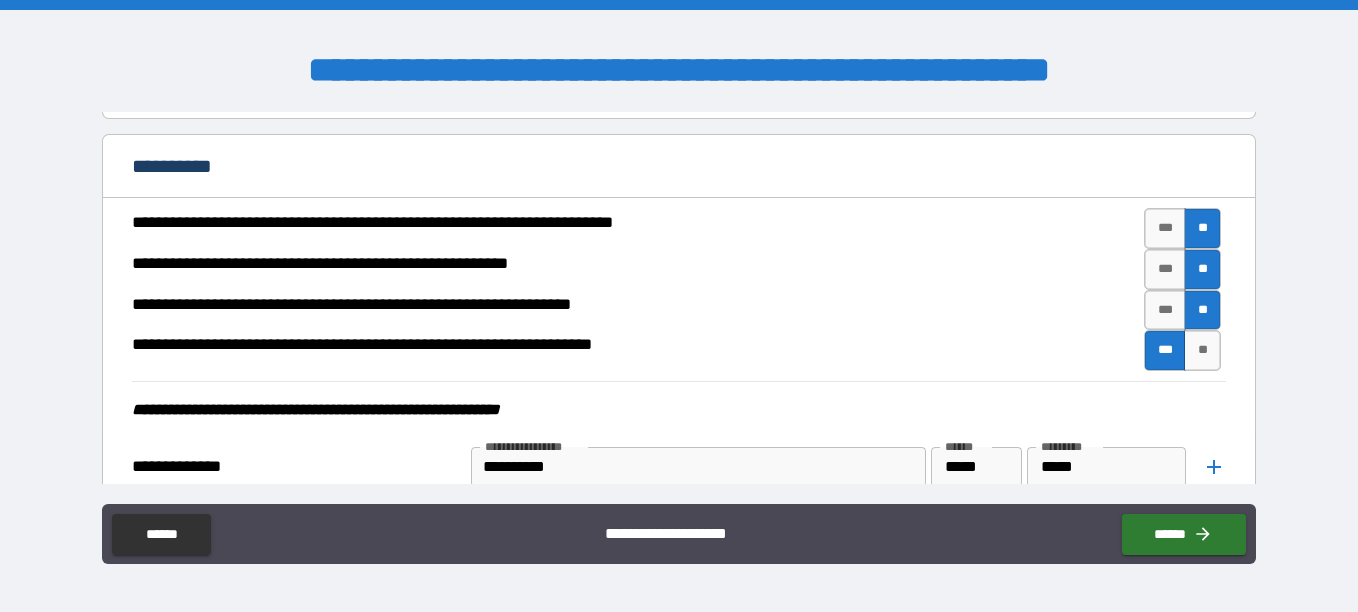 scroll, scrollTop: 0, scrollLeft: 0, axis: both 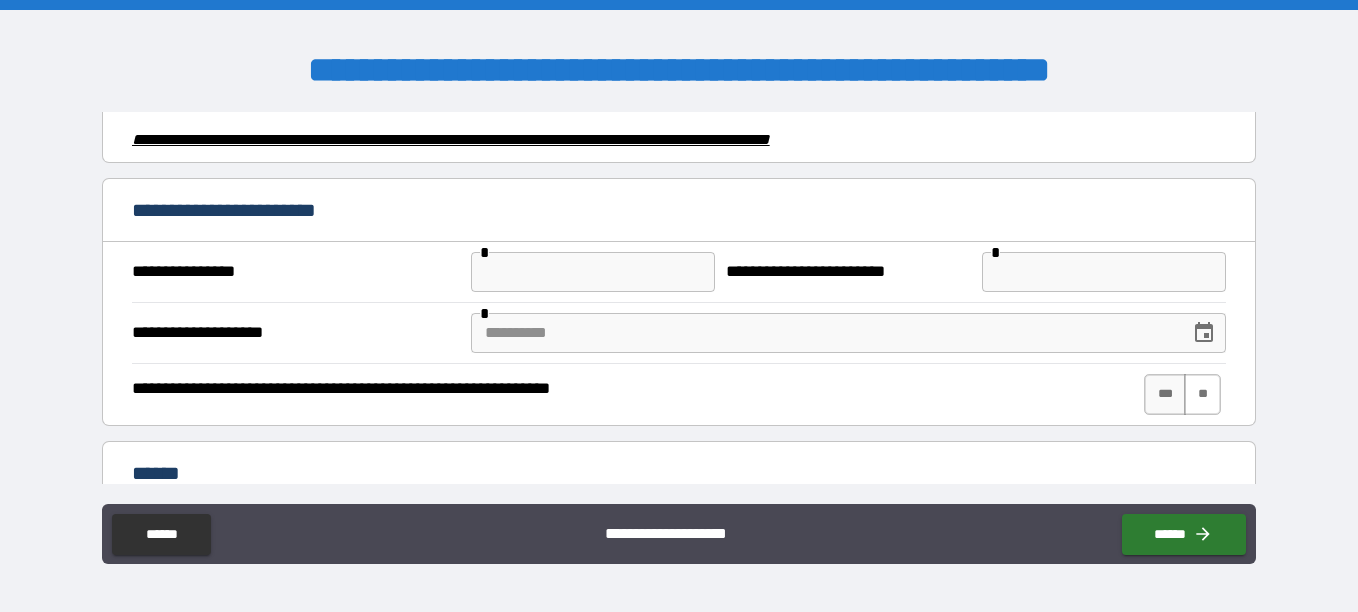 click on "**" at bounding box center [1202, 394] 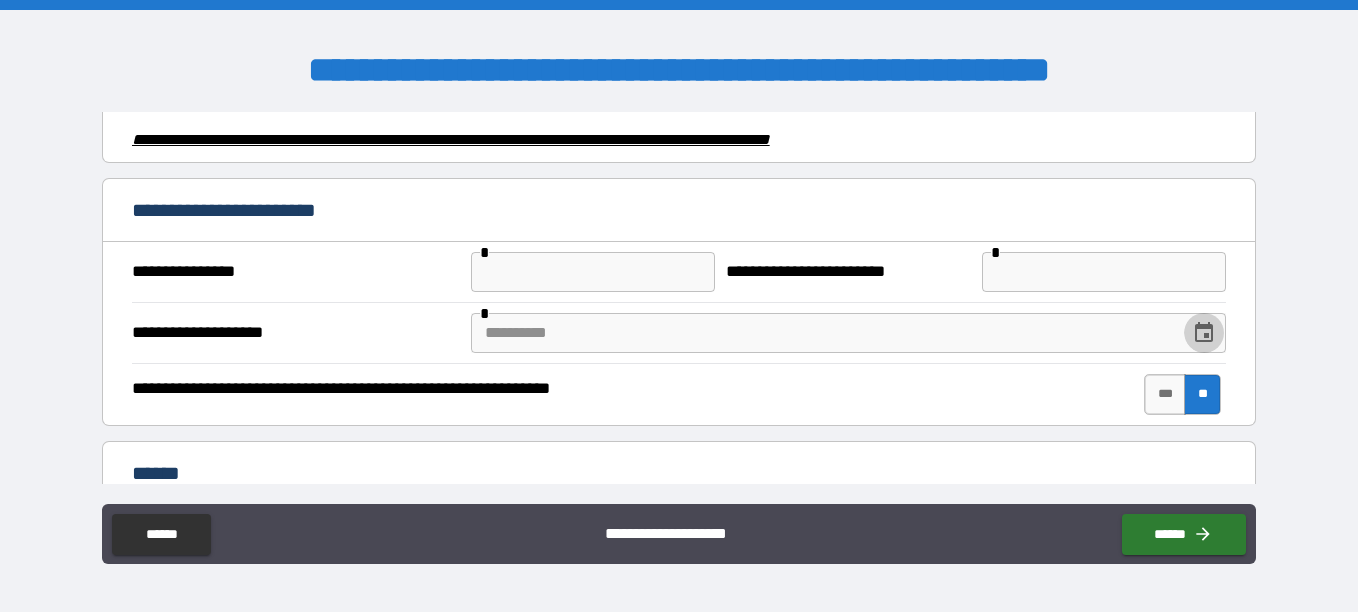 click 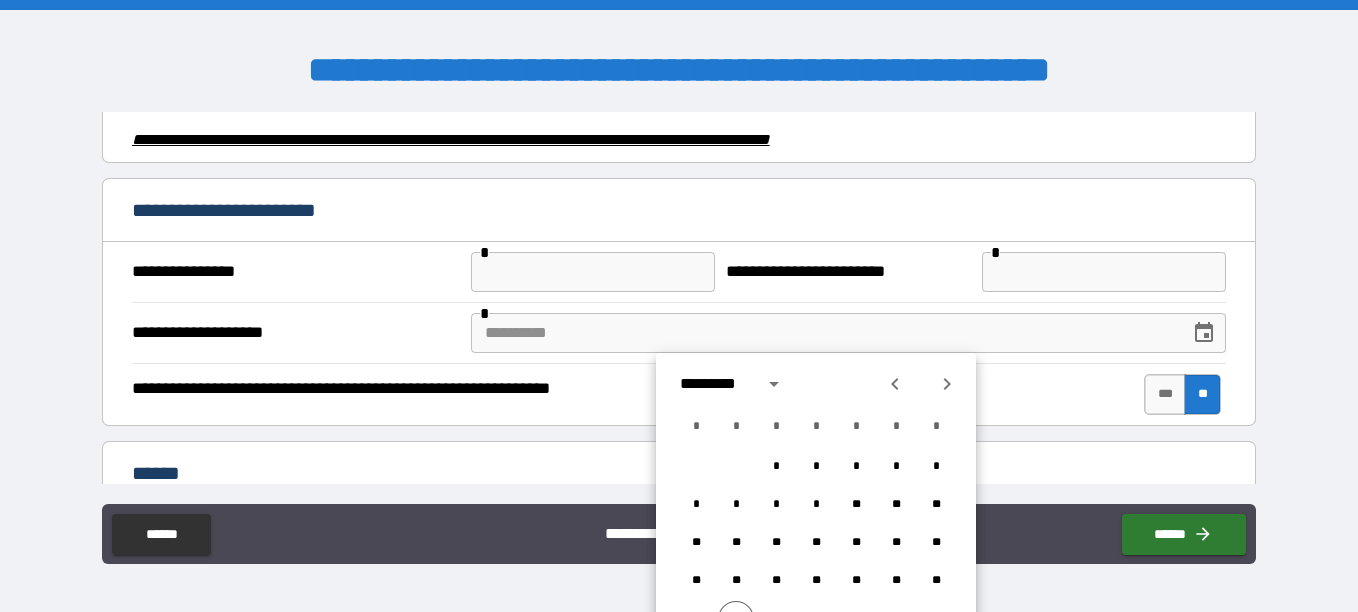 click 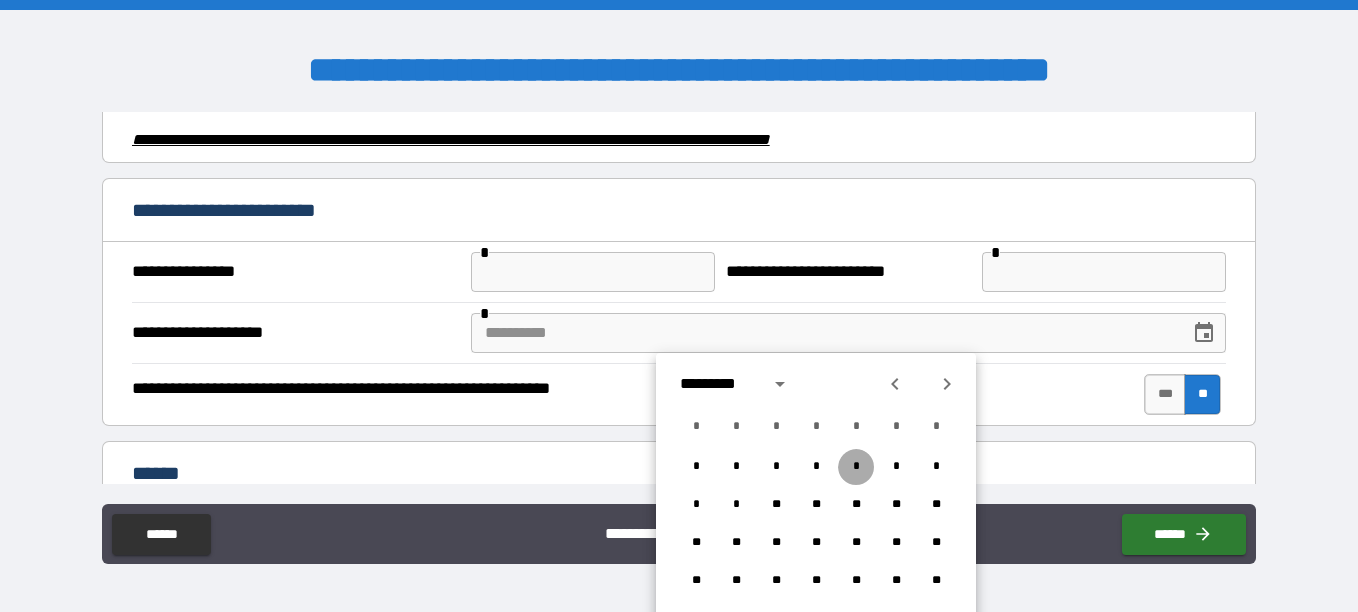 click on "*" at bounding box center (856, 467) 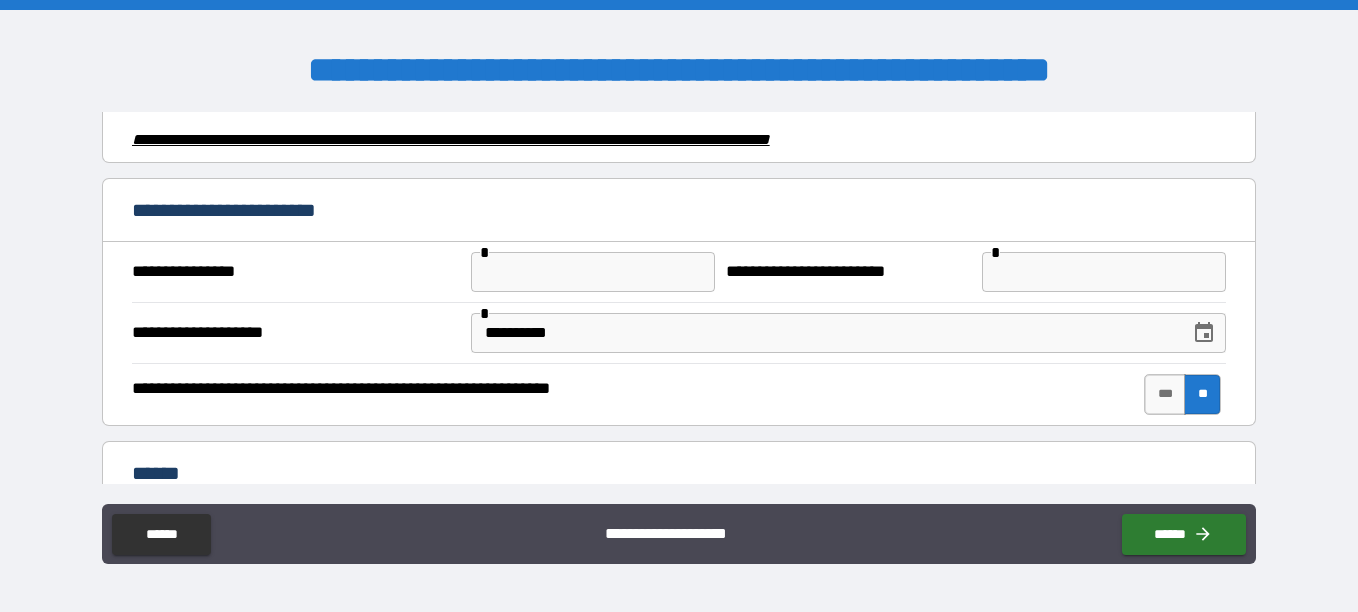 click at bounding box center [593, 272] 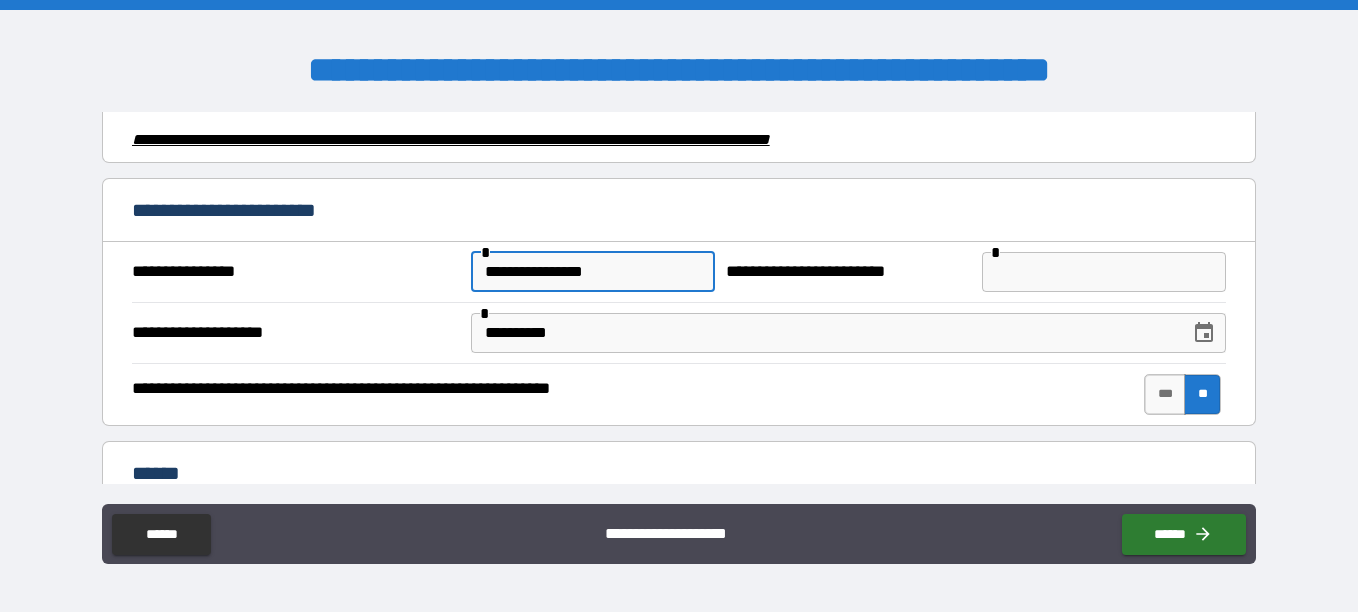 type on "**********" 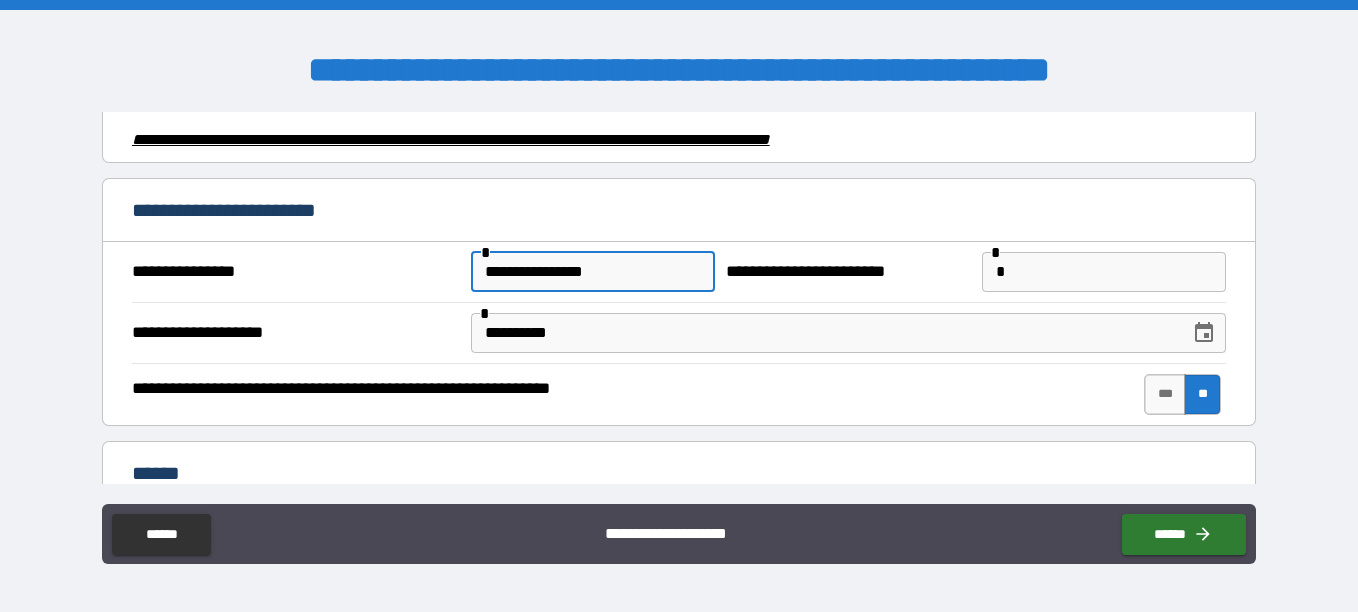 type 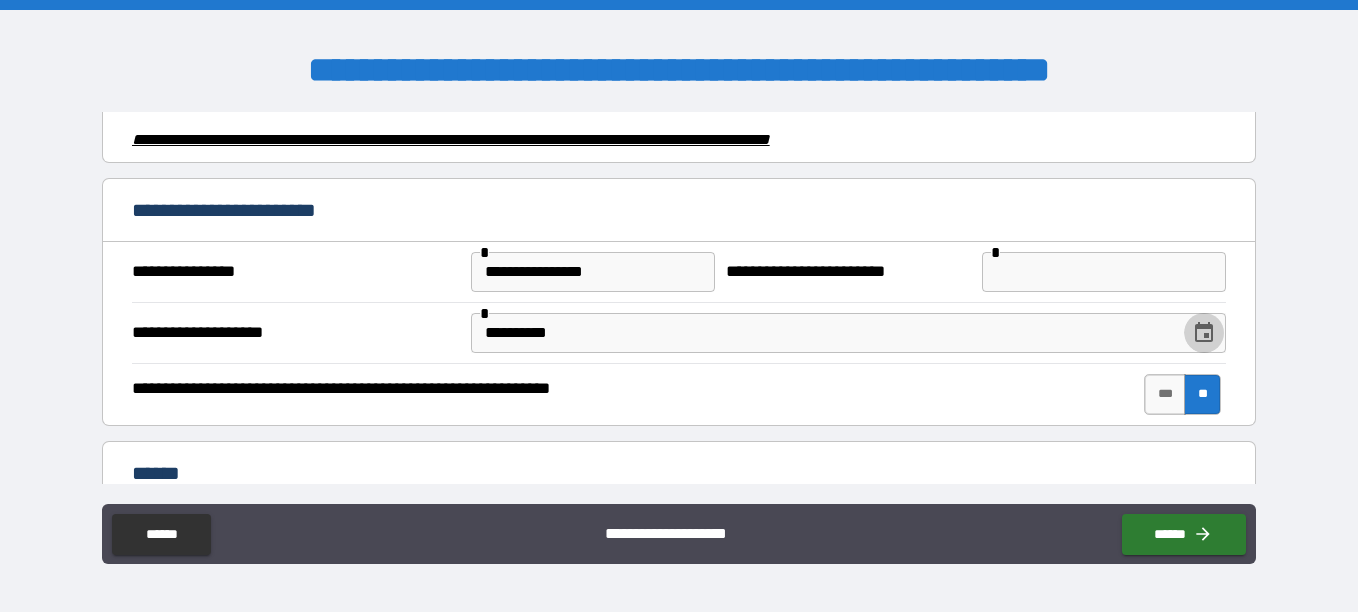 type 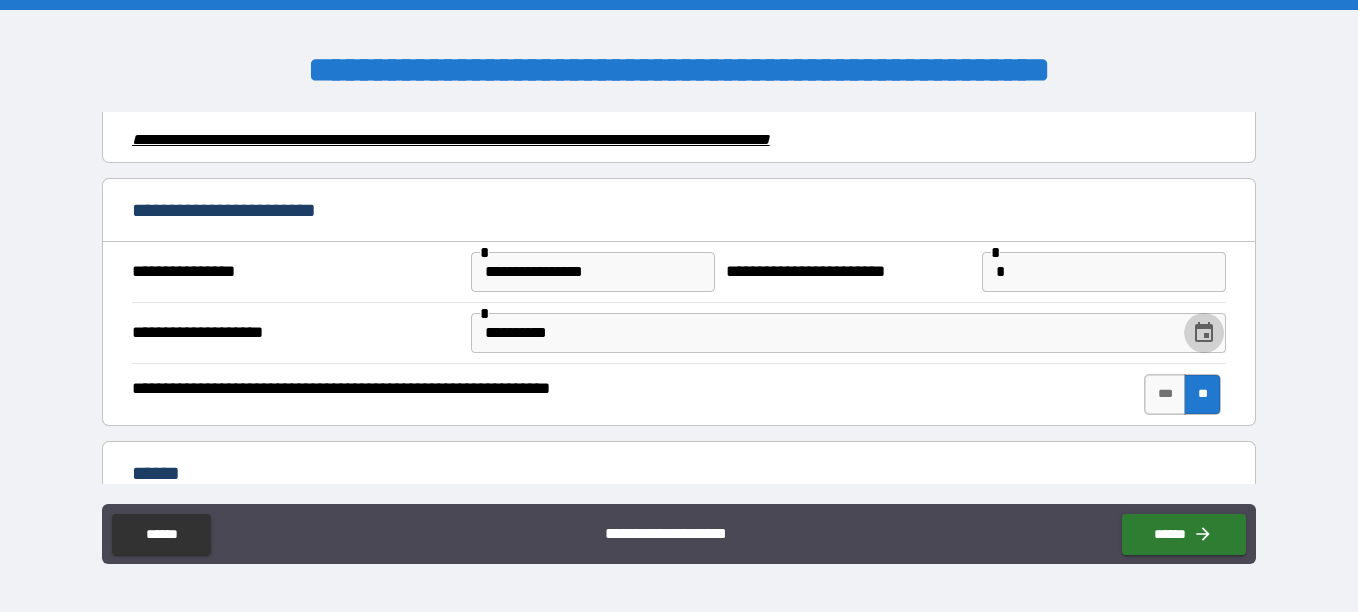 click on "*" at bounding box center [1104, 272] 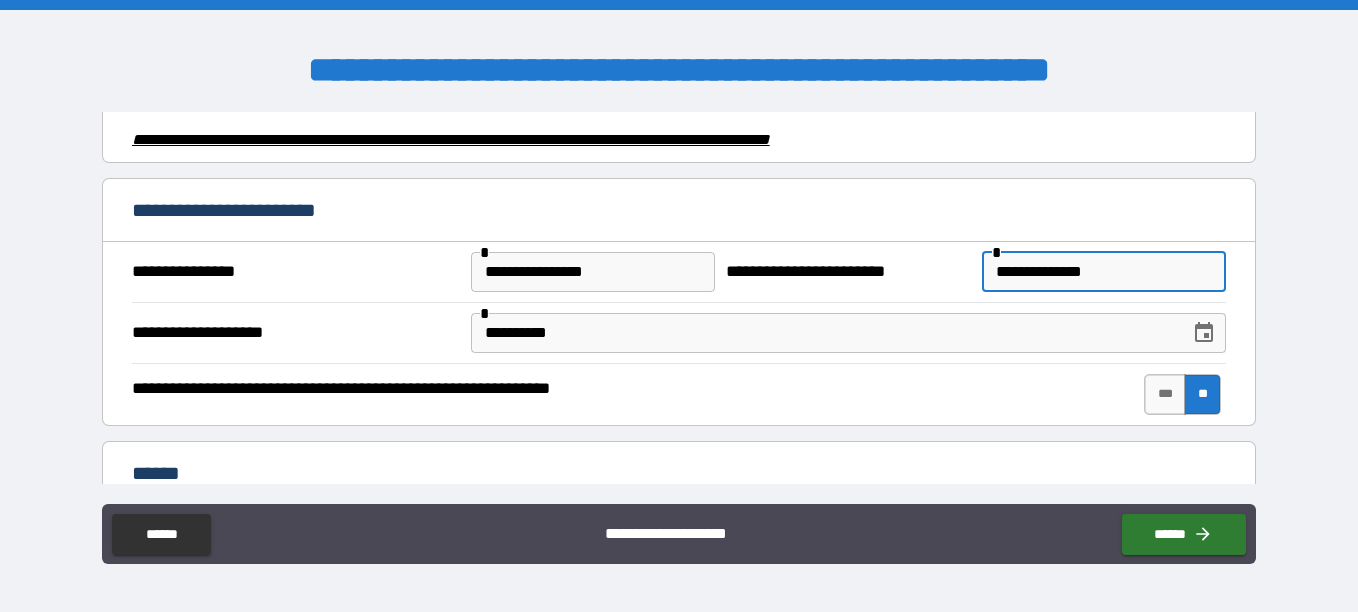 type on "**********" 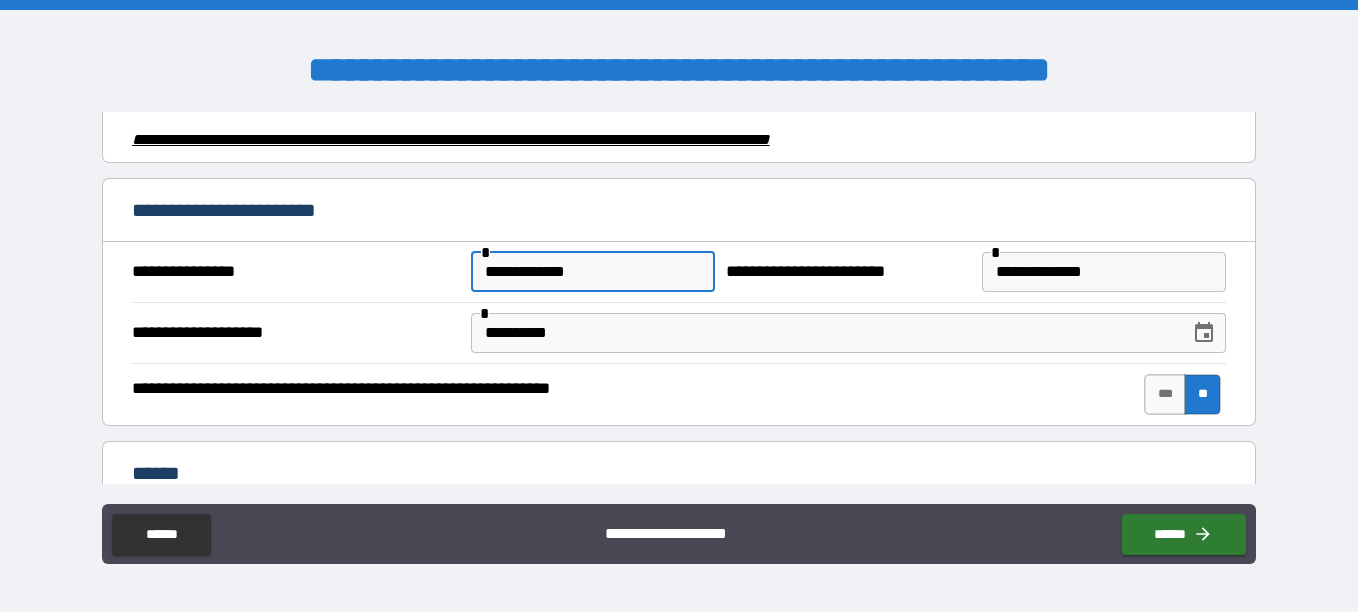click on "**********" at bounding box center (593, 272) 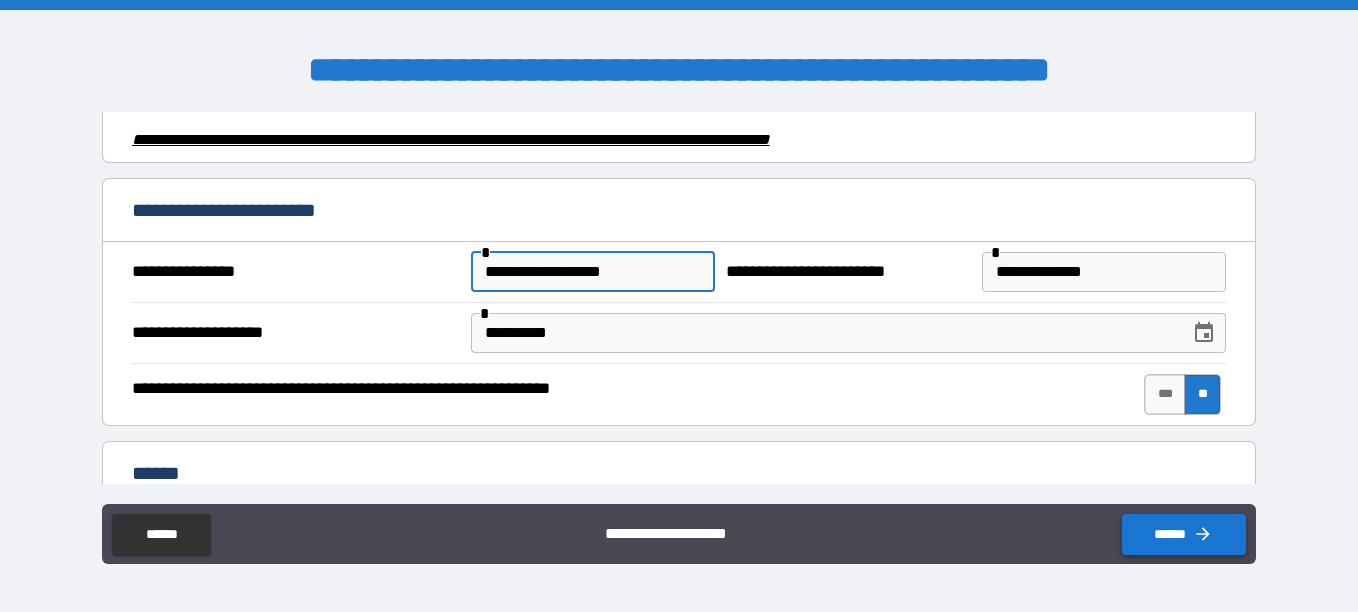 type on "**********" 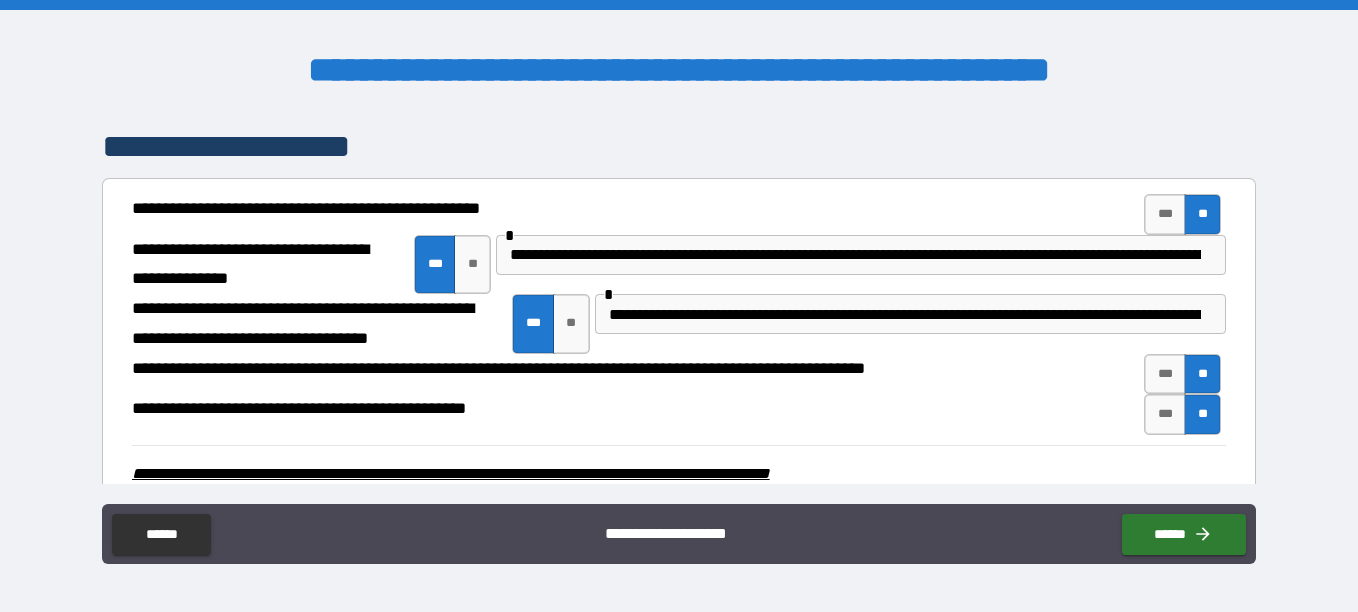 scroll, scrollTop: 3000, scrollLeft: 0, axis: vertical 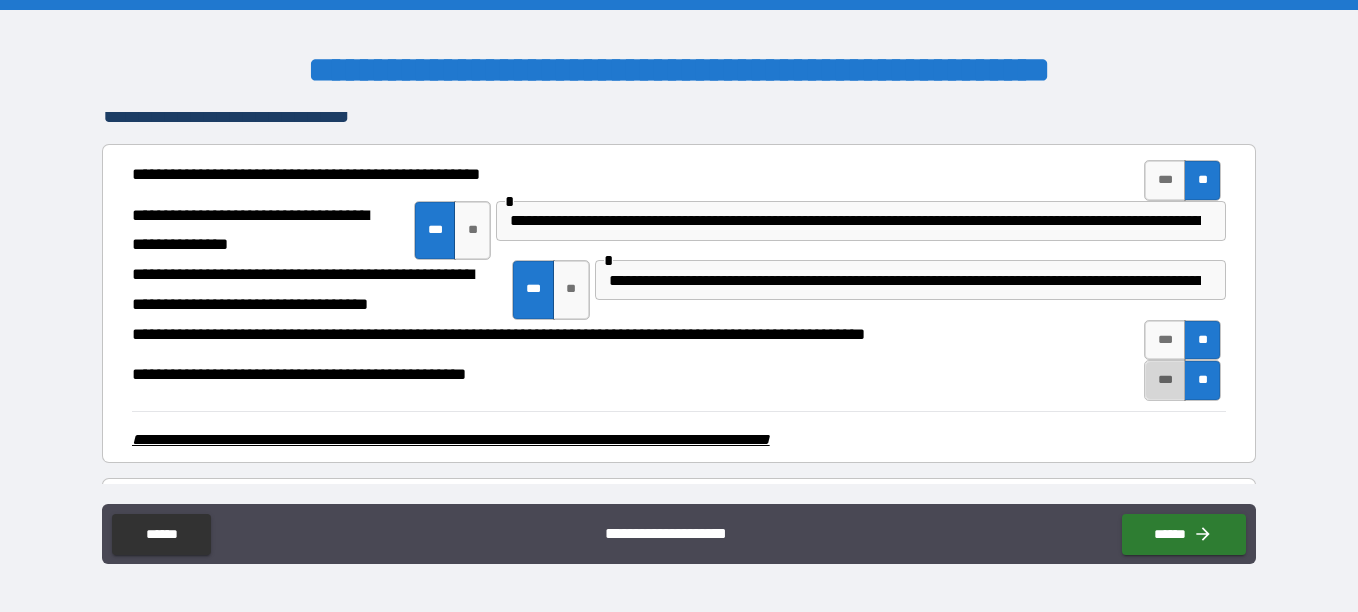 click on "***" at bounding box center [1165, 380] 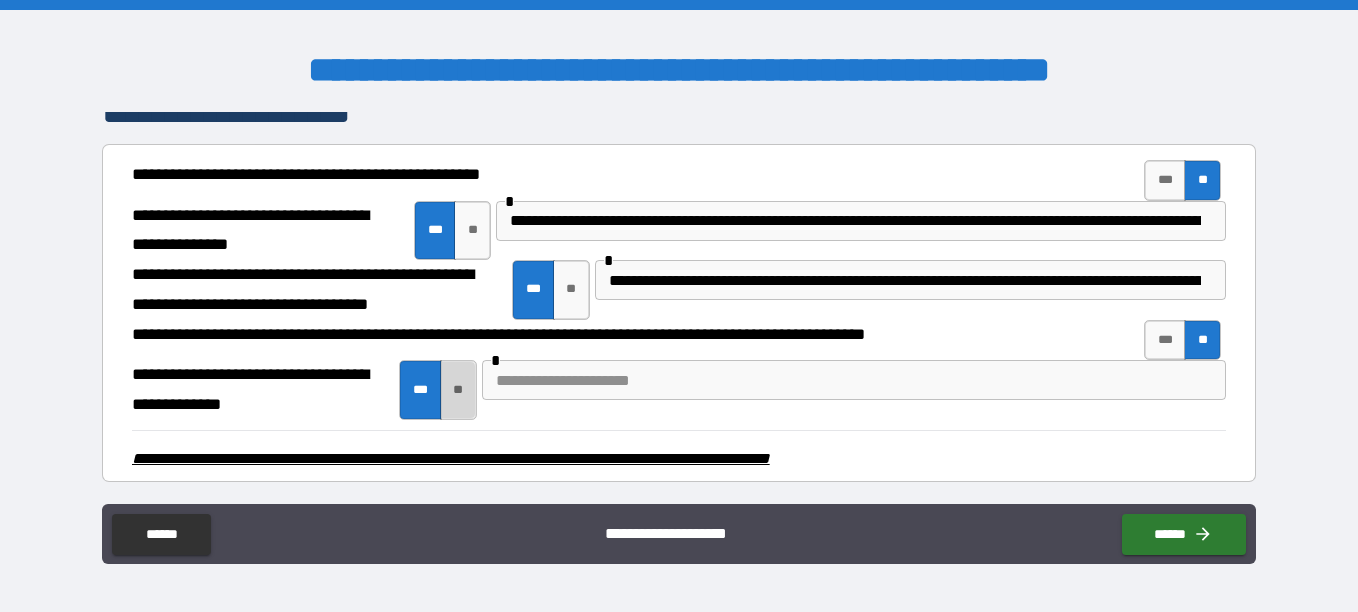 click on "**" at bounding box center [458, 390] 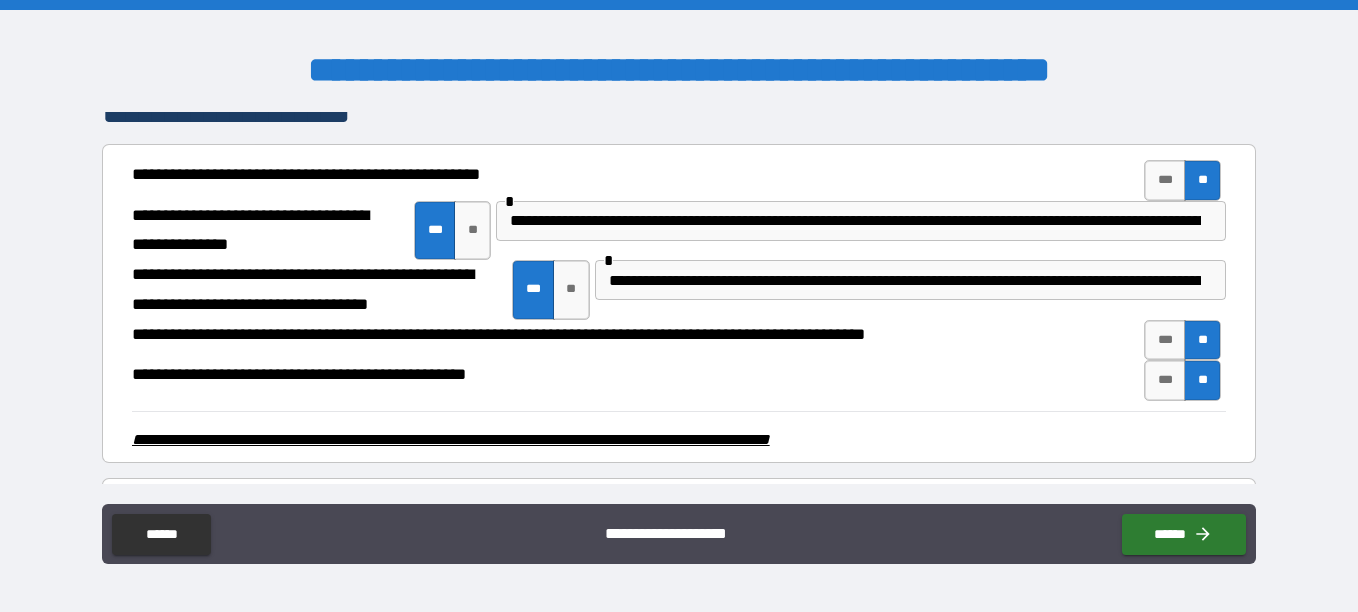 scroll, scrollTop: 3300, scrollLeft: 0, axis: vertical 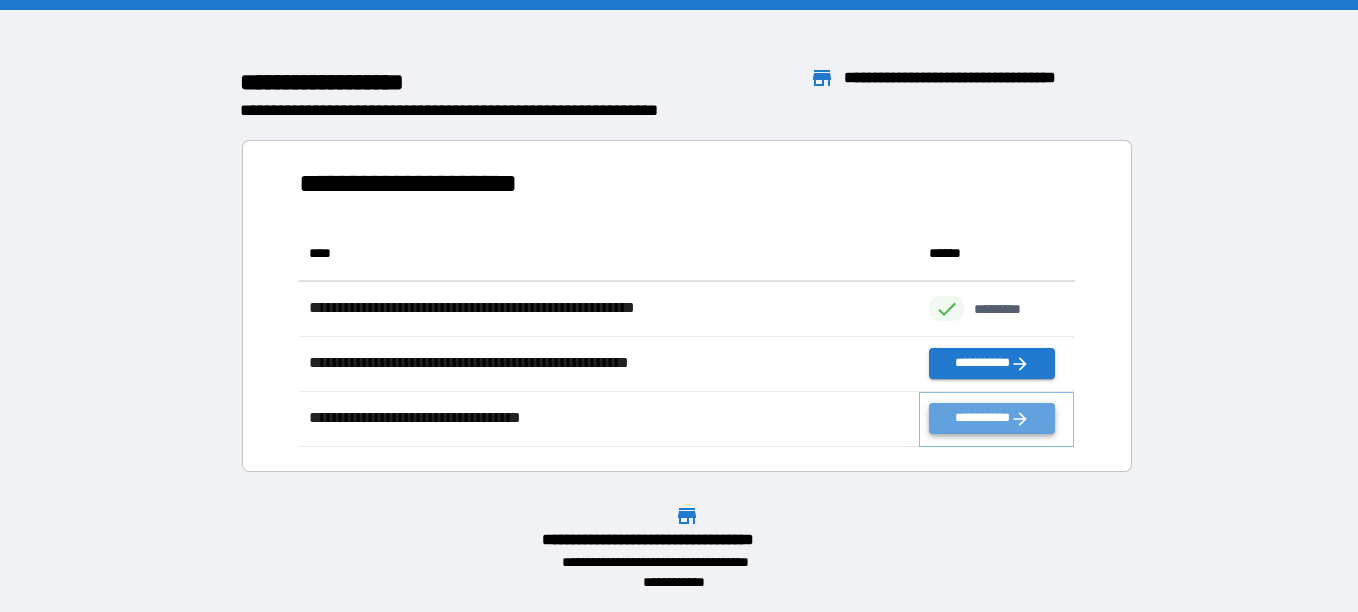 click on "**********" at bounding box center (991, 418) 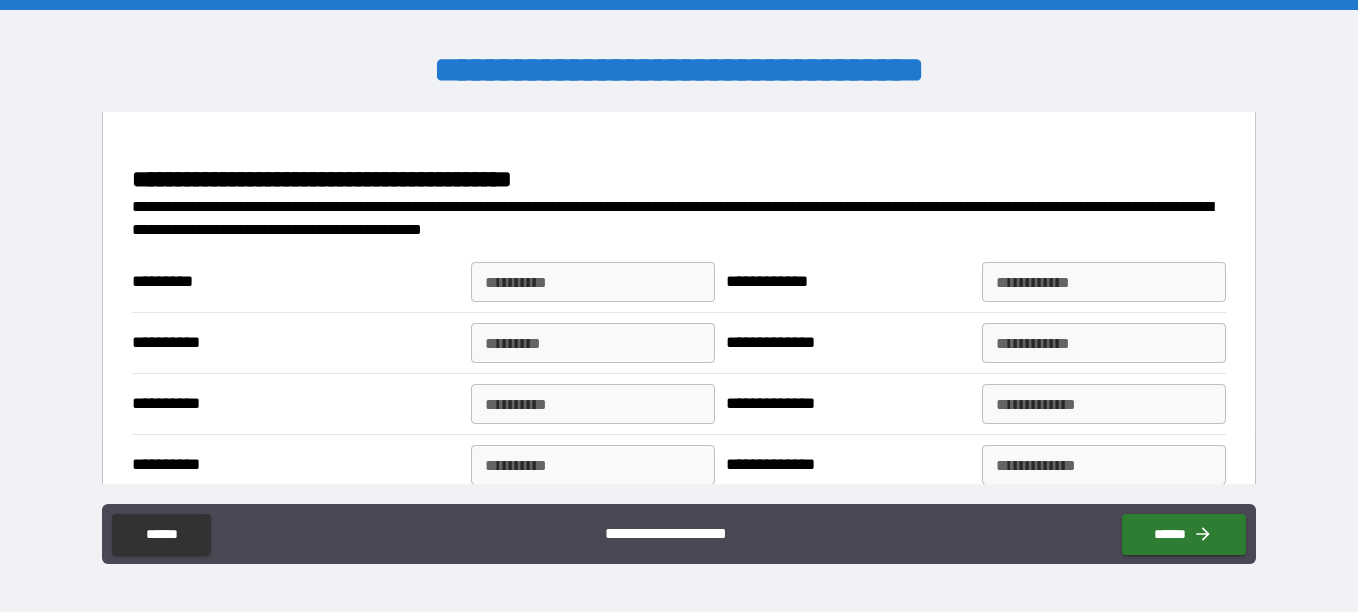 scroll, scrollTop: 1889, scrollLeft: 0, axis: vertical 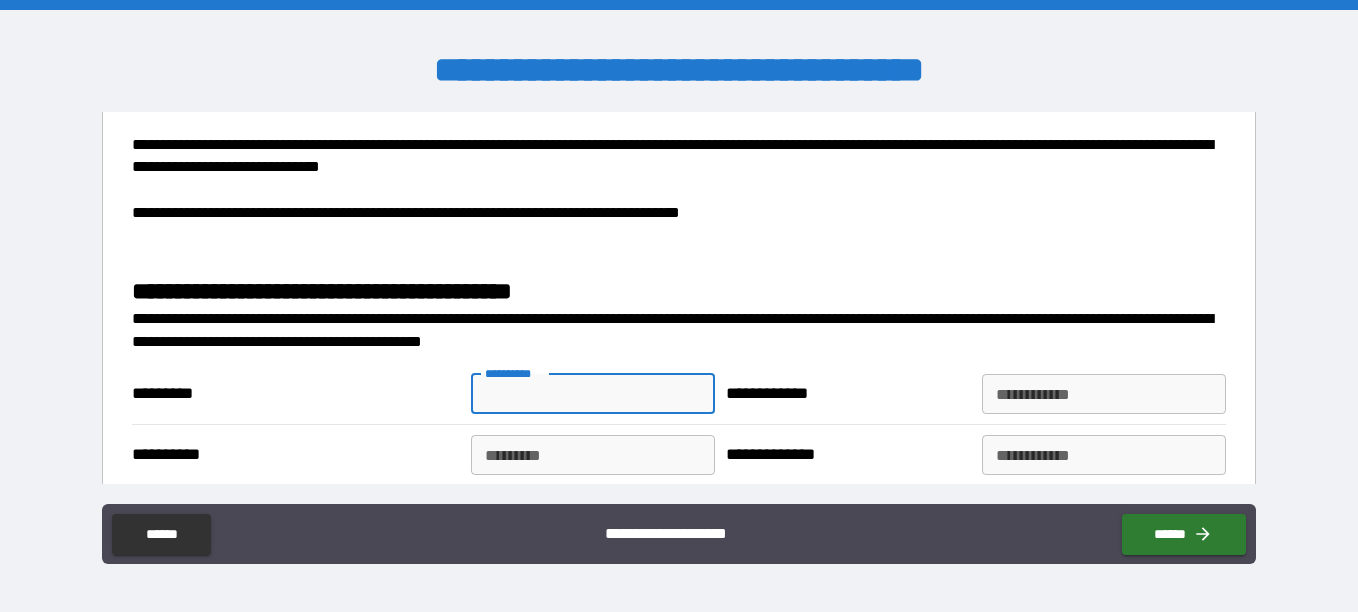 click on "**********" at bounding box center [593, 394] 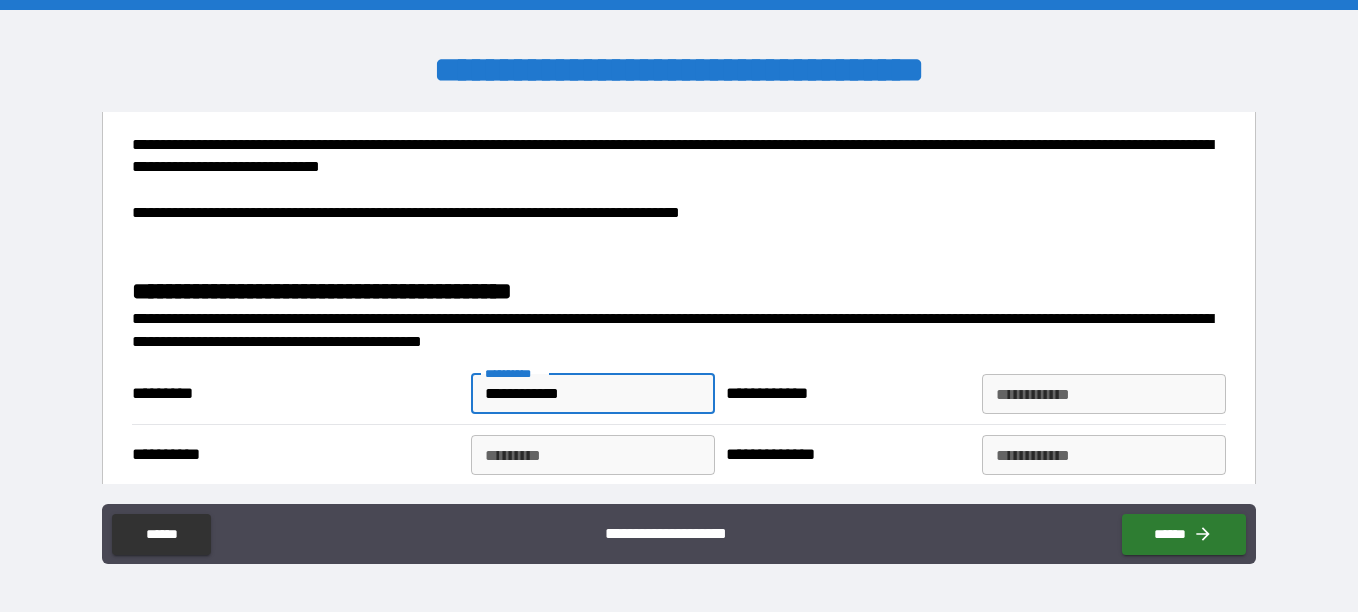 type on "**********" 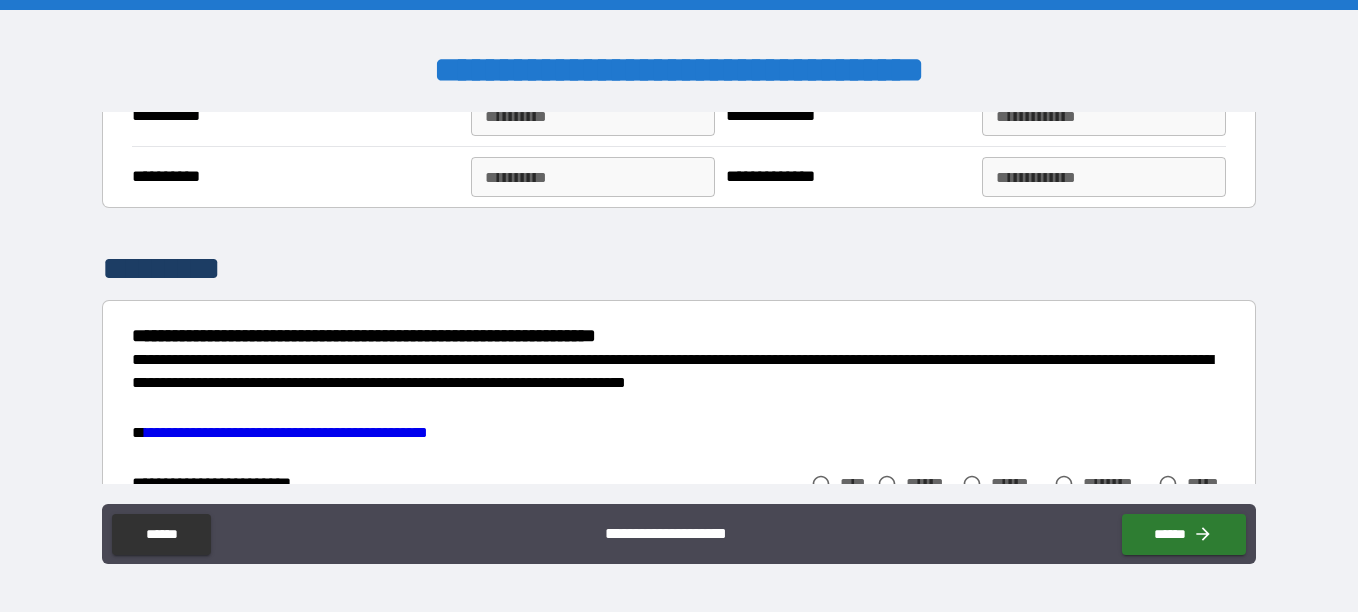 scroll, scrollTop: 2389, scrollLeft: 0, axis: vertical 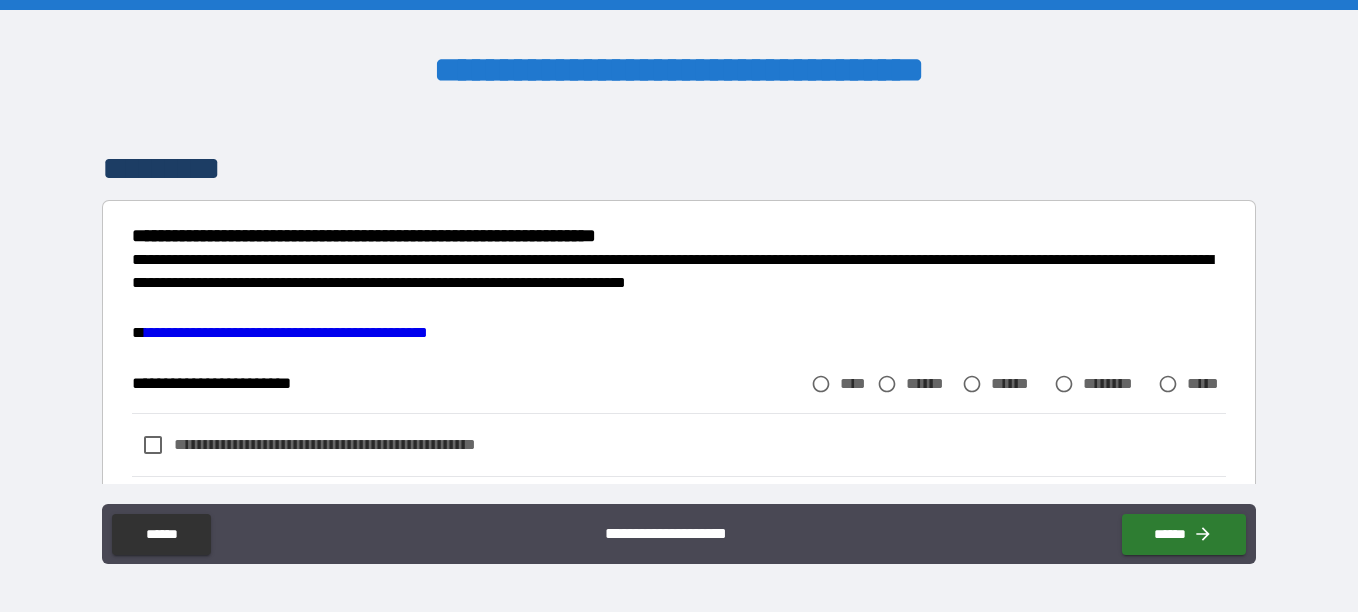 type on "**********" 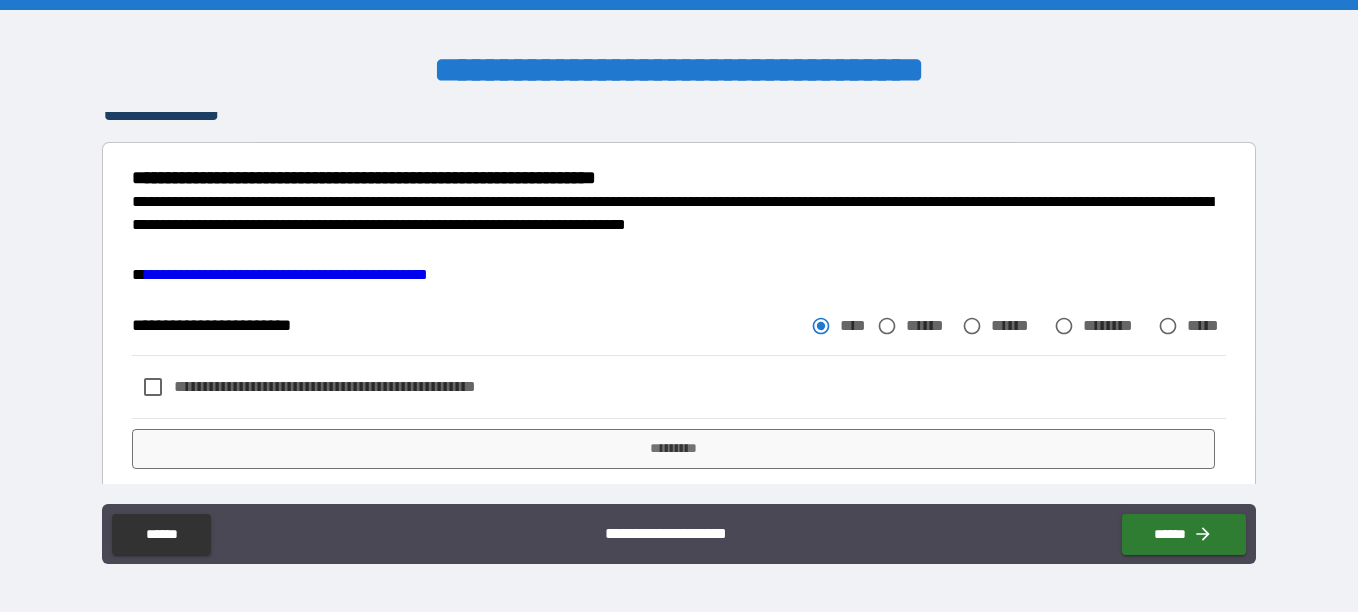 scroll, scrollTop: 2489, scrollLeft: 0, axis: vertical 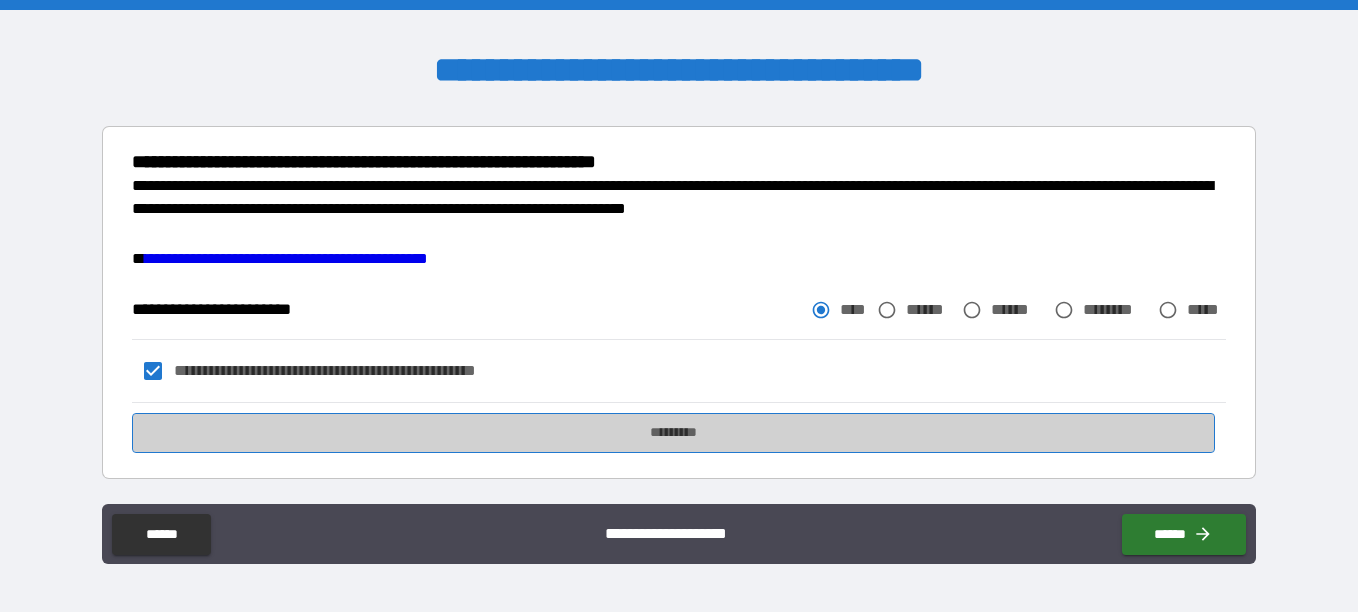 click on "*********" at bounding box center [673, 433] 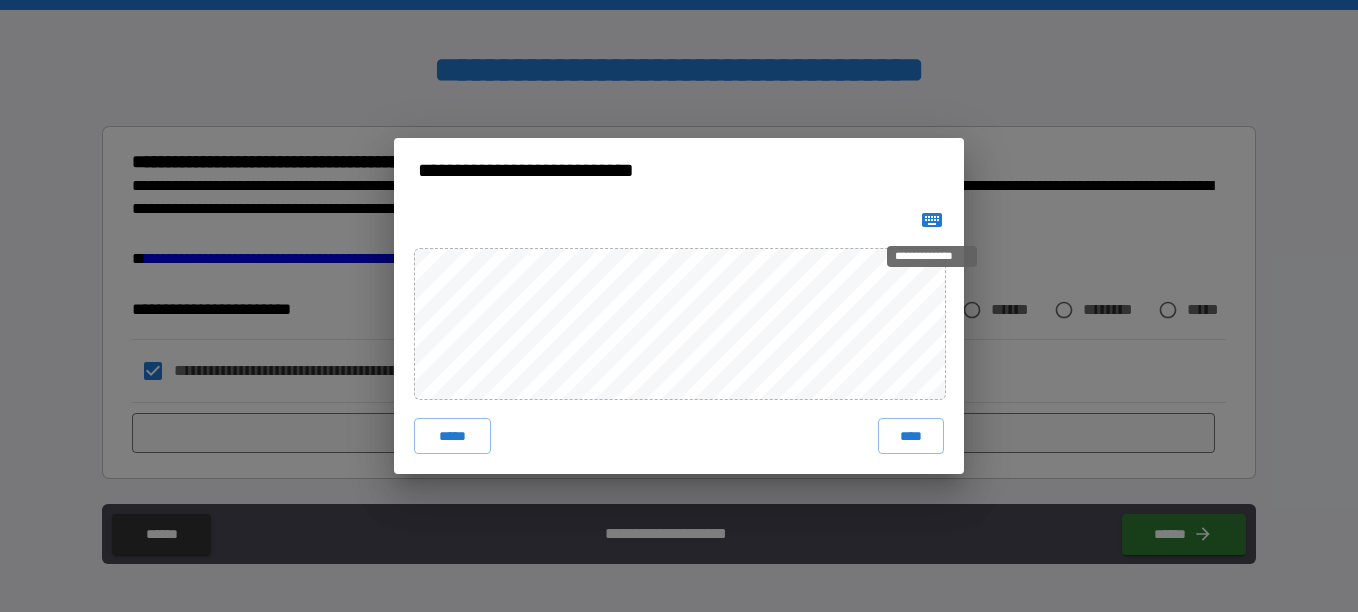 click 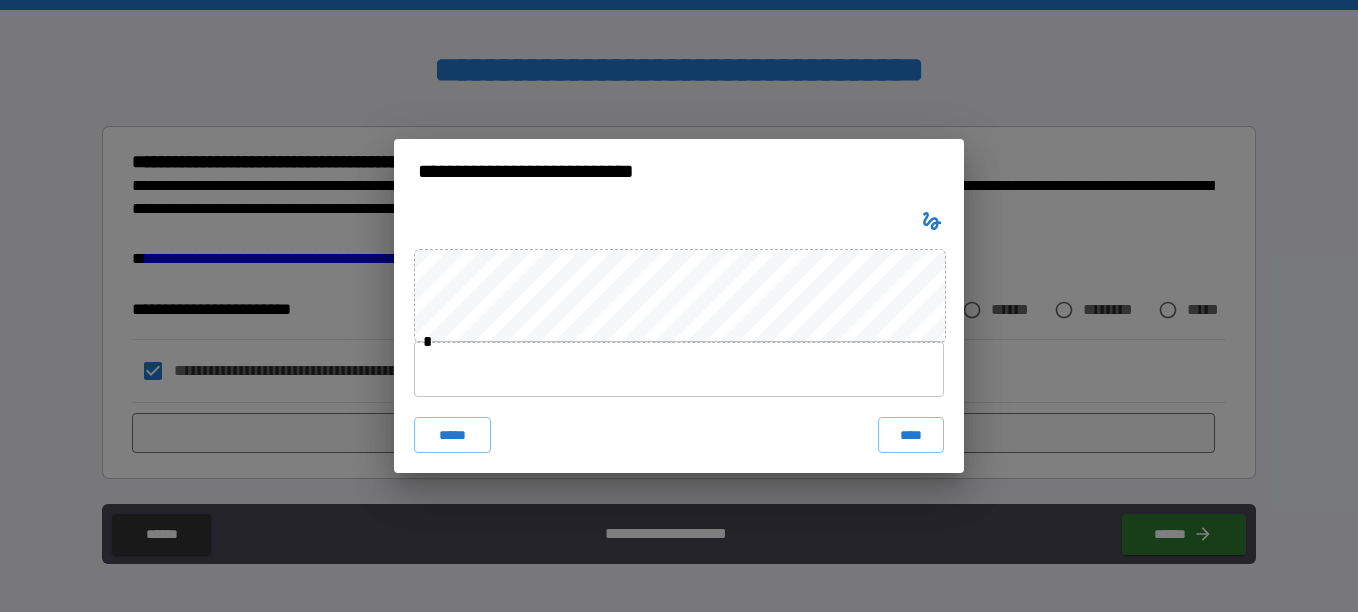 click at bounding box center [679, 369] 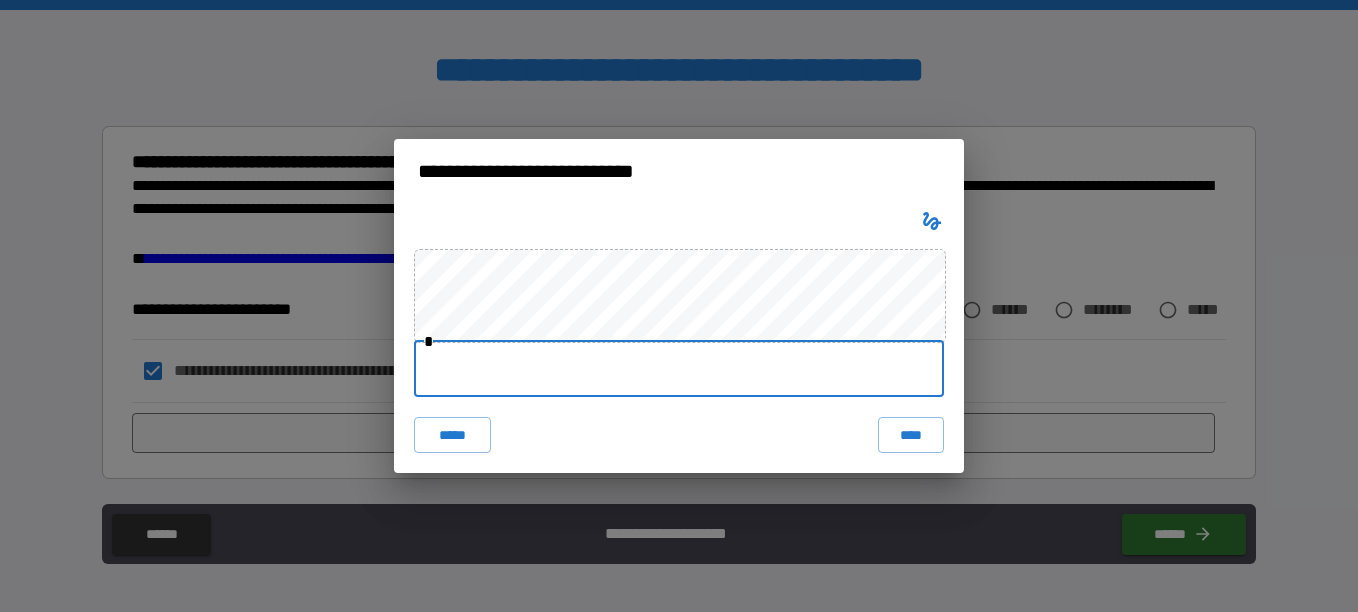 click at bounding box center [679, 369] 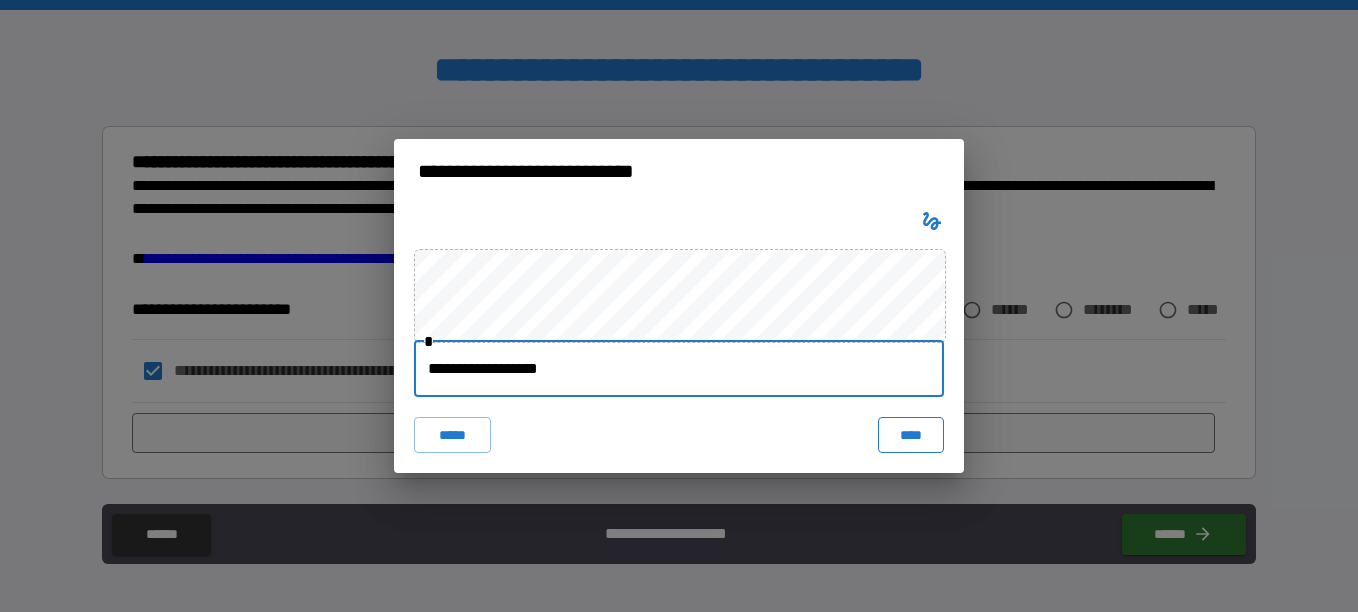 type on "**********" 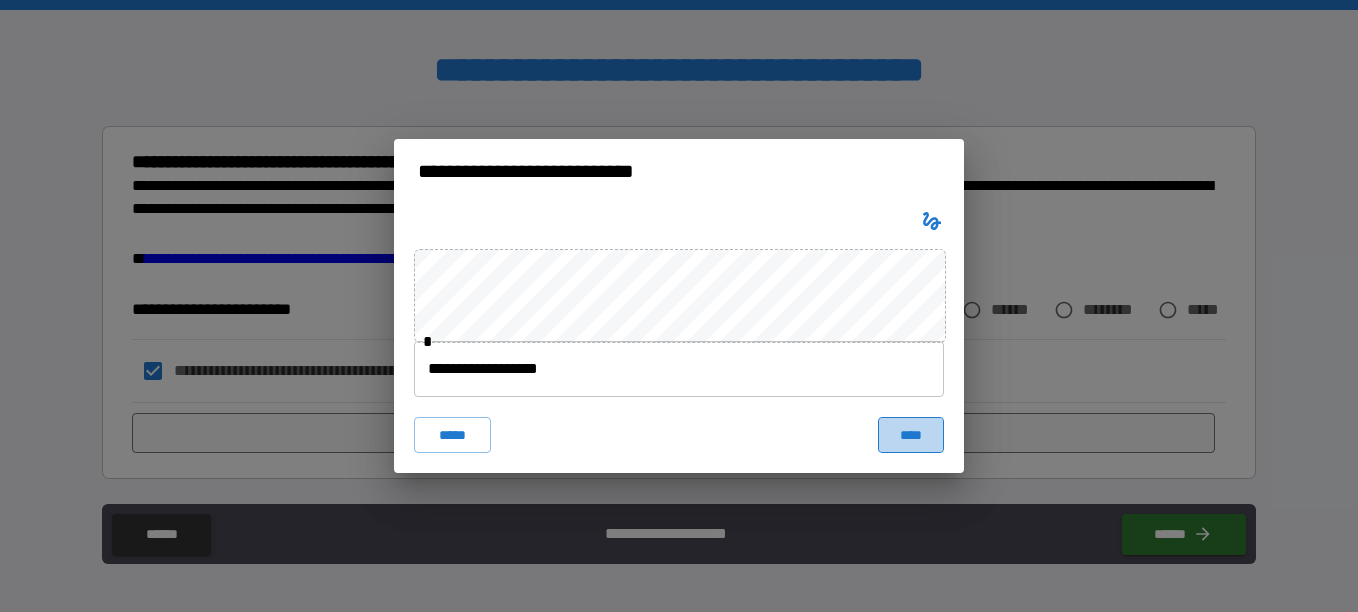 click on "****" at bounding box center (911, 435) 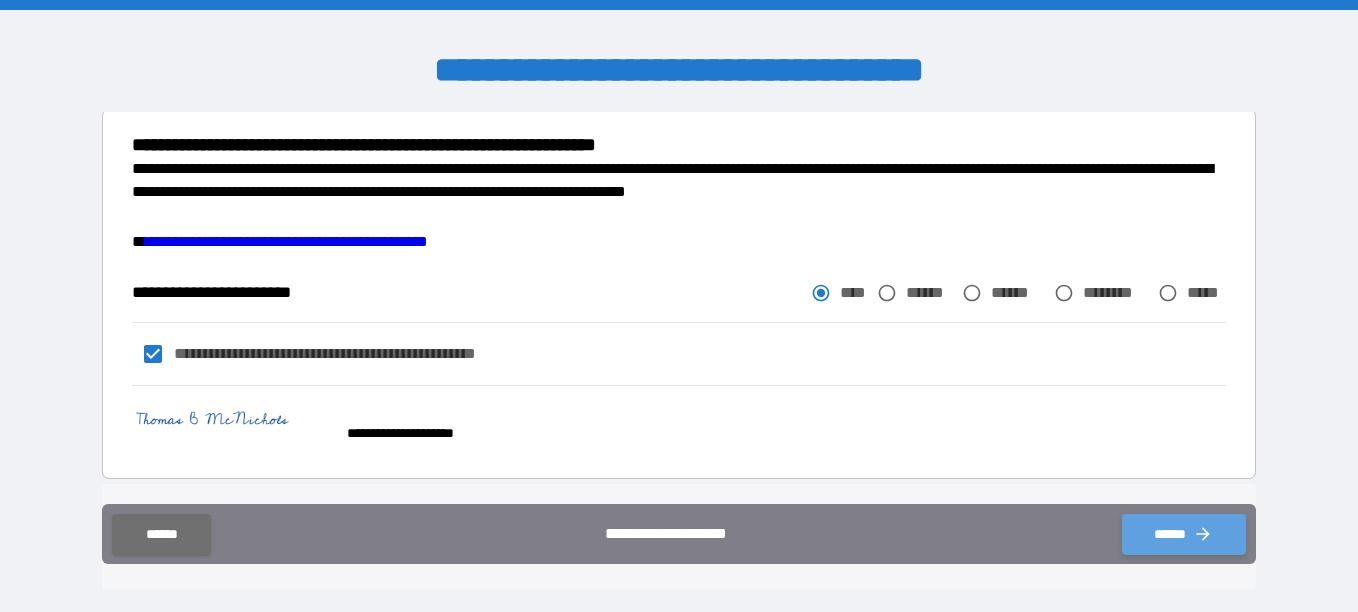 click on "******" at bounding box center [1184, 534] 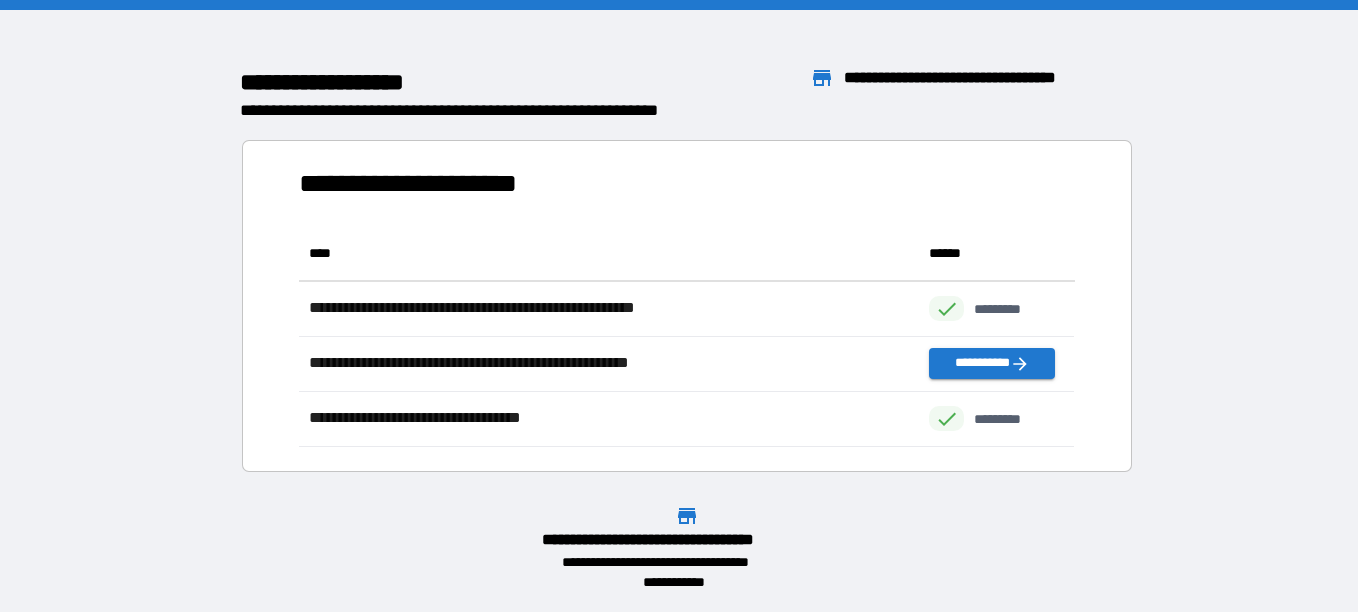 scroll, scrollTop: 16, scrollLeft: 16, axis: both 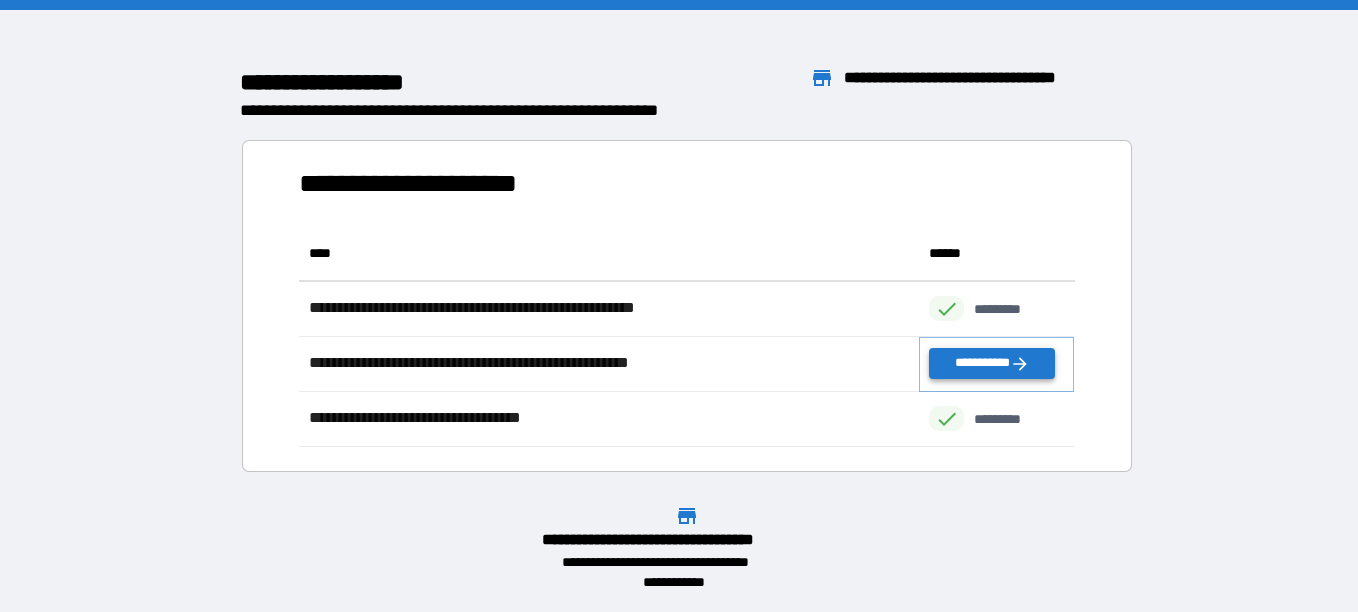 click on "**********" at bounding box center (991, 363) 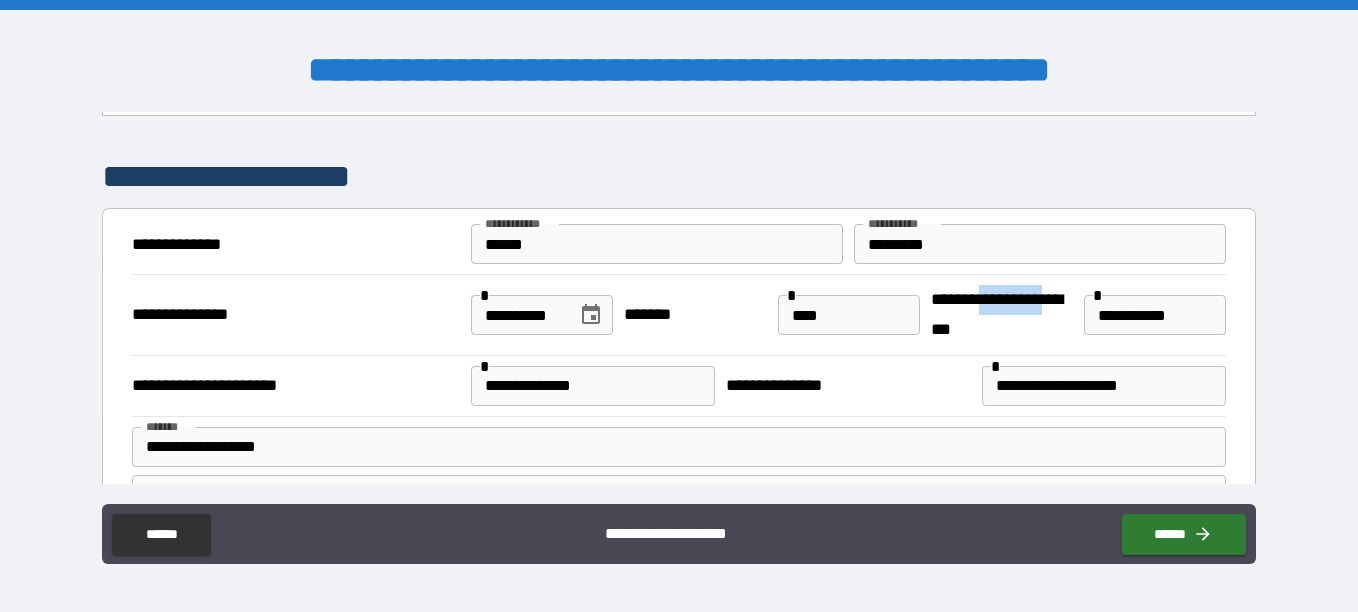 scroll, scrollTop: 100, scrollLeft: 0, axis: vertical 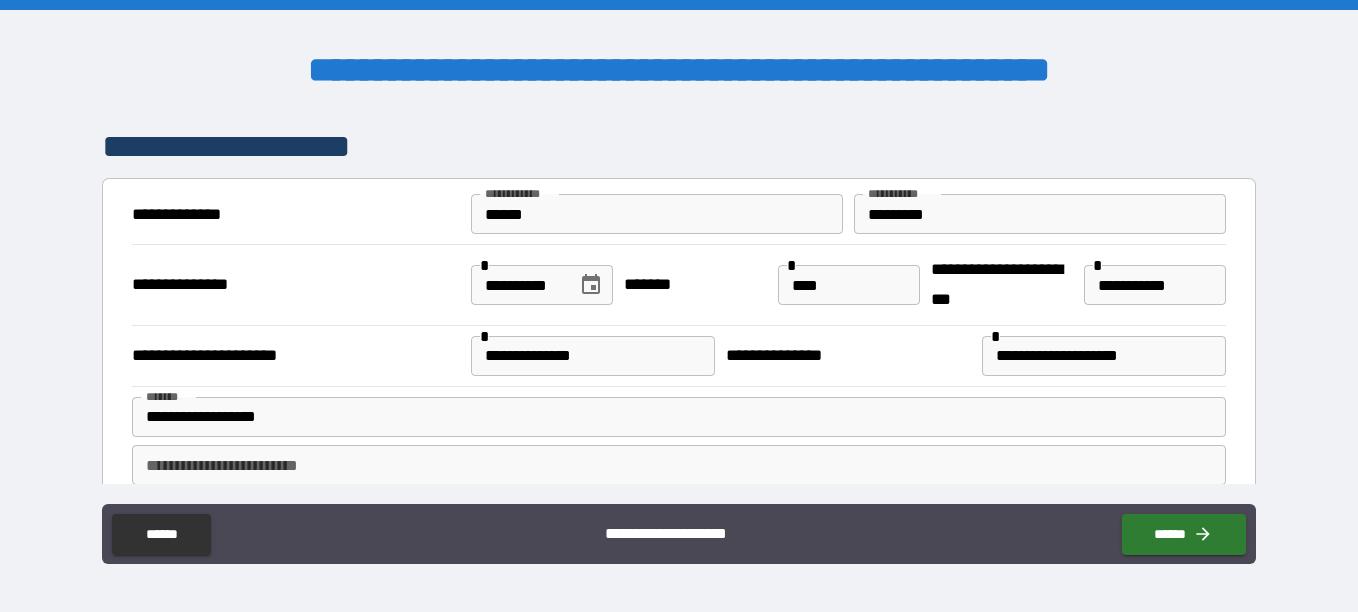 click on "**********" at bounding box center [542, 285] 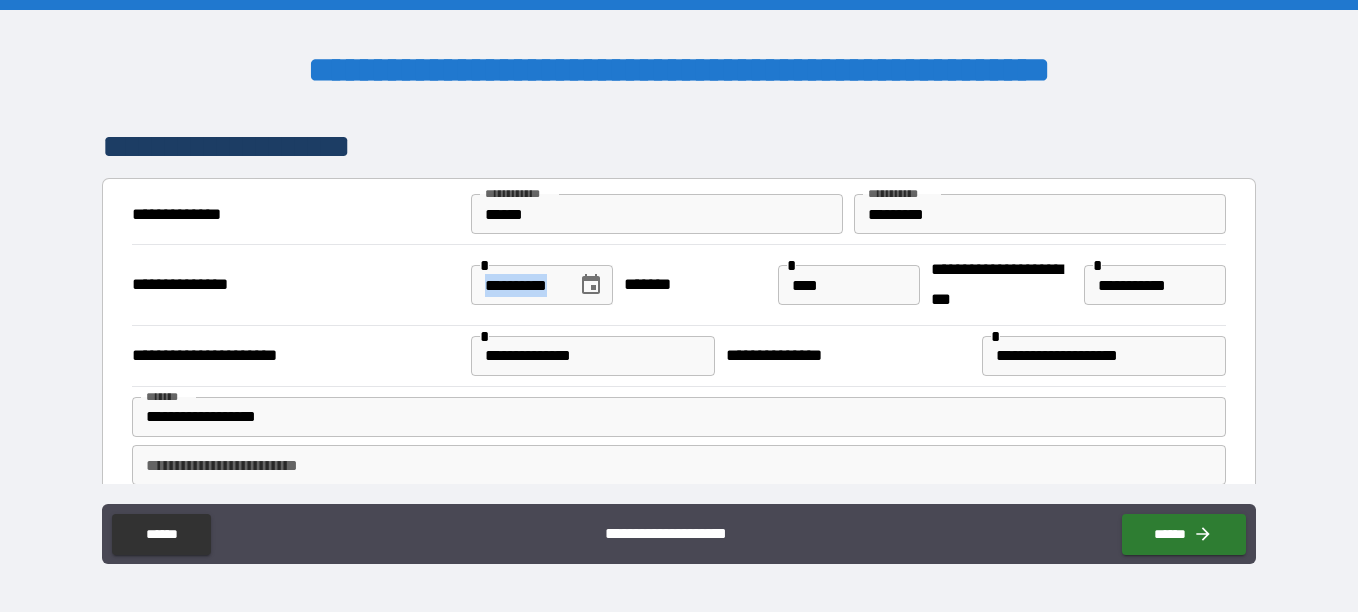 click on "**********" at bounding box center [542, 285] 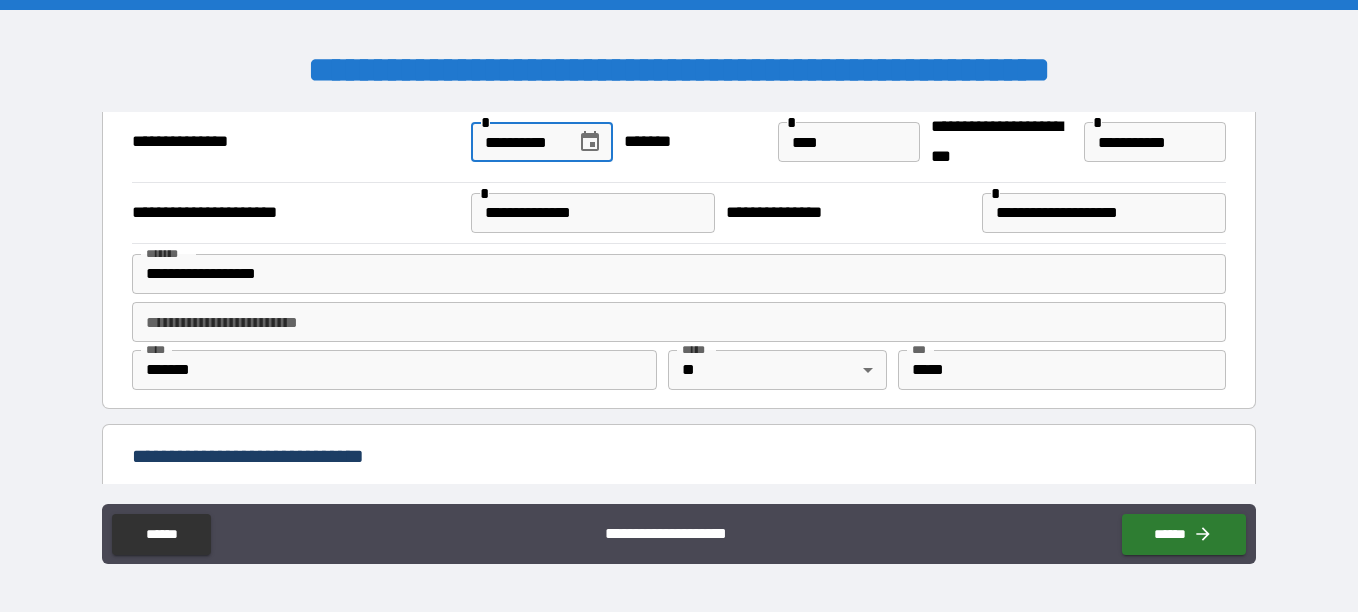scroll, scrollTop: 300, scrollLeft: 0, axis: vertical 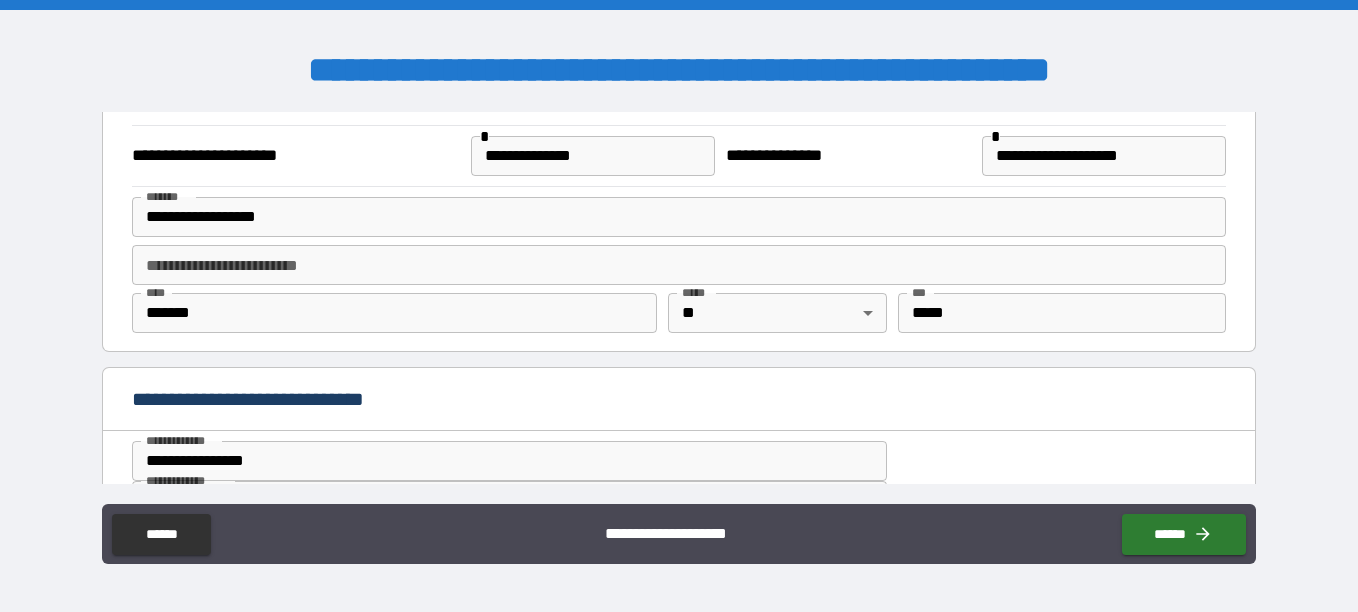 click on "**********" at bounding box center [679, 306] 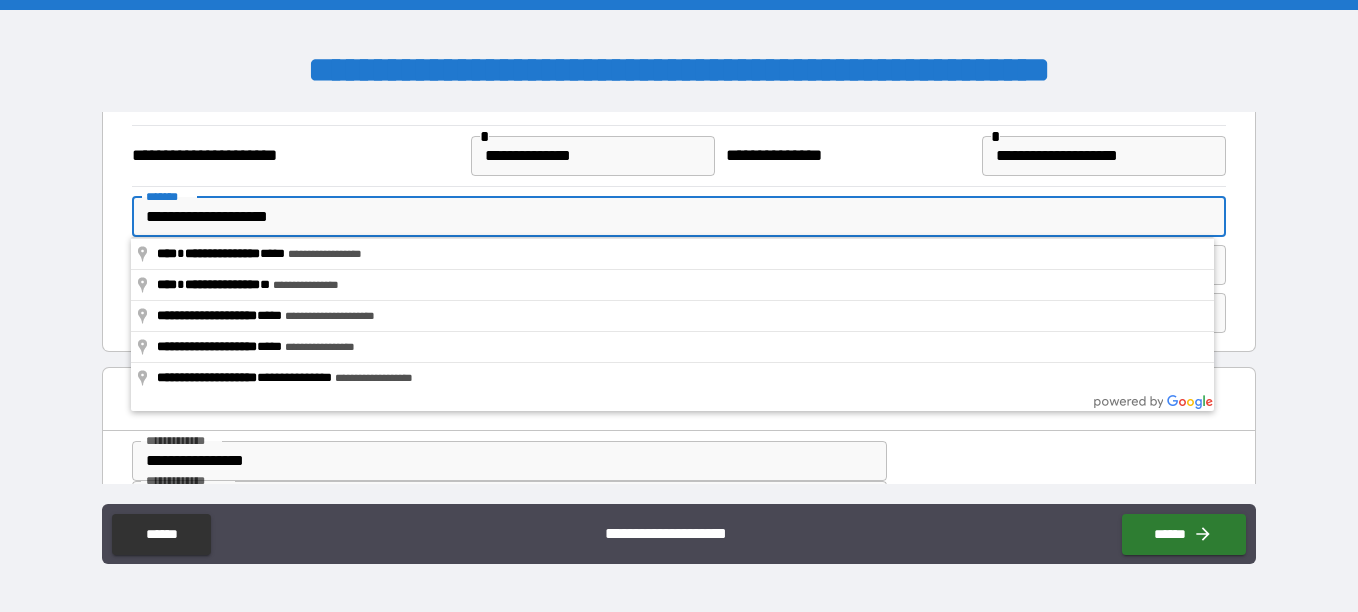 type on "**********" 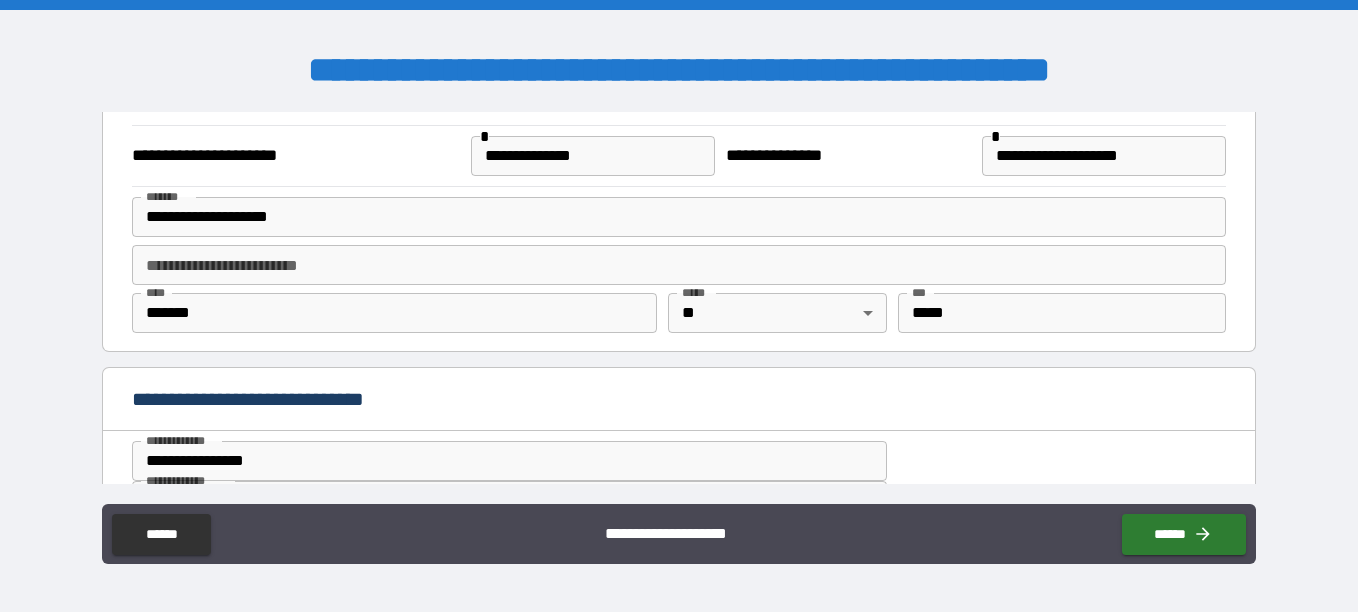 click on "**********" at bounding box center (679, 269) 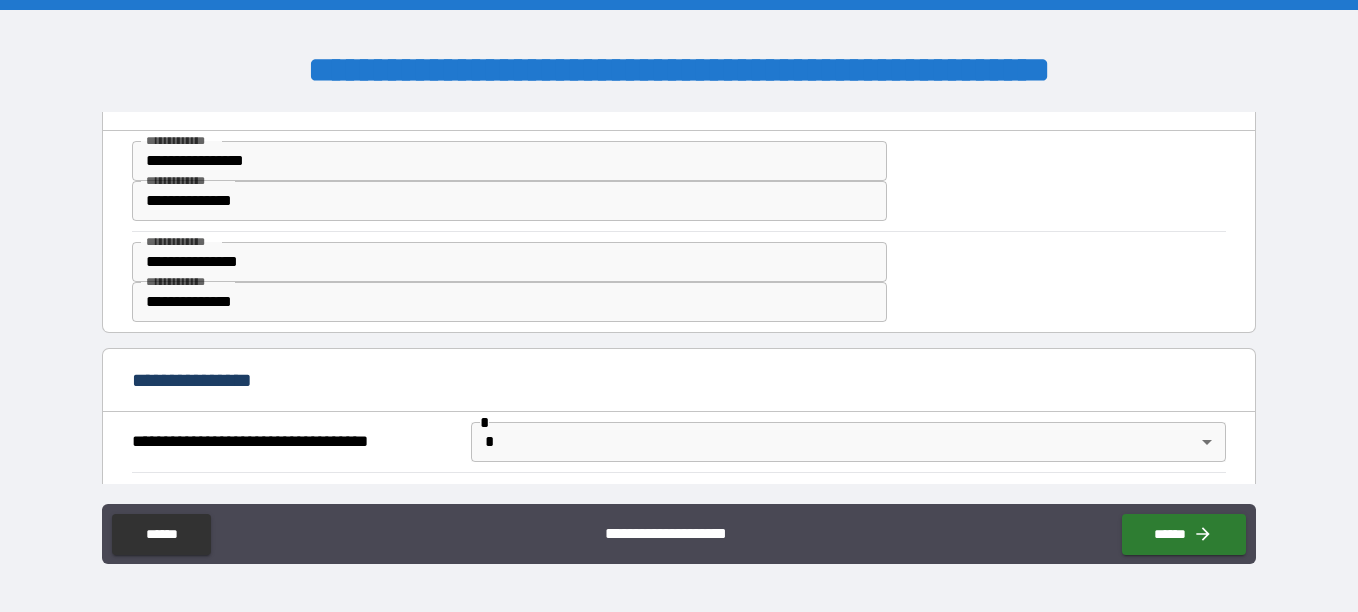 scroll, scrollTop: 700, scrollLeft: 0, axis: vertical 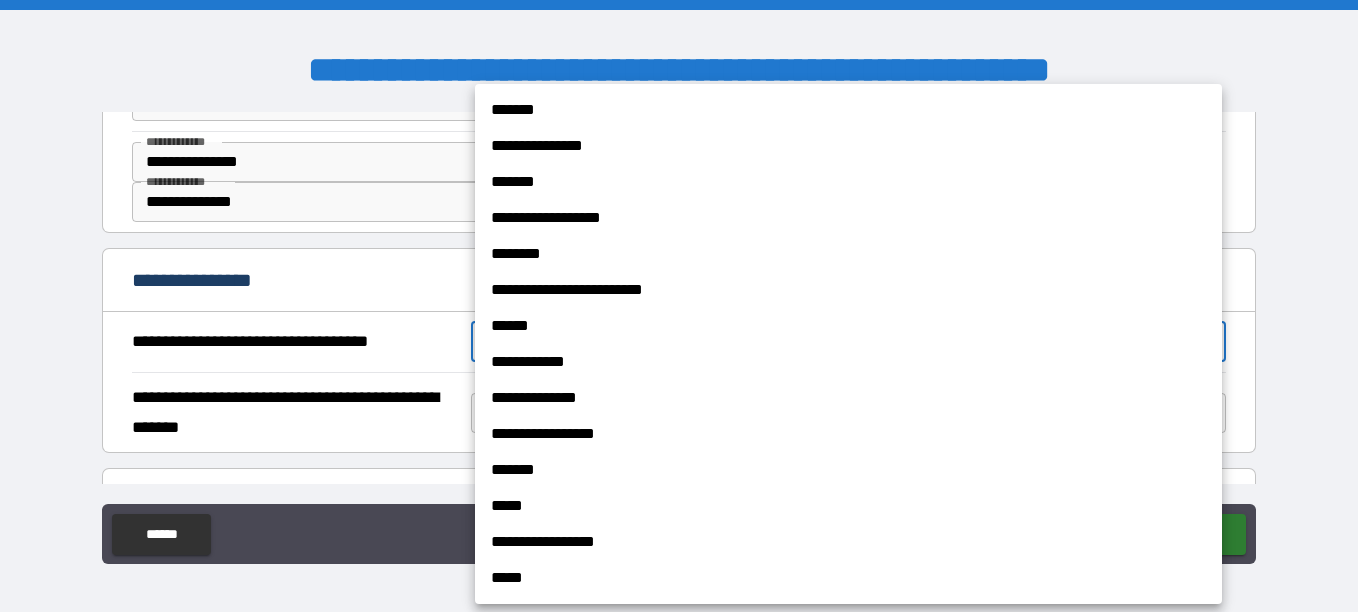 click on "**********" at bounding box center [679, 306] 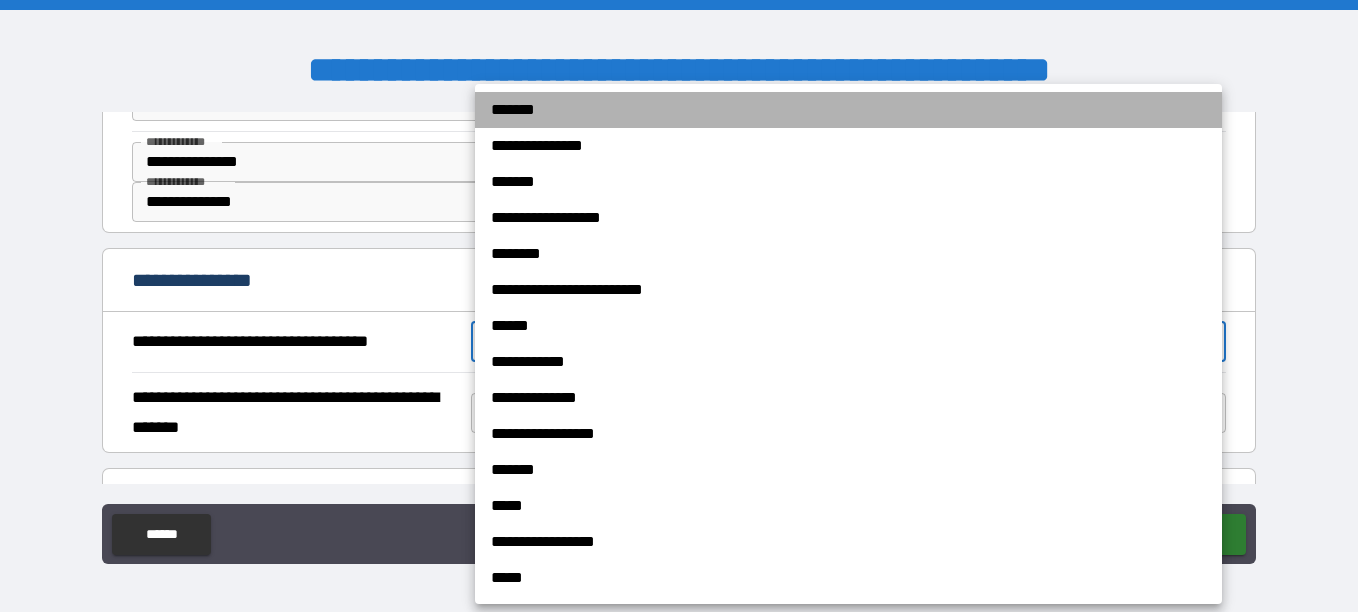 click on "*******" at bounding box center [848, 110] 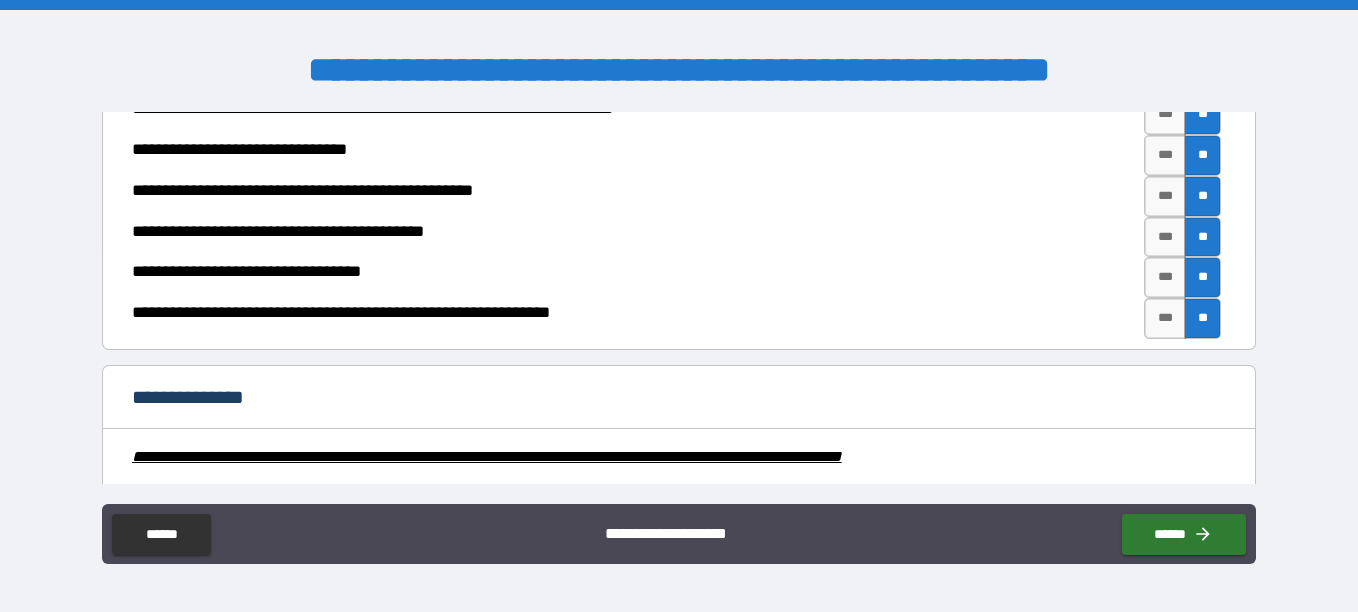 scroll, scrollTop: 2400, scrollLeft: 0, axis: vertical 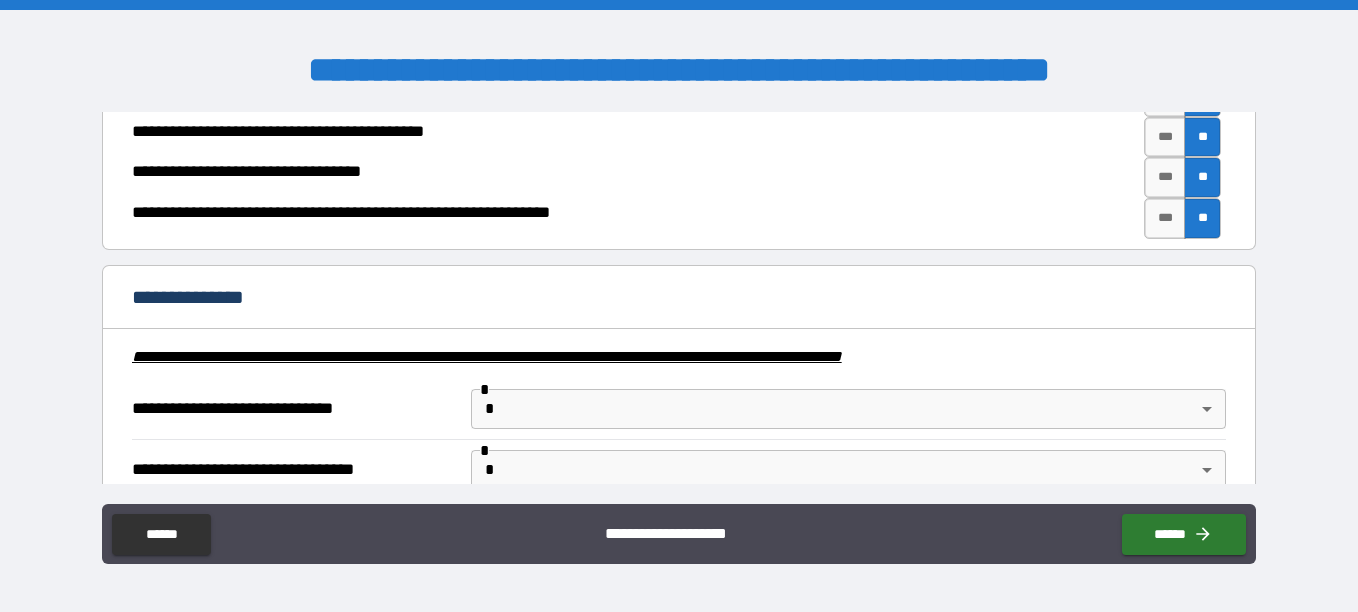 click on "**********" at bounding box center [679, 306] 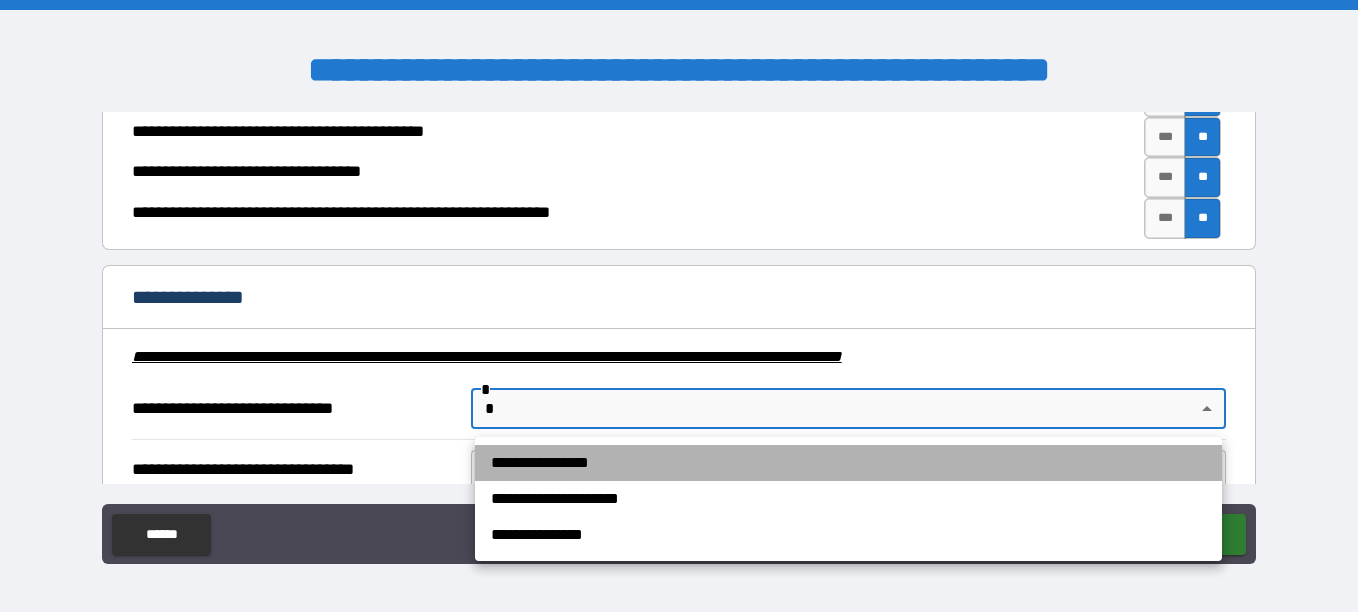 click on "**********" at bounding box center (848, 463) 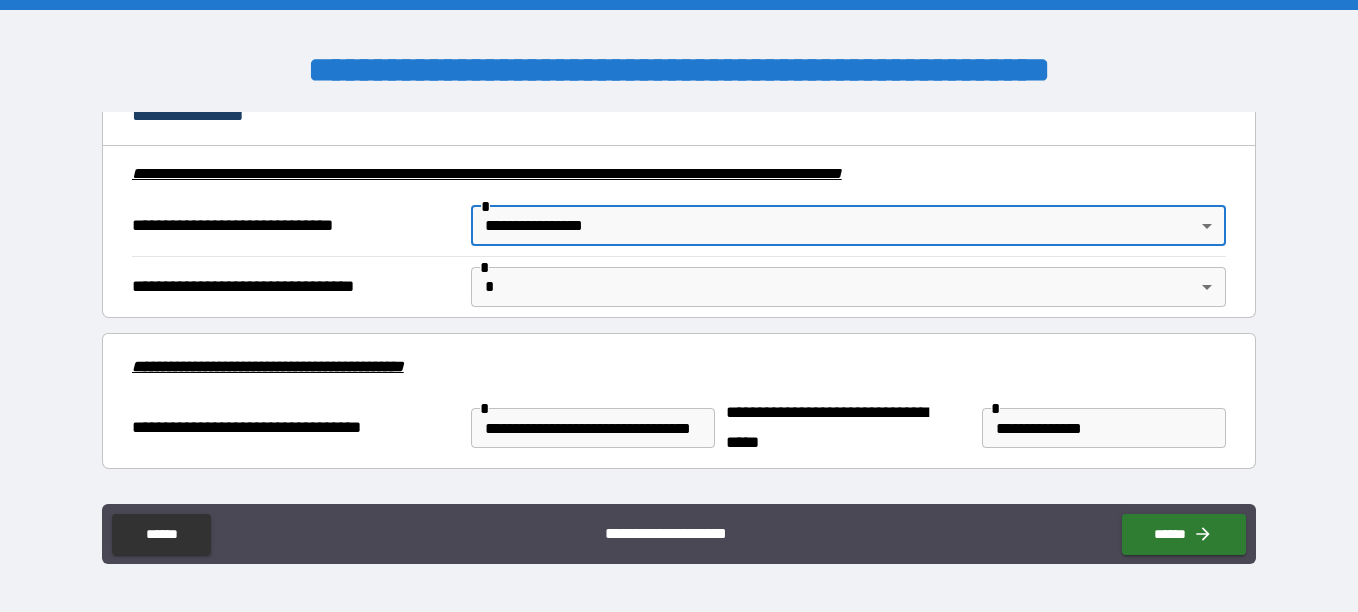 scroll, scrollTop: 2600, scrollLeft: 0, axis: vertical 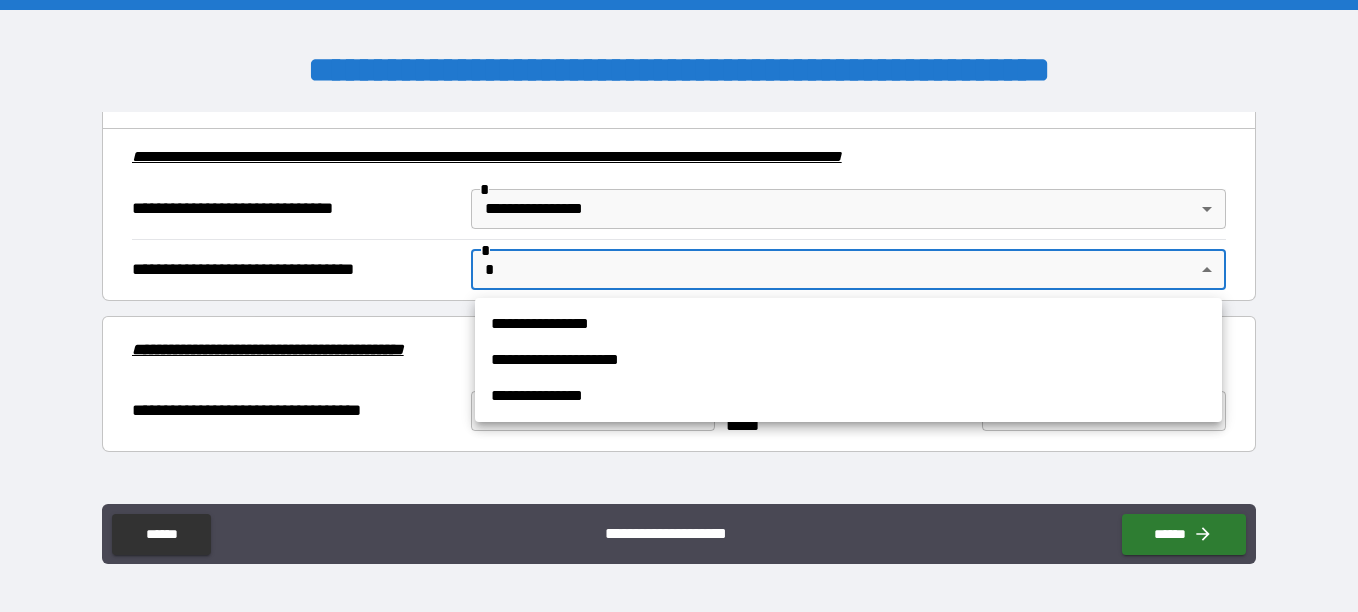 click on "**********" at bounding box center (679, 306) 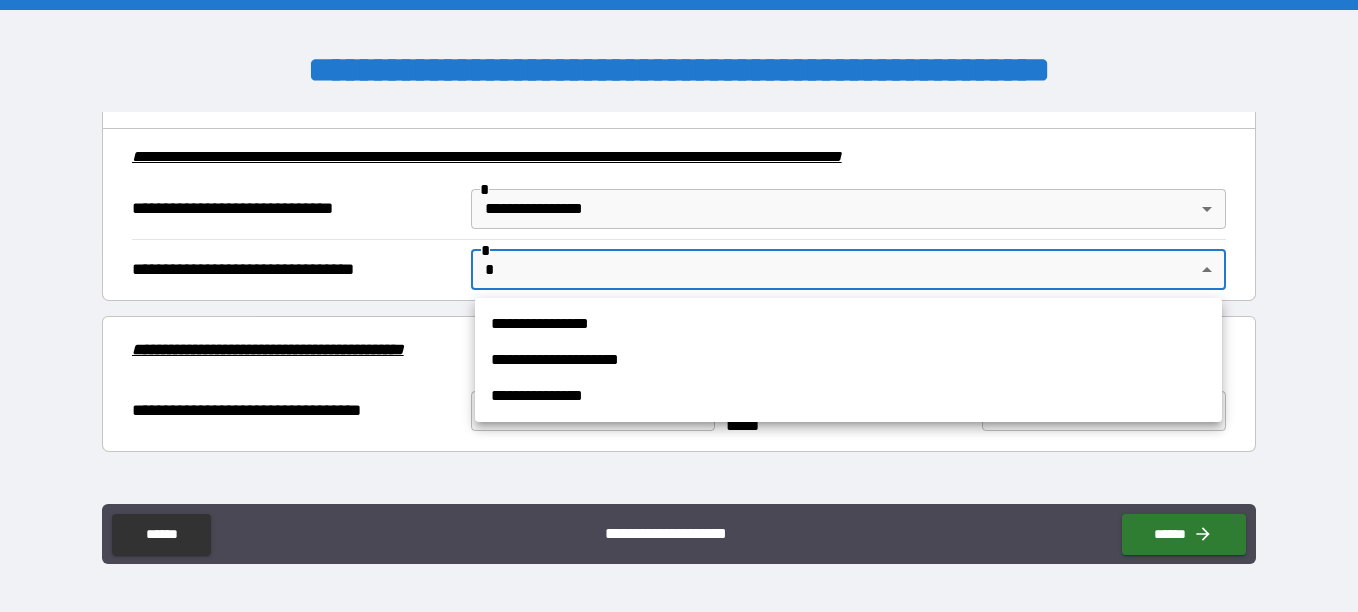 click on "**********" at bounding box center [848, 324] 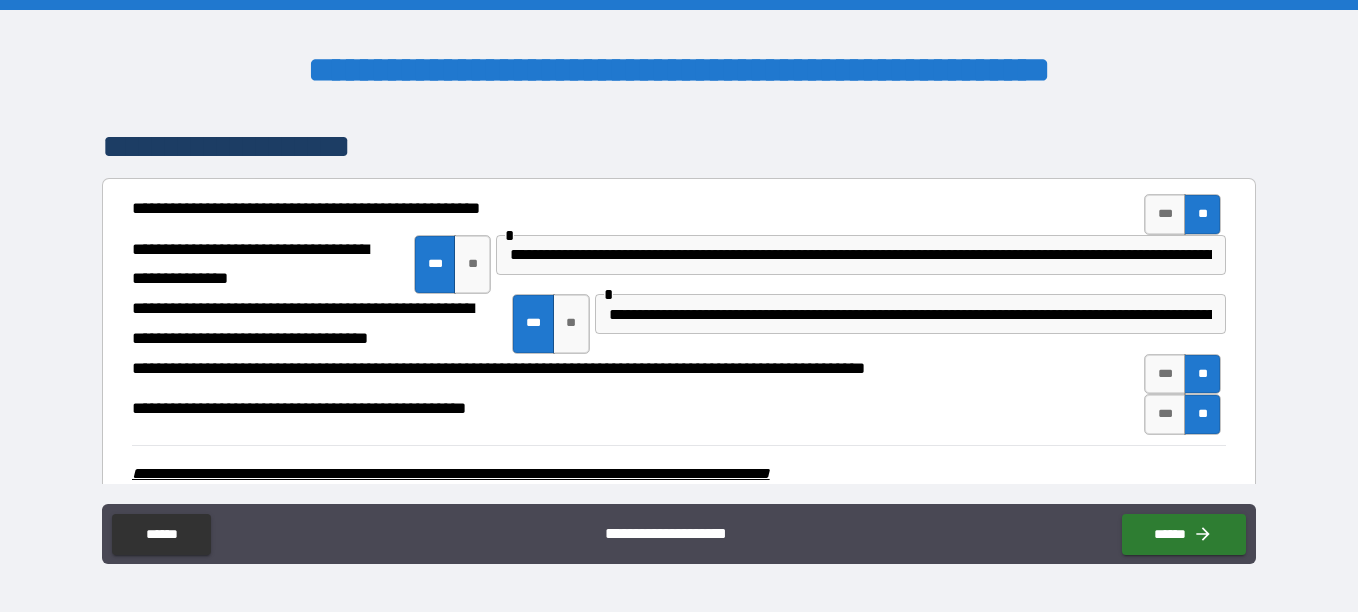 scroll, scrollTop: 3000, scrollLeft: 0, axis: vertical 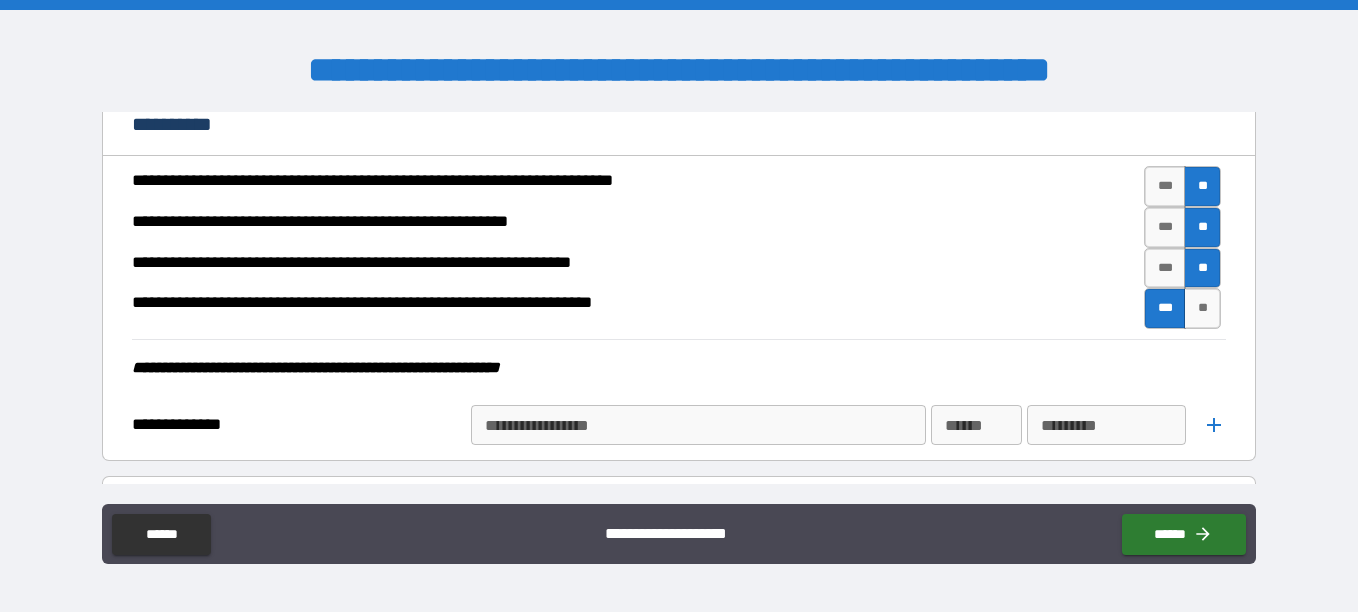 click on "**********" at bounding box center [697, 425] 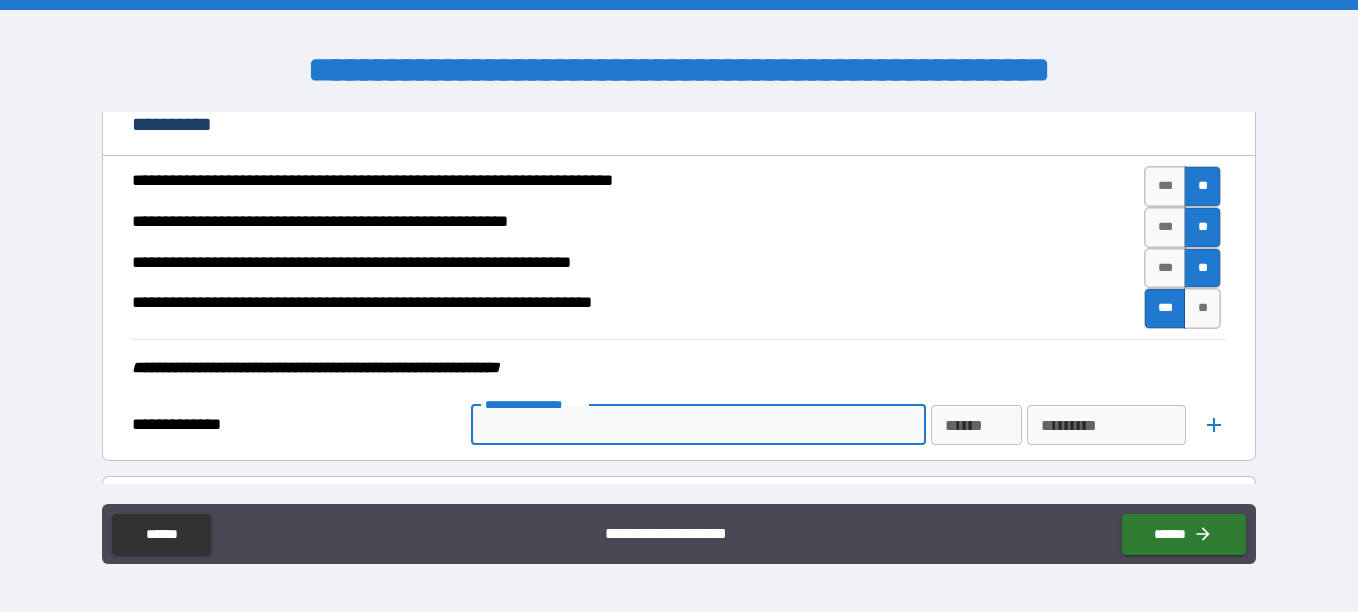 type on "*" 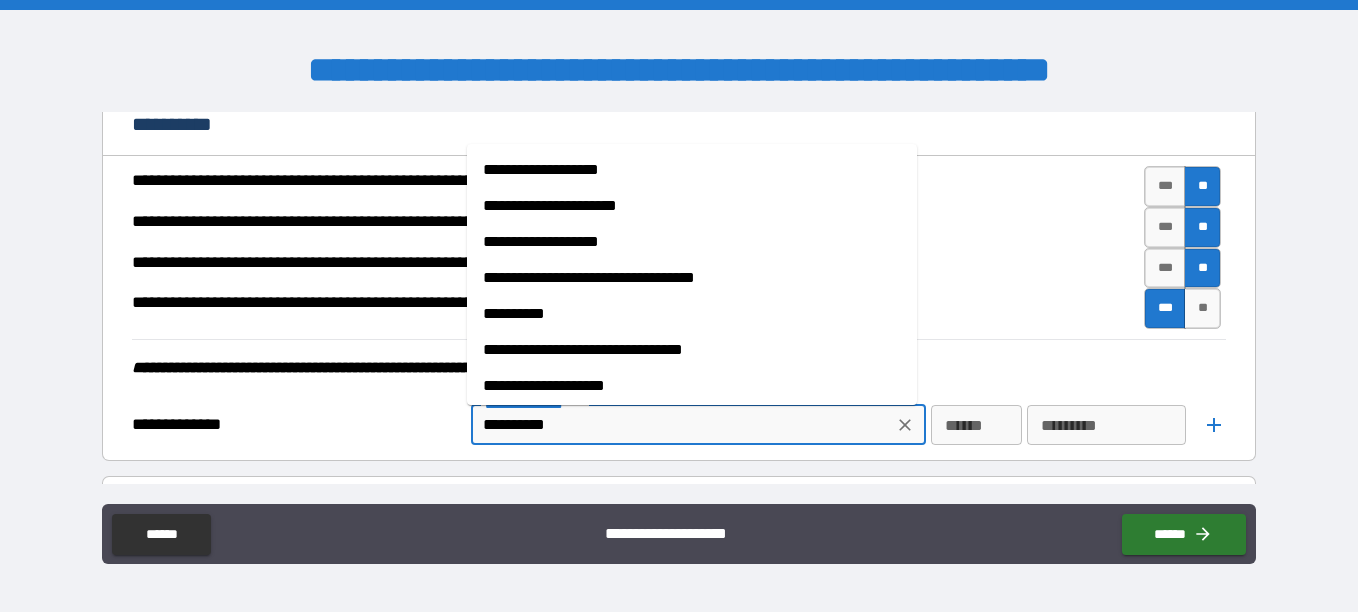 type on "**********" 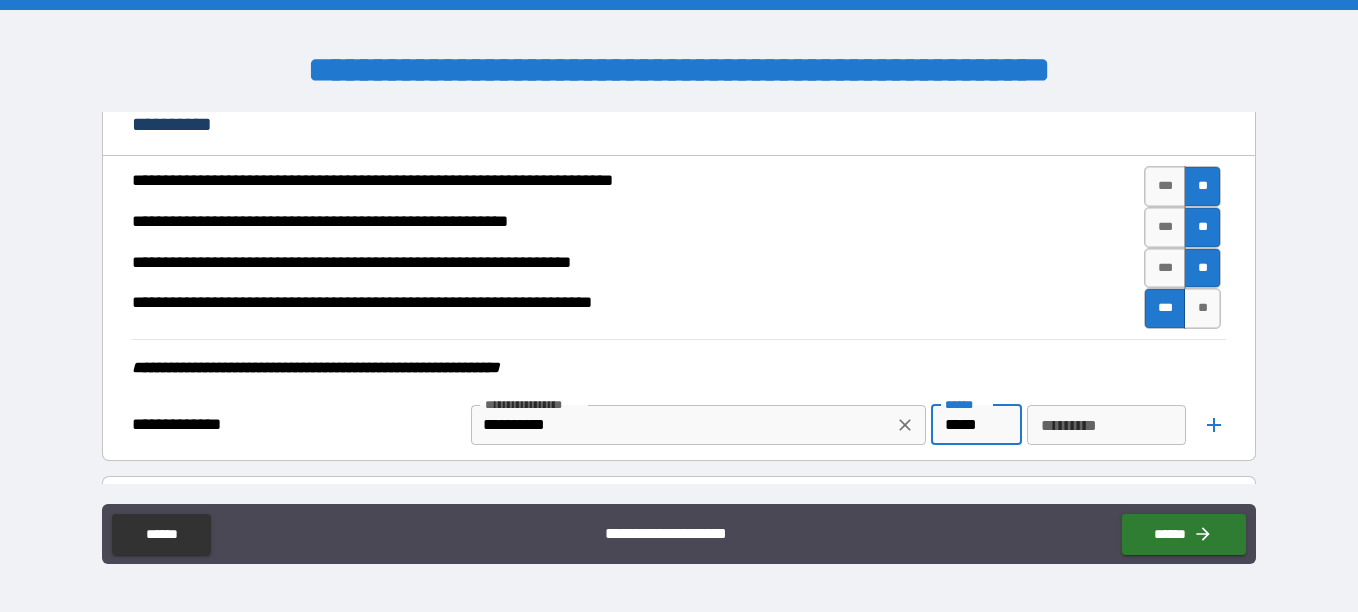 type on "*****" 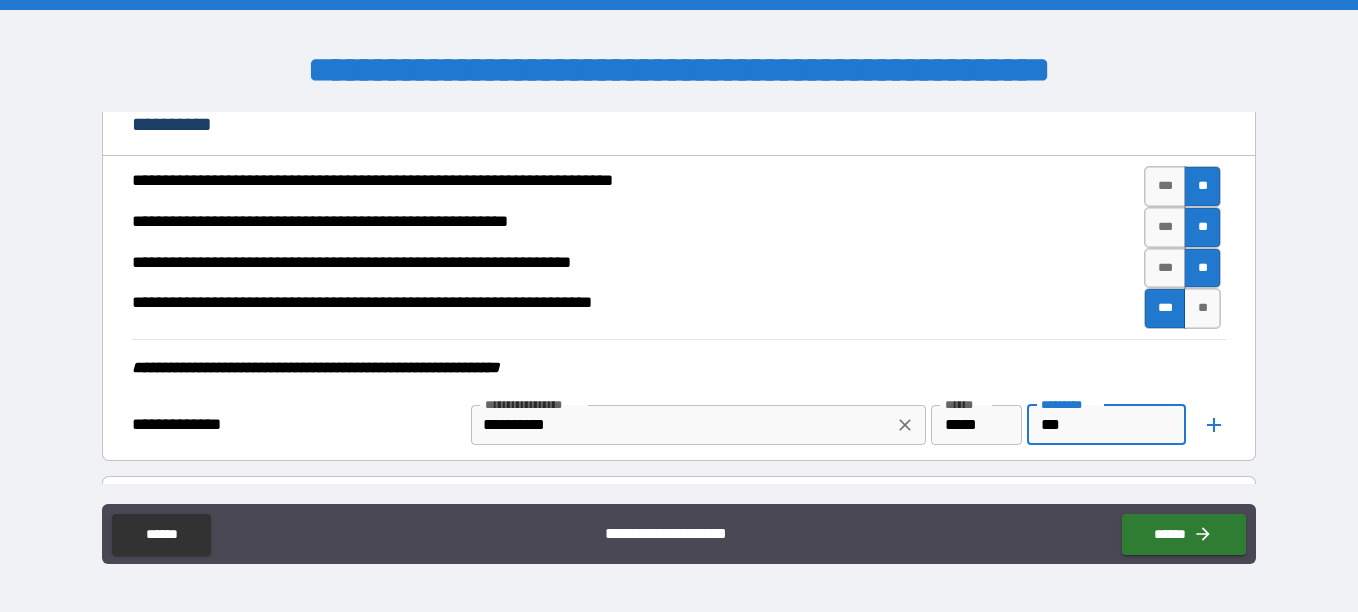 type on "*****" 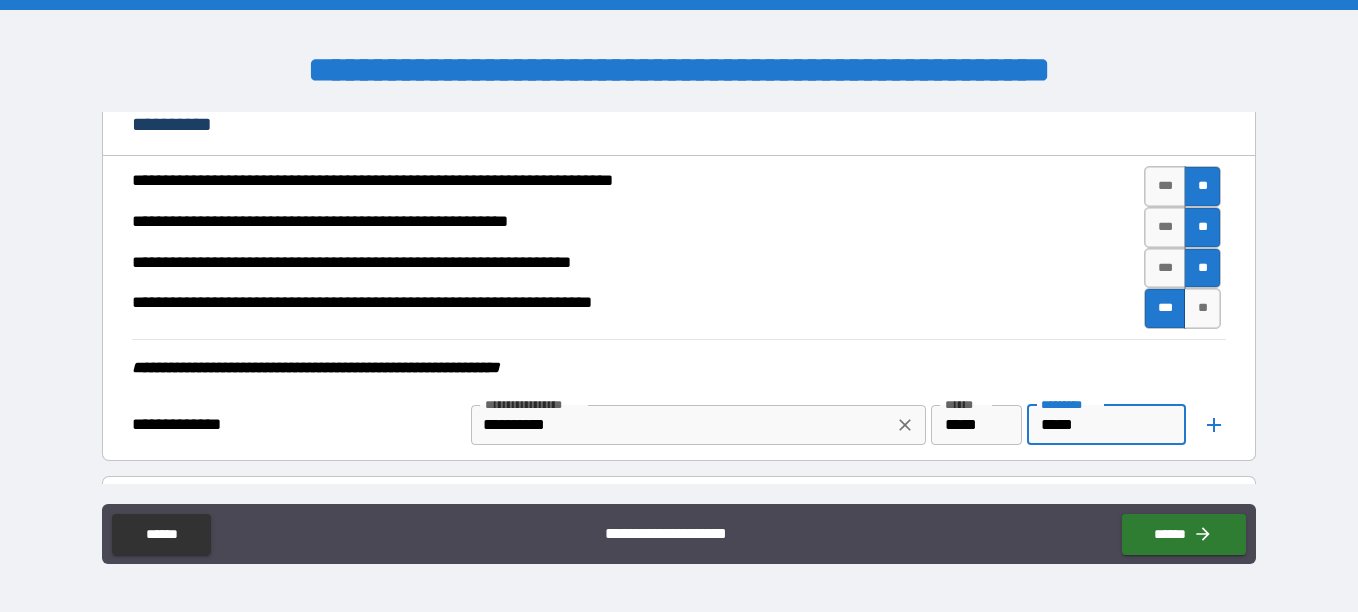 type 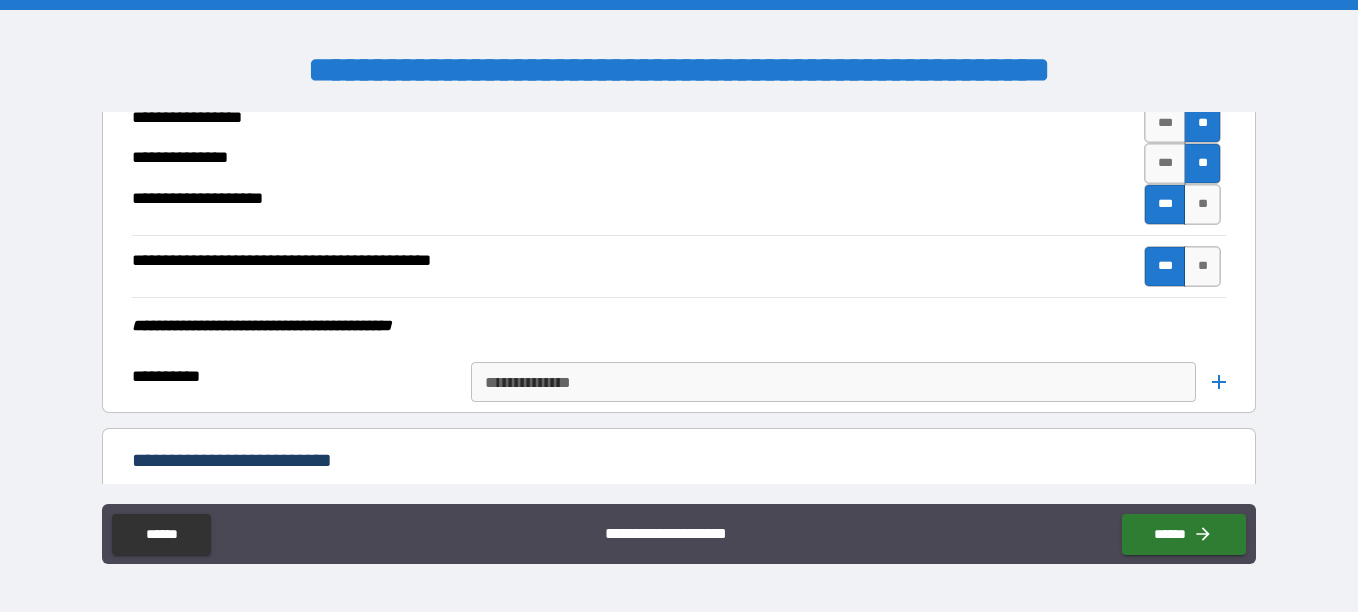 scroll, scrollTop: 4900, scrollLeft: 0, axis: vertical 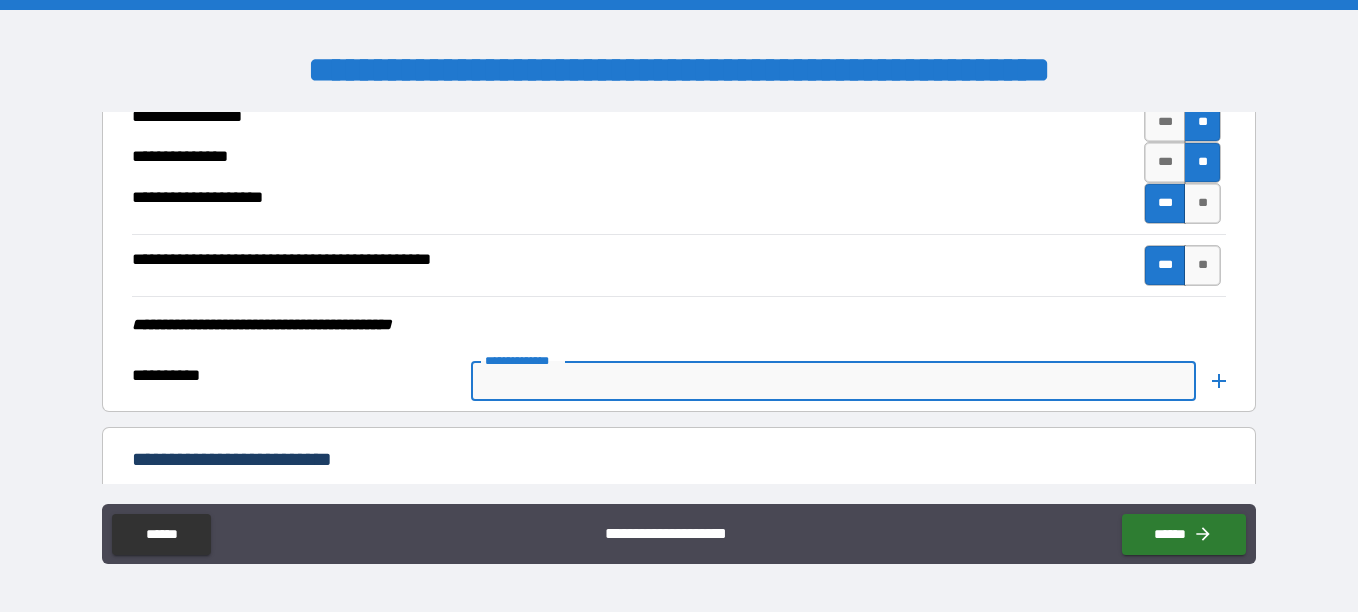 click on "**********" at bounding box center [832, 381] 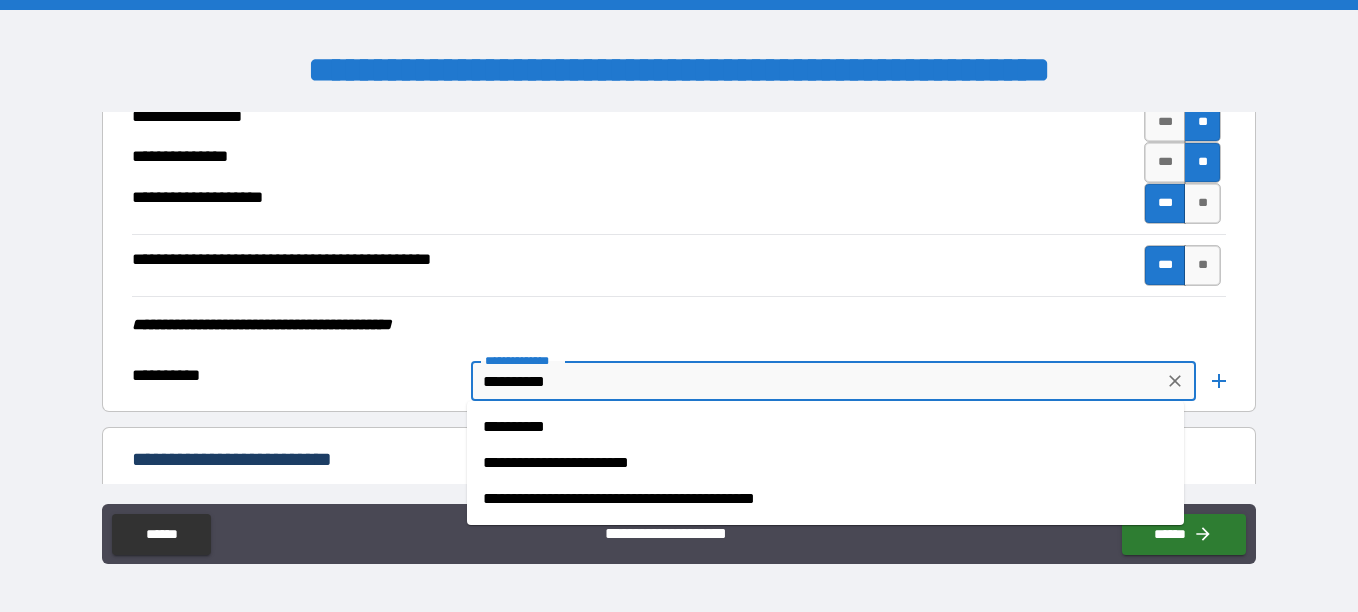 type on "**********" 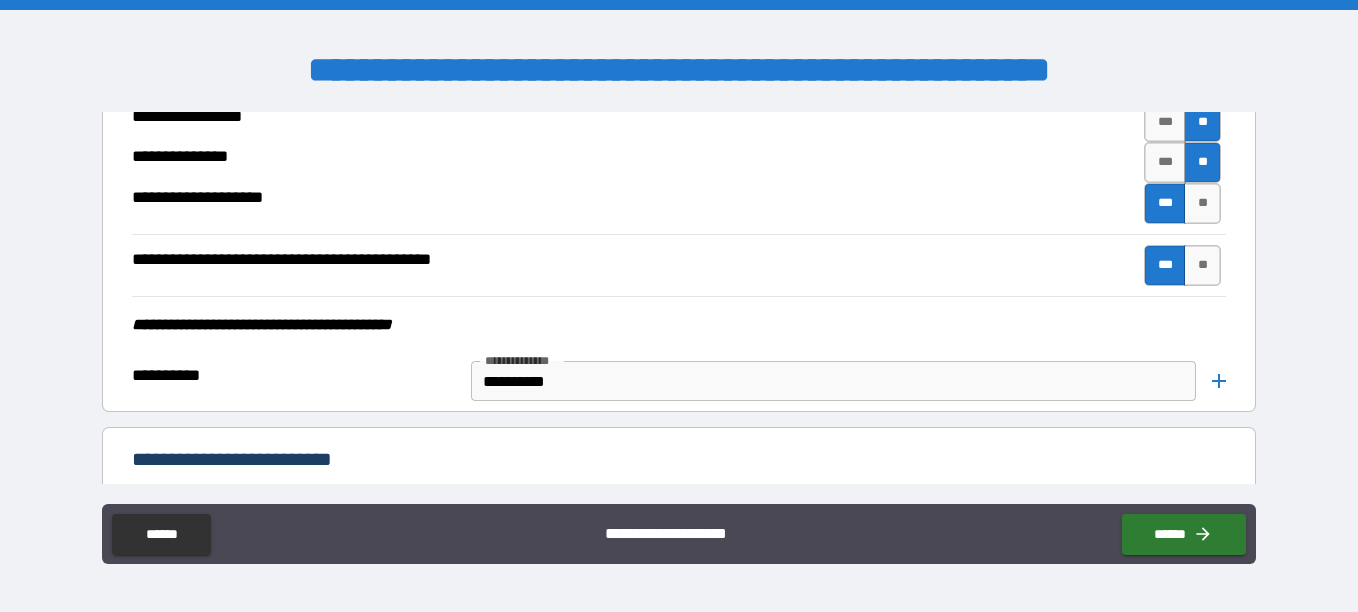 click on "**********" at bounding box center [679, 308] 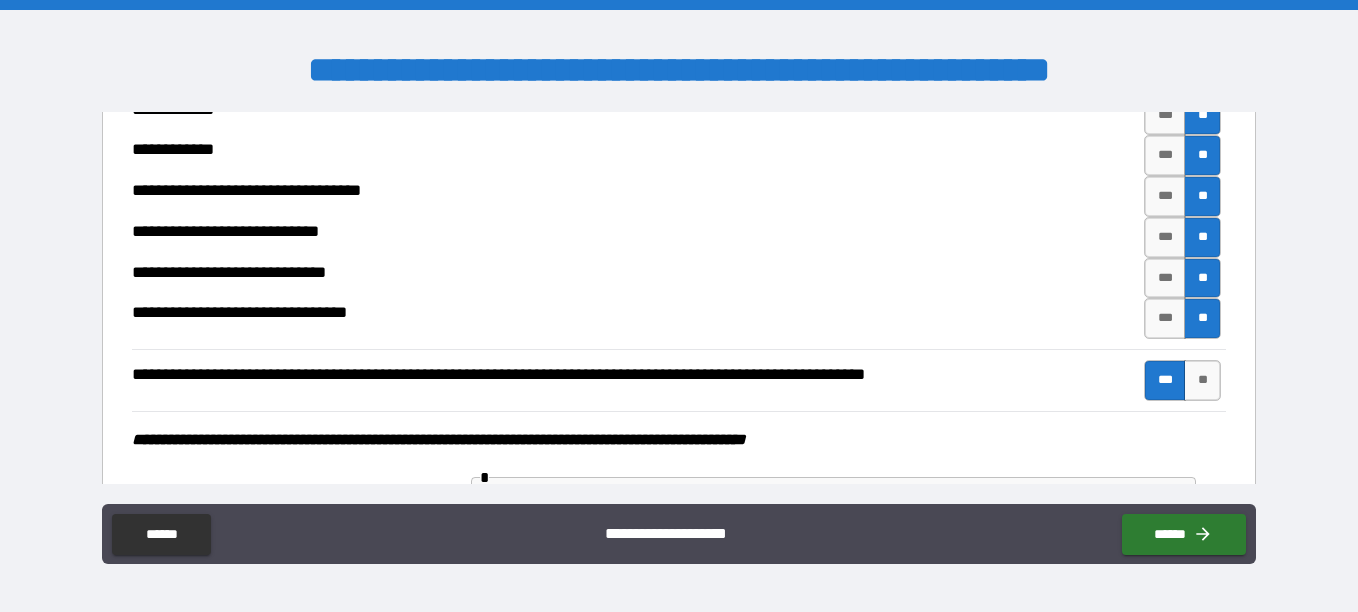 scroll, scrollTop: 7900, scrollLeft: 0, axis: vertical 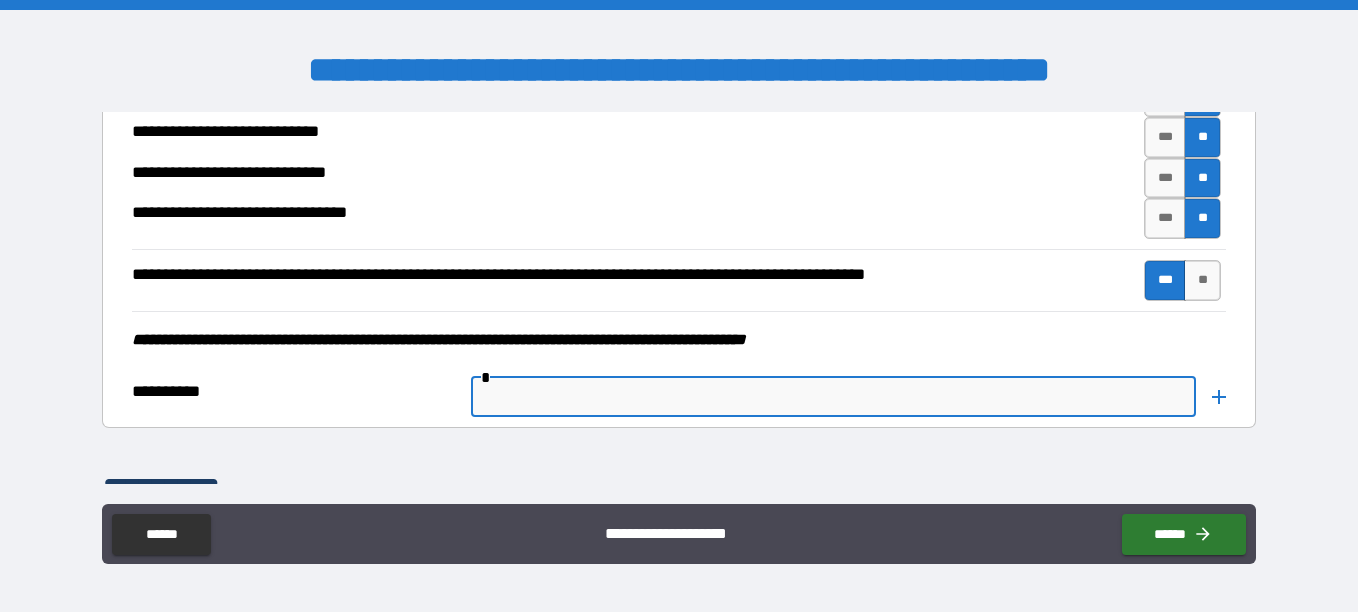 click at bounding box center (833, 397) 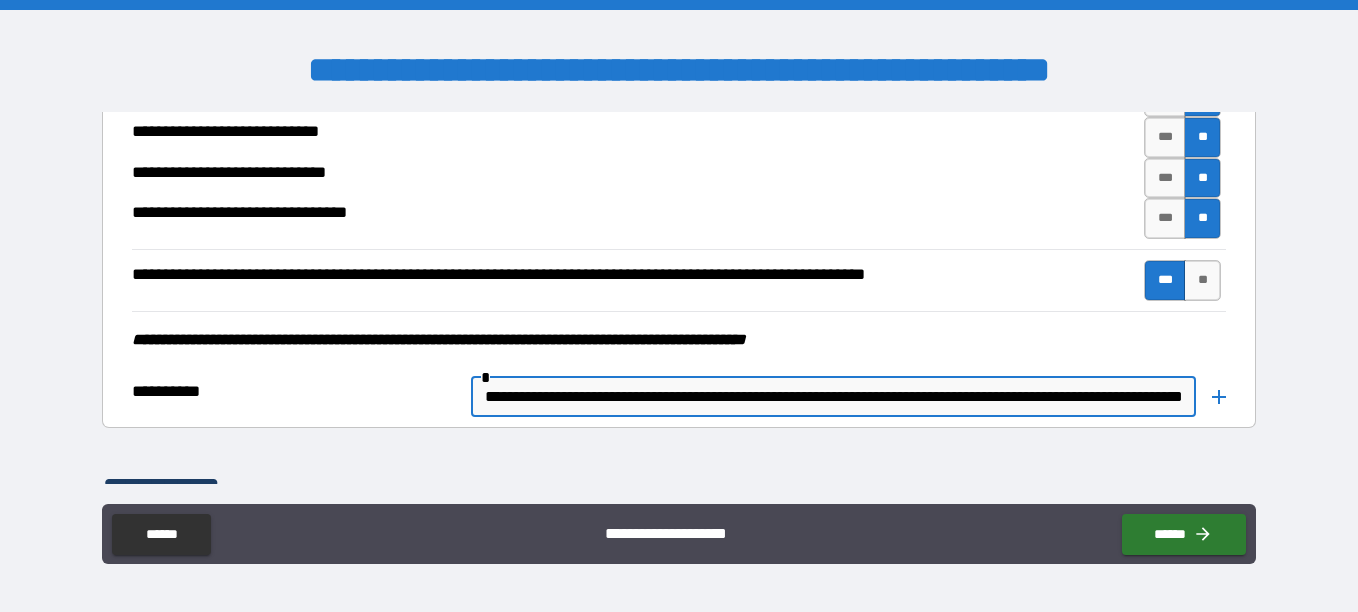 type on "**********" 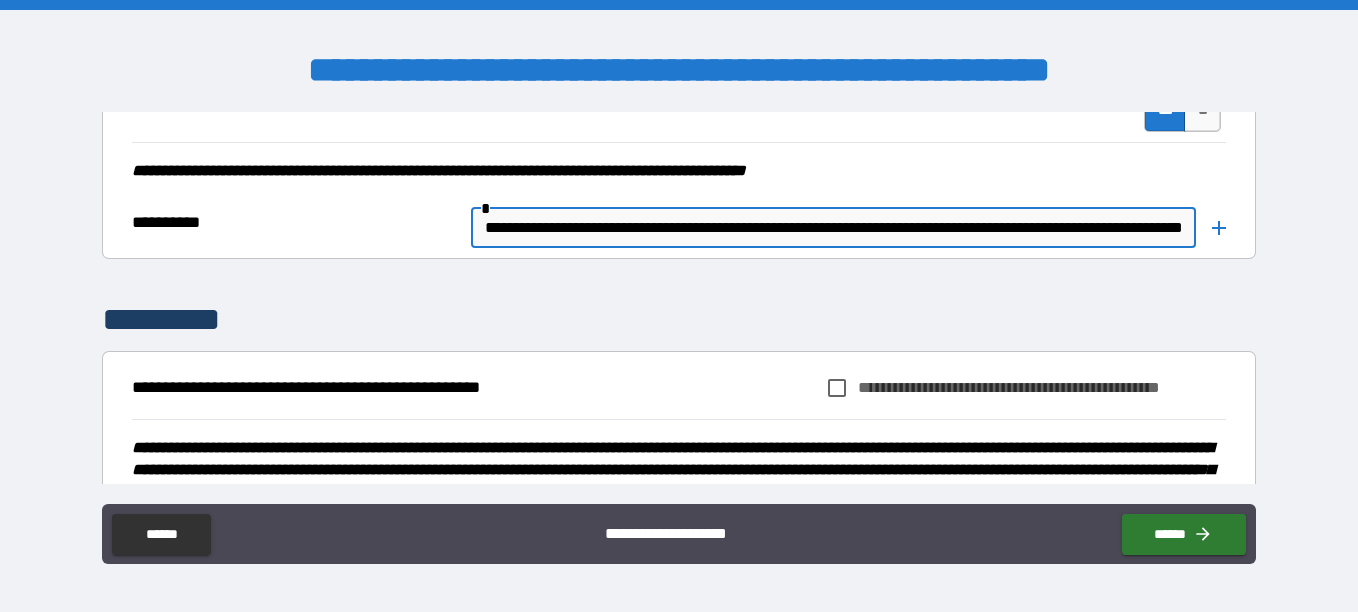 scroll, scrollTop: 8100, scrollLeft: 0, axis: vertical 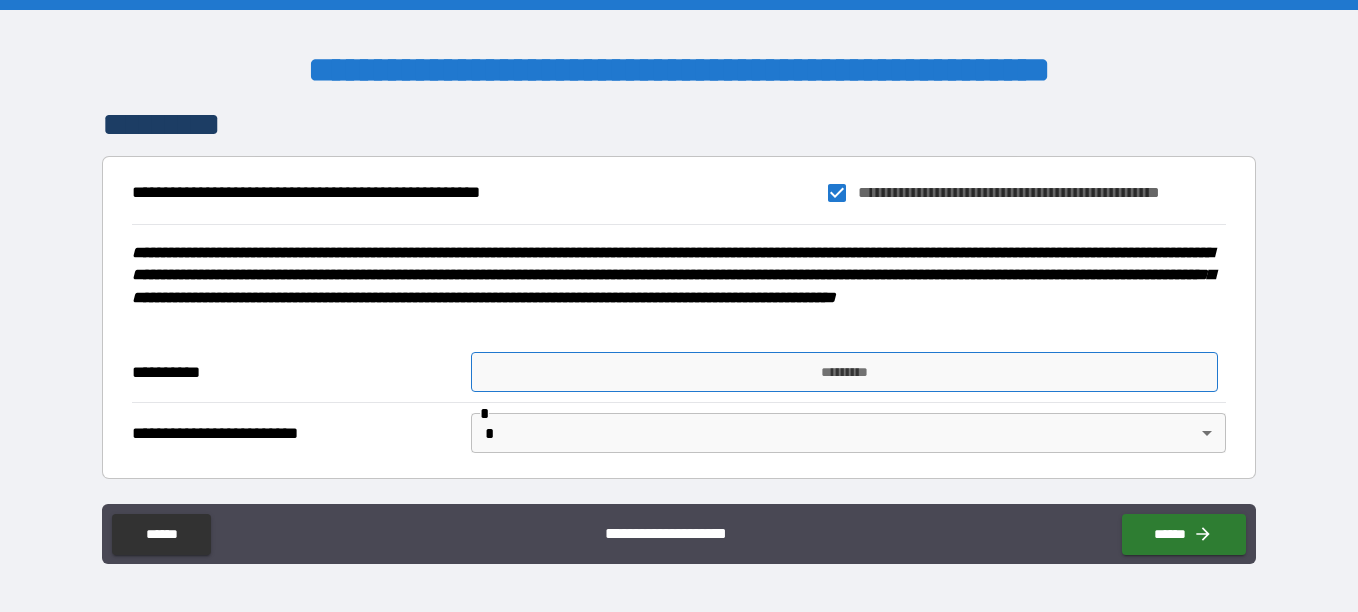 click on "*********" at bounding box center [844, 372] 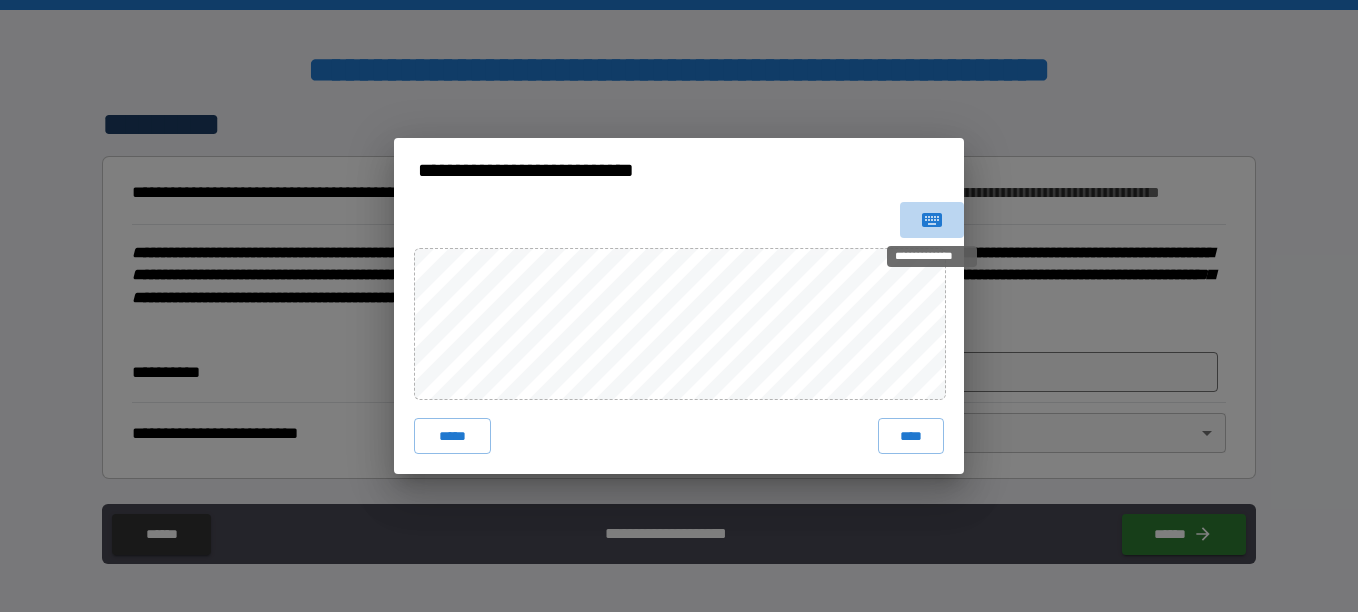click 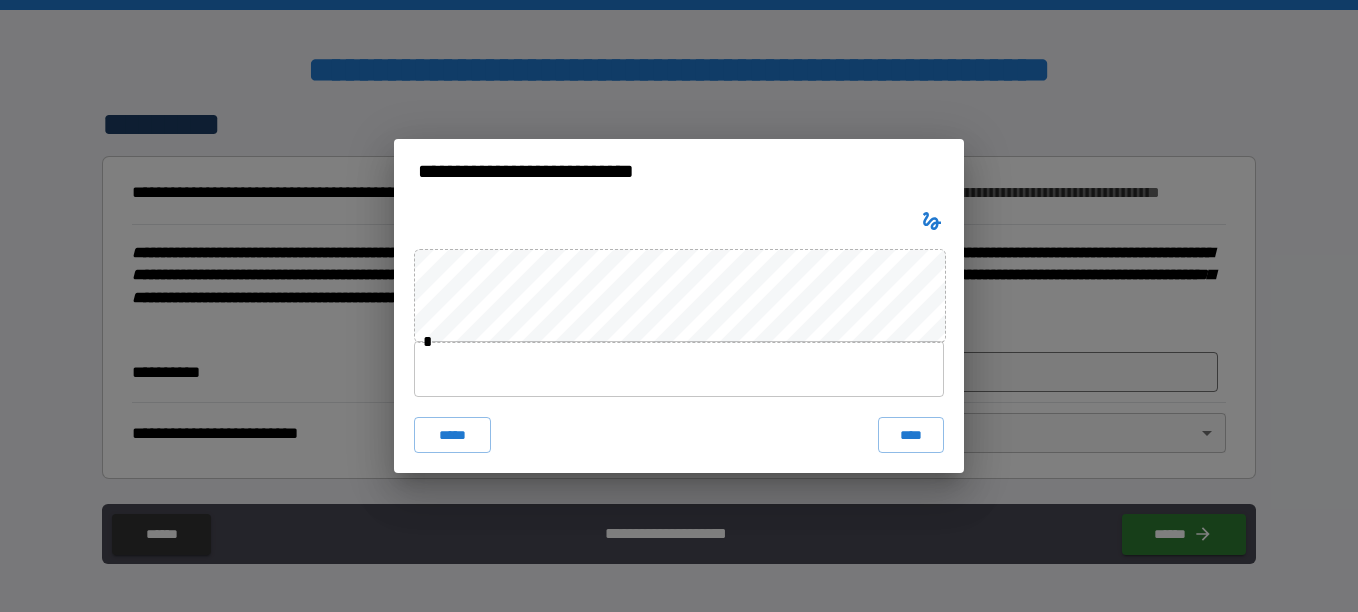 click at bounding box center (679, 369) 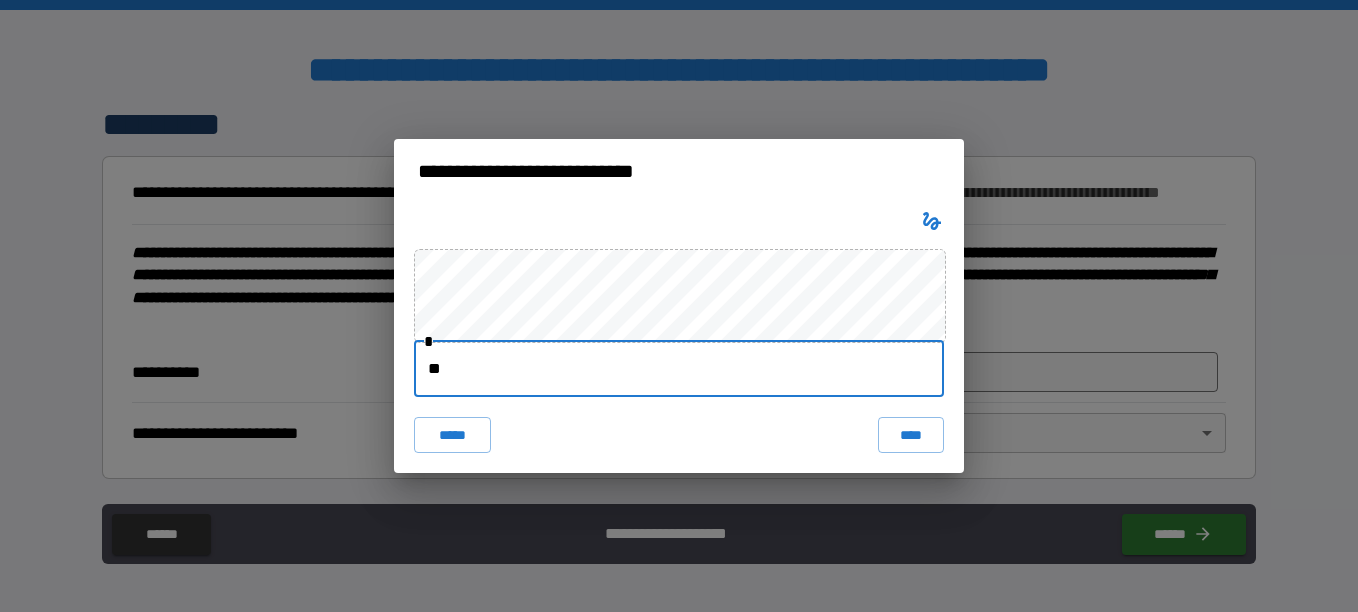type on "*" 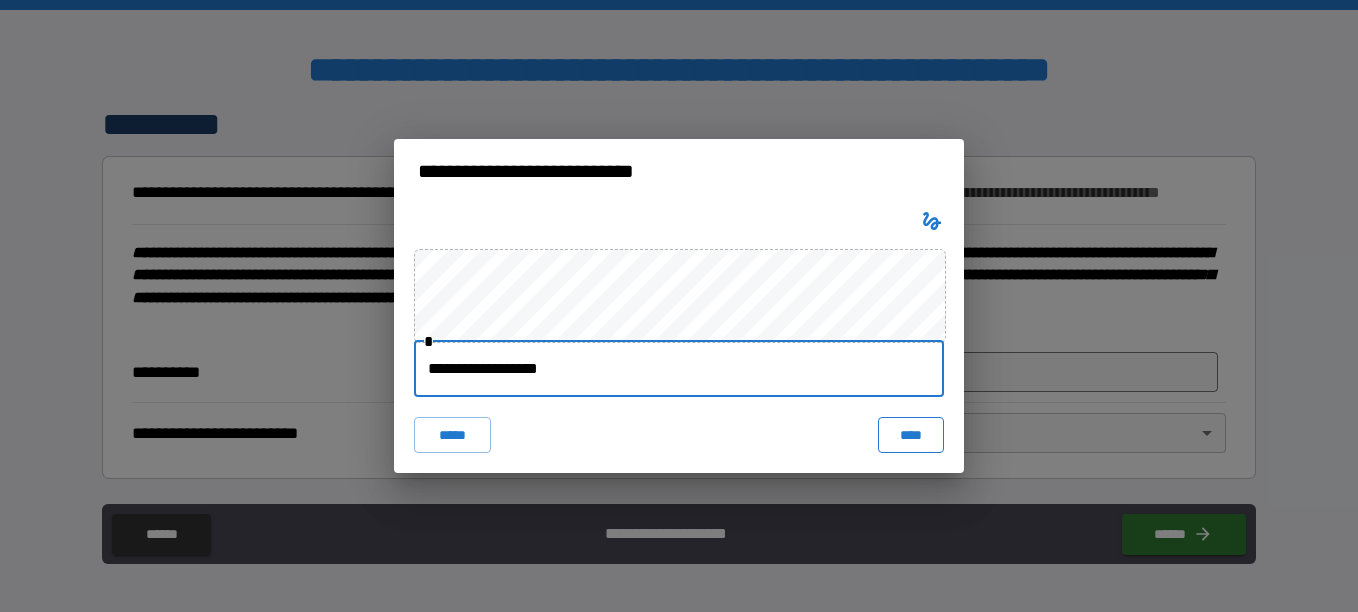 type on "**********" 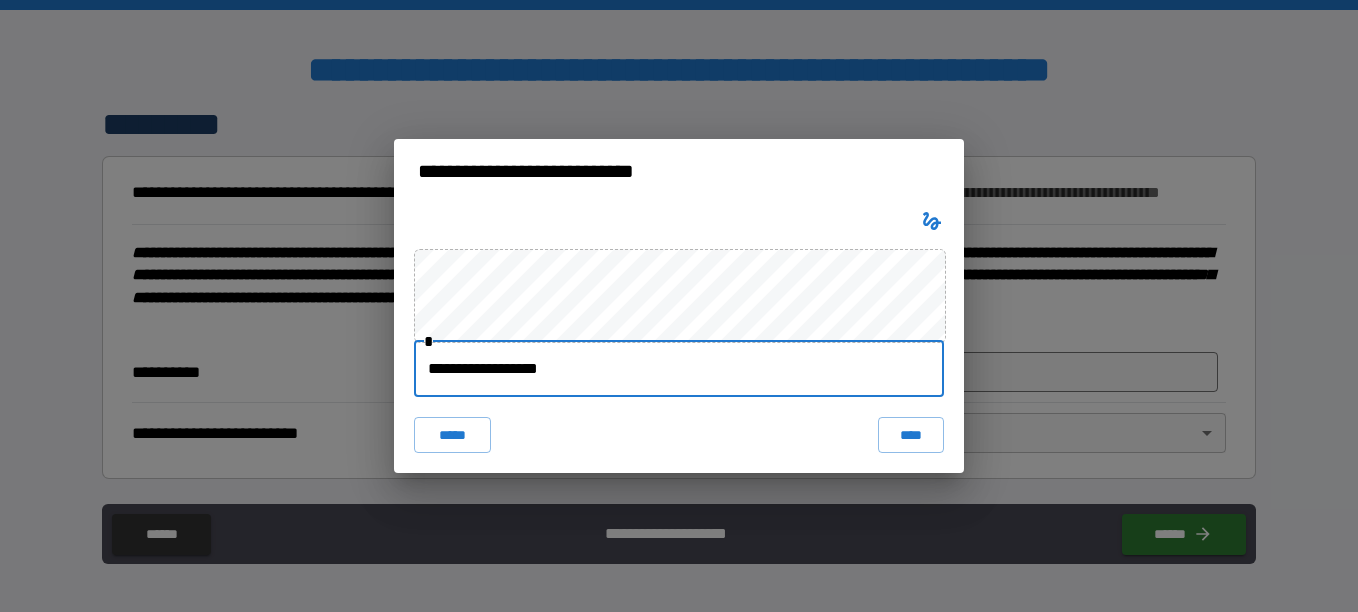 click on "****" at bounding box center [911, 435] 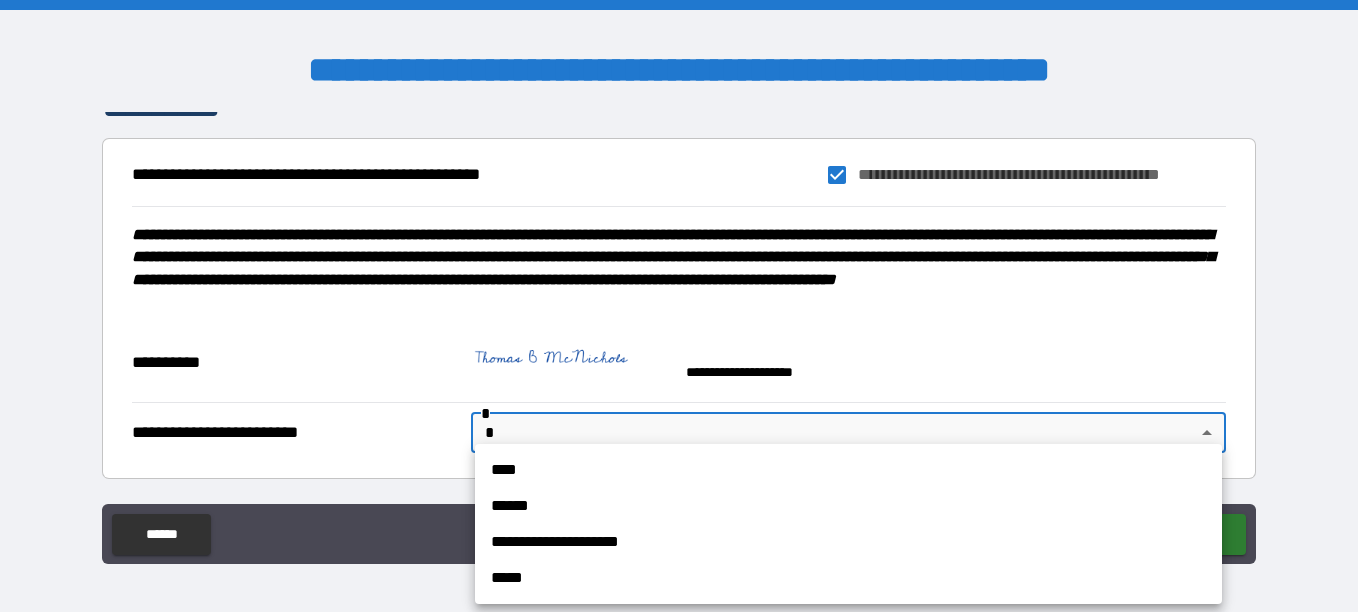 click on "**********" at bounding box center [679, 306] 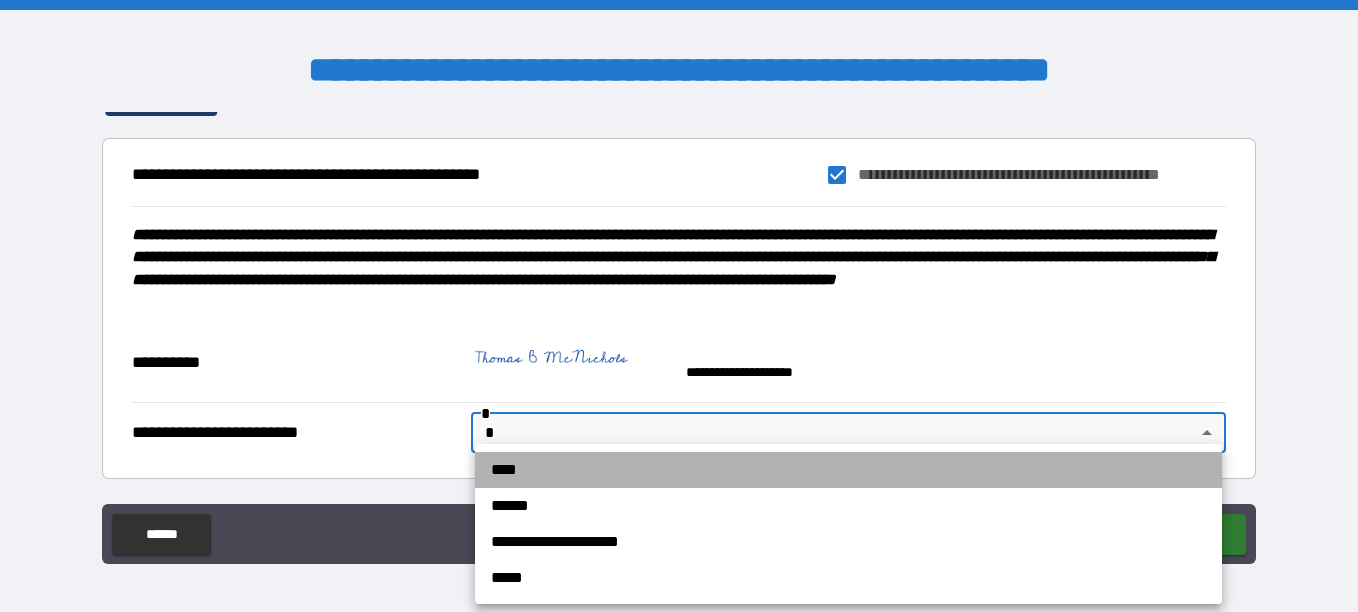 click on "****" at bounding box center [848, 470] 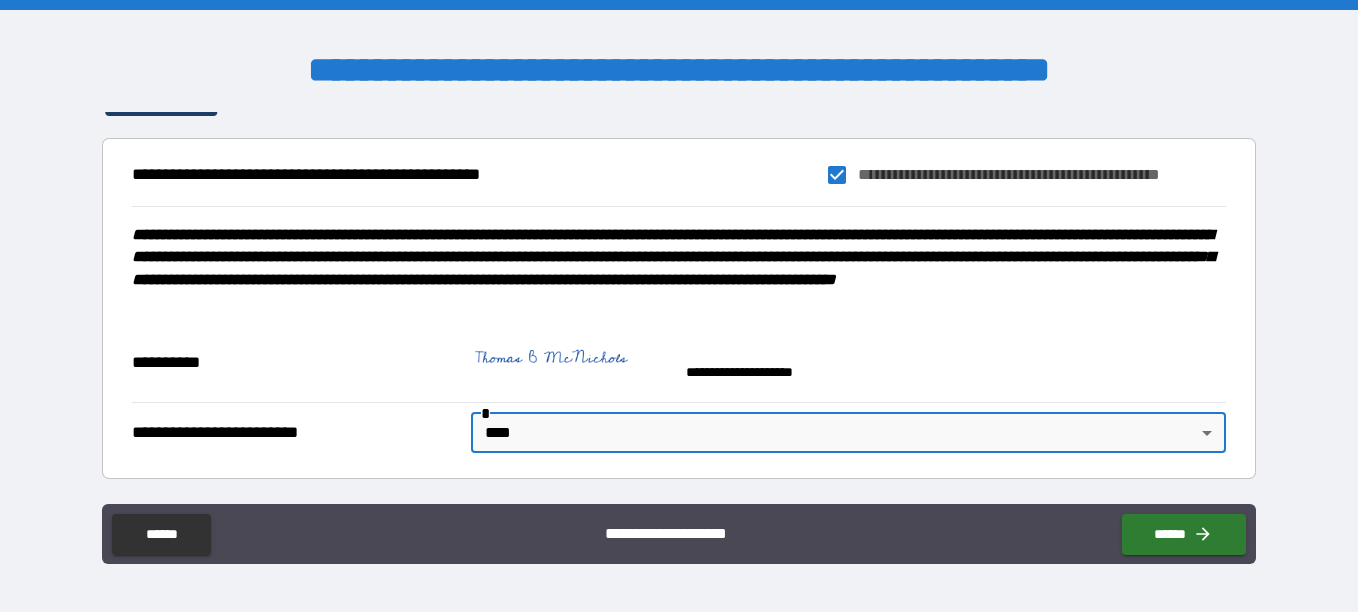 scroll, scrollTop: 8304, scrollLeft: 0, axis: vertical 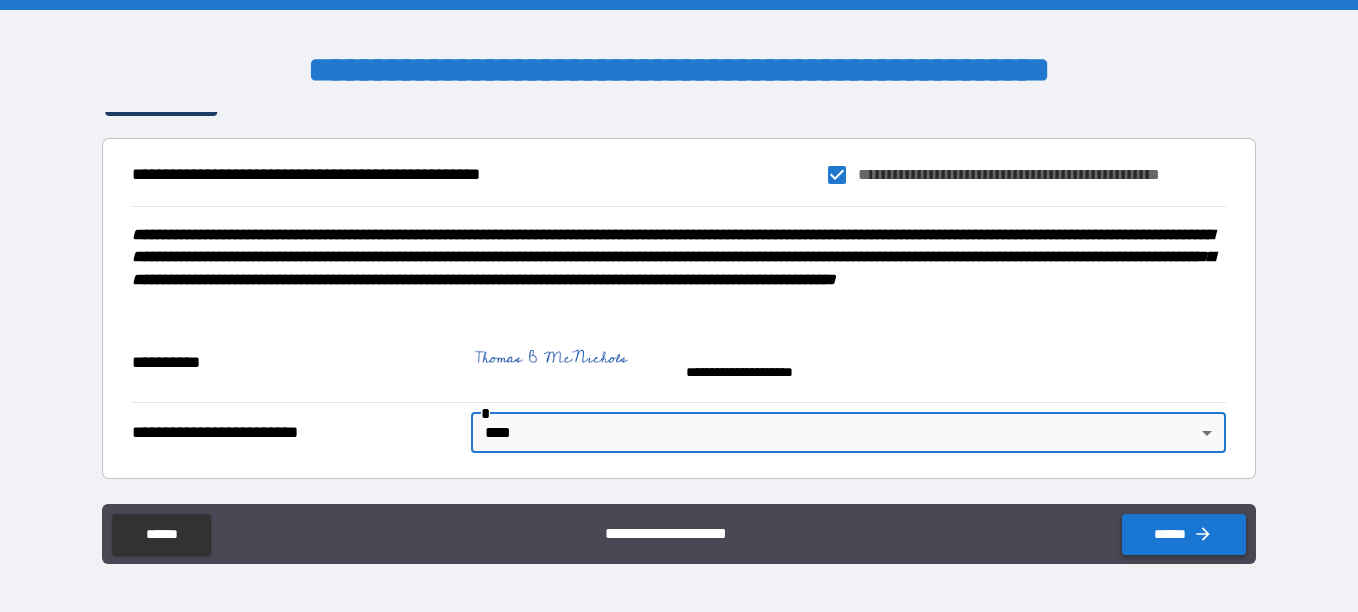 click on "******" at bounding box center (1184, 534) 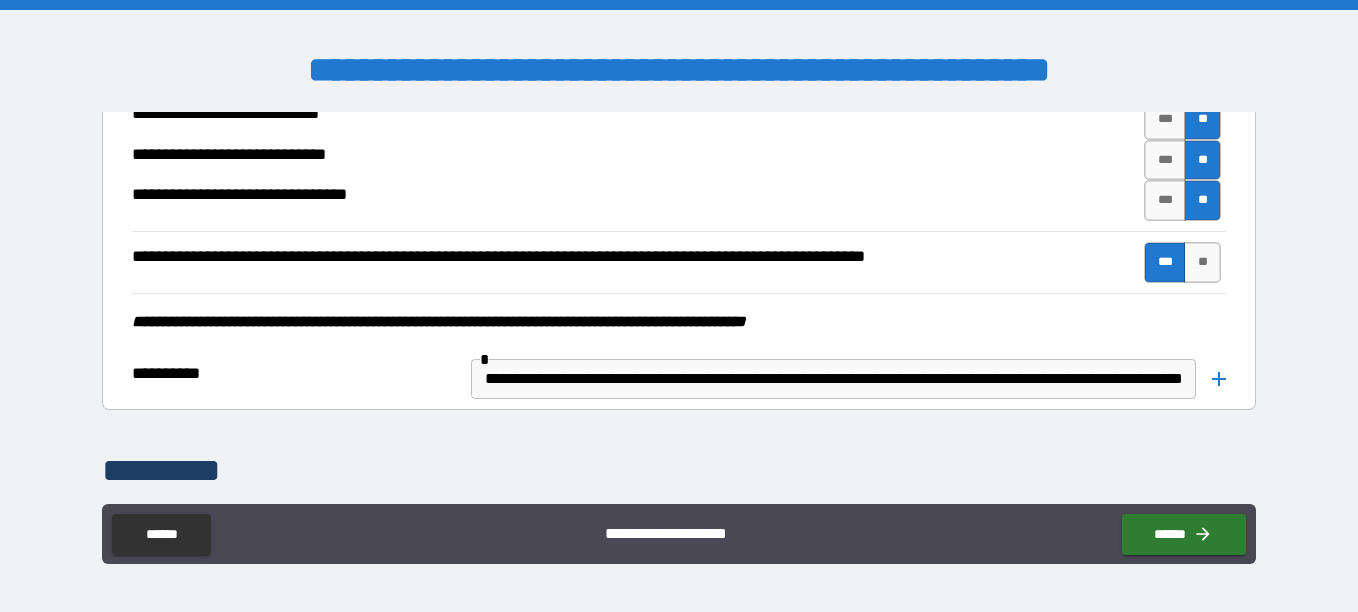 scroll, scrollTop: 7904, scrollLeft: 0, axis: vertical 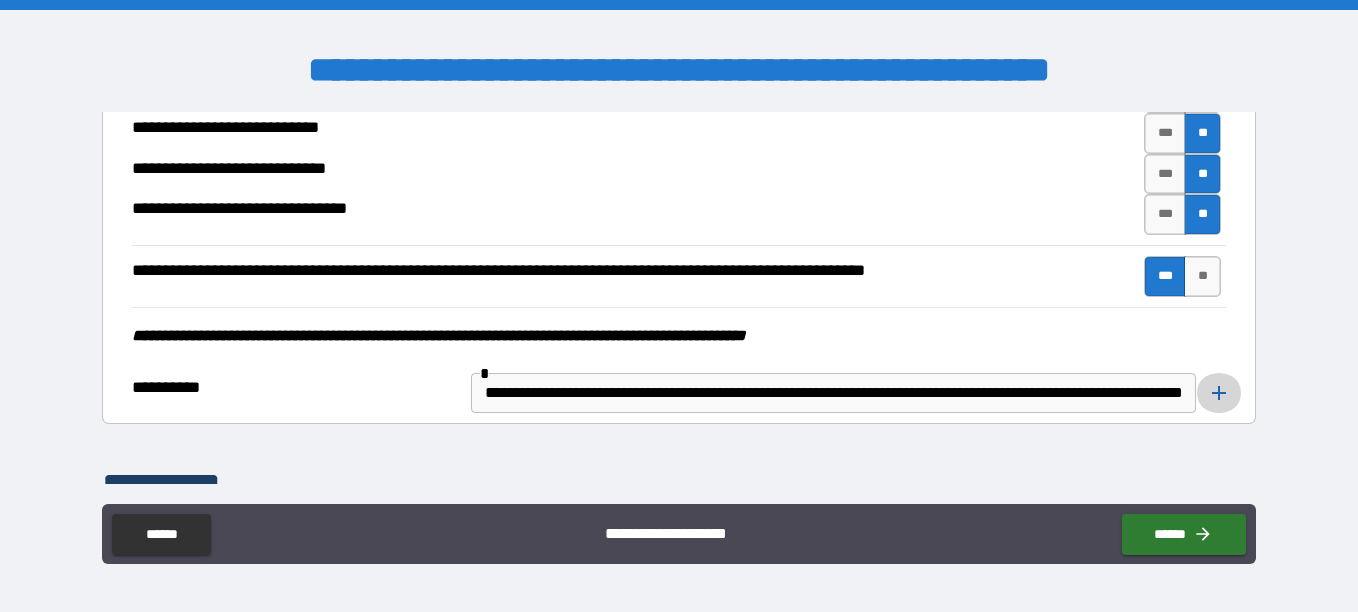 click 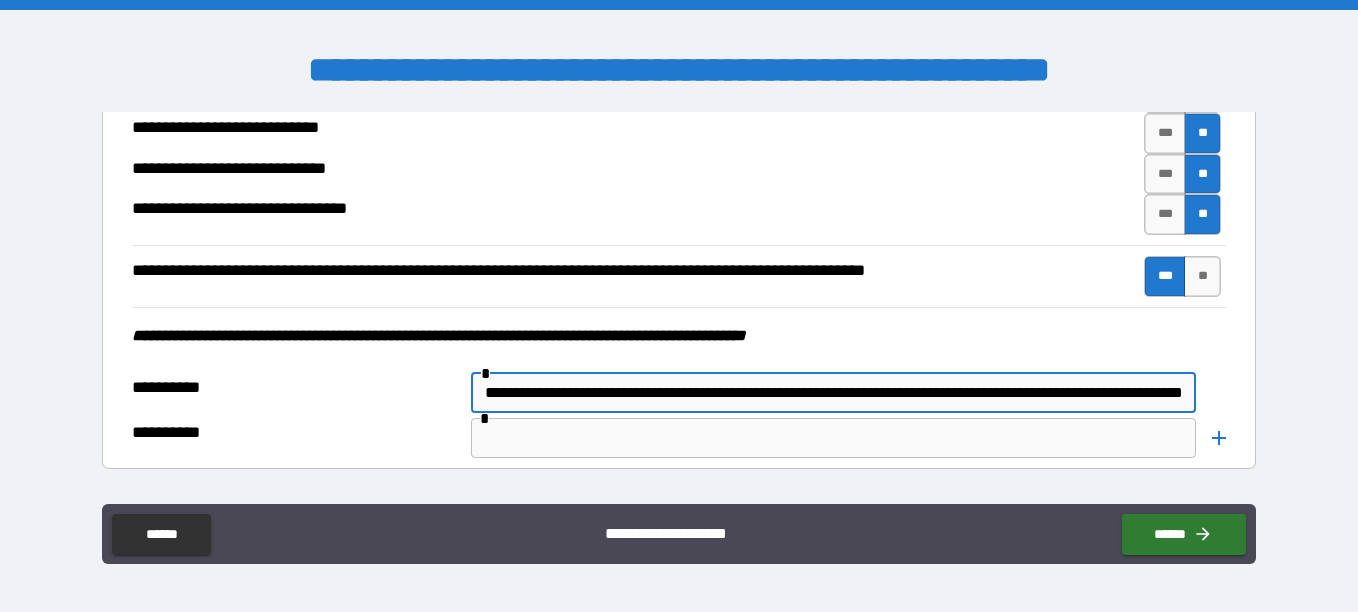 scroll, scrollTop: 0, scrollLeft: 179, axis: horizontal 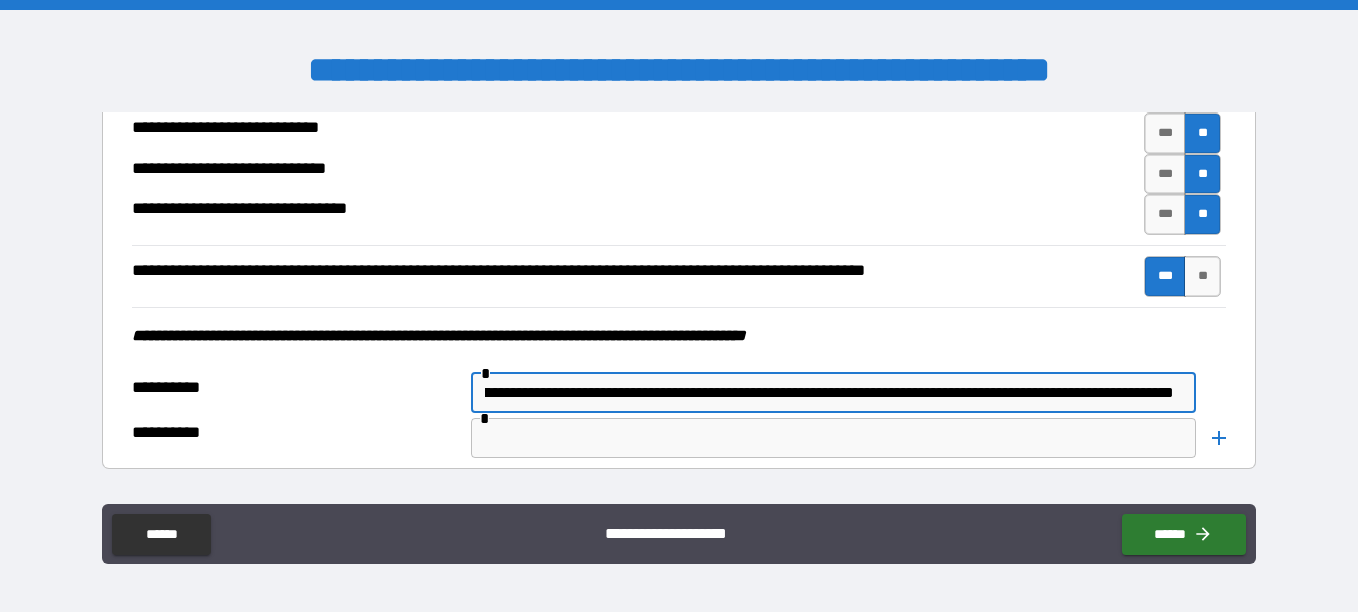 drag, startPoint x: 480, startPoint y: 395, endPoint x: 1361, endPoint y: 405, distance: 881.05676 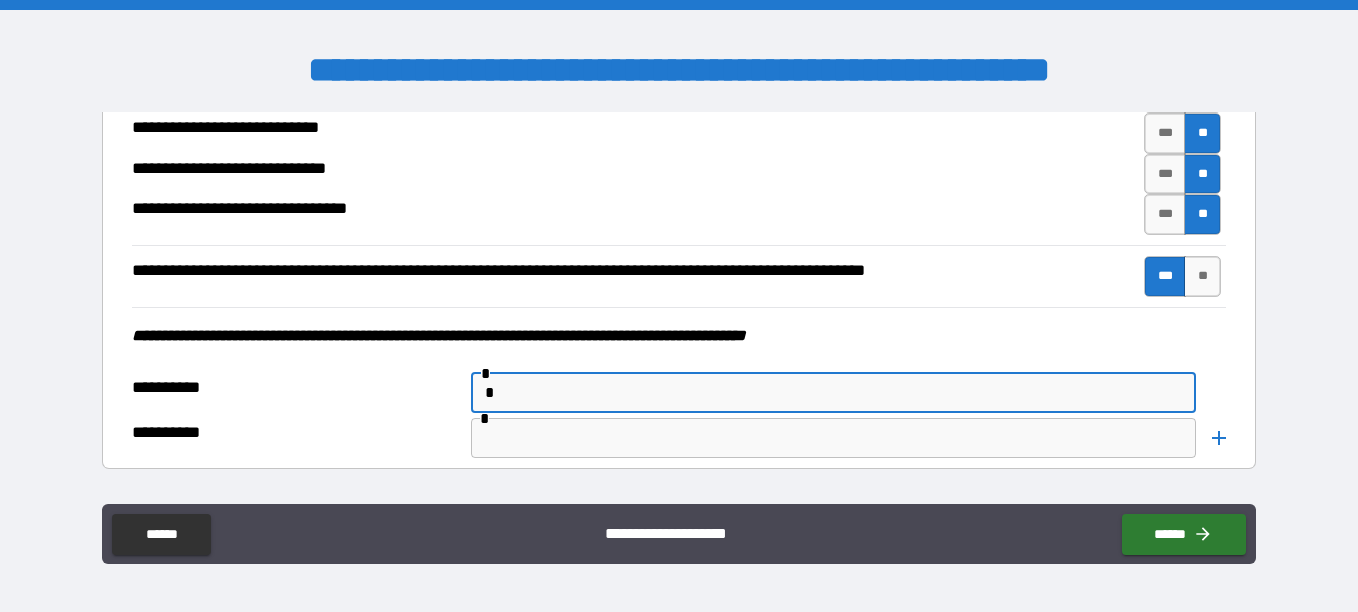 scroll, scrollTop: 0, scrollLeft: 0, axis: both 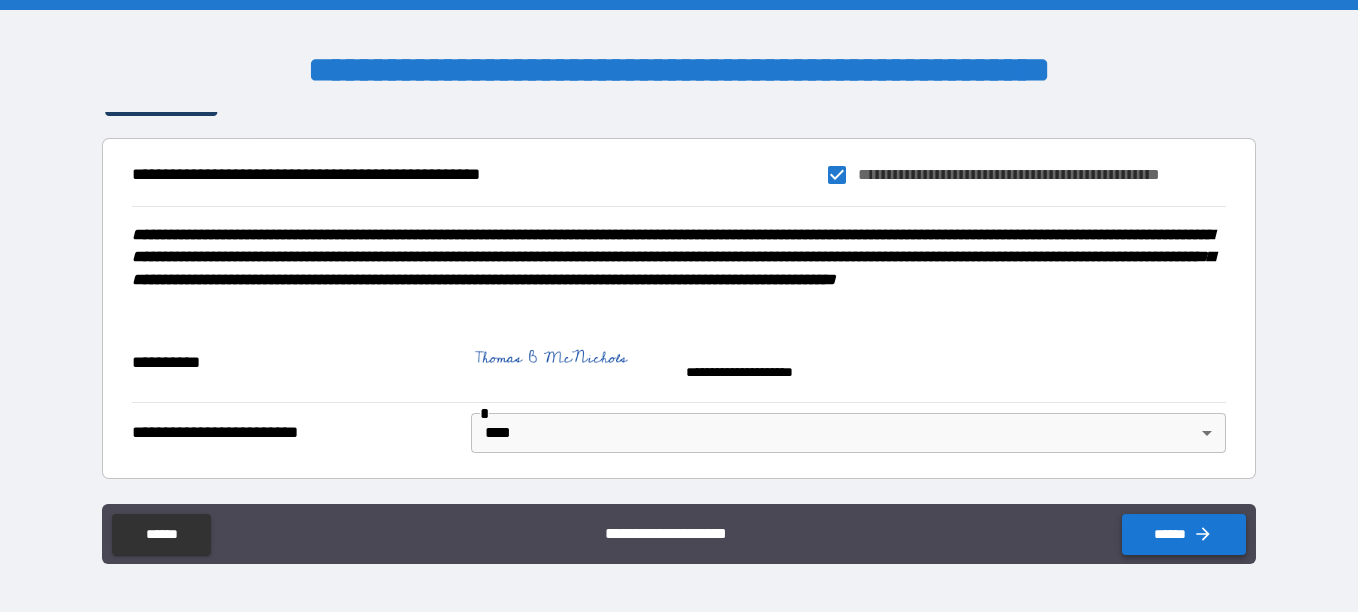 type on "**********" 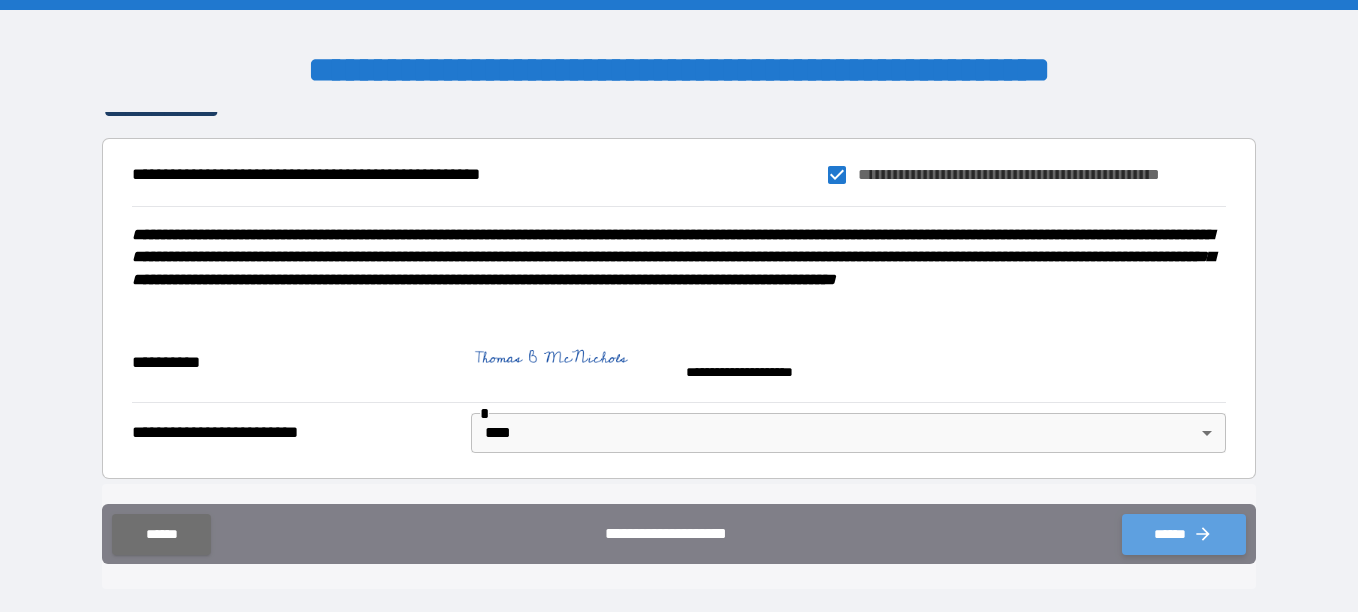 click on "******" at bounding box center [1184, 534] 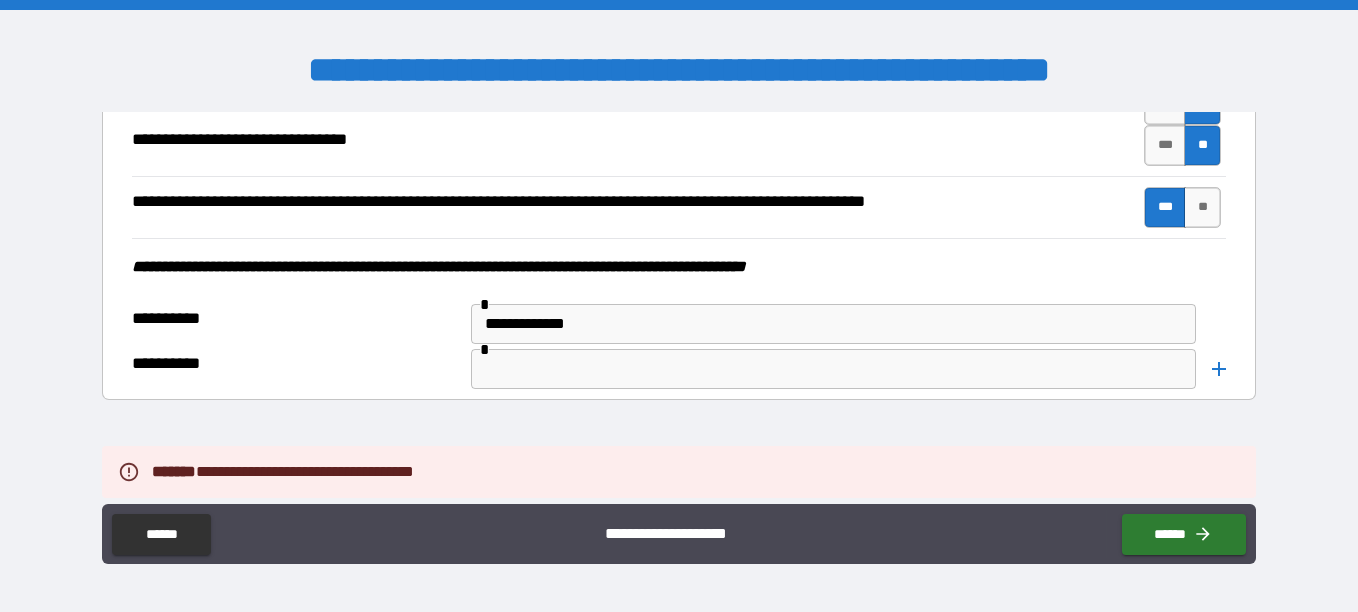 scroll, scrollTop: 7949, scrollLeft: 0, axis: vertical 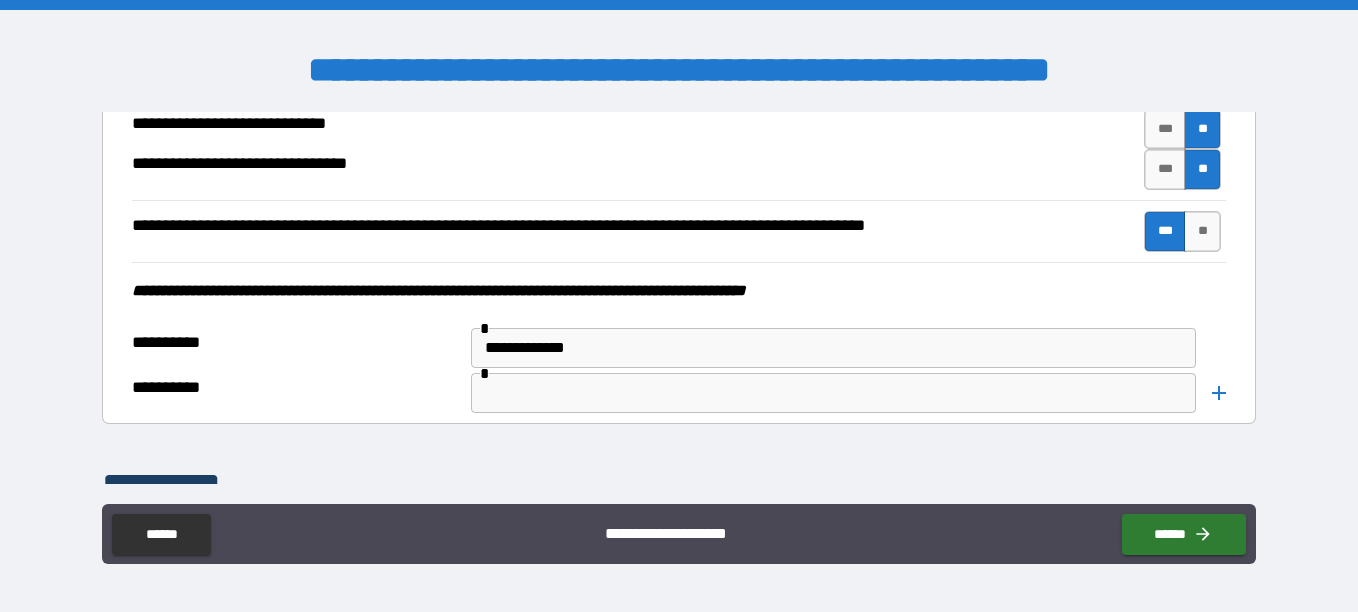 type 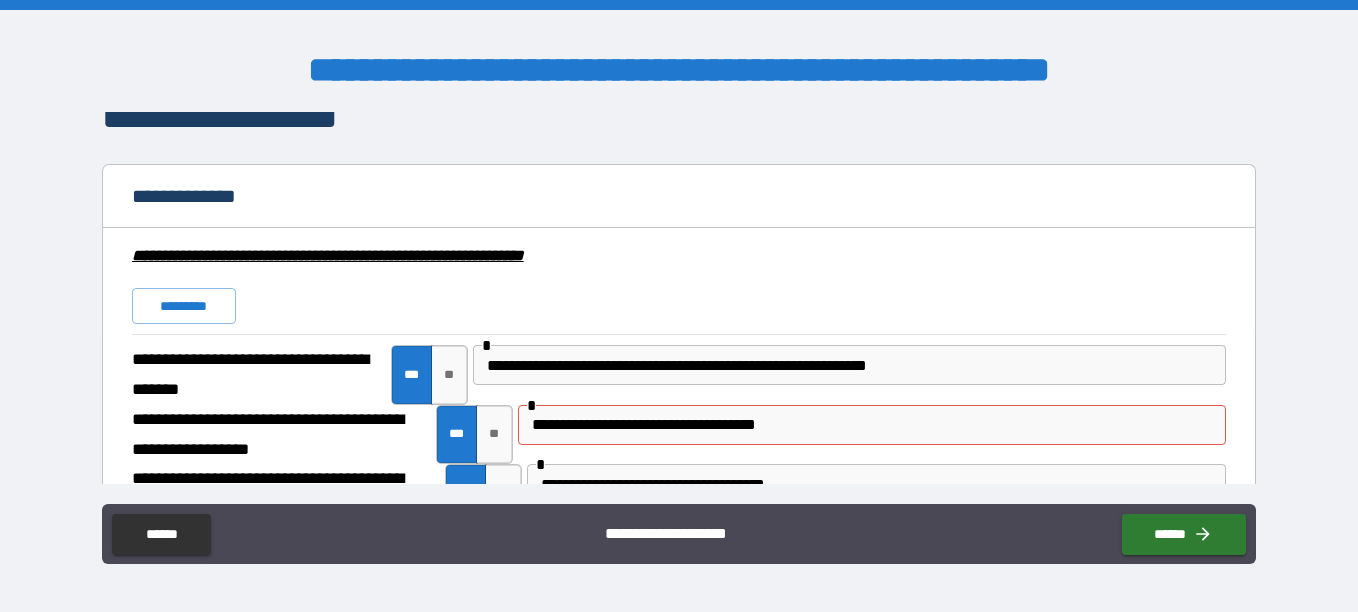 scroll, scrollTop: 1649, scrollLeft: 0, axis: vertical 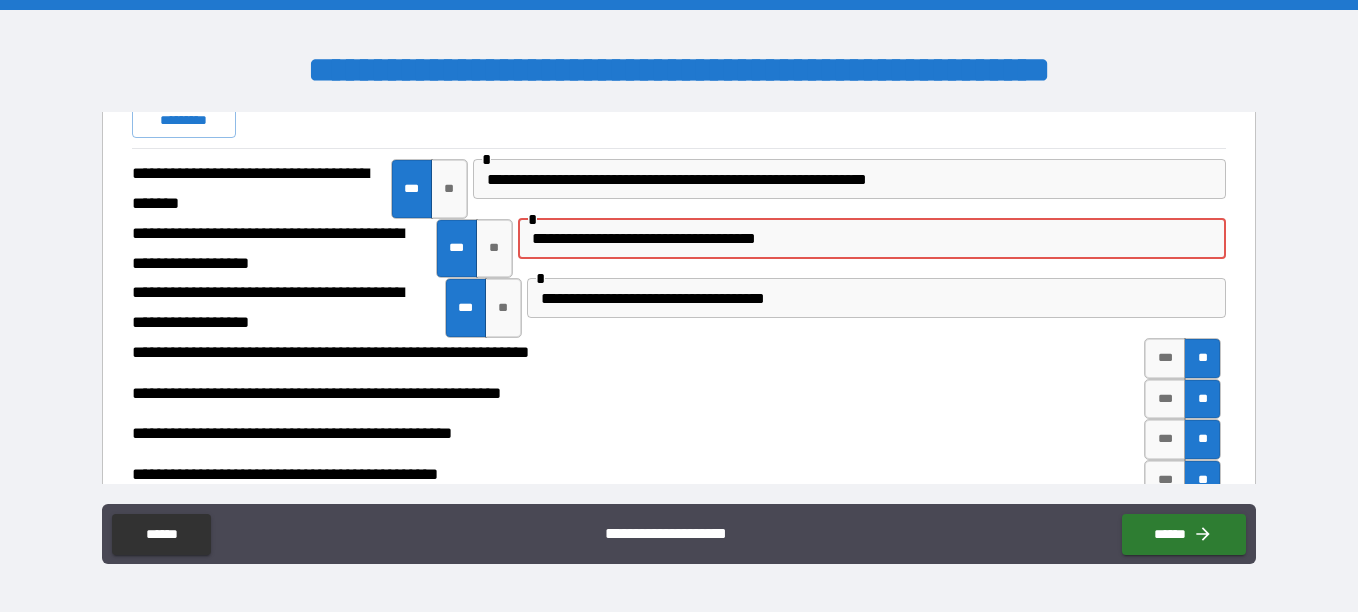 drag, startPoint x: 824, startPoint y: 238, endPoint x: 0, endPoint y: 294, distance: 825.9007 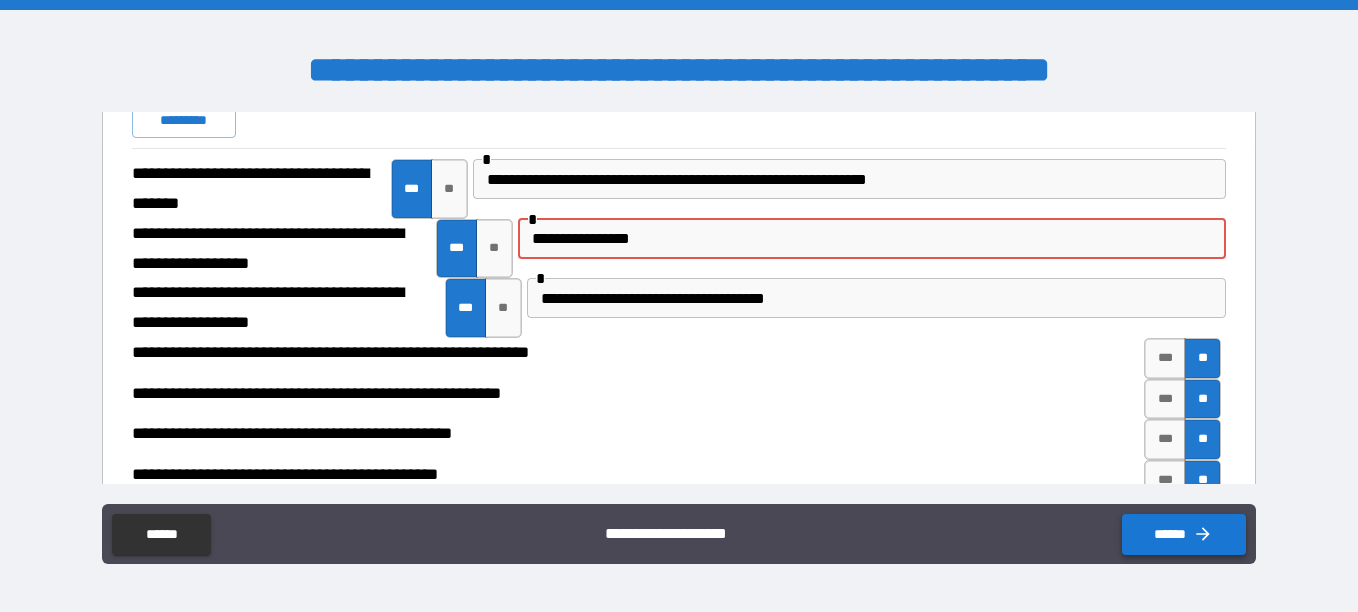 type on "**********" 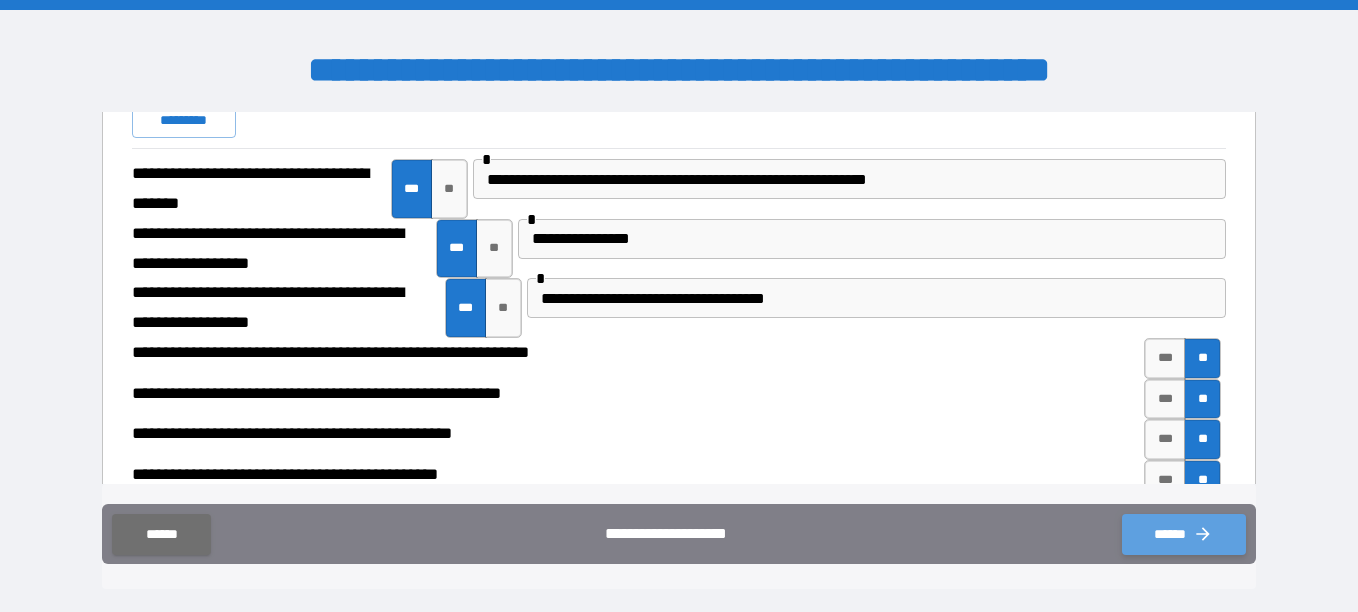 click on "******" at bounding box center [1184, 534] 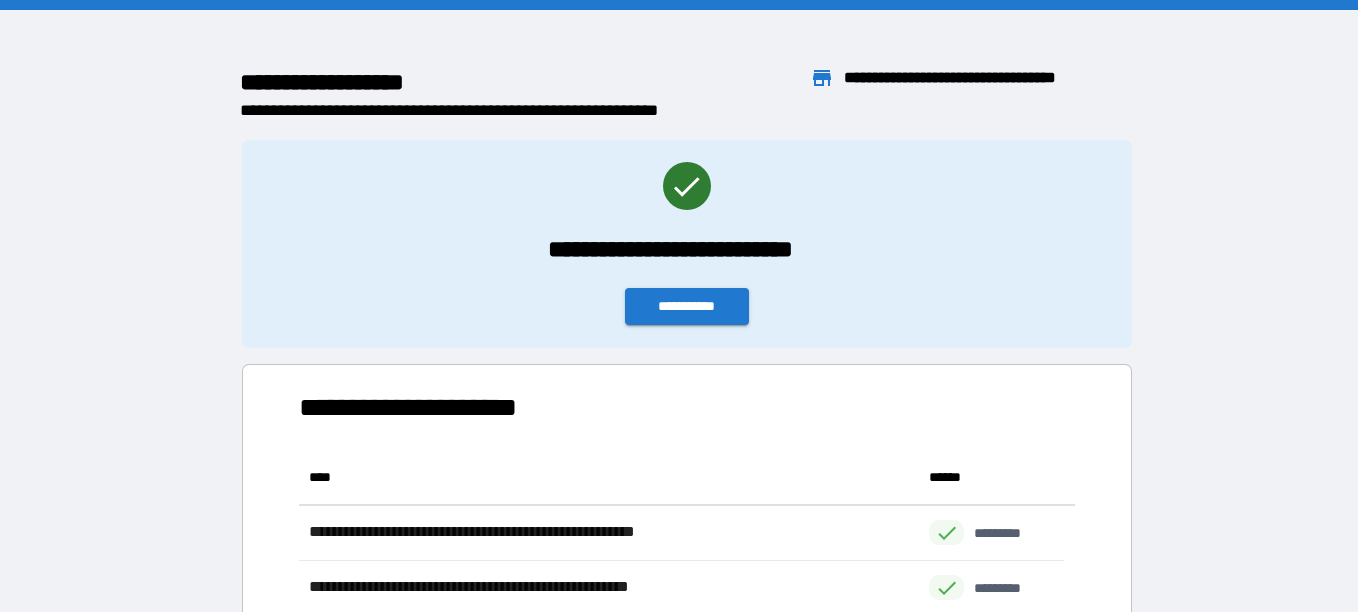 scroll, scrollTop: 206, scrollLeft: 751, axis: both 